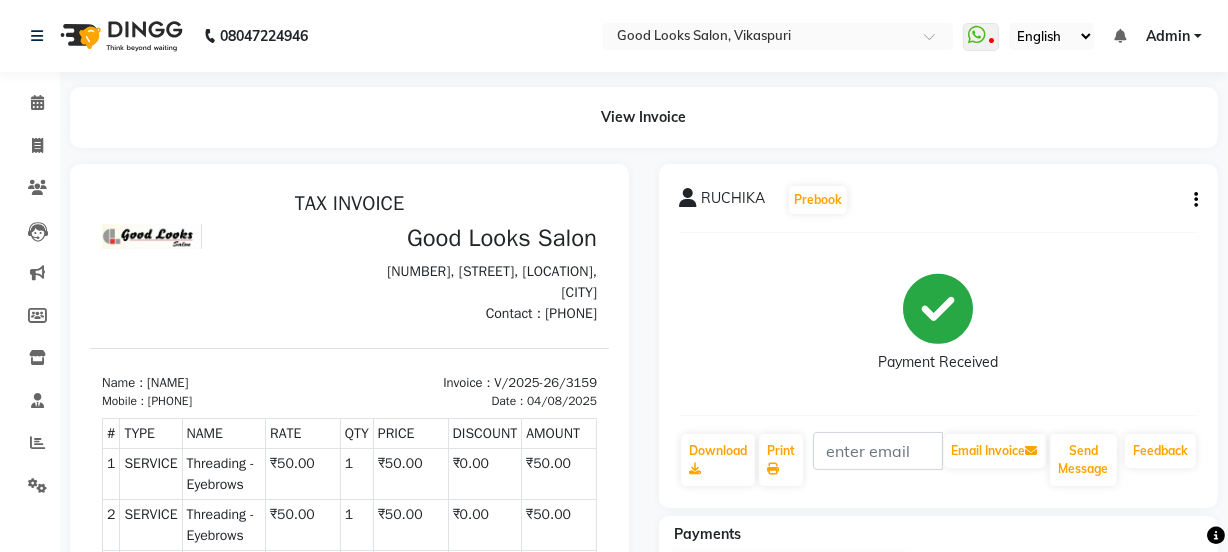 scroll, scrollTop: 0, scrollLeft: 0, axis: both 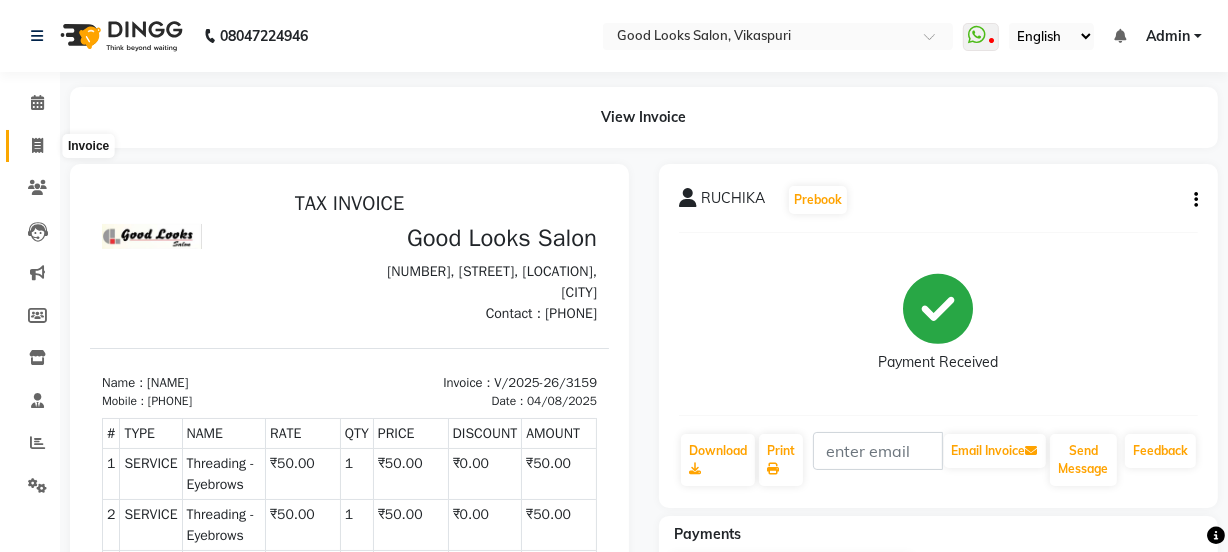click 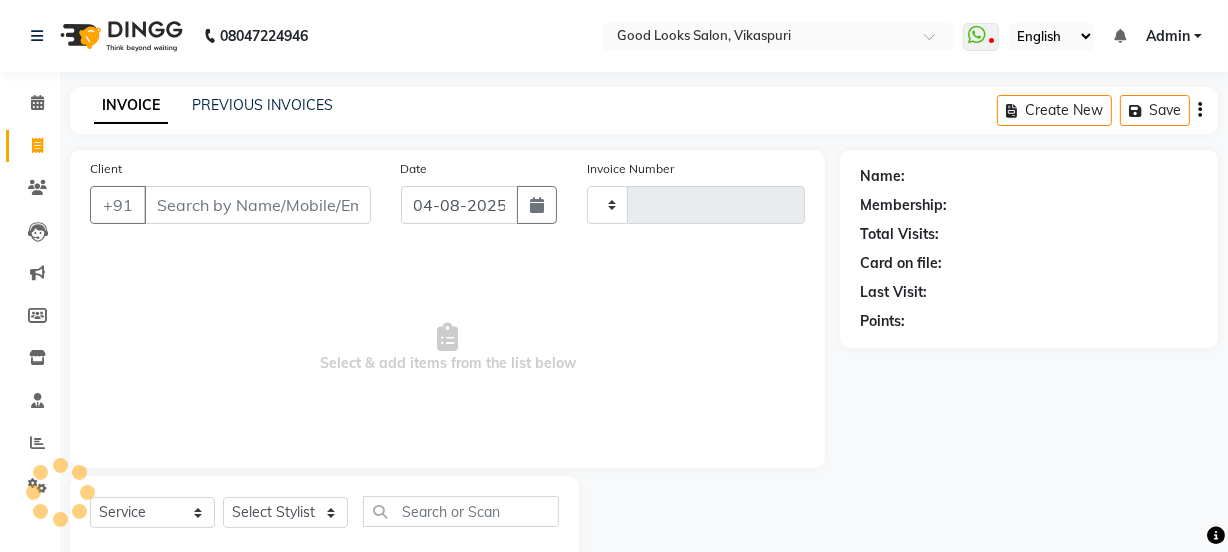 scroll, scrollTop: 50, scrollLeft: 0, axis: vertical 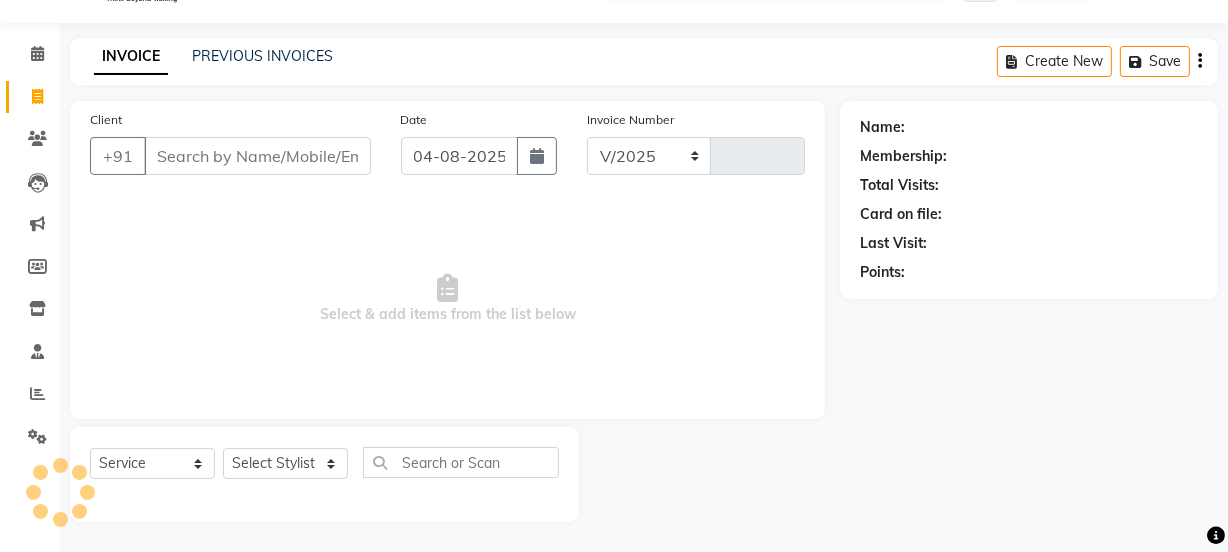select on "4230" 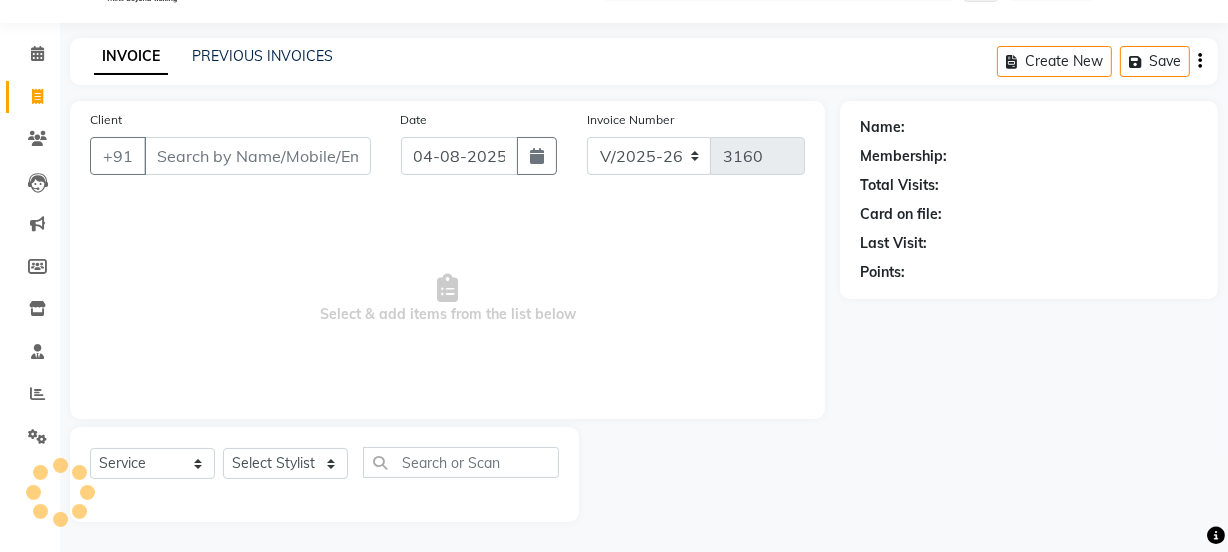 click on "Client" at bounding box center (257, 156) 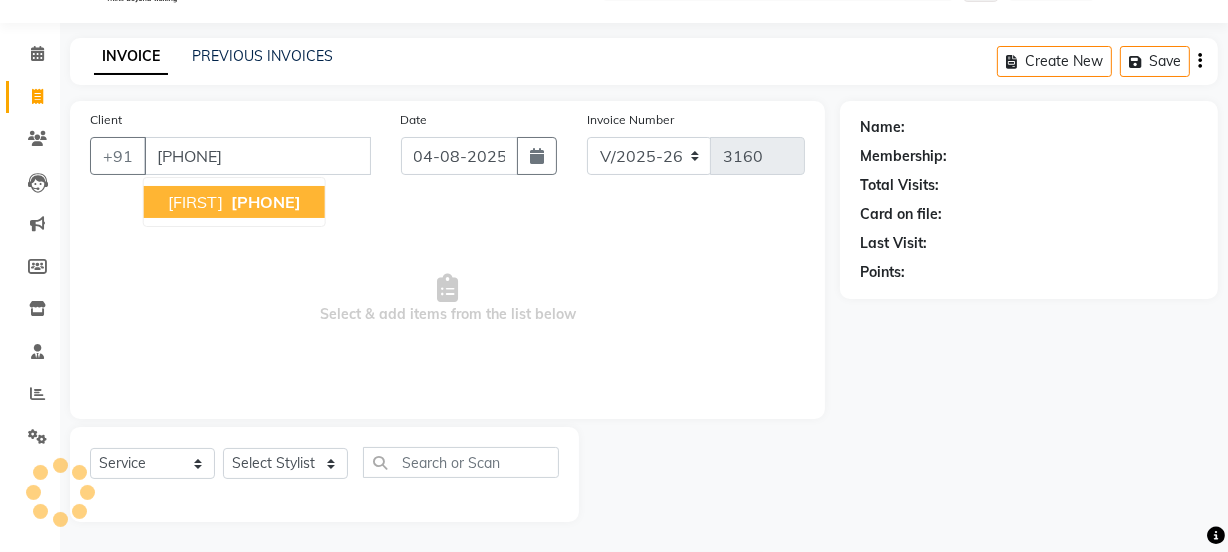 type on "[PHONE]" 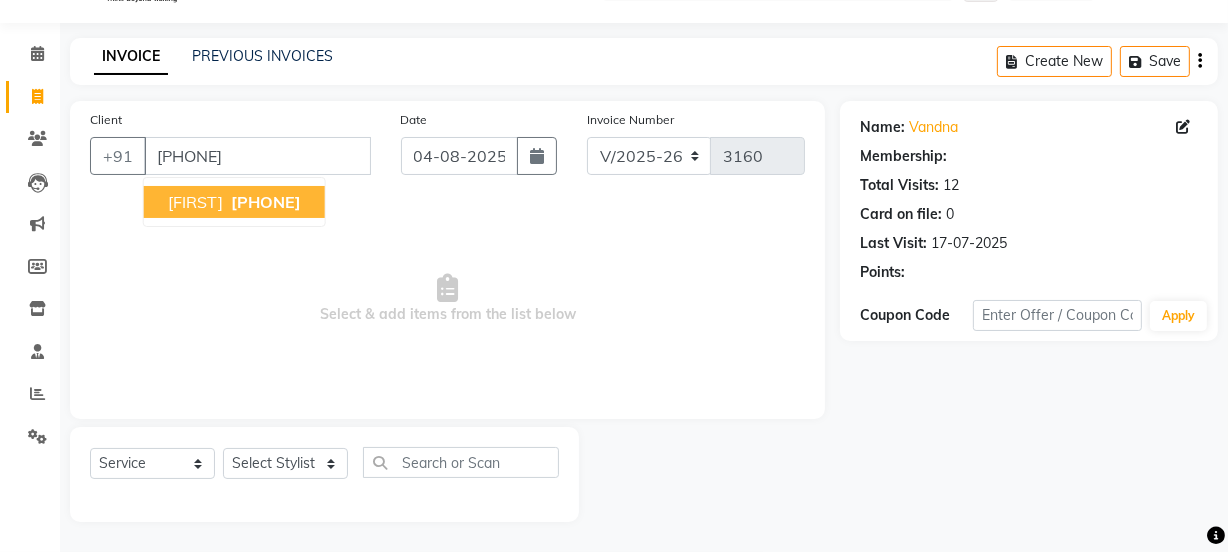 select on "1: Object" 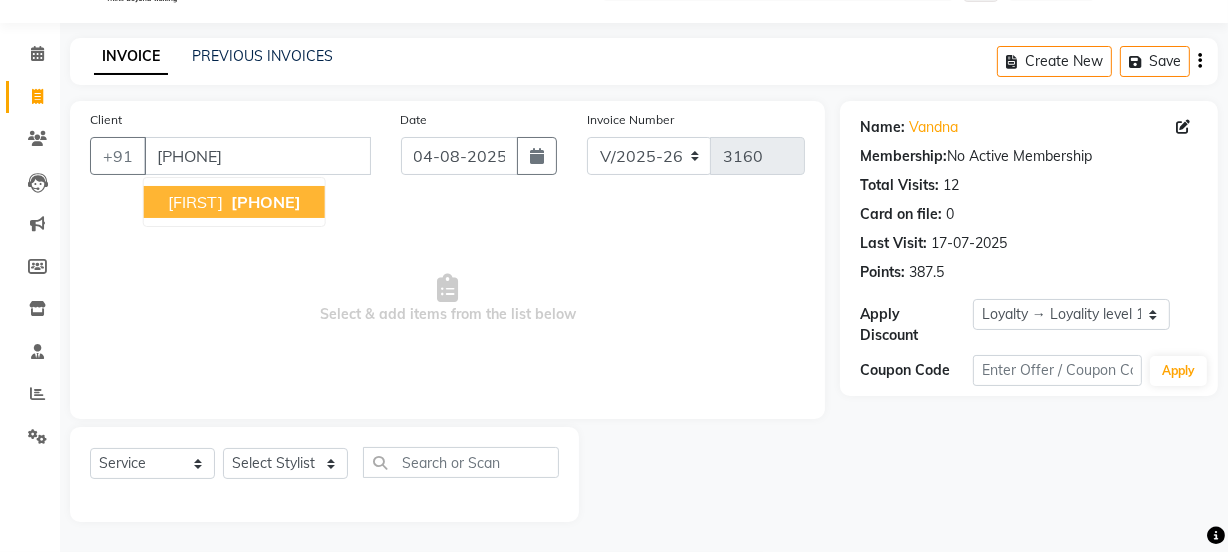 click on "[PHONE]" at bounding box center (266, 202) 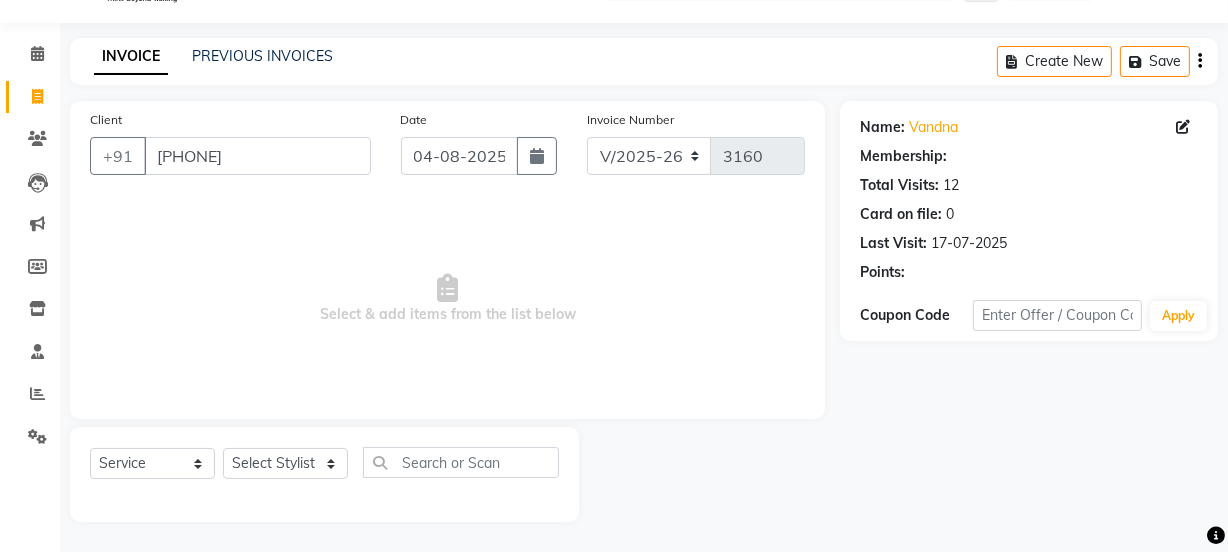 select on "1: Object" 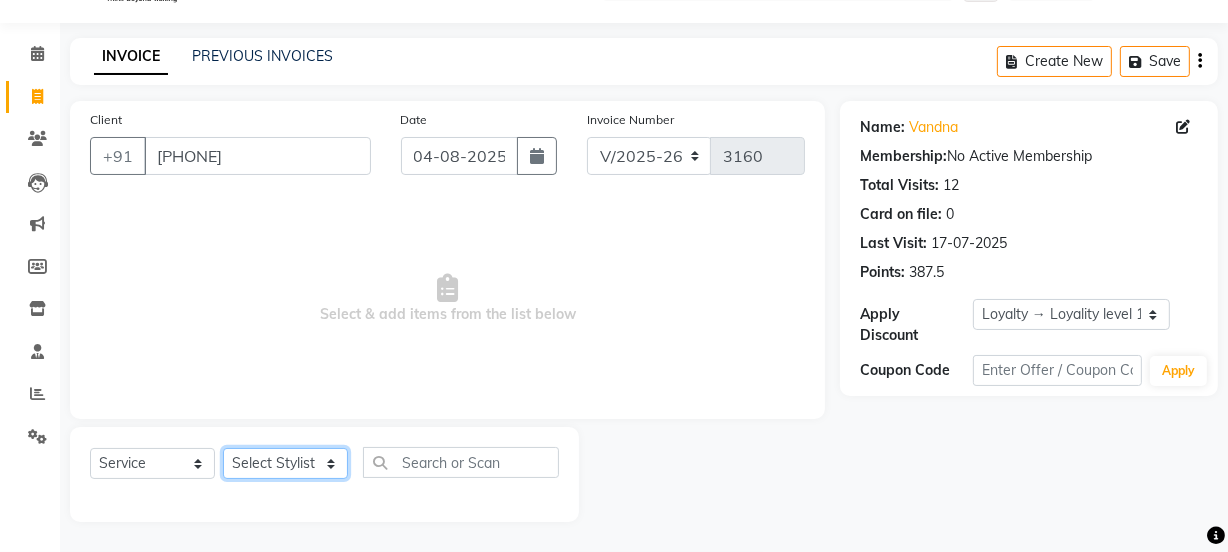 click on "Select Stylist Jyoti kaif Manager Pooja Prachi Raman Raman 2 Reception RIHAN Sameer Shivam simo SUNNY yogita" 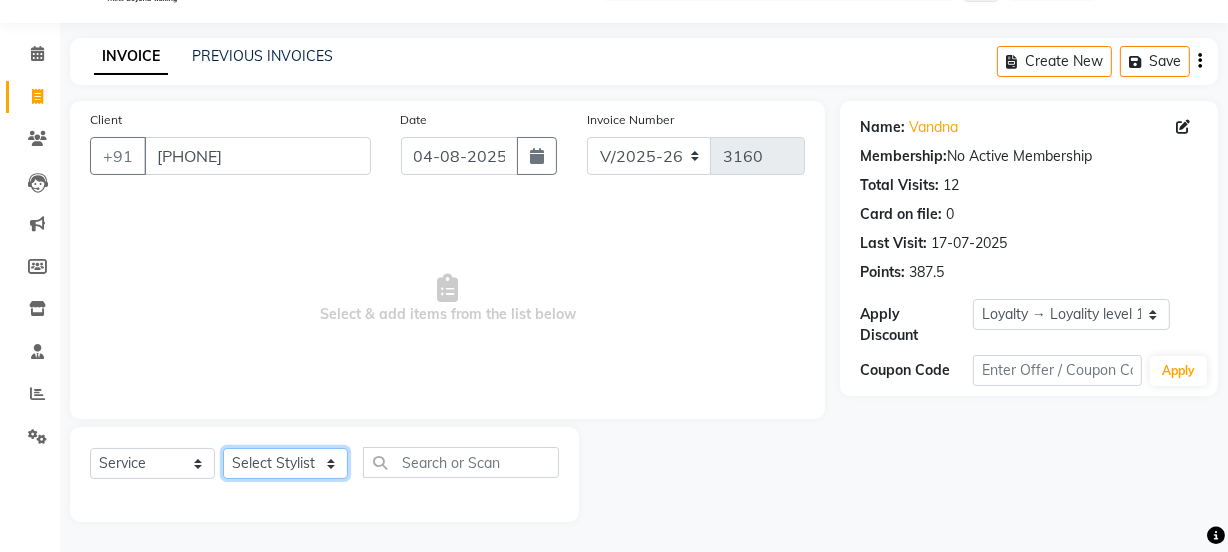 select on "70835" 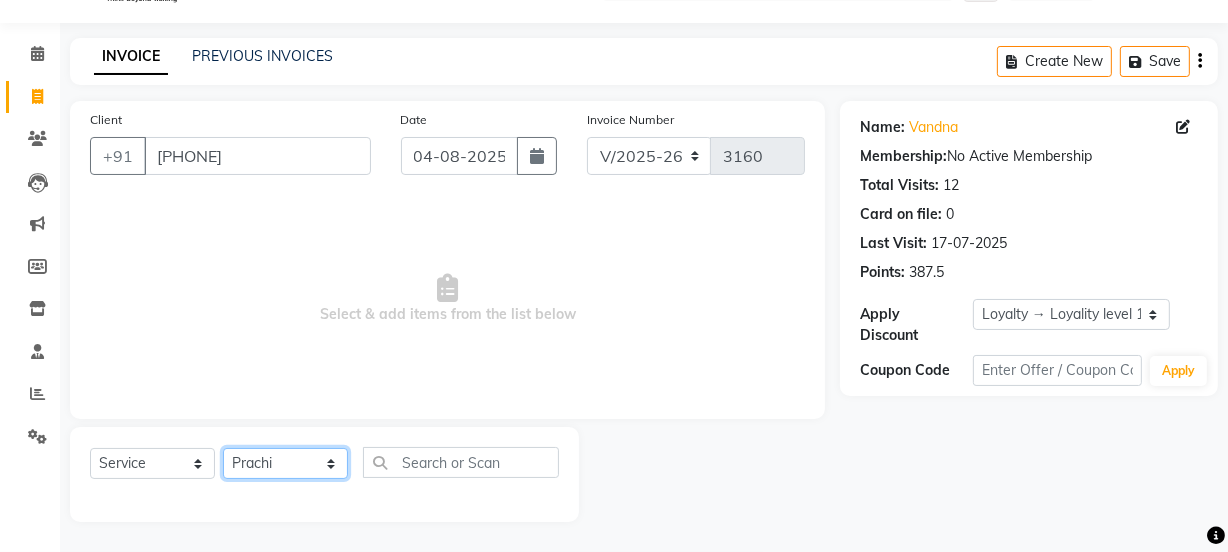 click on "Select Stylist Jyoti kaif Manager Pooja Prachi Raman Raman 2 Reception RIHAN Sameer Shivam simo SUNNY yogita" 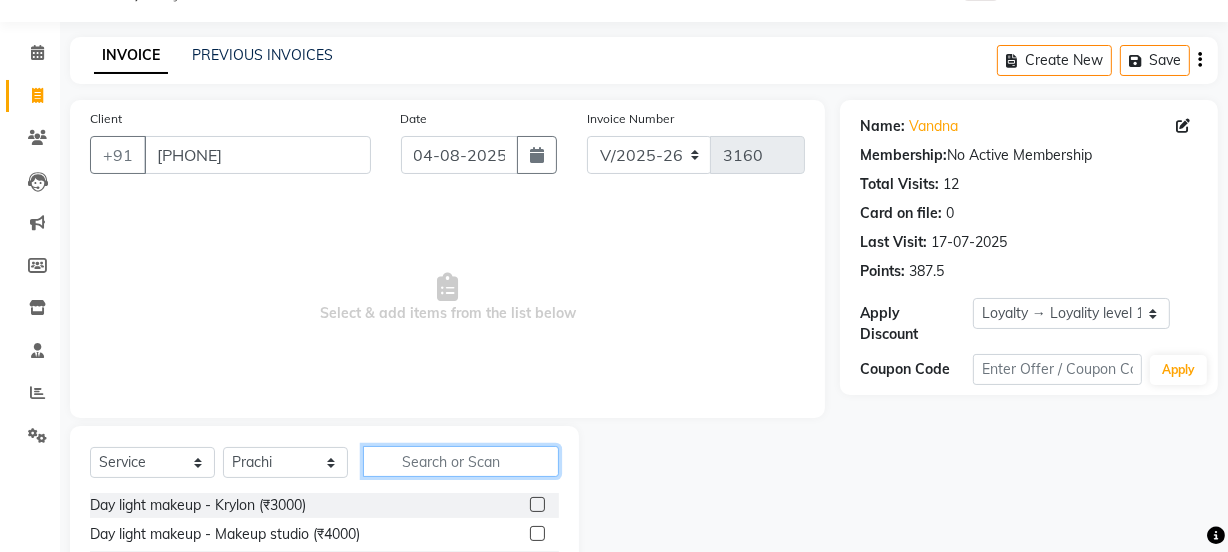 click 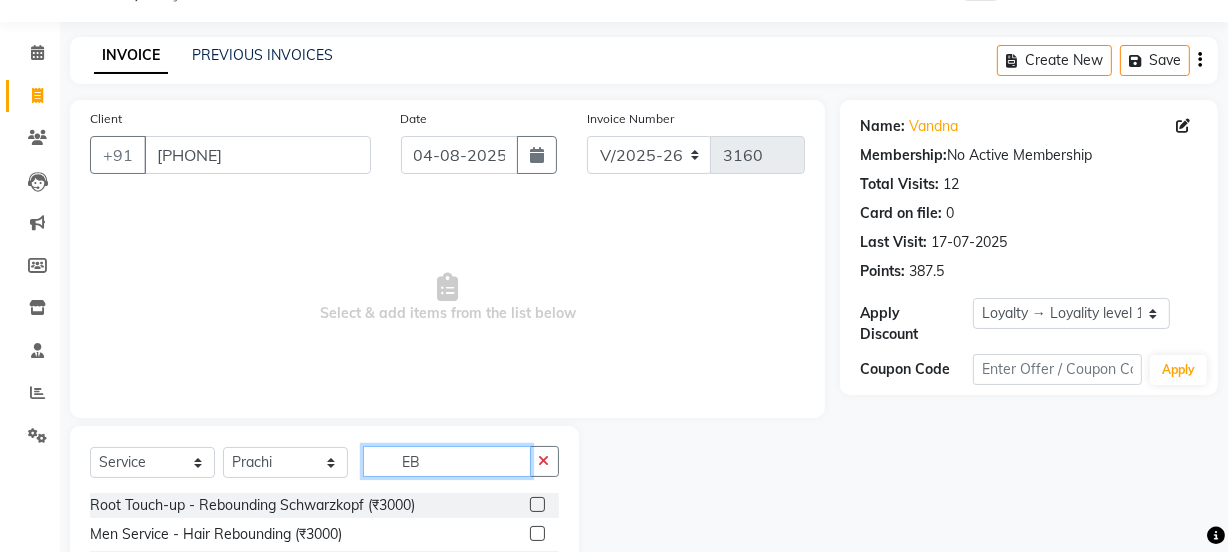 scroll, scrollTop: 136, scrollLeft: 0, axis: vertical 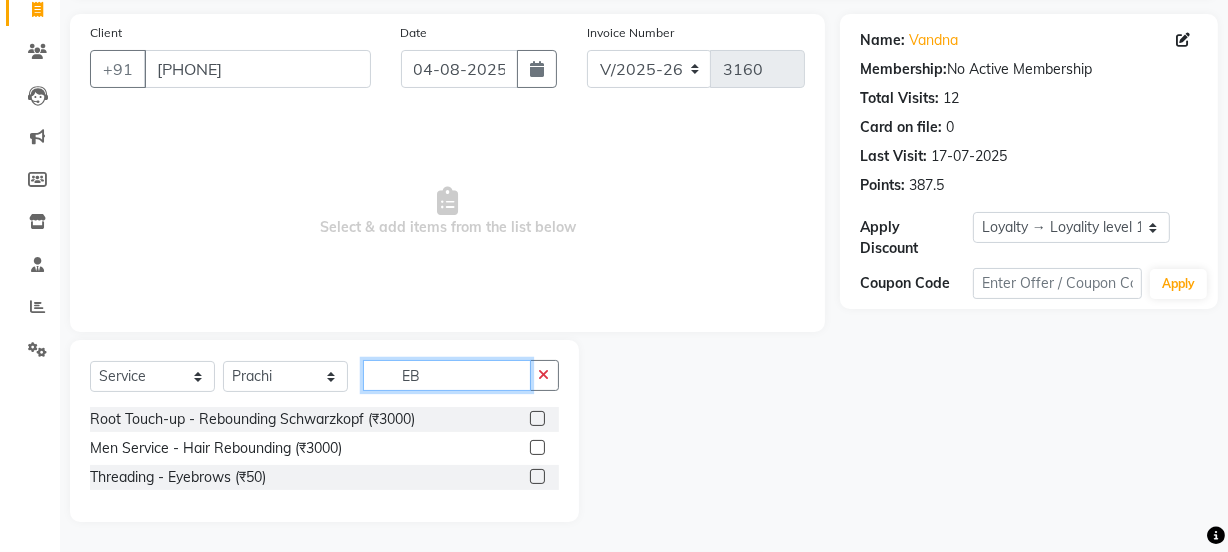 type on "EB" 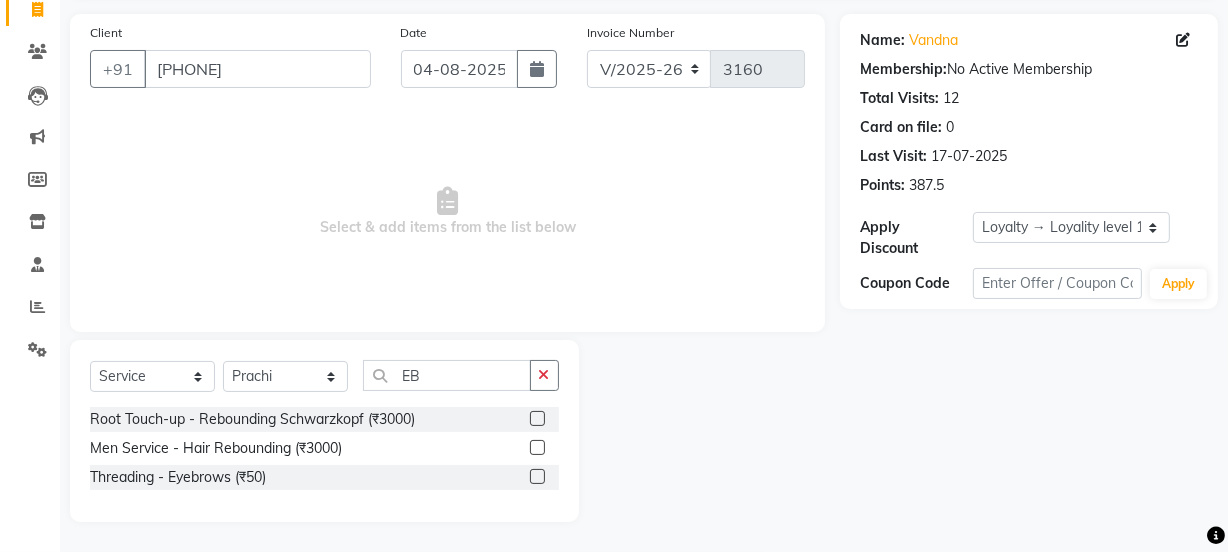 click 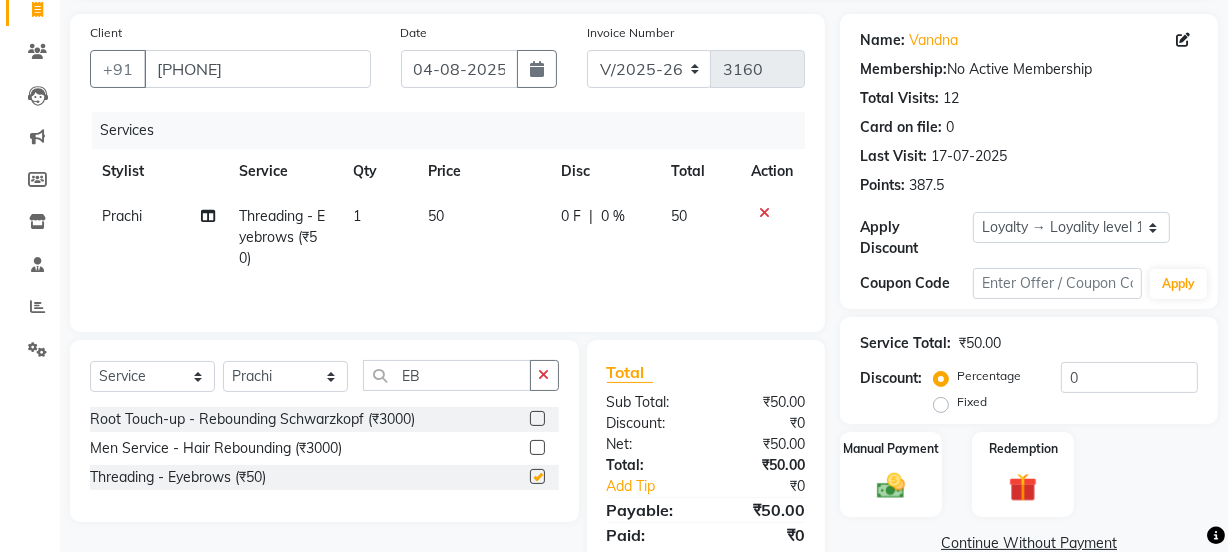 checkbox on "false" 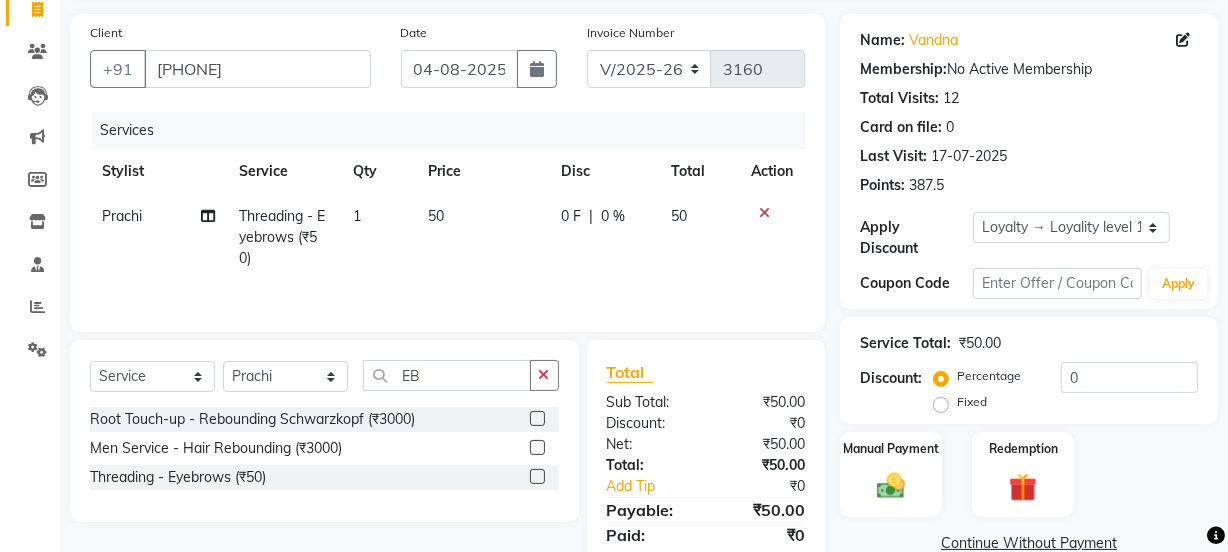click on "50" 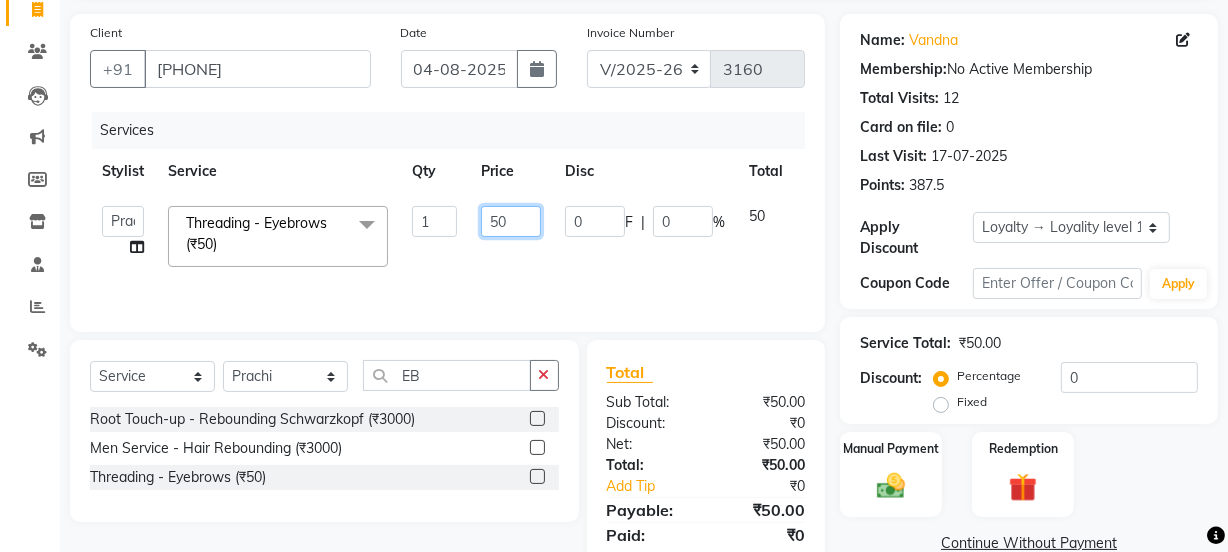 click on "50" 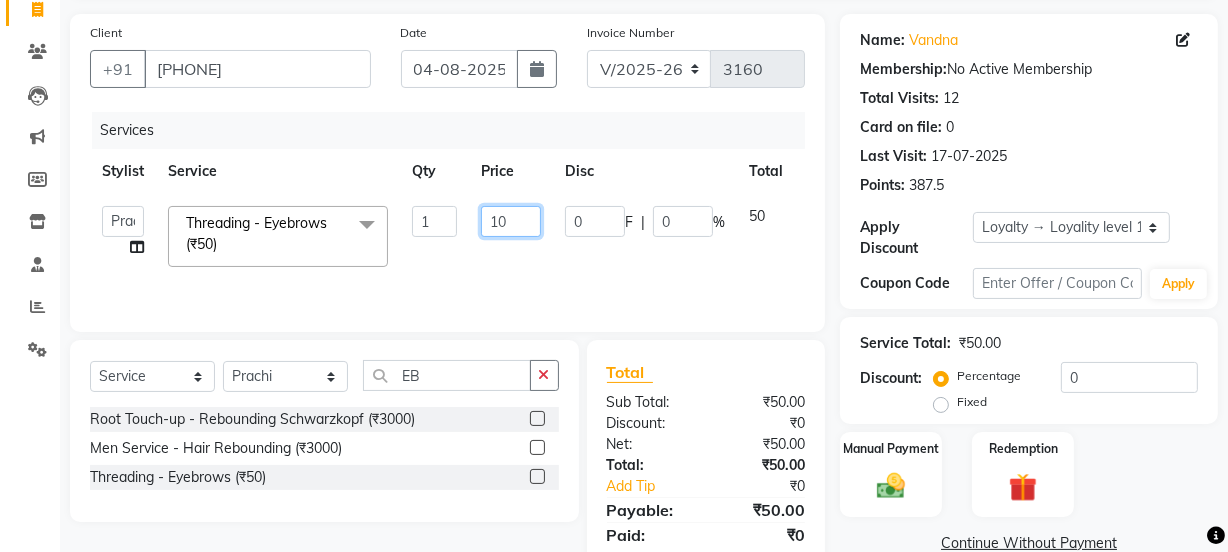 type on "100" 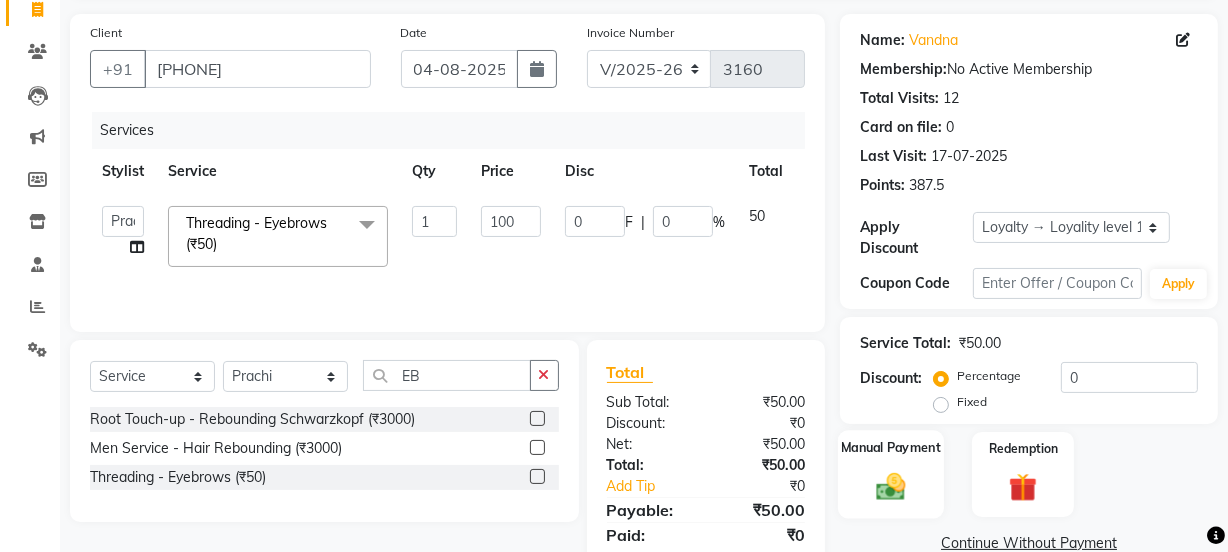 click on "Manual Payment" 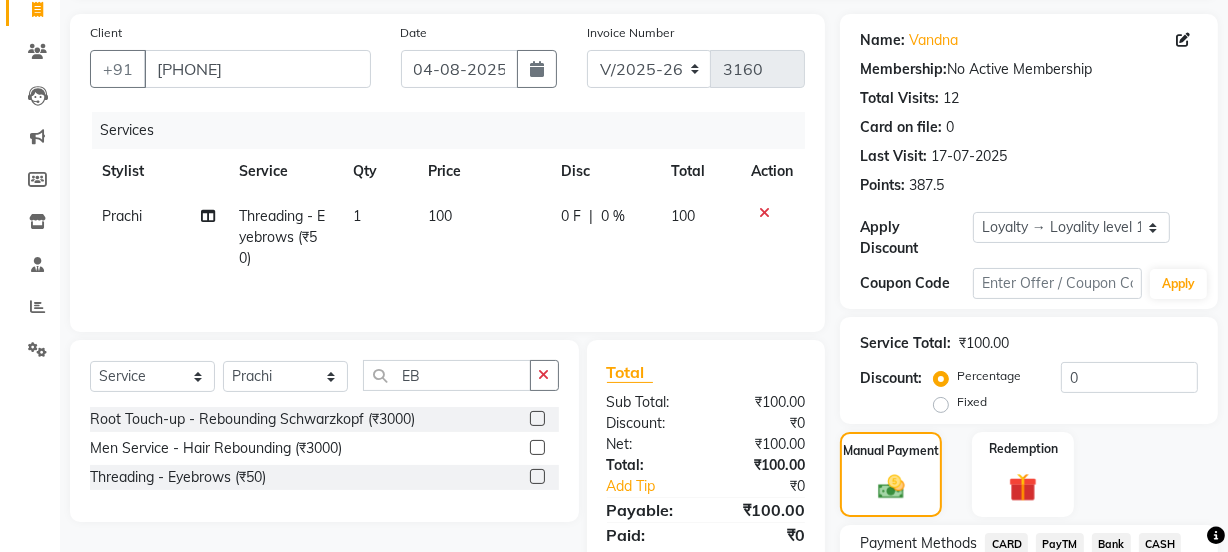 scroll, scrollTop: 300, scrollLeft: 0, axis: vertical 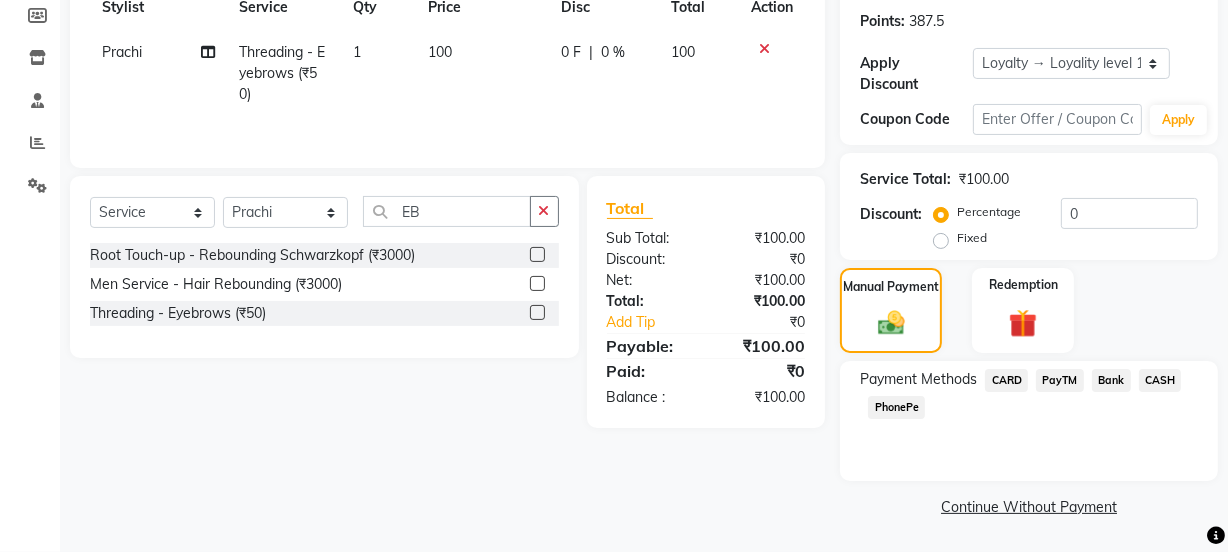 click on "PayTM" 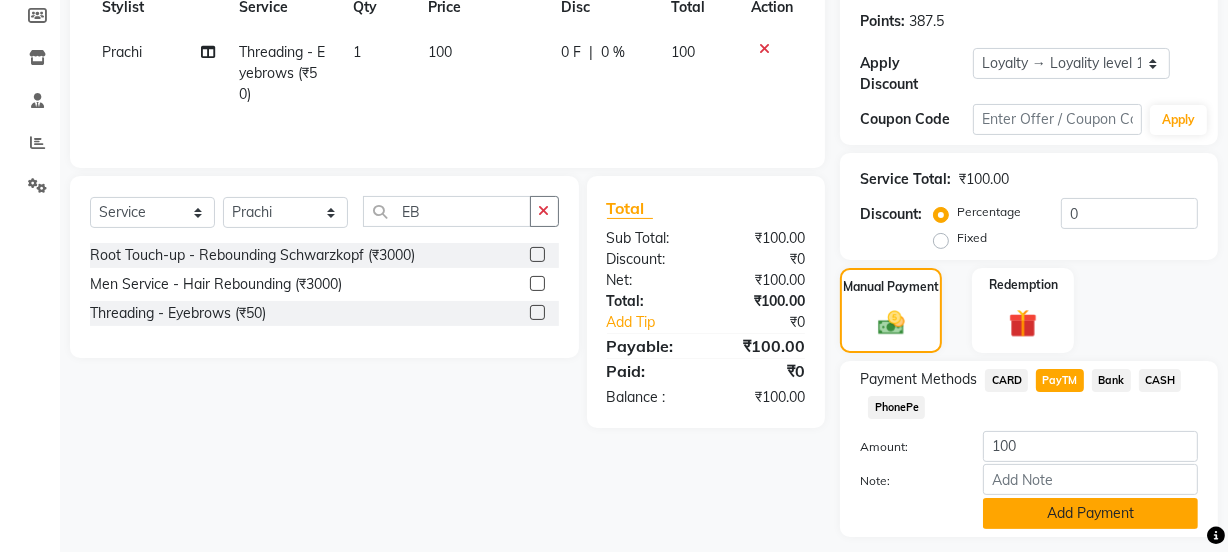 click on "Add Payment" 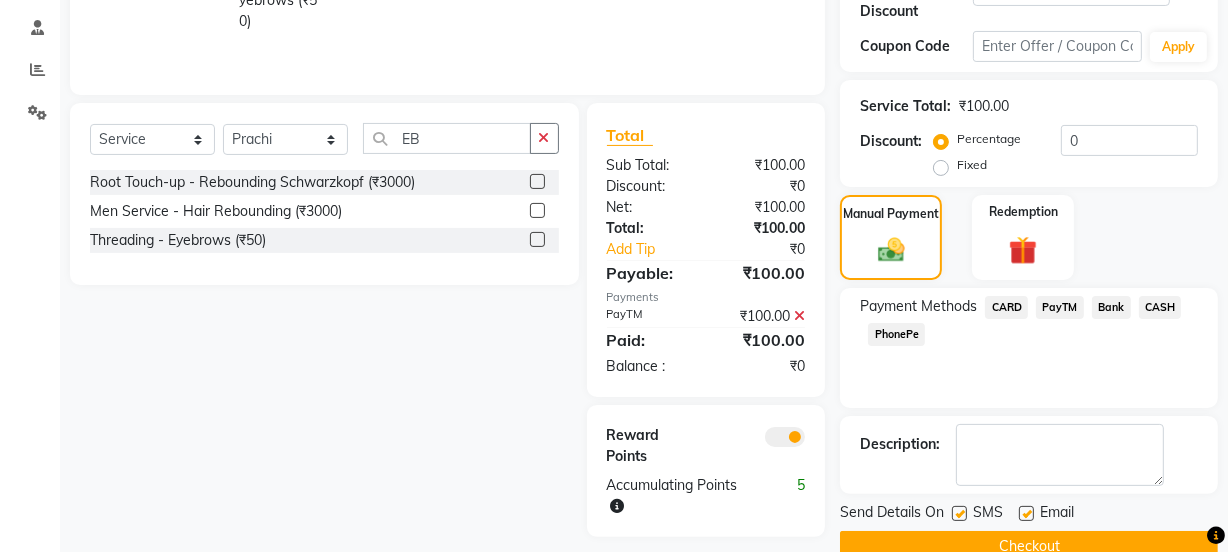 scroll, scrollTop: 412, scrollLeft: 0, axis: vertical 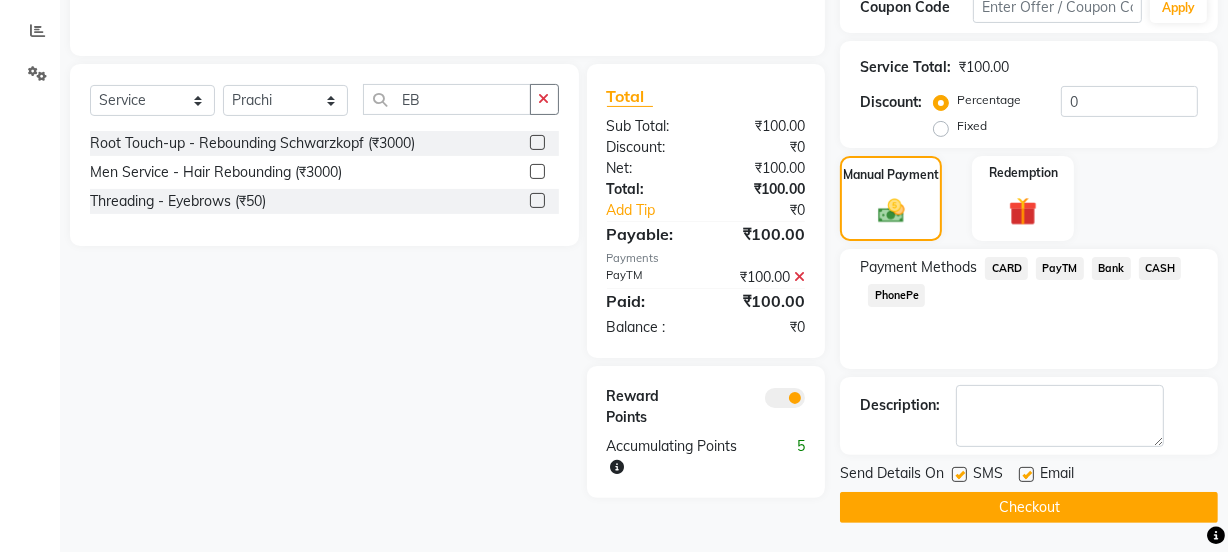 click 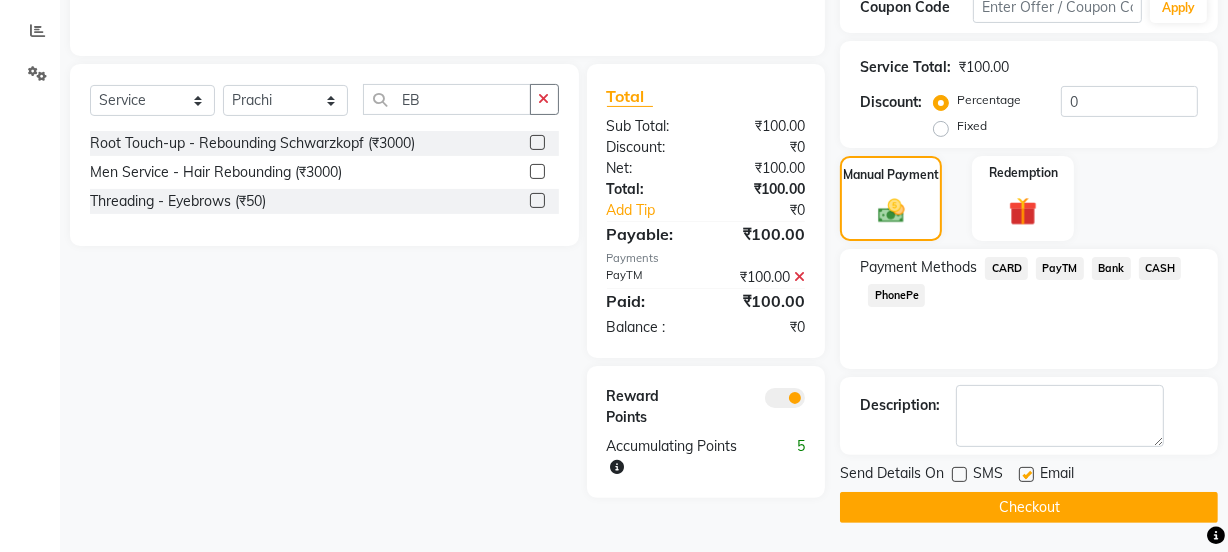 click 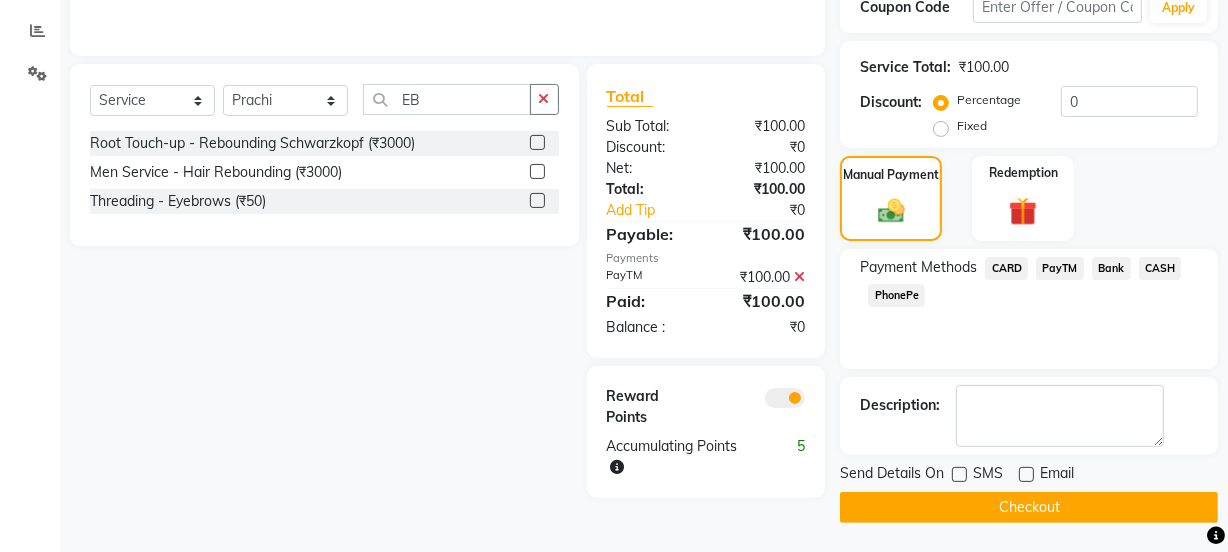 click on "Checkout" 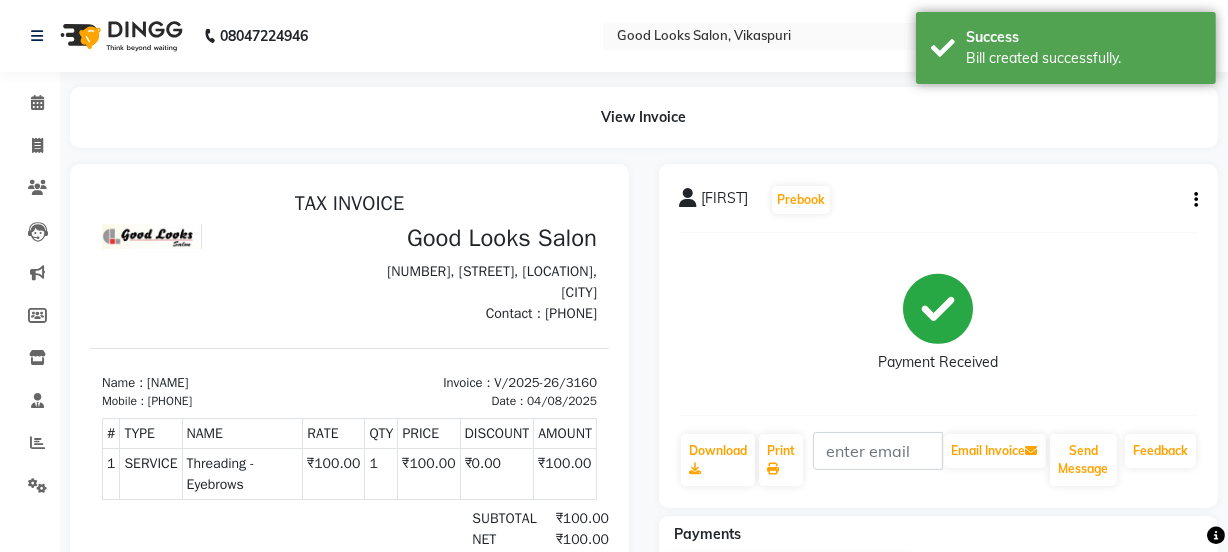 scroll, scrollTop: 0, scrollLeft: 0, axis: both 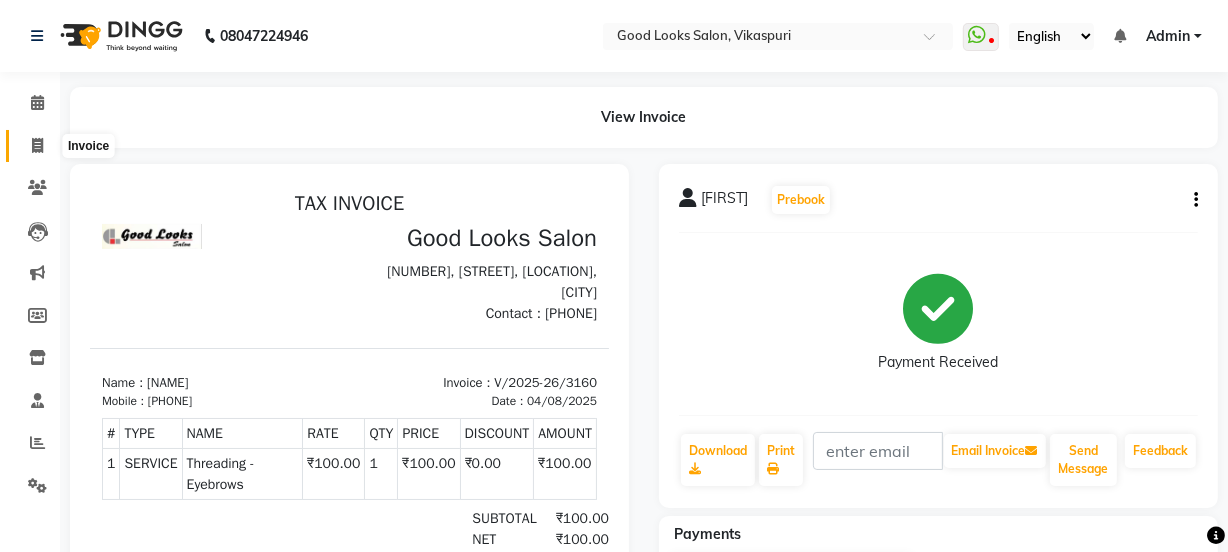 click 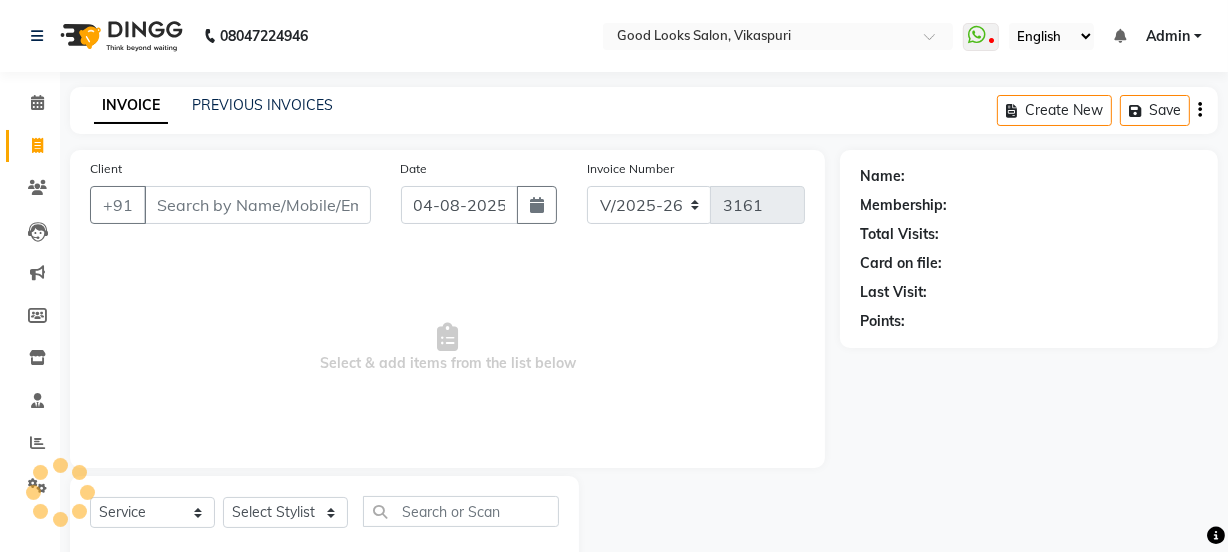 scroll, scrollTop: 50, scrollLeft: 0, axis: vertical 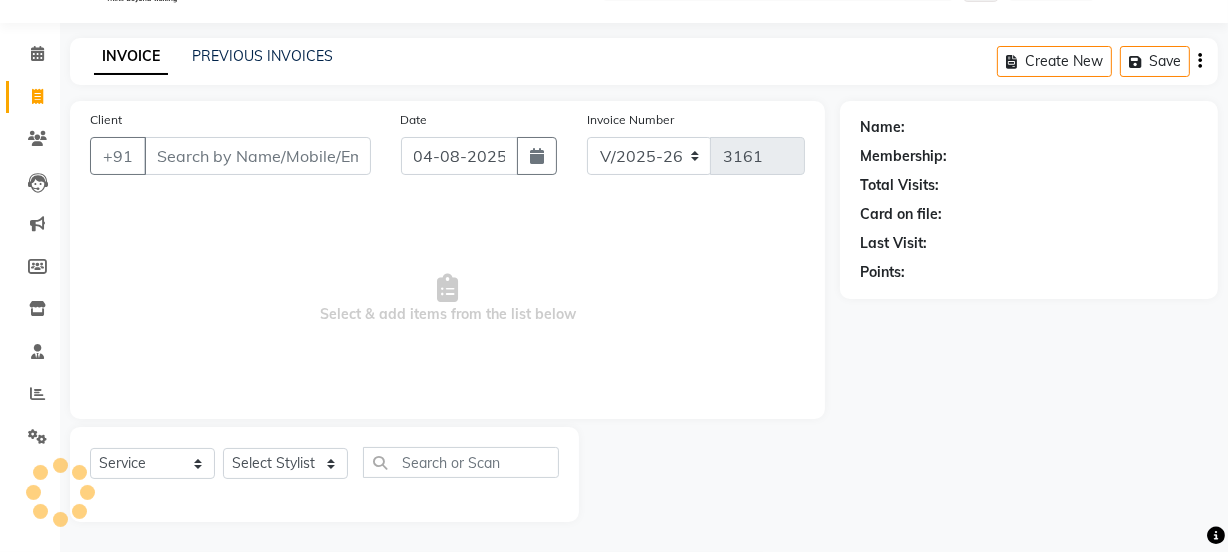 drag, startPoint x: 166, startPoint y: 140, endPoint x: 170, endPoint y: 152, distance: 12.649111 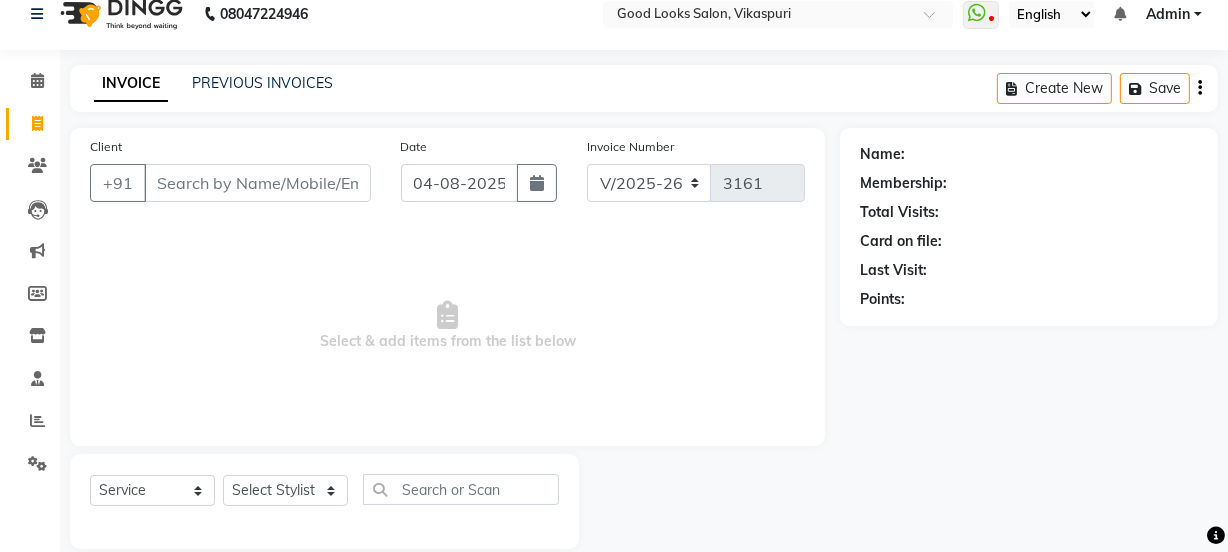 scroll, scrollTop: 0, scrollLeft: 0, axis: both 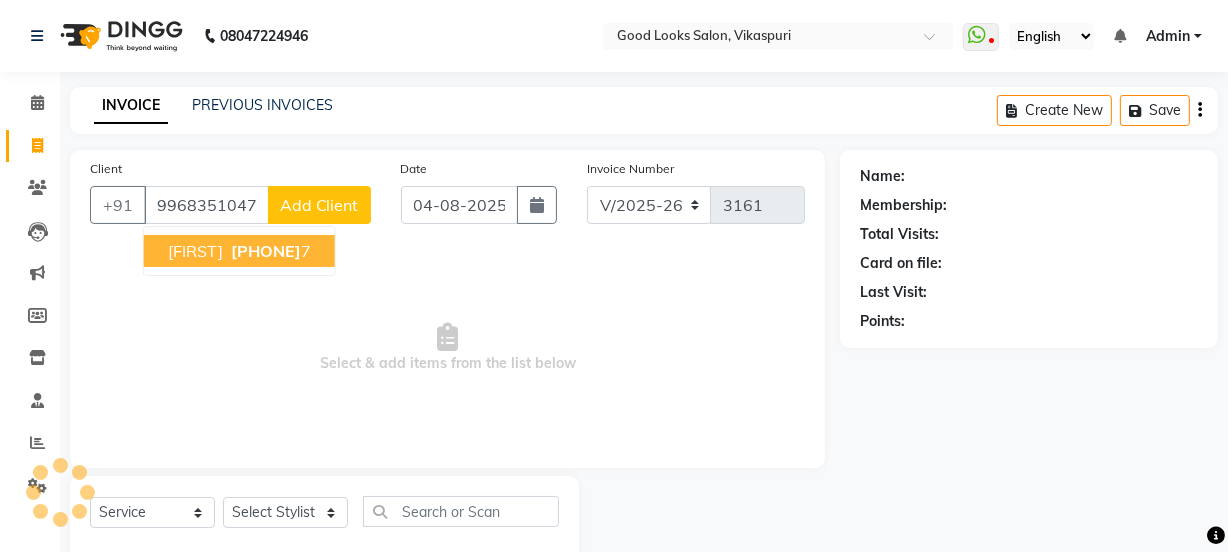 type on "9968351047" 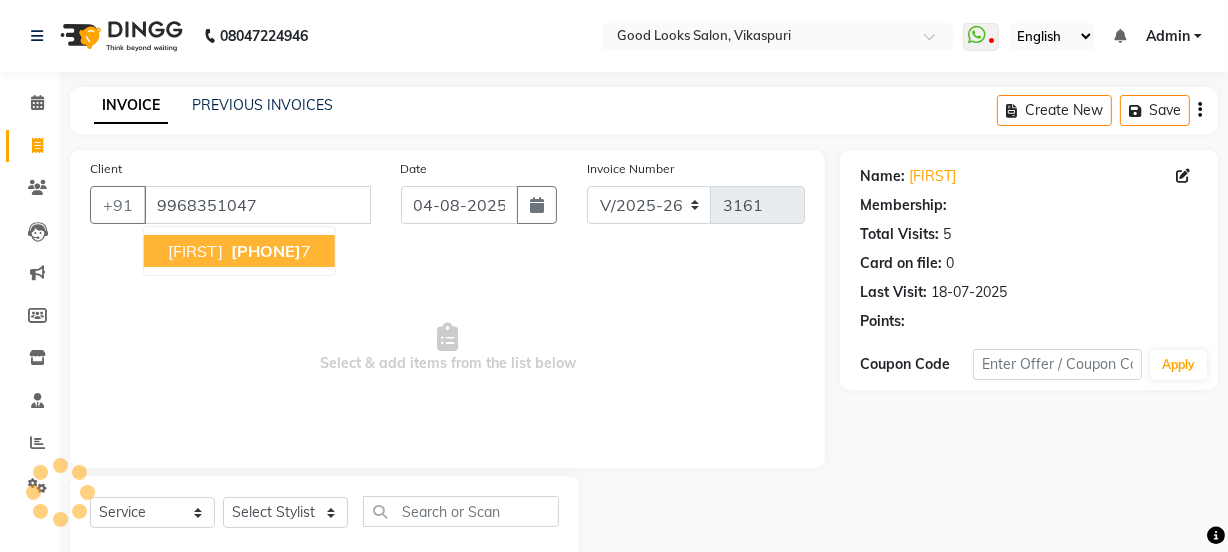 select on "1: Object" 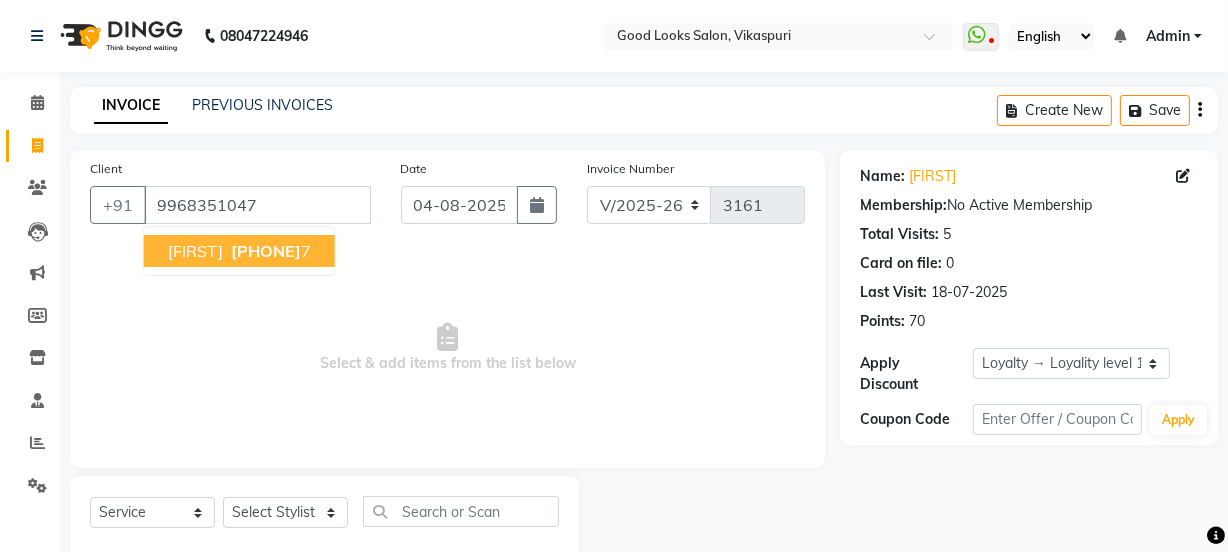click on "SAMEKSHA   996835104 7" at bounding box center (239, 251) 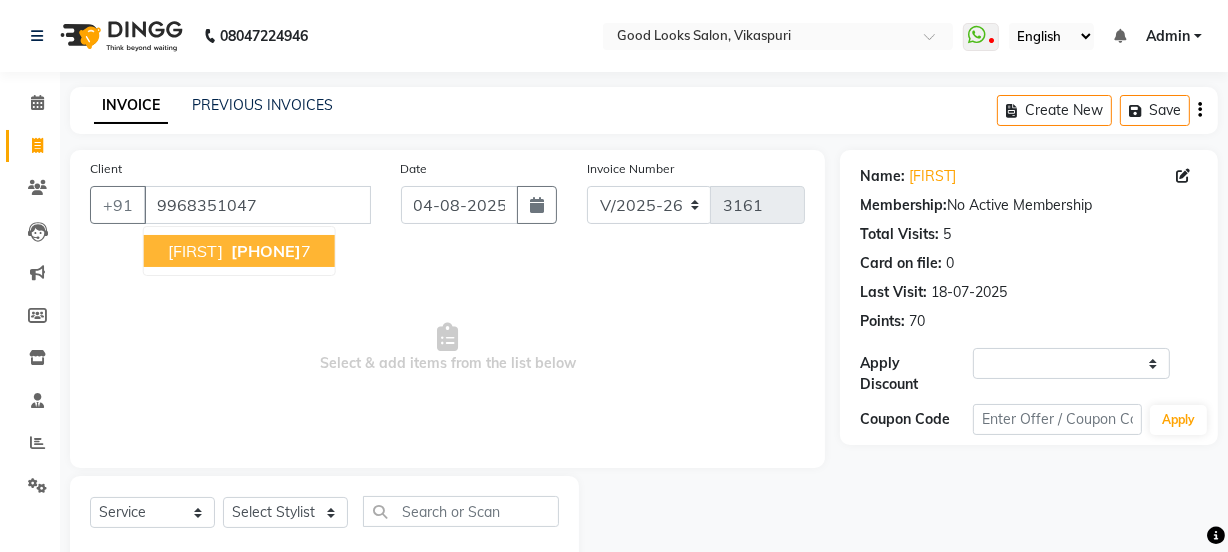 select on "1: Object" 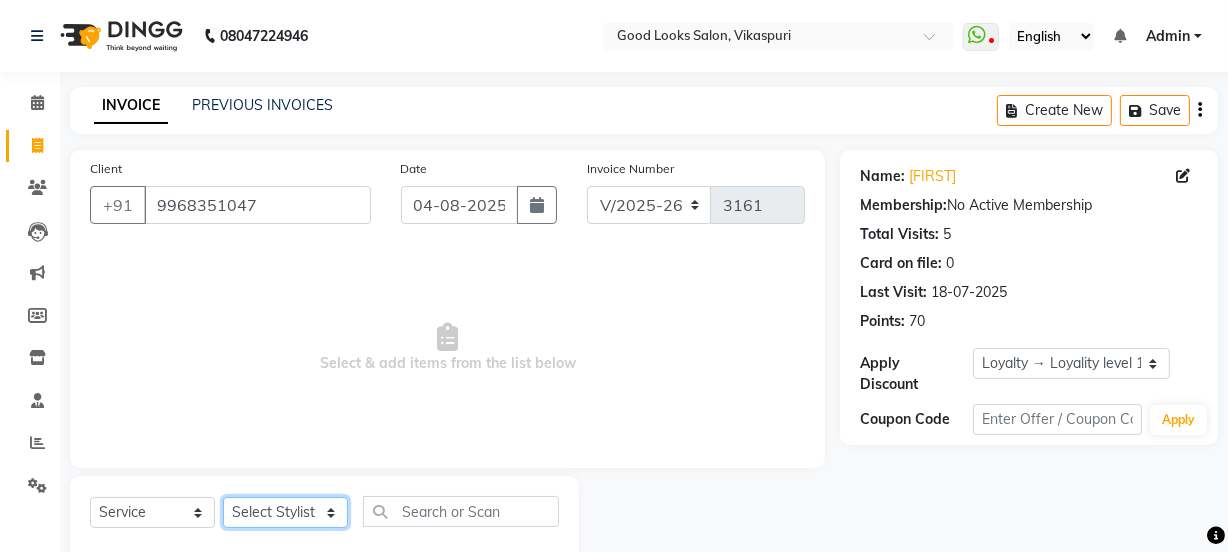 click on "Select Stylist Jyoti kaif Manager Pooja Prachi Raman Raman 2 Reception RIHAN Sameer Shivam simo SUNNY yogita" 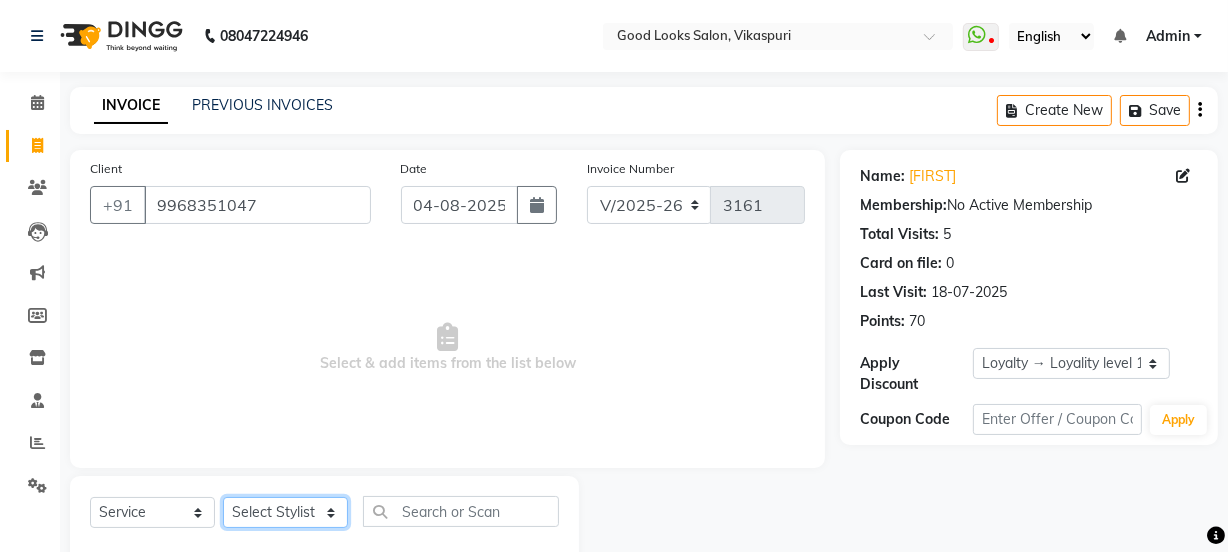 select on "43944" 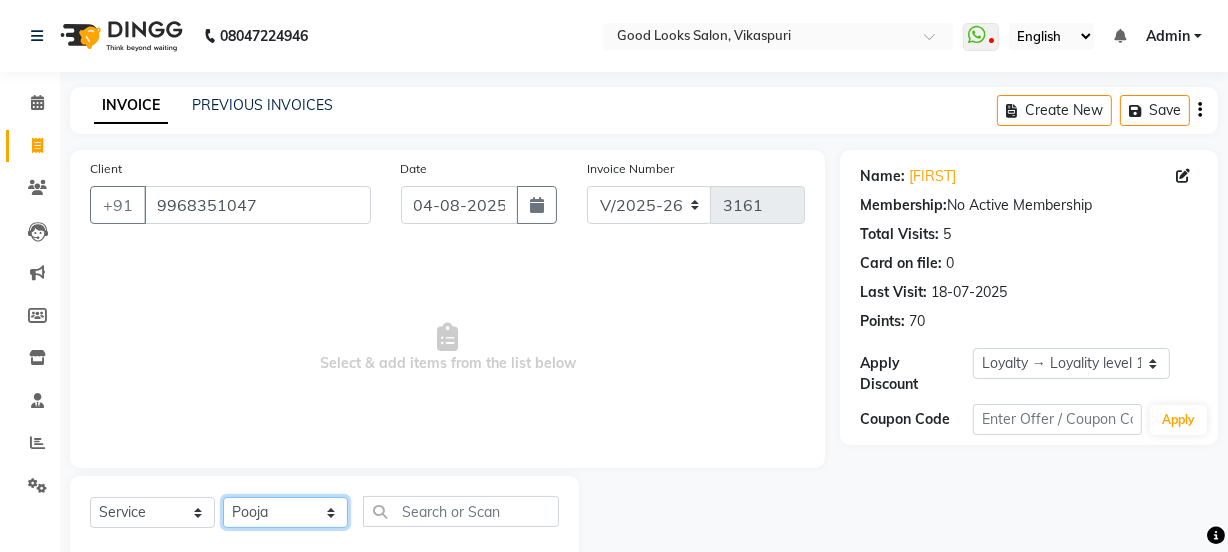 click on "Select Stylist Jyoti kaif Manager Pooja Prachi Raman Raman 2 Reception RIHAN Sameer Shivam simo SUNNY yogita" 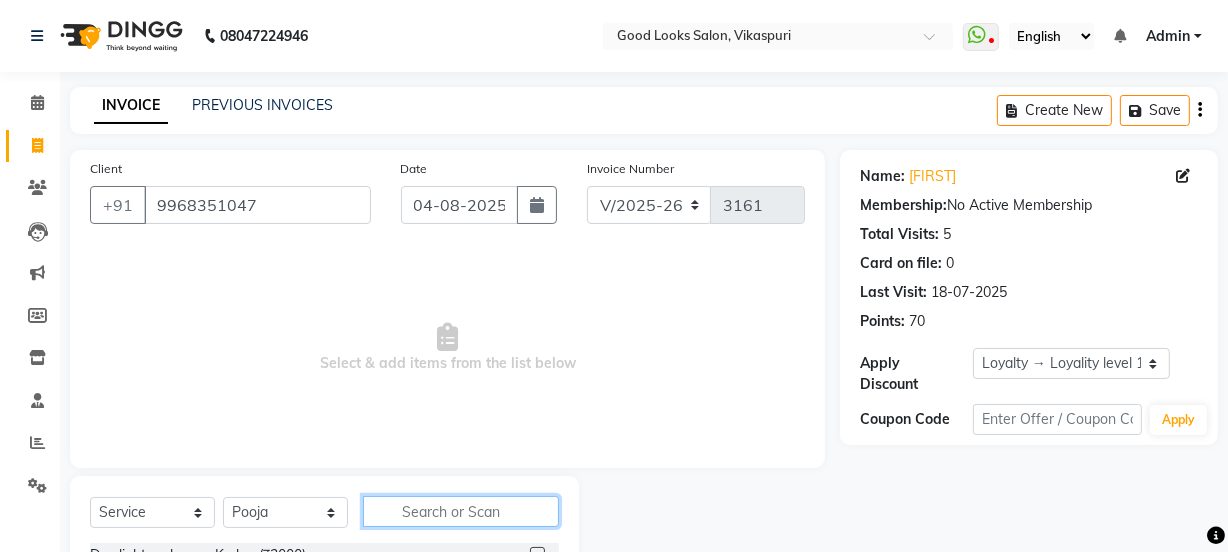 click 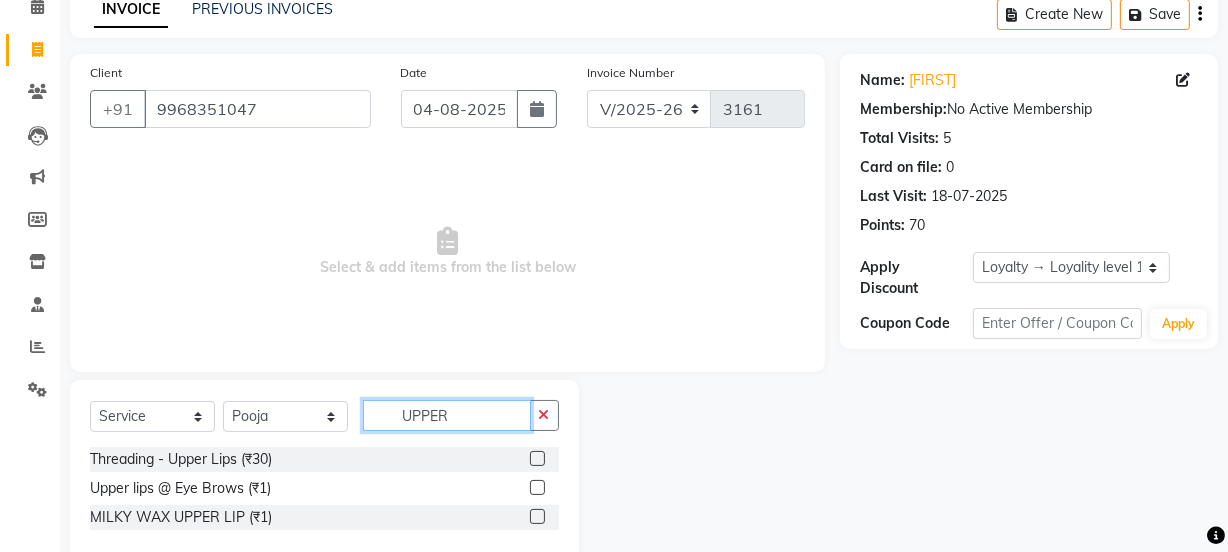 scroll, scrollTop: 136, scrollLeft: 0, axis: vertical 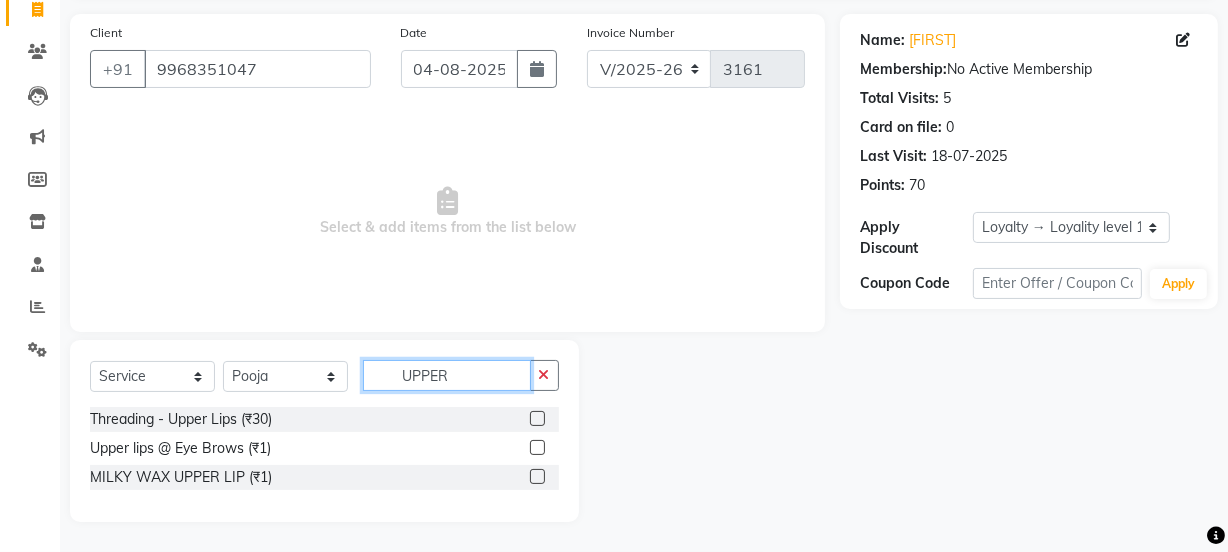 type on "UPPER" 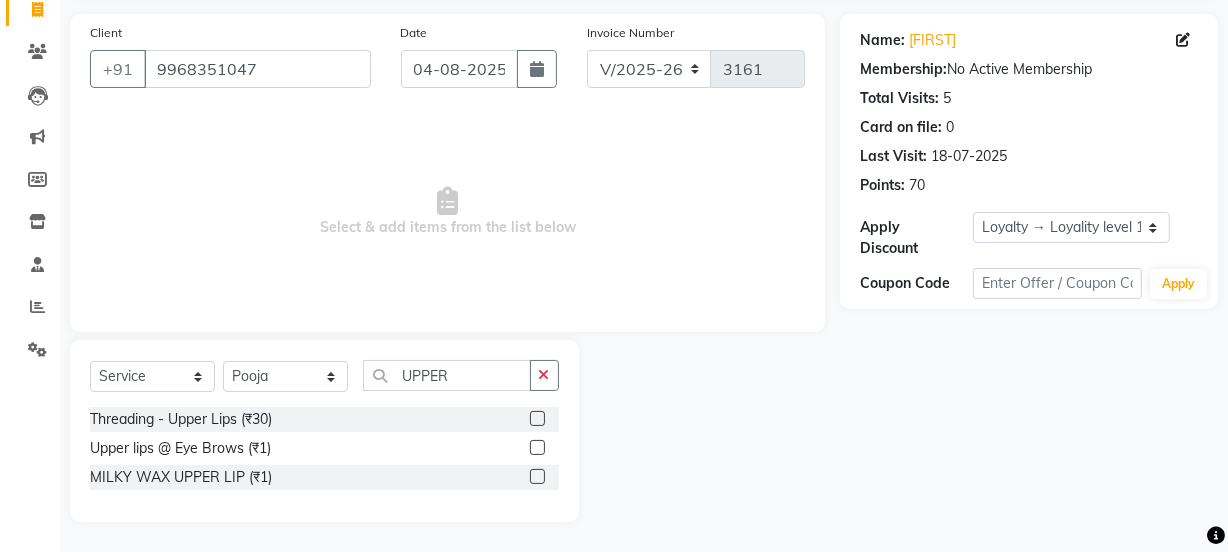 click 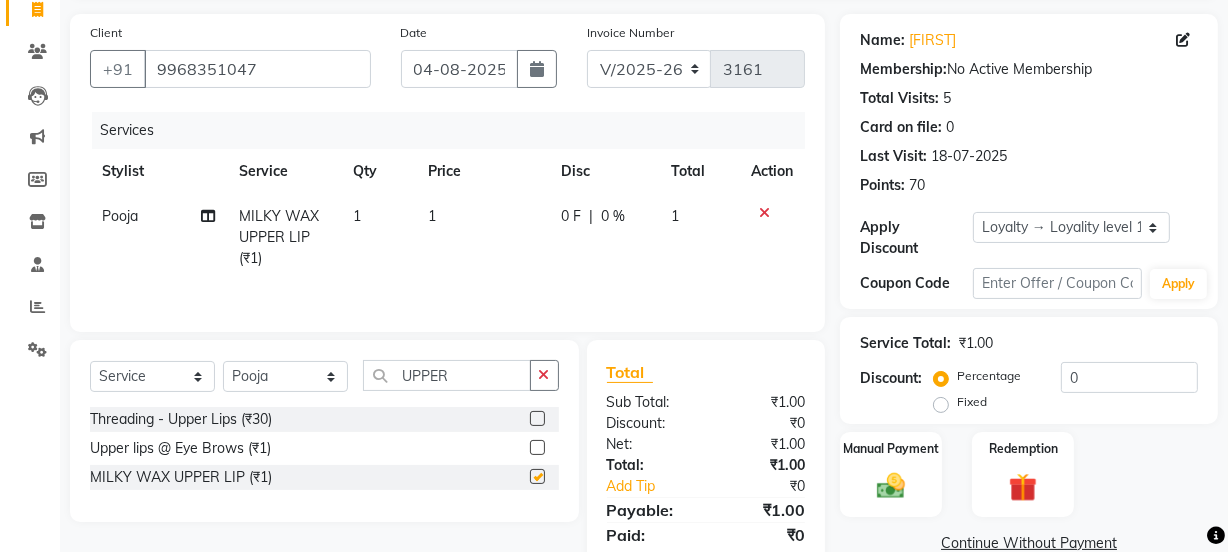 checkbox on "false" 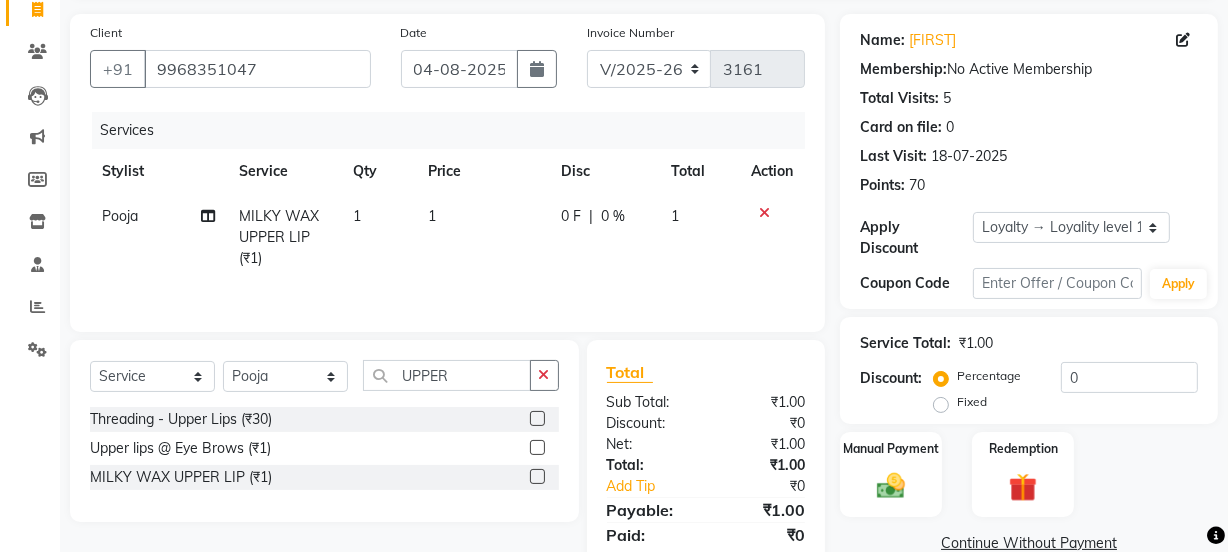 click on "1" 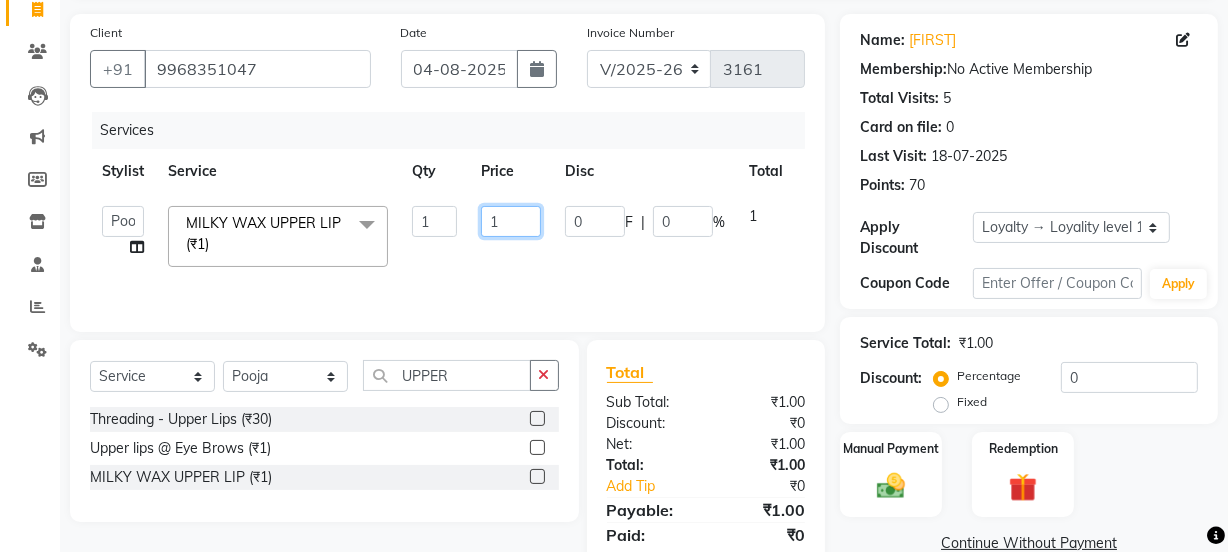 click on "1" 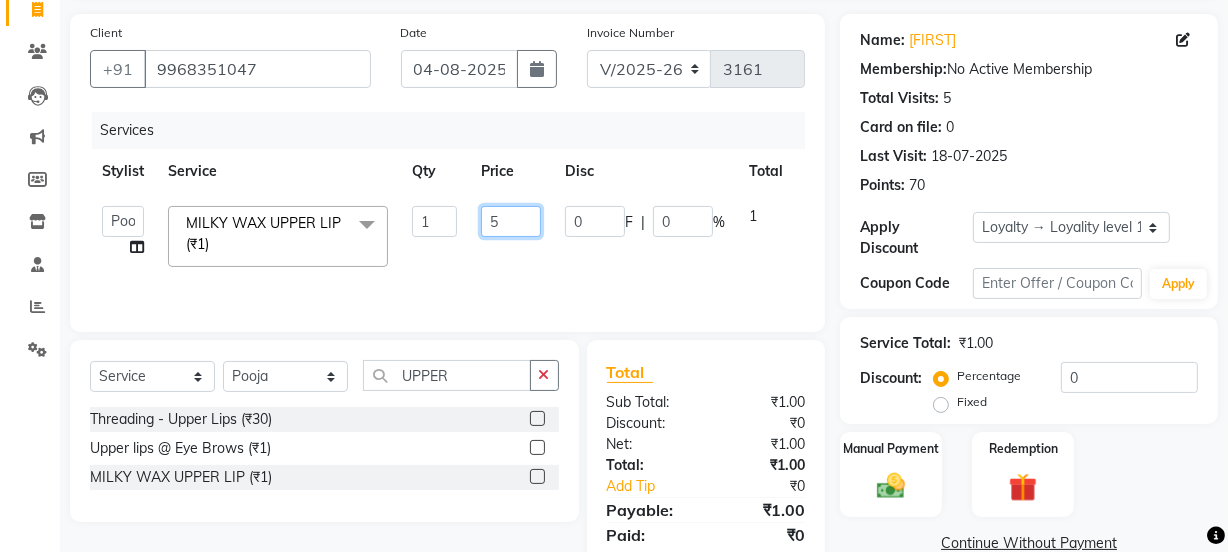 type on "50" 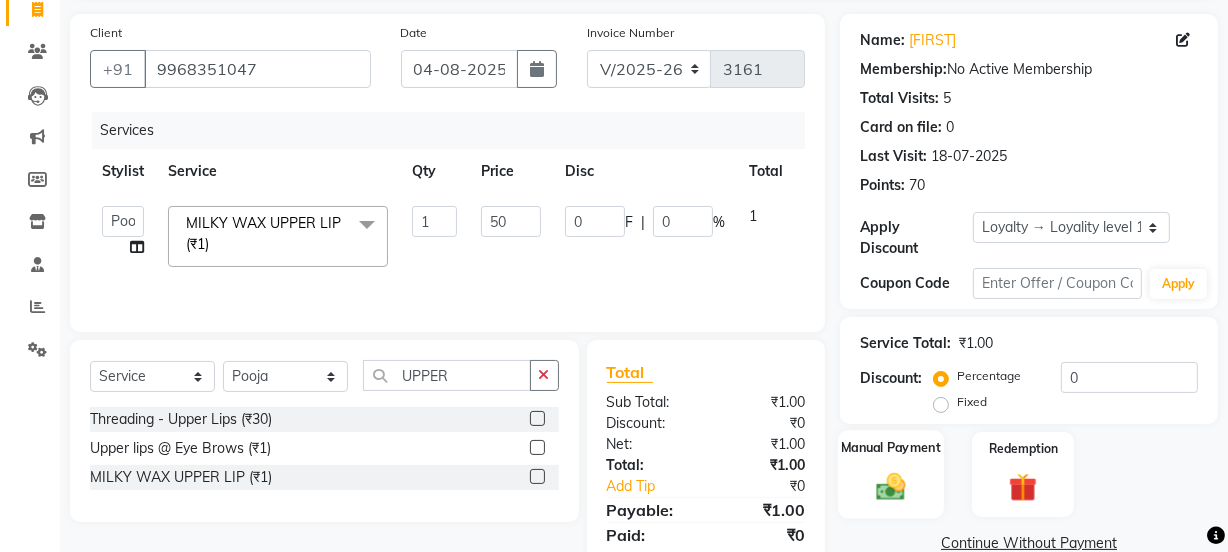 click on "Manual Payment" 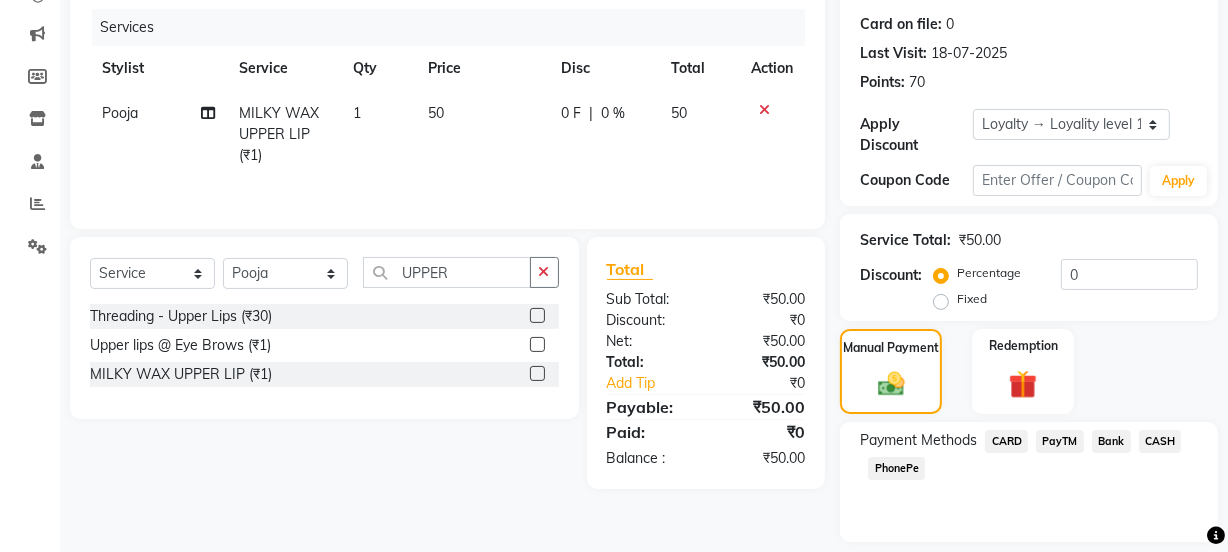 scroll, scrollTop: 300, scrollLeft: 0, axis: vertical 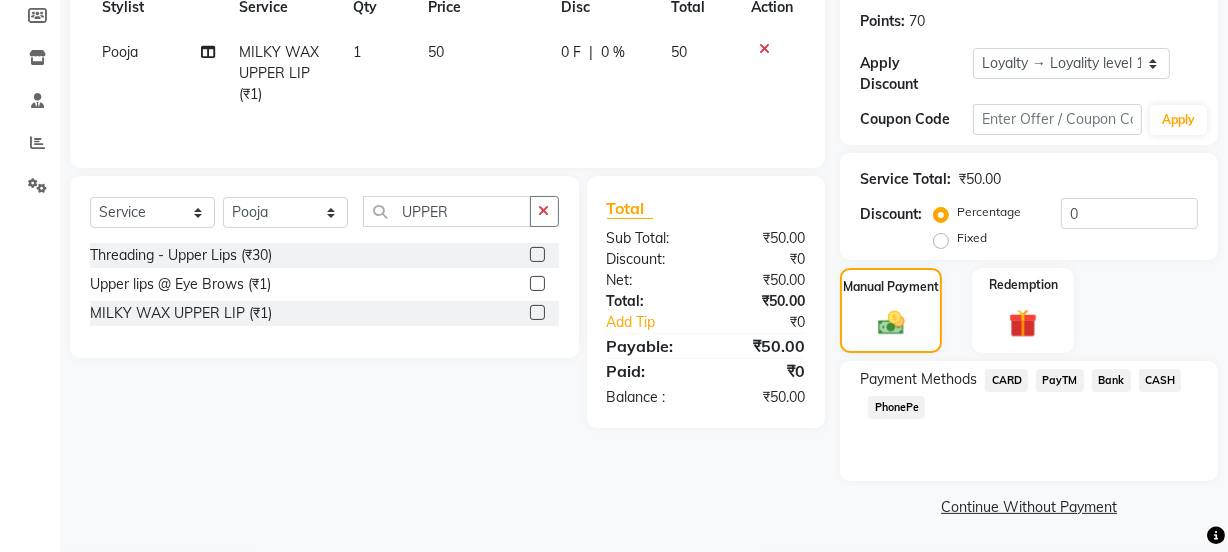 click on "PayTM" 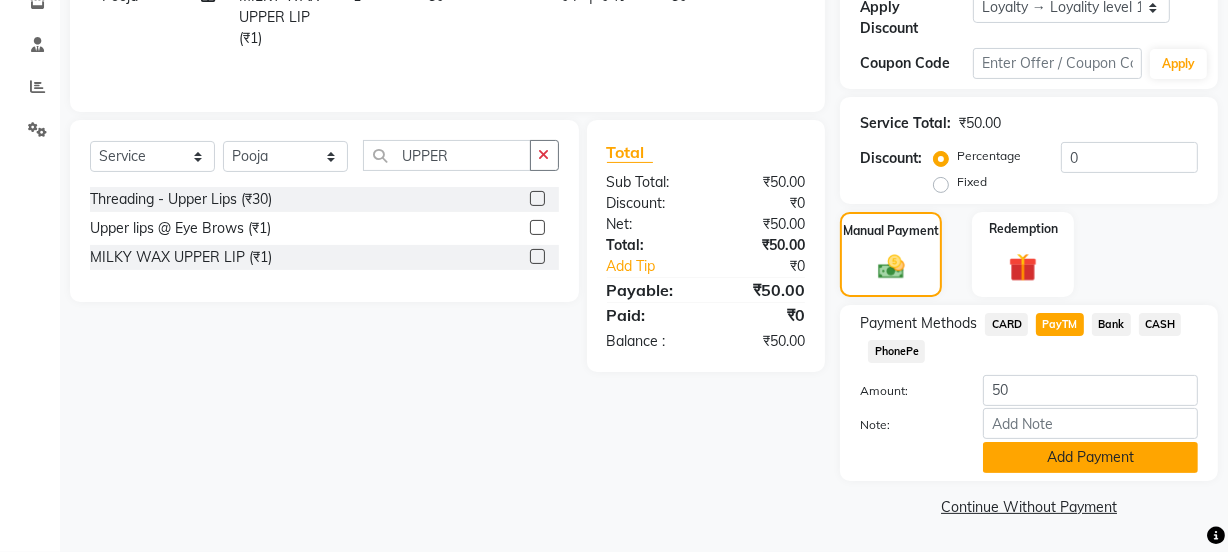 click on "Add Payment" 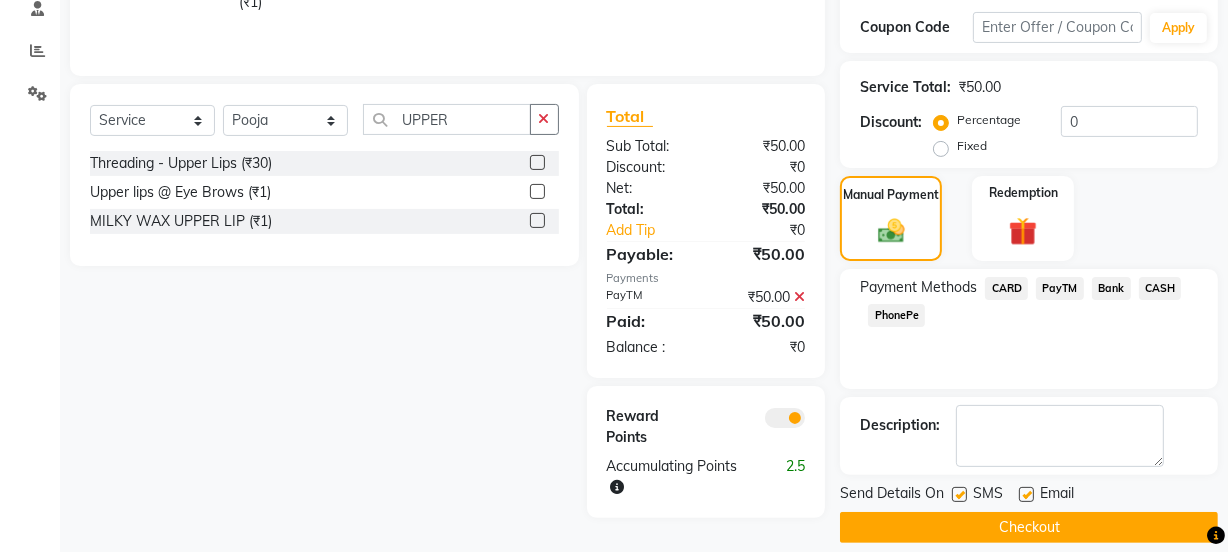 scroll, scrollTop: 412, scrollLeft: 0, axis: vertical 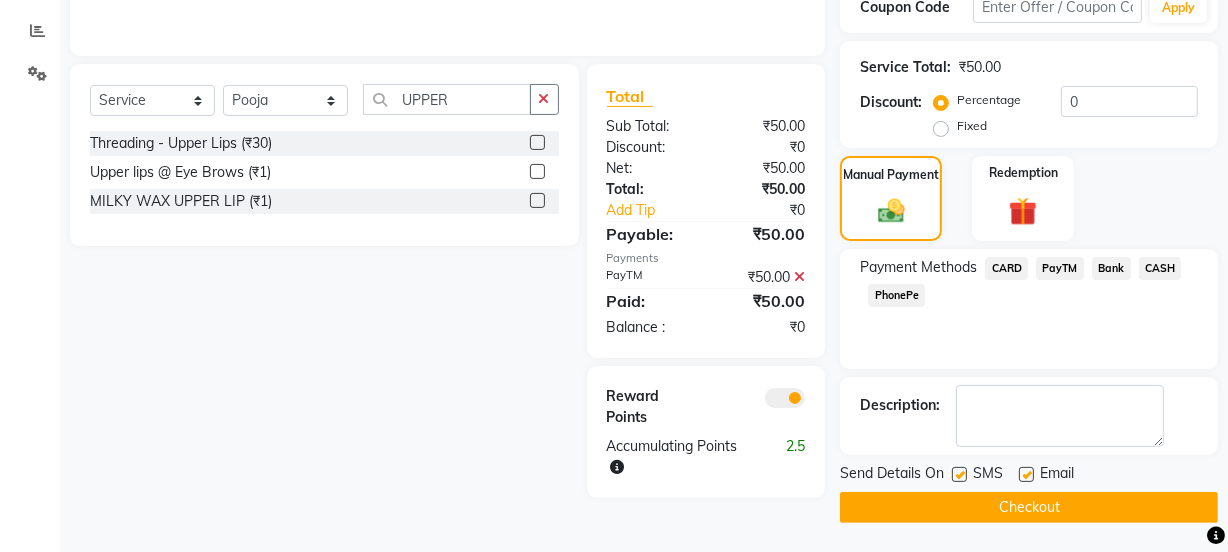 click on "Send Details On SMS Email" 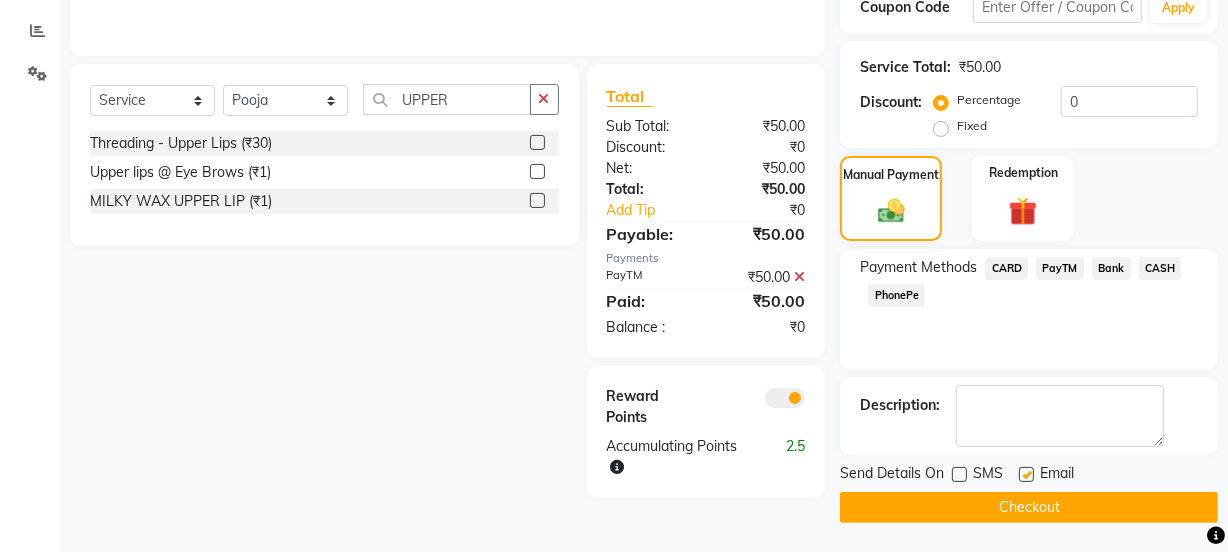 click 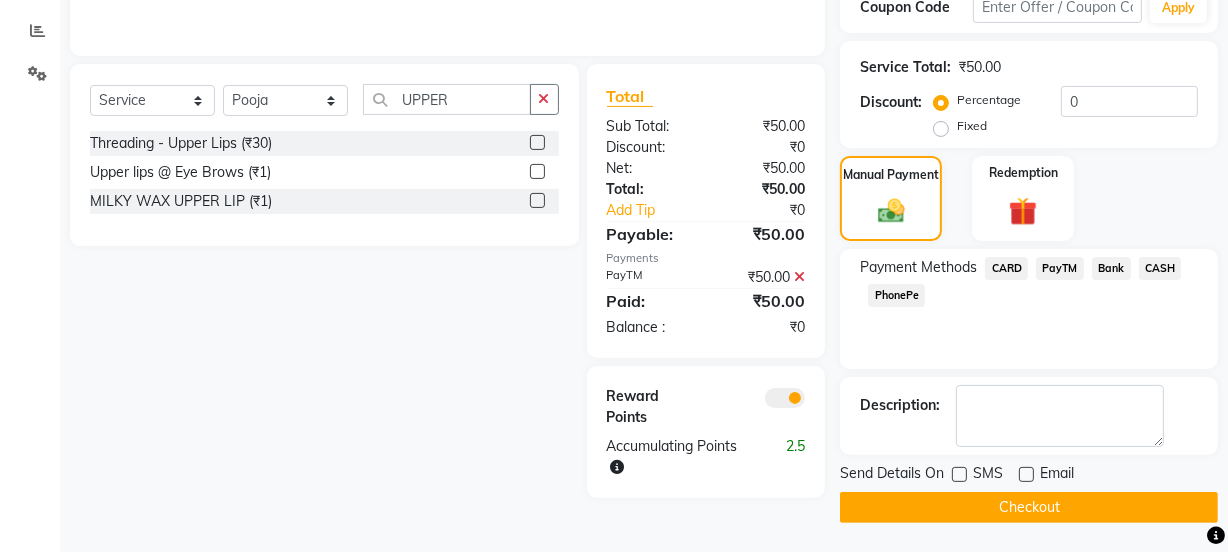 click on "Checkout" 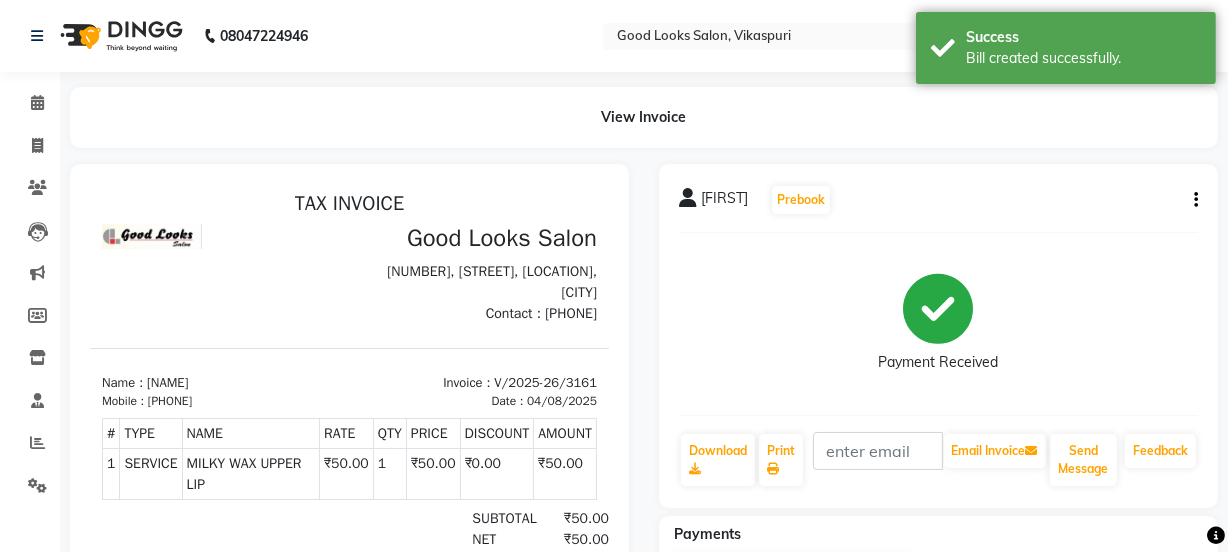 scroll, scrollTop: 0, scrollLeft: 0, axis: both 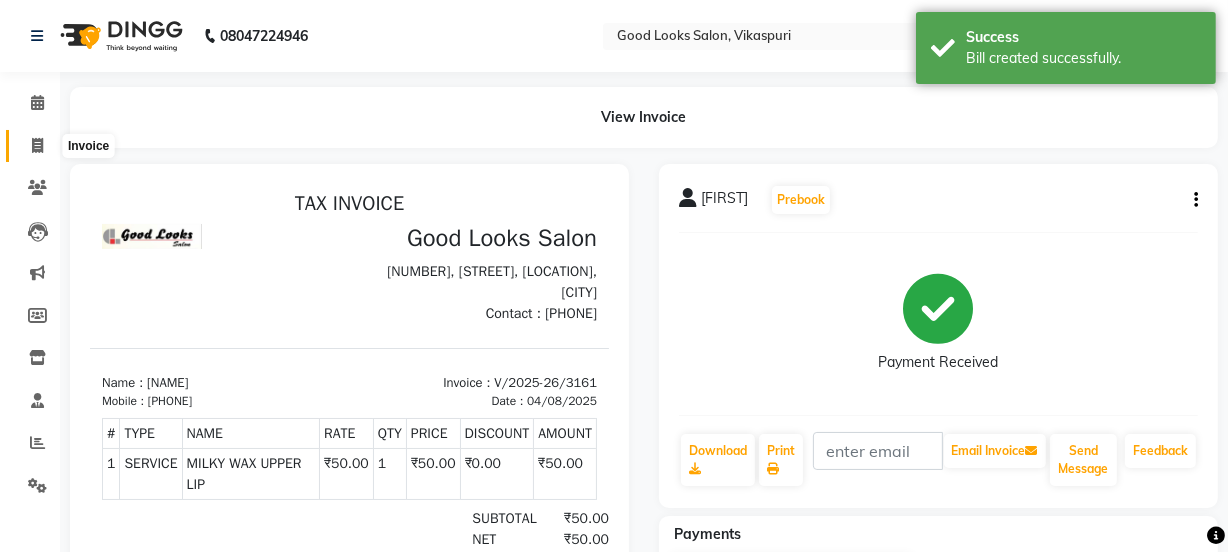 click 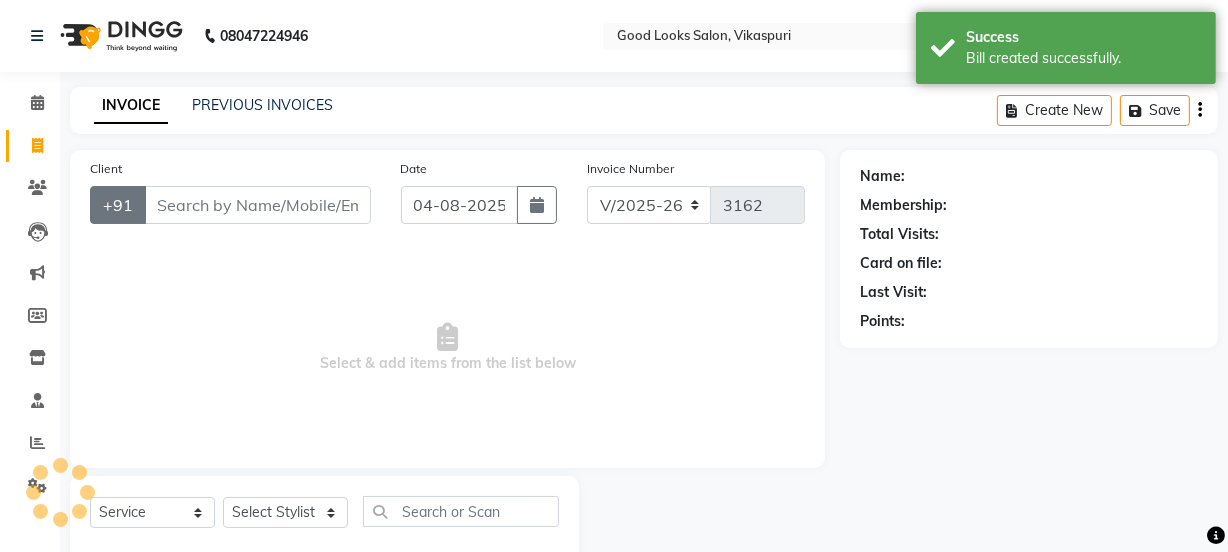 scroll, scrollTop: 50, scrollLeft: 0, axis: vertical 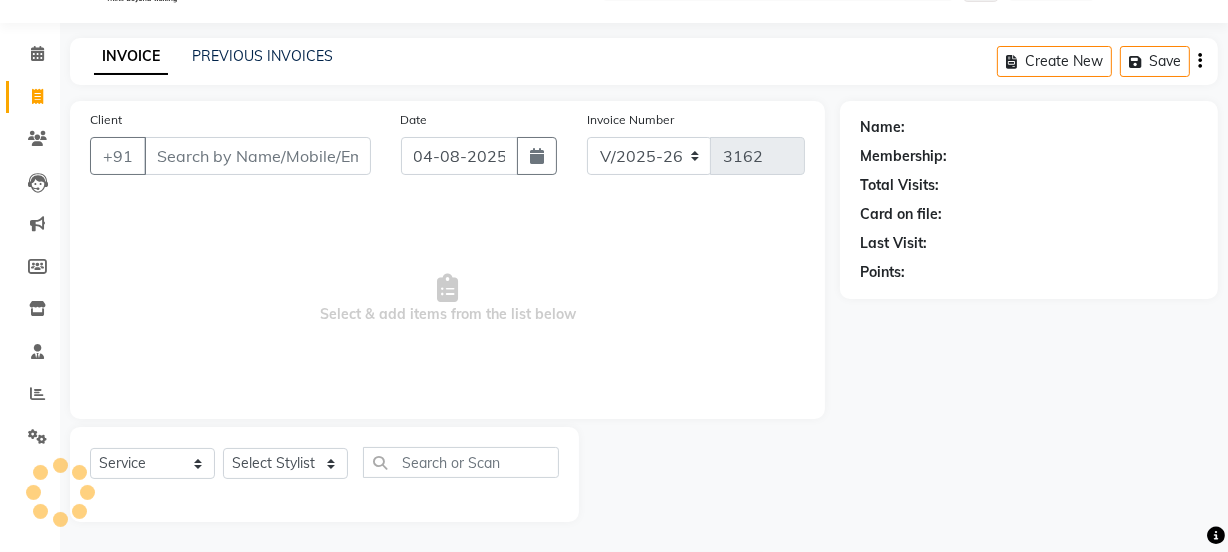 click on "Client" at bounding box center [257, 156] 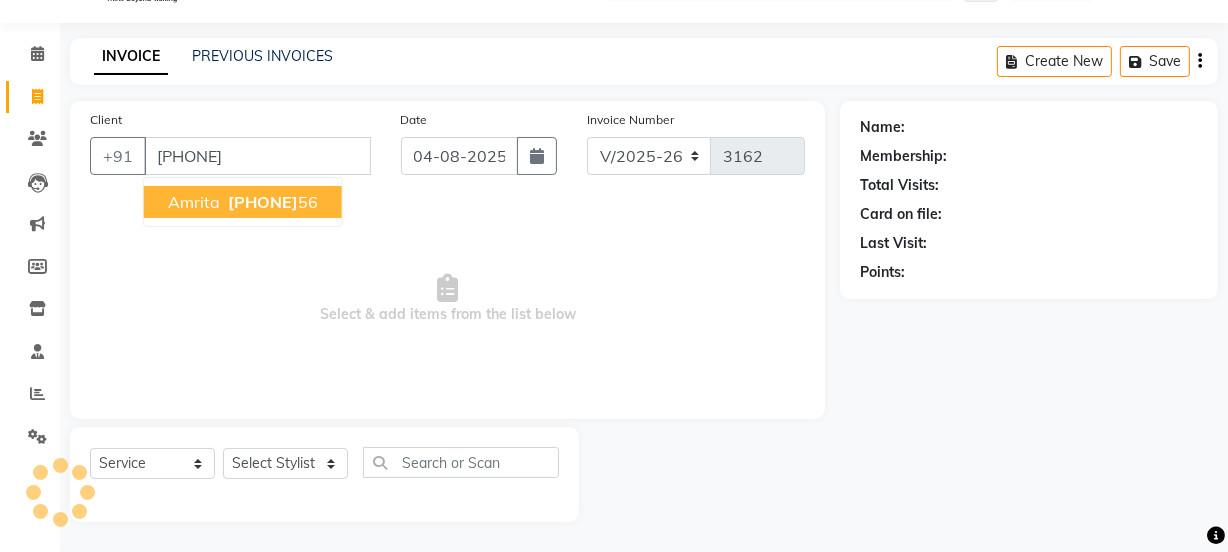 type on "[PHONE]" 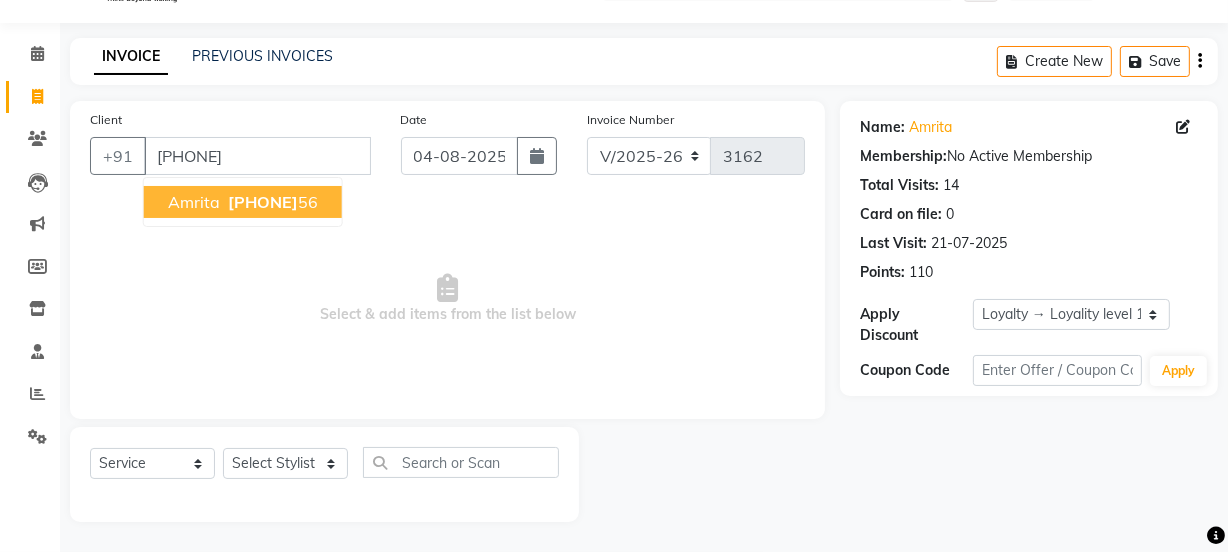 click on "98285342" at bounding box center (263, 202) 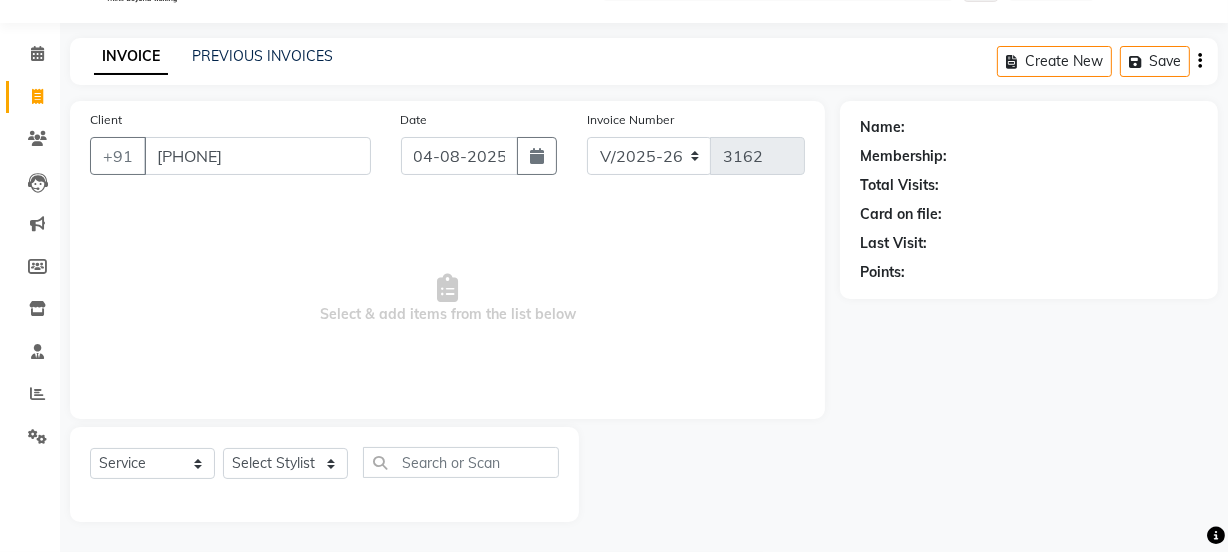 select on "1: Object" 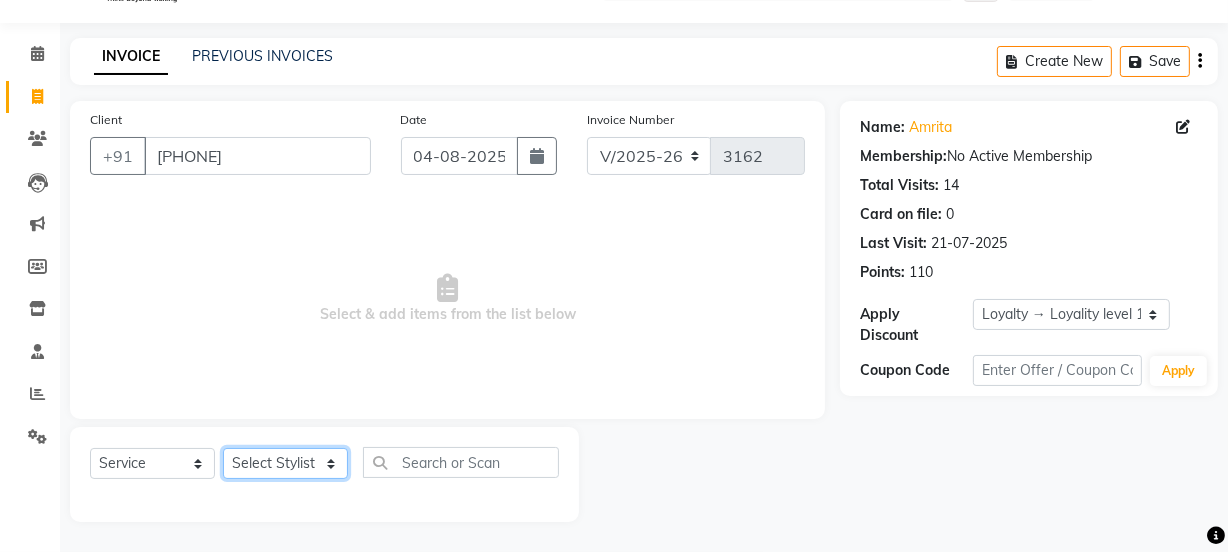 click on "Select Stylist Jyoti kaif Manager Pooja Prachi Raman Raman 2 Reception RIHAN Sameer Shivam simo SUNNY yogita" 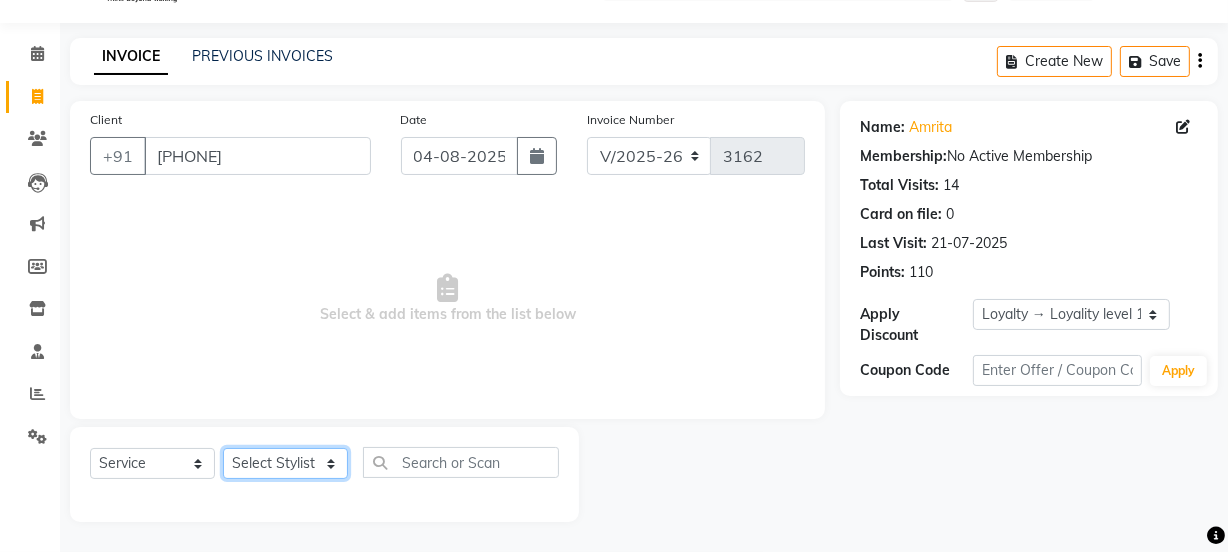 select on "70835" 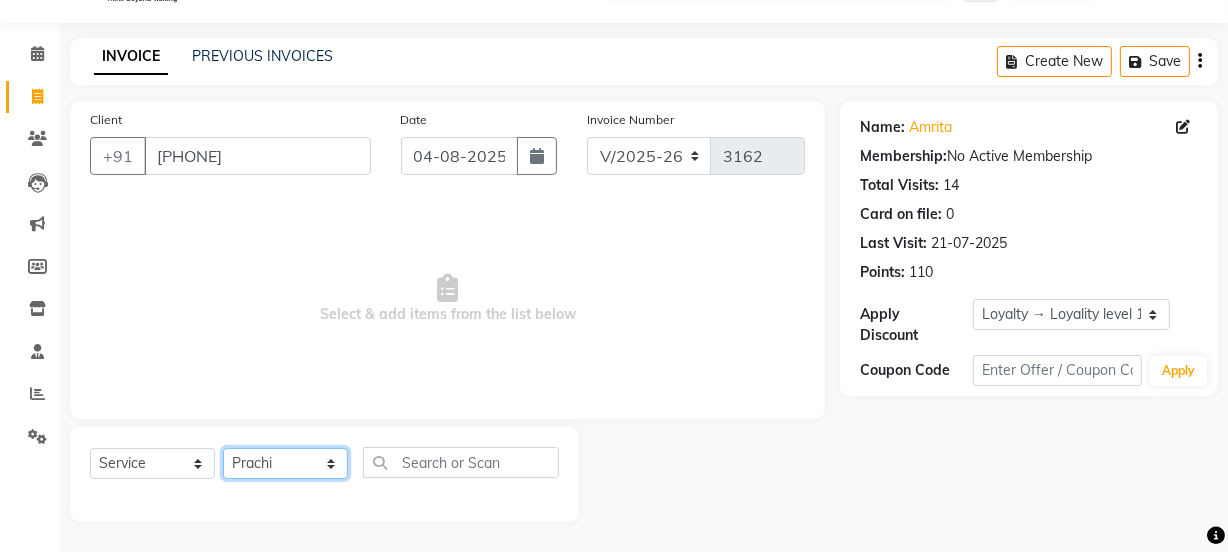 click on "Select Stylist Jyoti kaif Manager Pooja Prachi Raman Raman 2 Reception RIHAN Sameer Shivam simo SUNNY yogita" 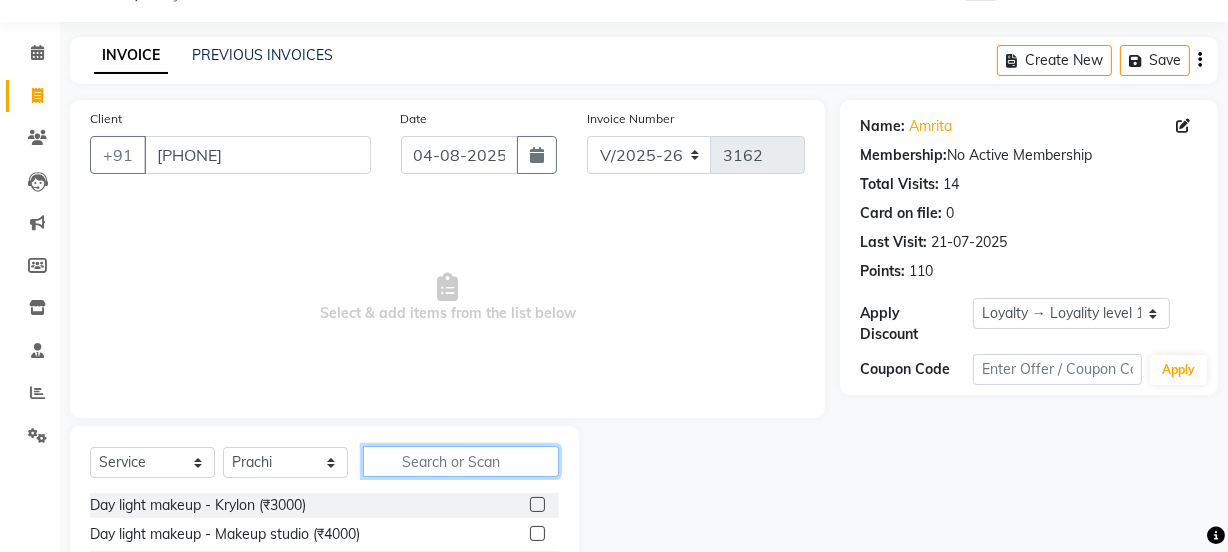 click 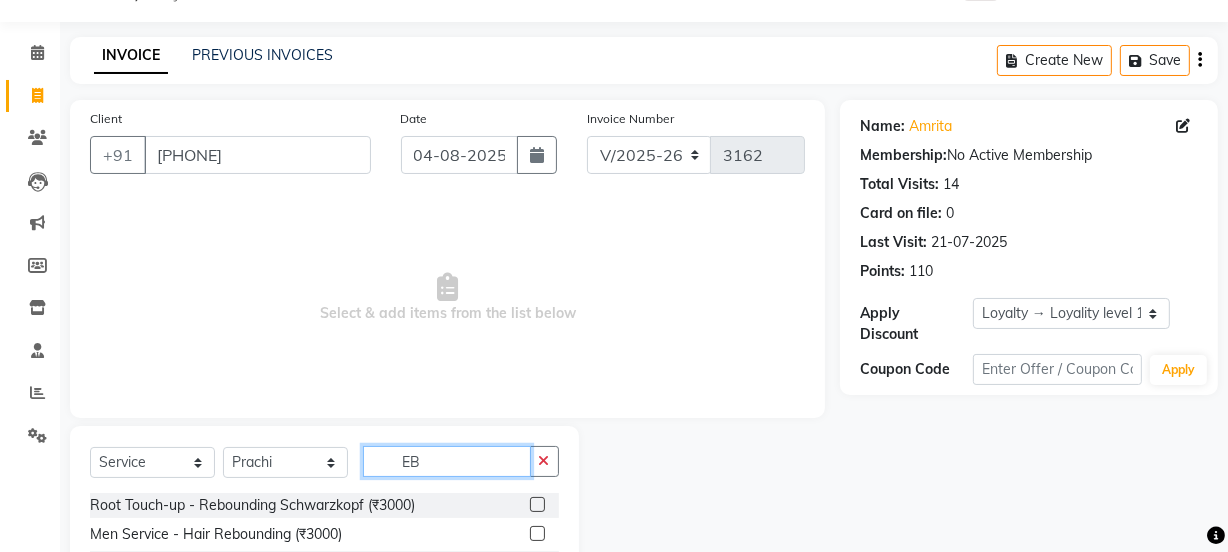 scroll, scrollTop: 136, scrollLeft: 0, axis: vertical 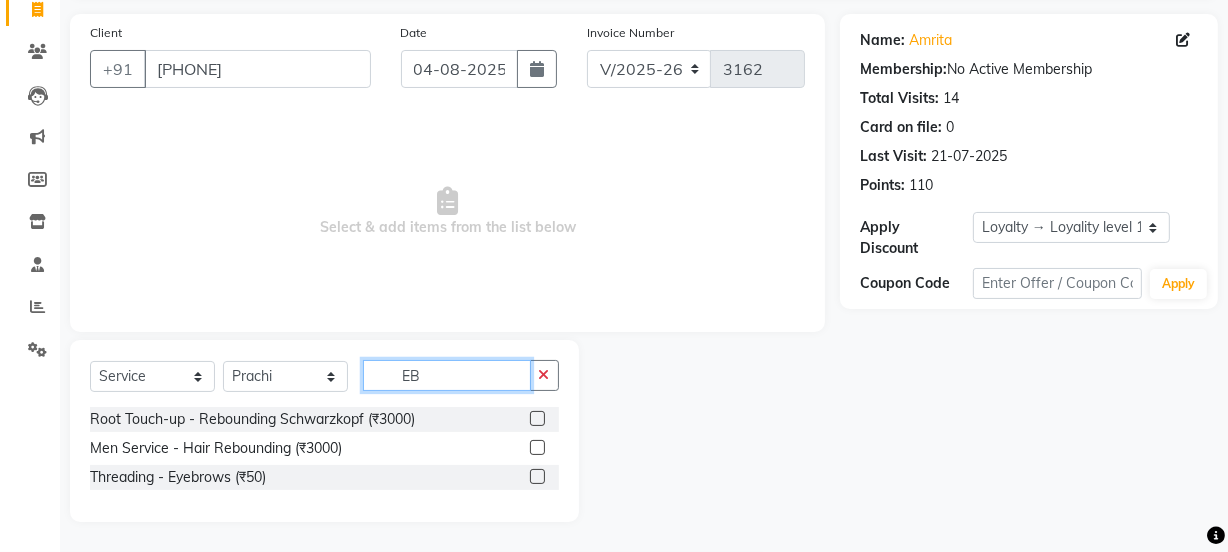 type on "EB" 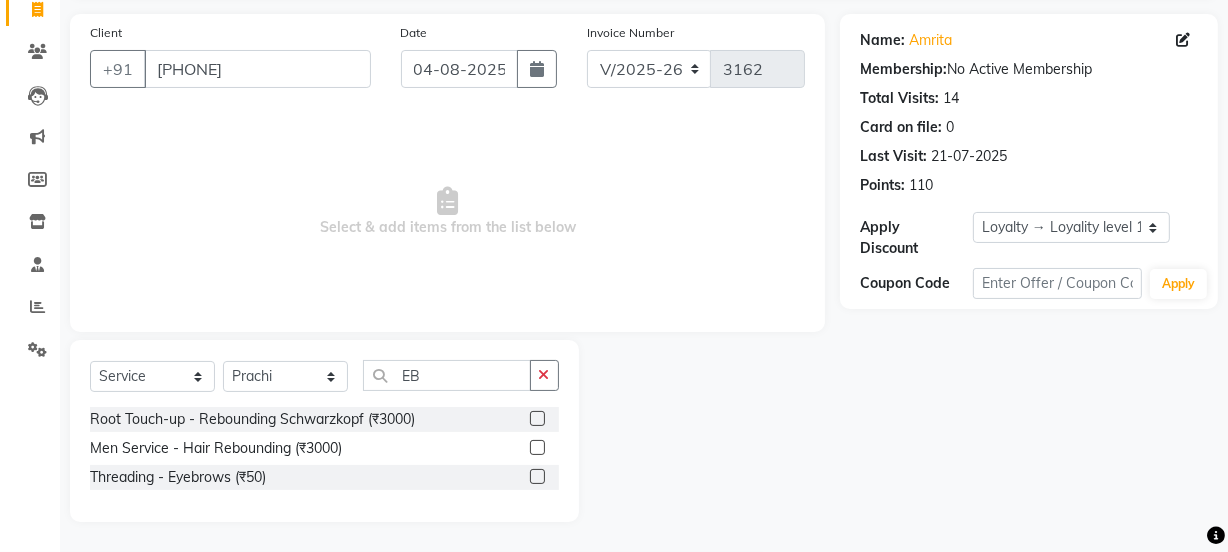 click 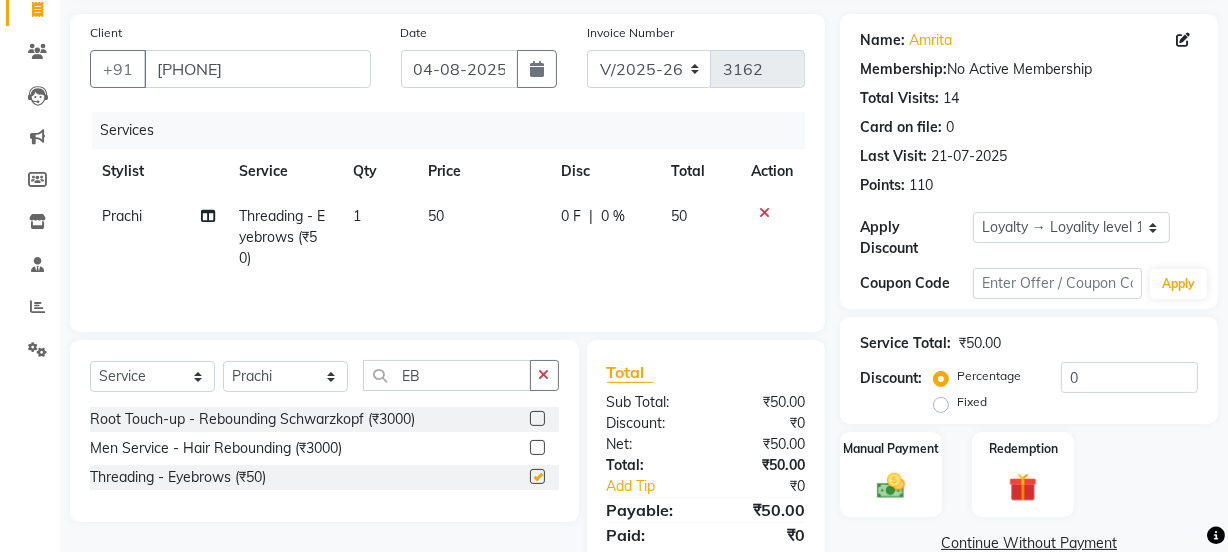 checkbox on "false" 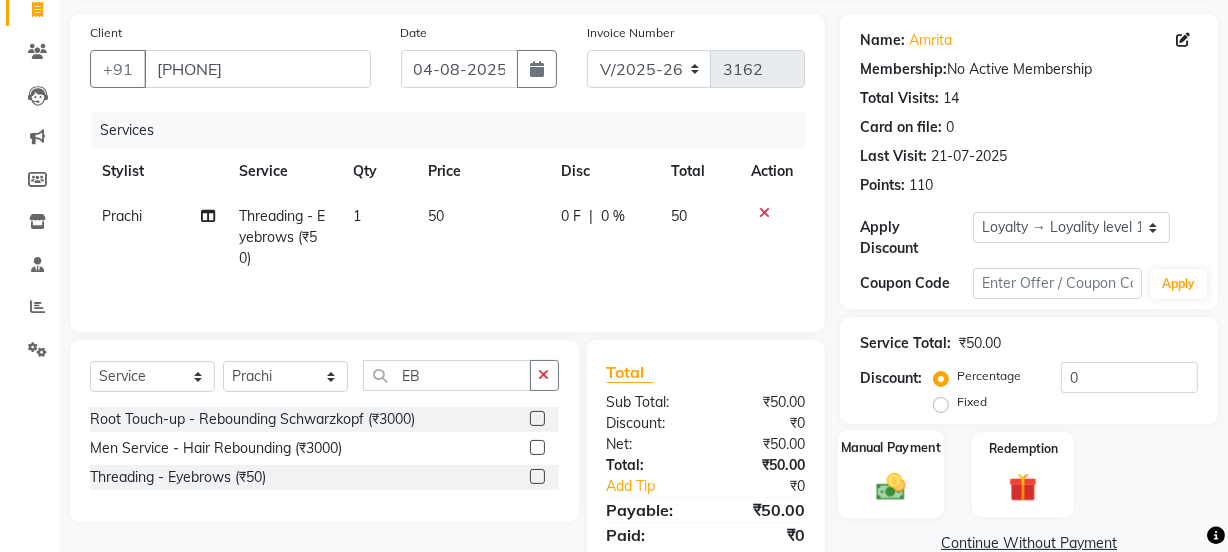 click on "Manual Payment" 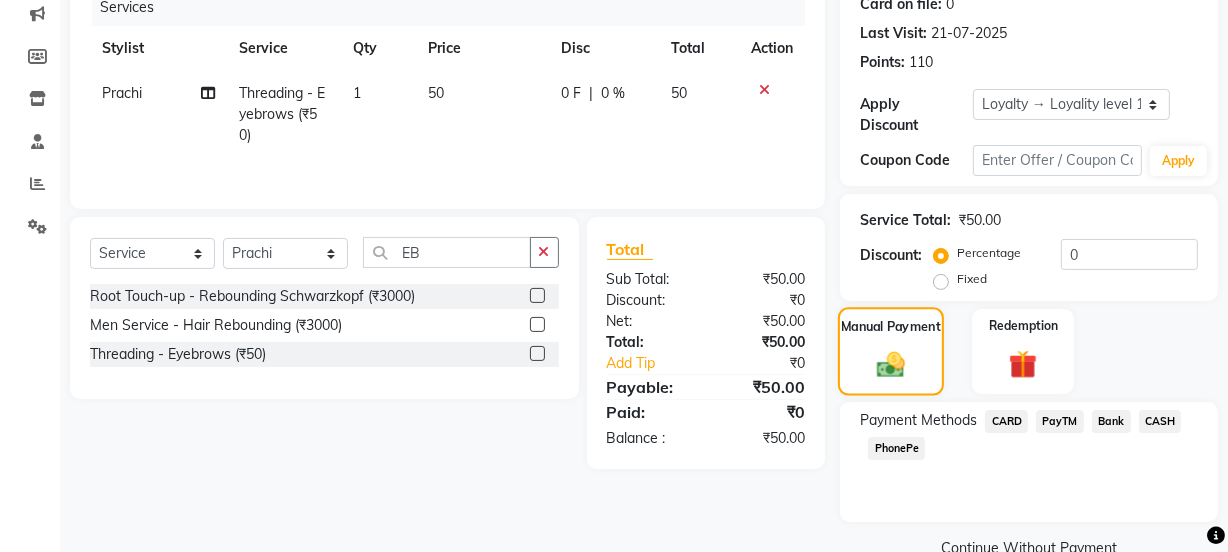 scroll, scrollTop: 272, scrollLeft: 0, axis: vertical 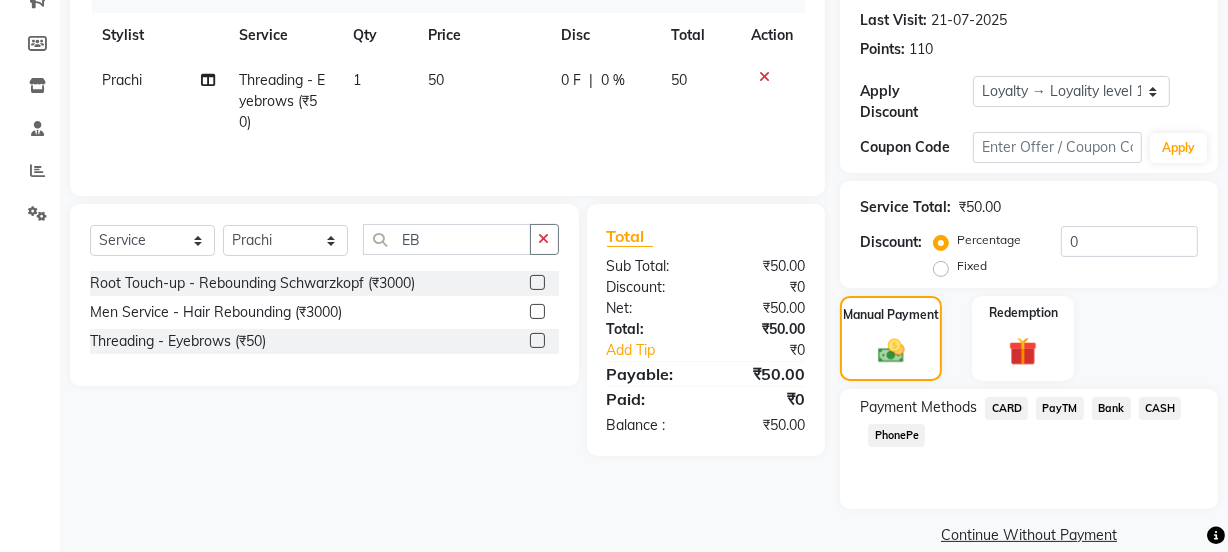 click on "PayTM" 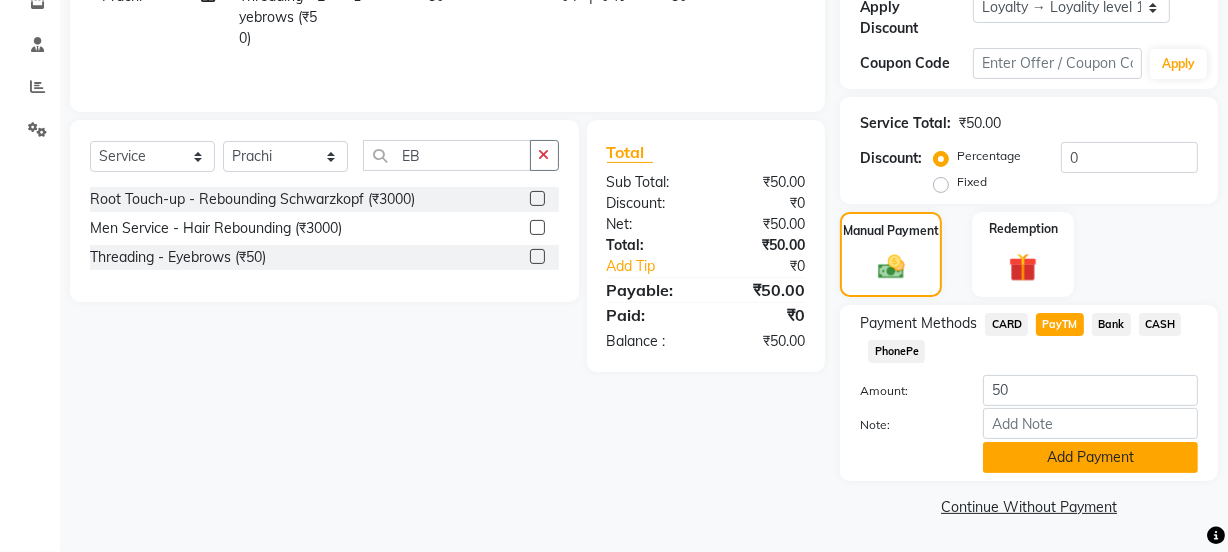 click on "Add Payment" 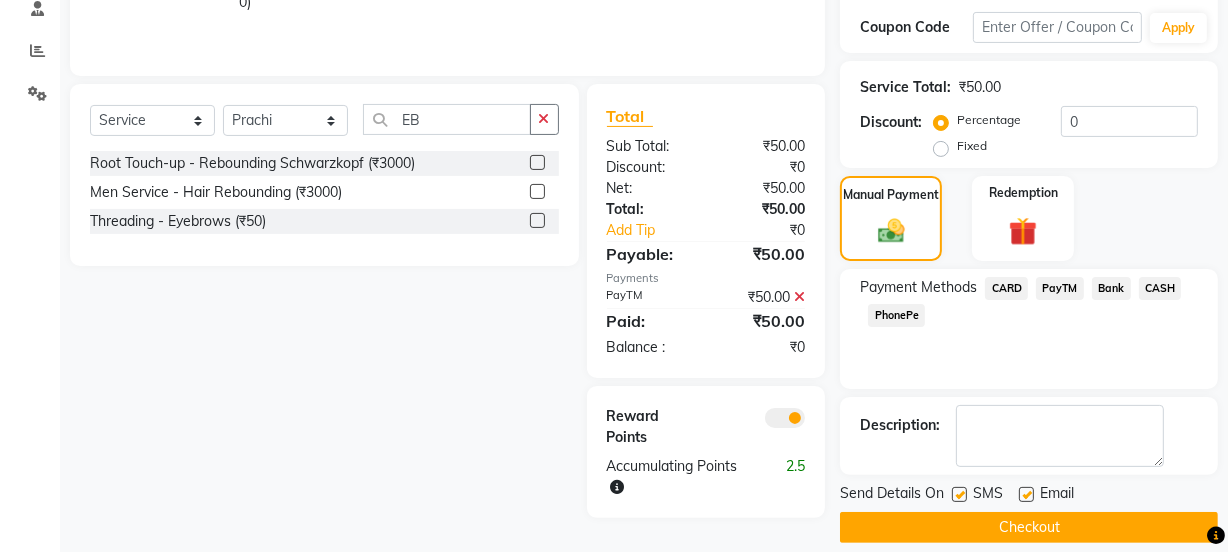 scroll, scrollTop: 412, scrollLeft: 0, axis: vertical 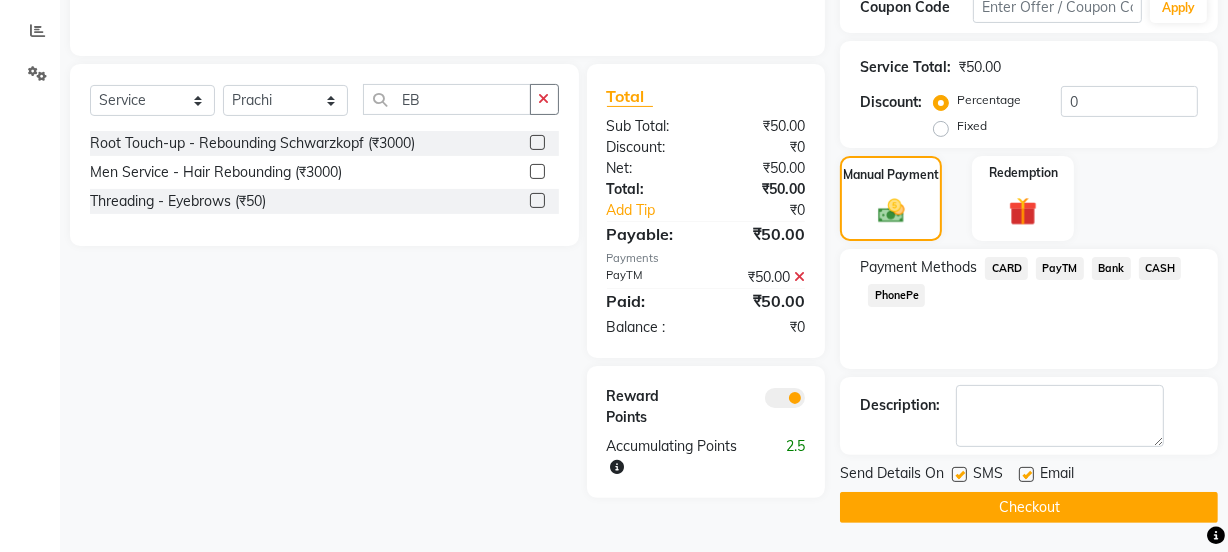 click 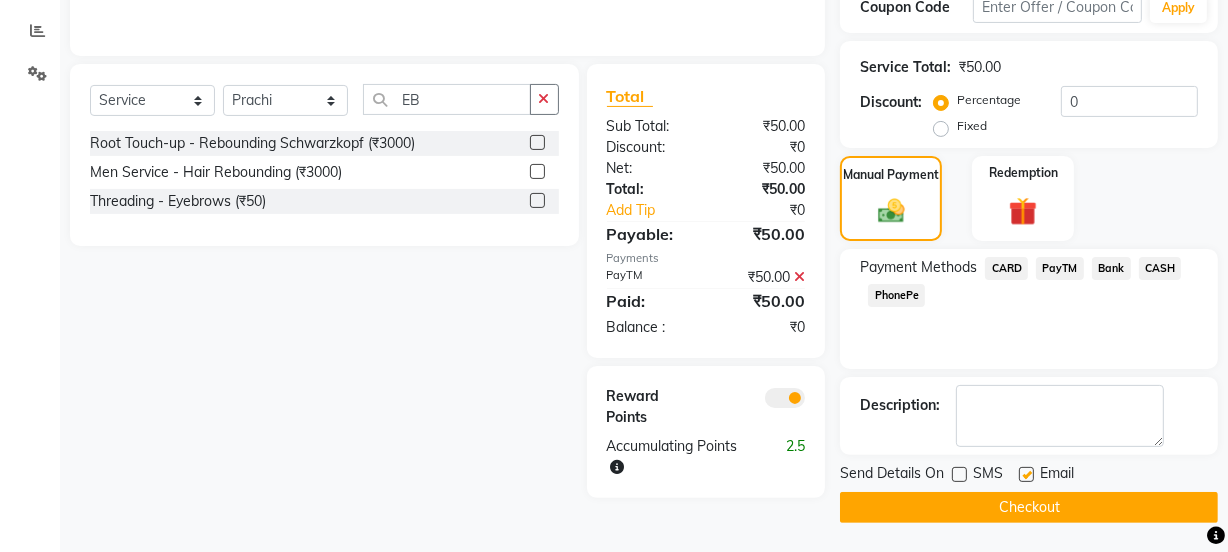 click 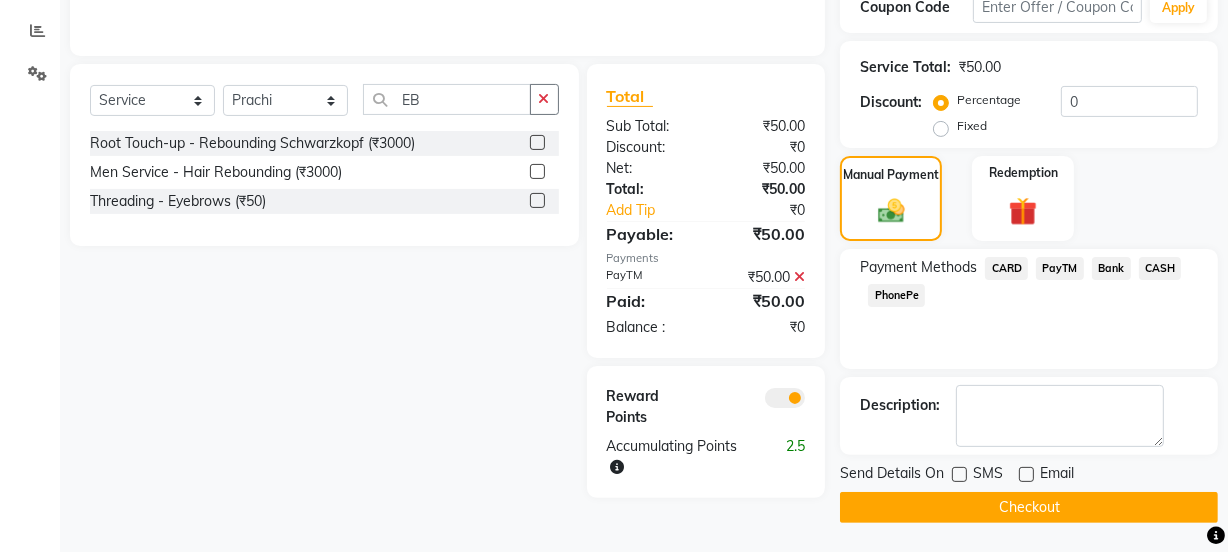 click on "Checkout" 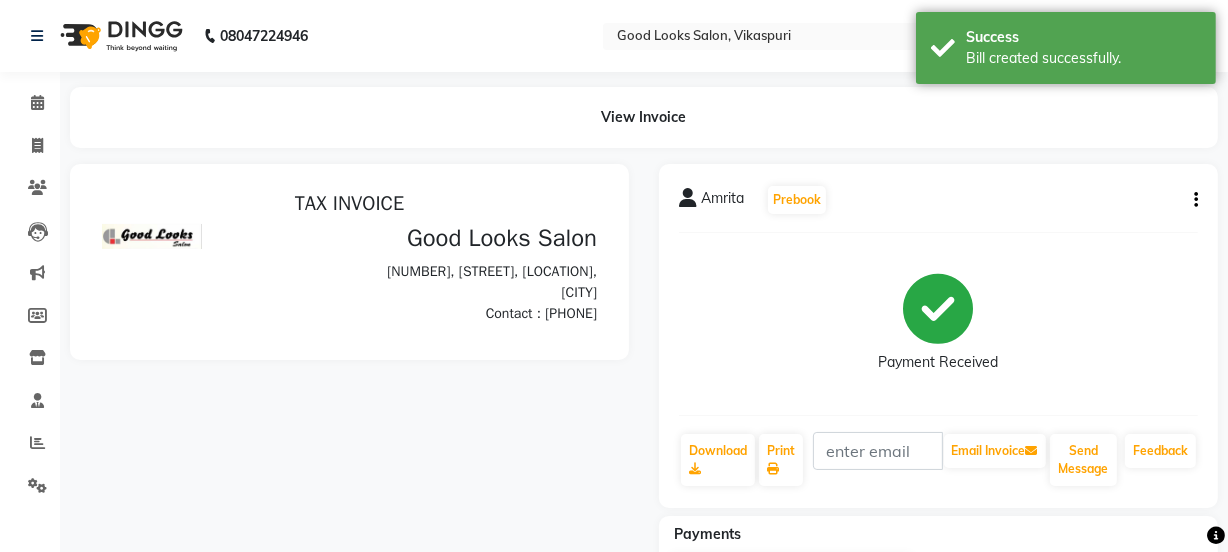 scroll, scrollTop: 0, scrollLeft: 0, axis: both 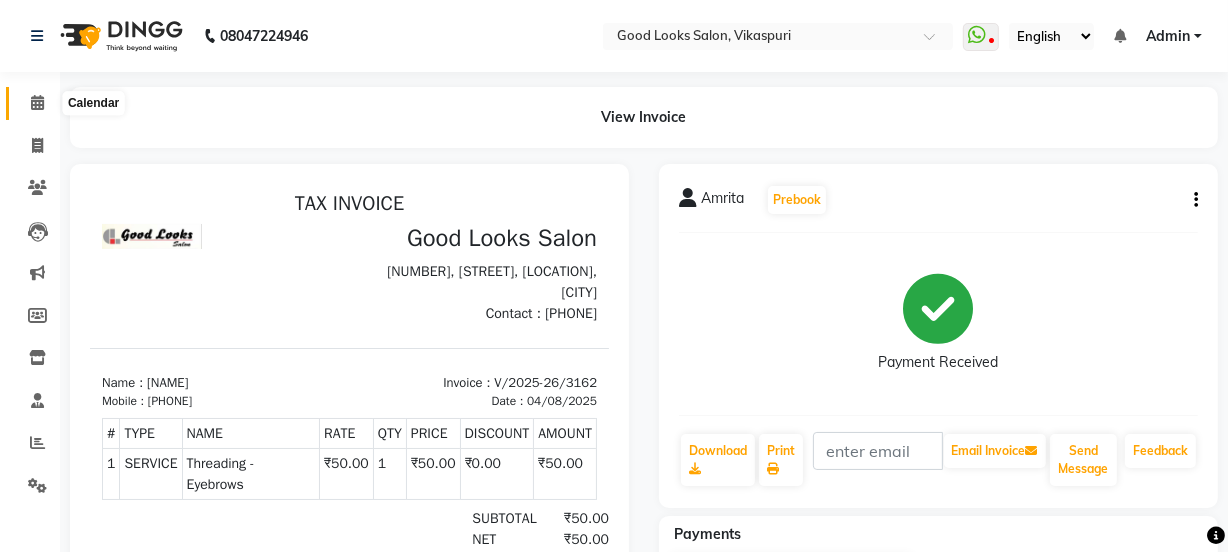click 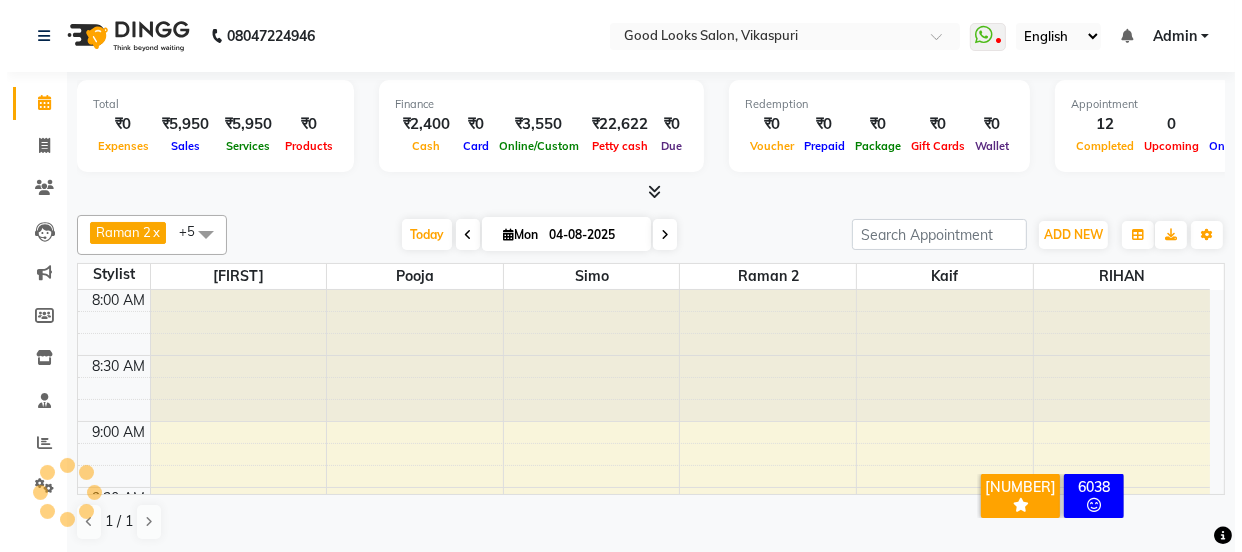 scroll, scrollTop: 0, scrollLeft: 0, axis: both 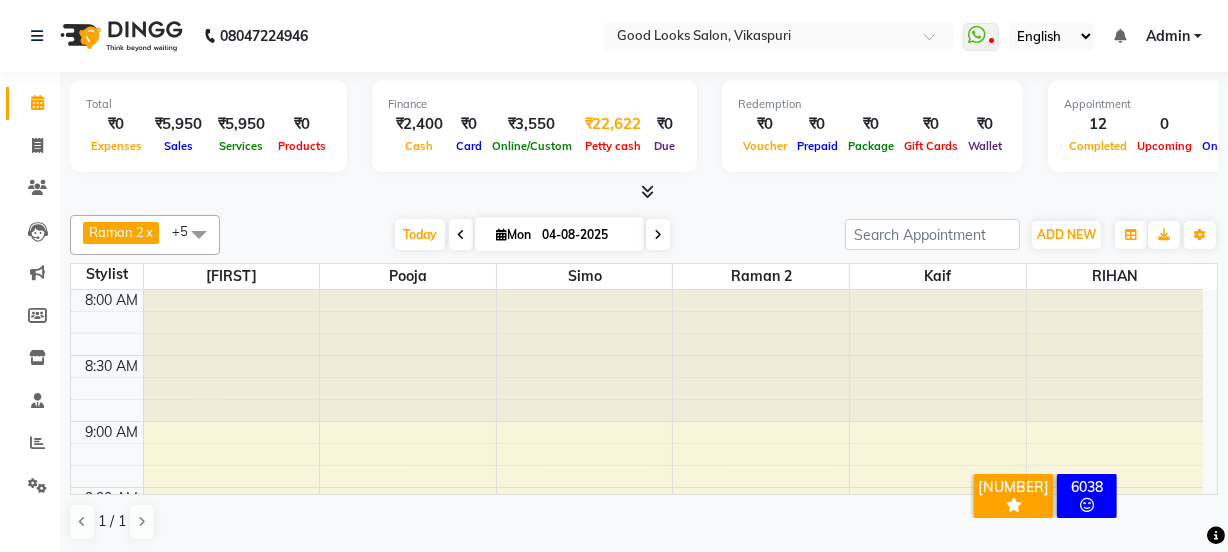 click on "₹22,622" at bounding box center [613, 124] 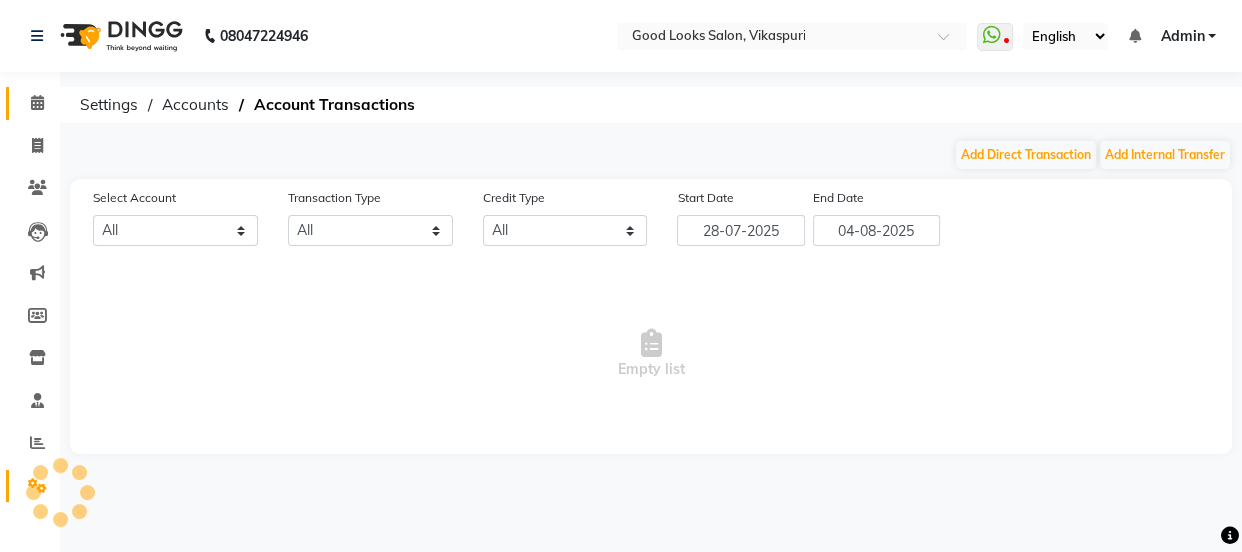 select on "3043" 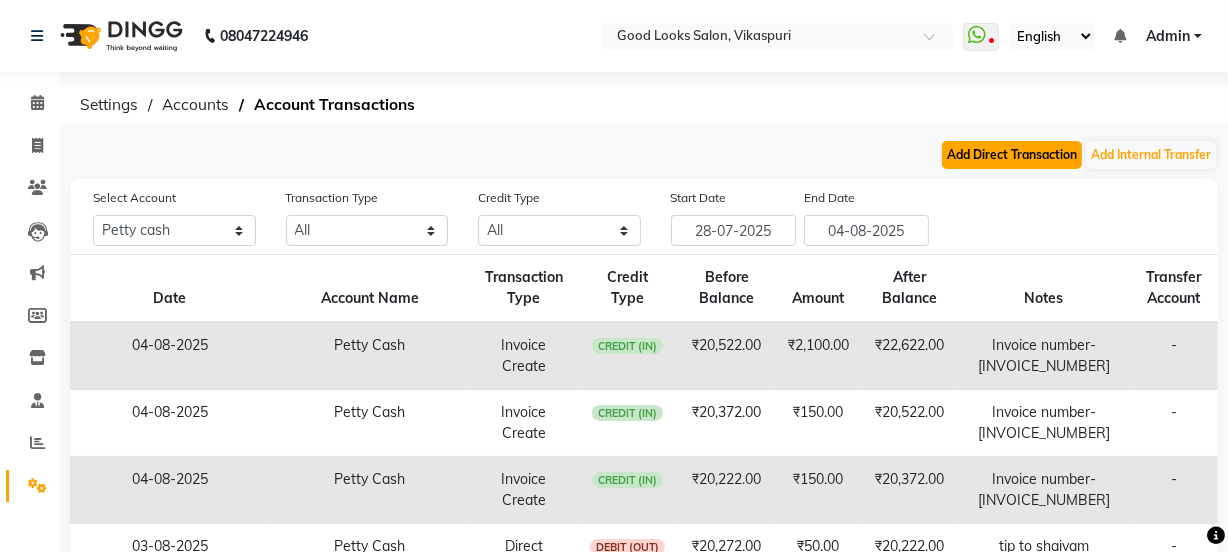 click on "Add Direct Transaction" 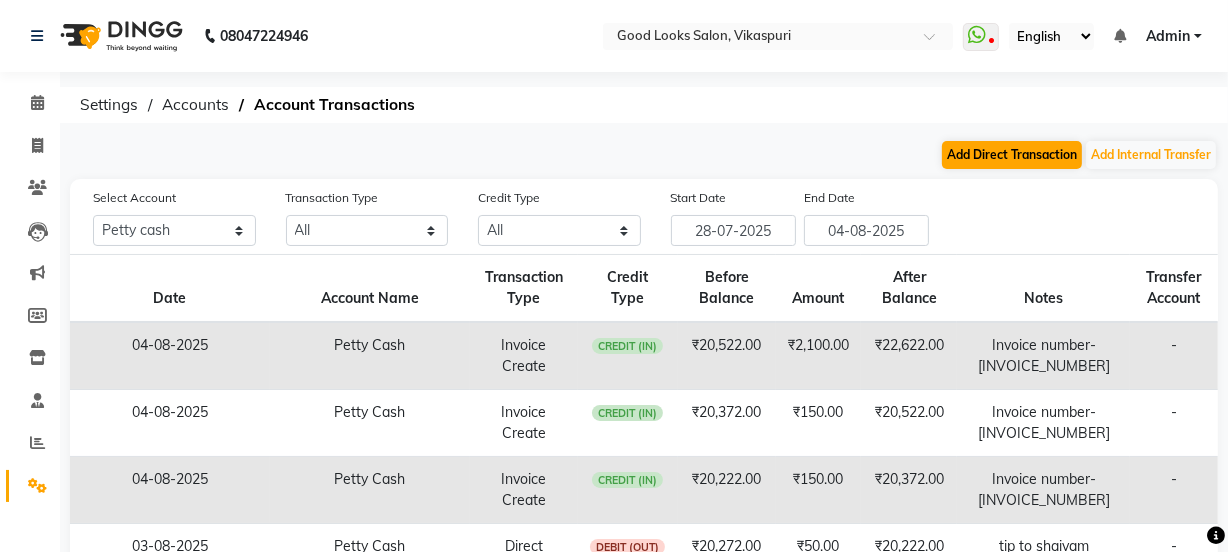 select on "direct" 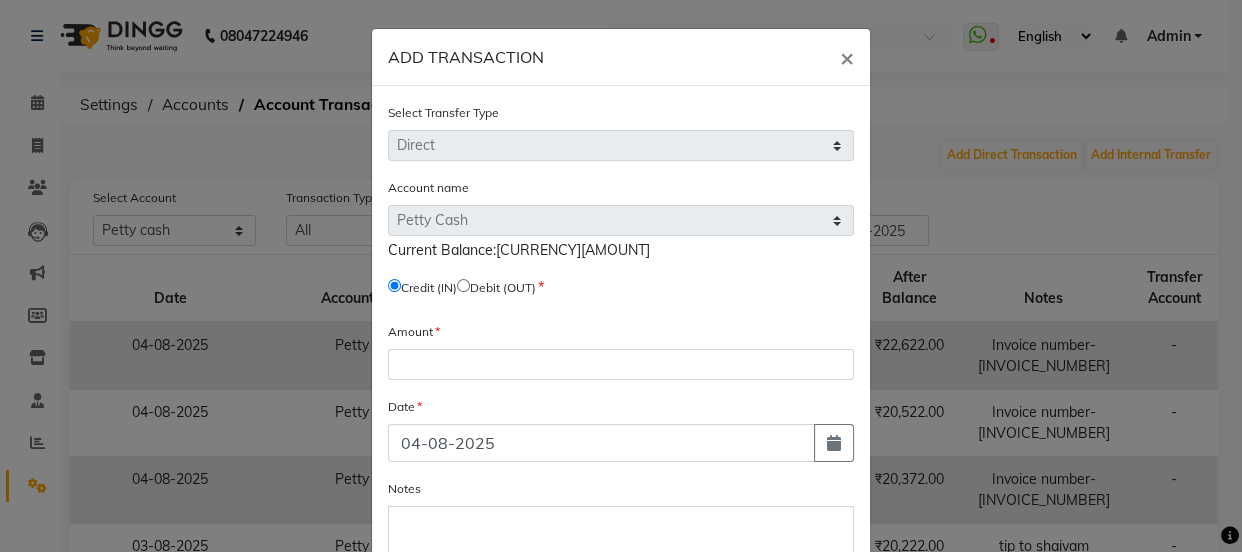 click 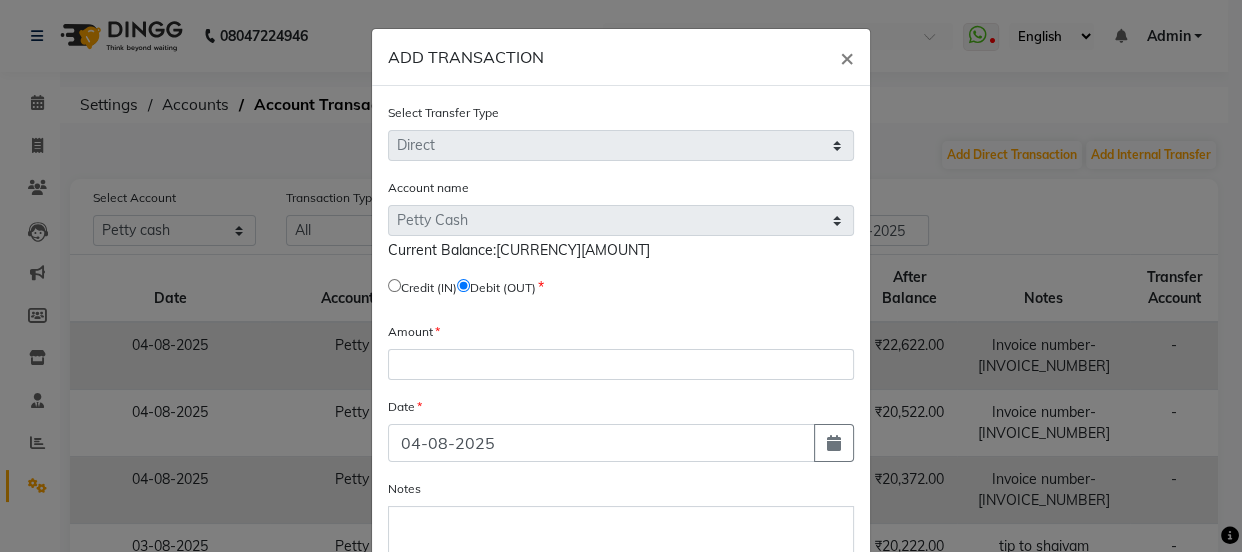 click on "Select Transfer Type Select Direct Internal Account name Select Petty Cash Default Account  Current Balance:₹22,622.00   Credit (IN)     Debit (OUT) Amount Date 04-08-2025 Notes  Save   Cancel" 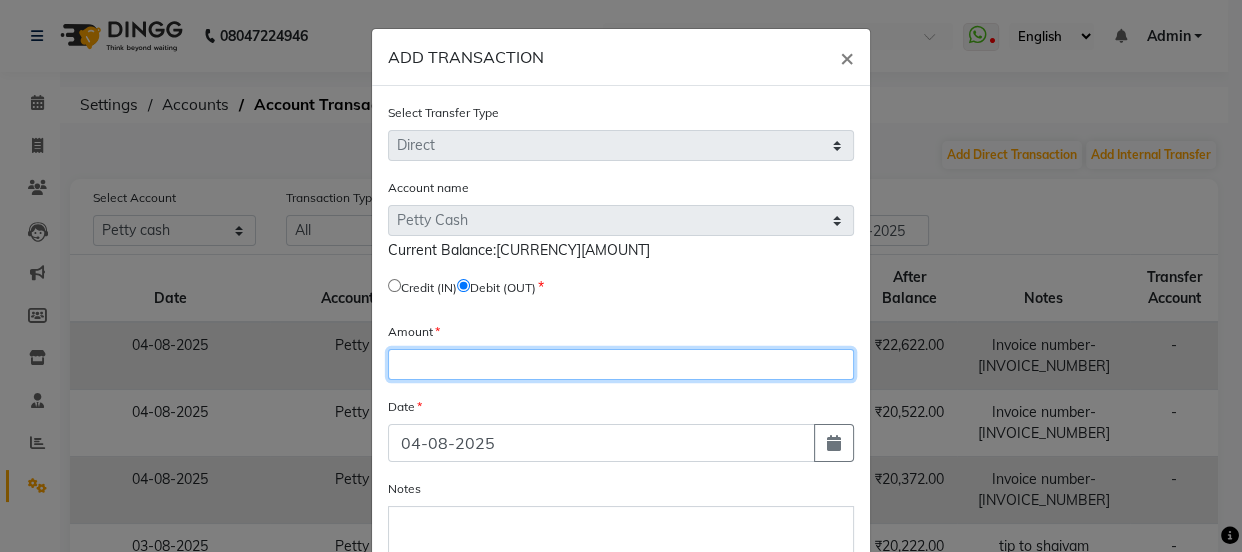 click 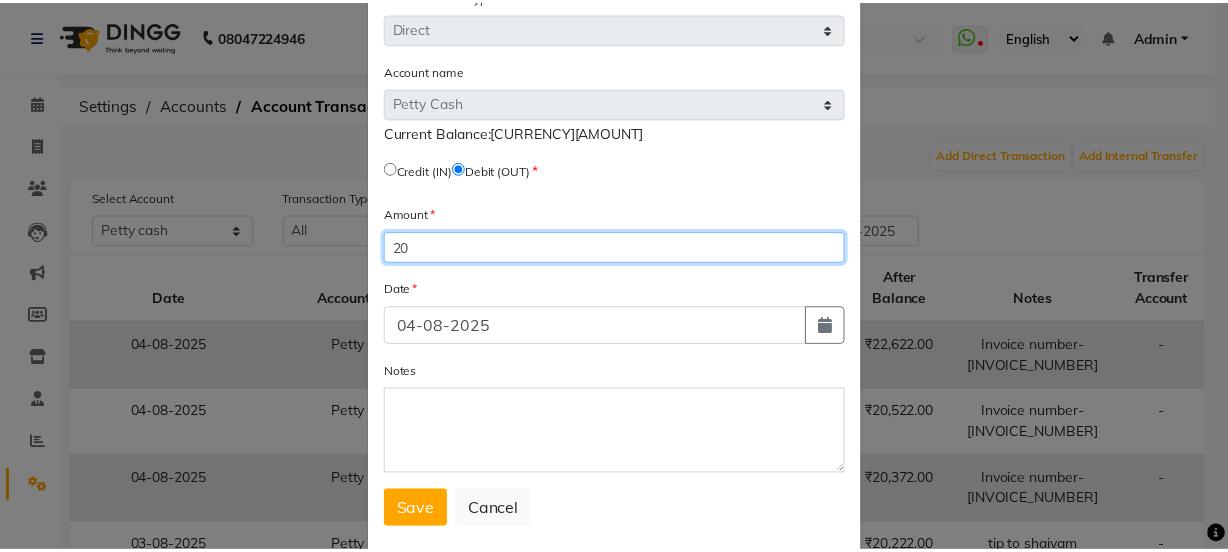 scroll, scrollTop: 159, scrollLeft: 0, axis: vertical 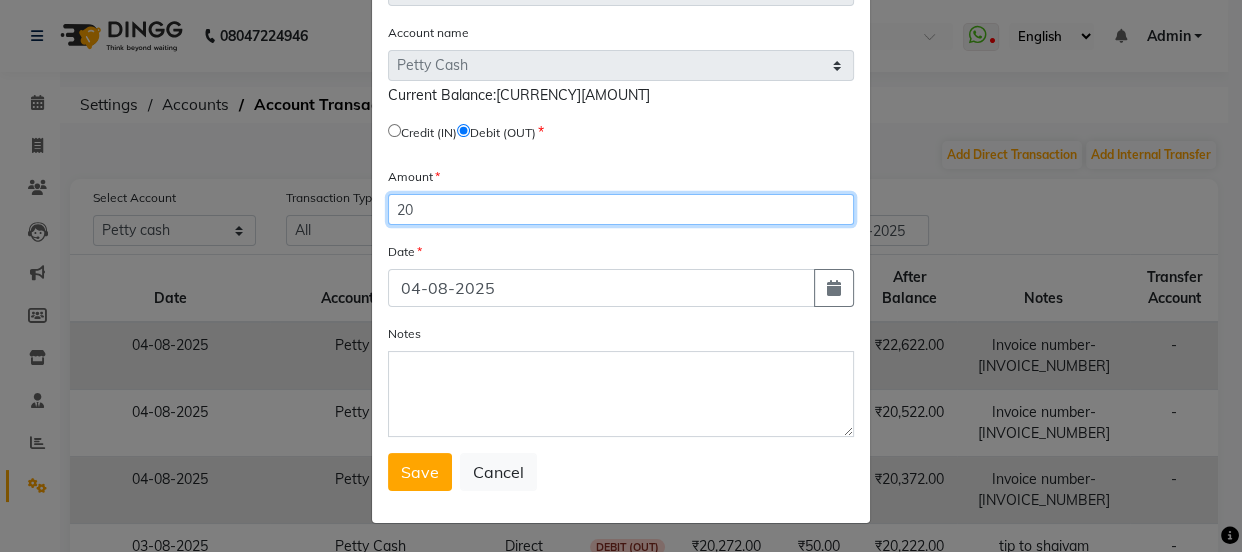 type on "20" 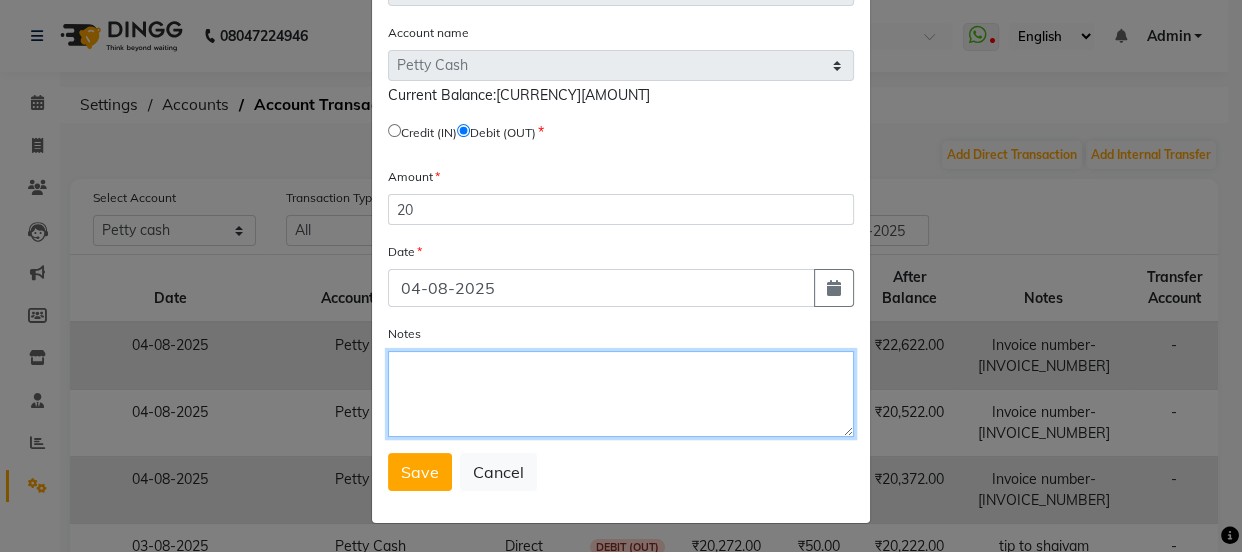 click on "Notes" at bounding box center [621, 394] 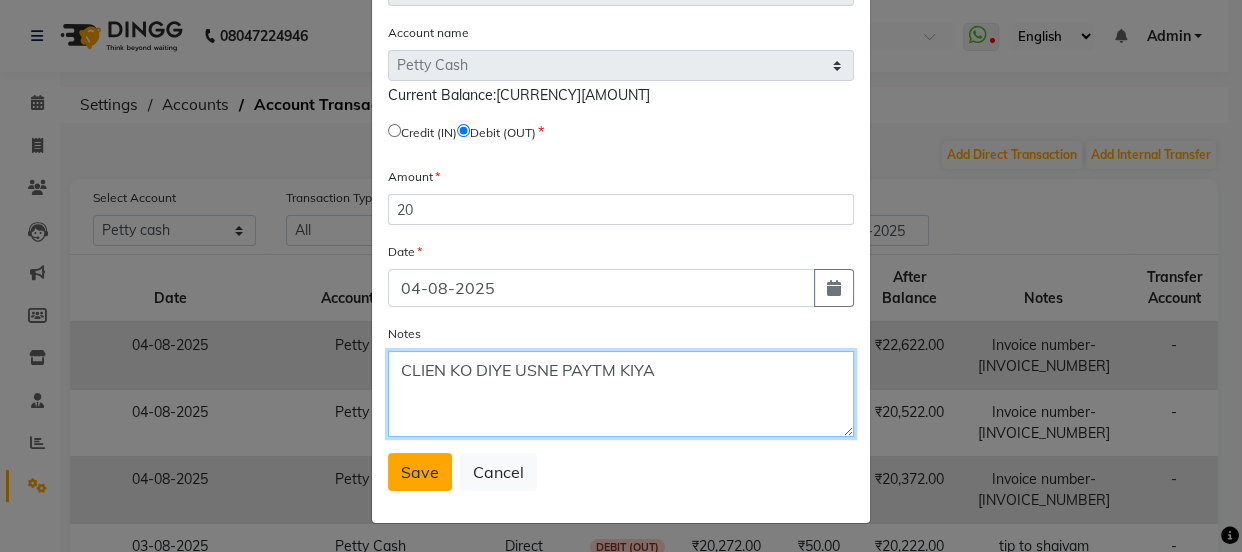 type on "CLIEN KO DIYE USNE PAYTM KIYA" 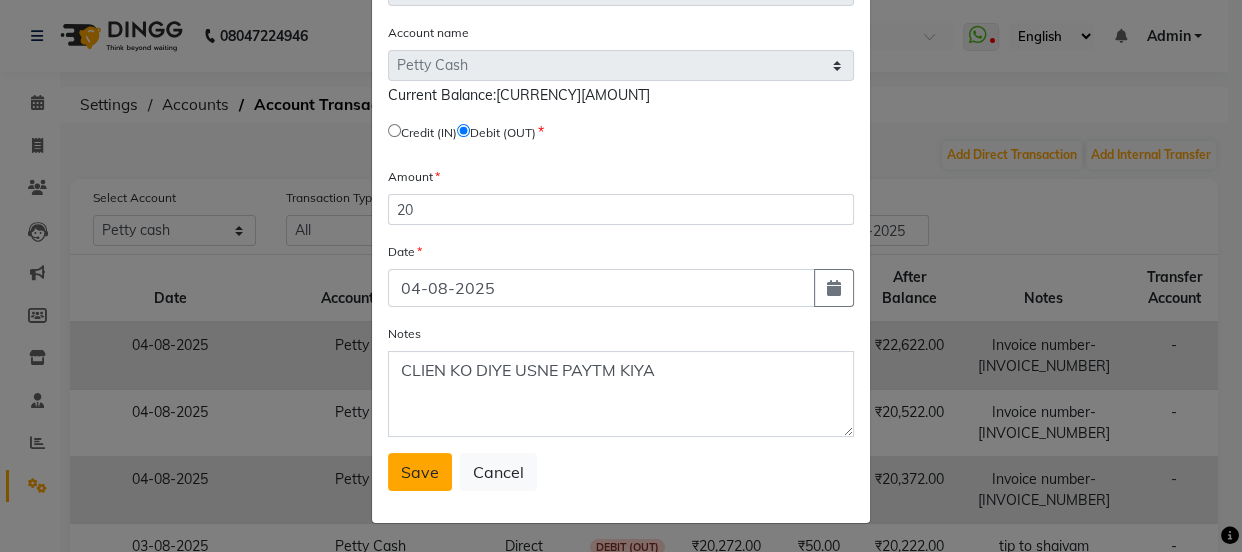 click on "Save" at bounding box center (420, 472) 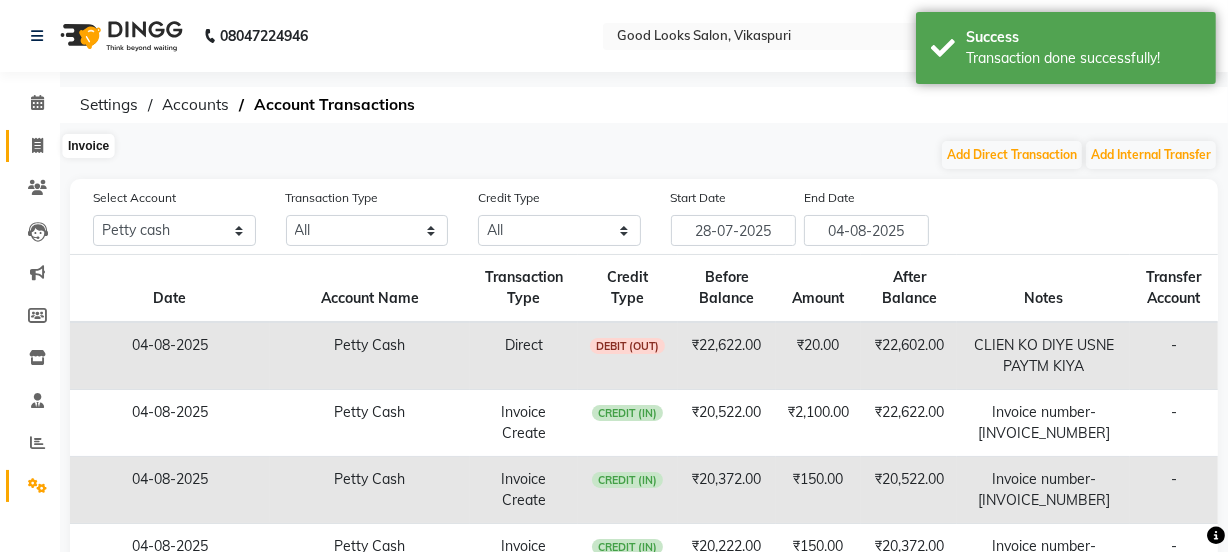 click 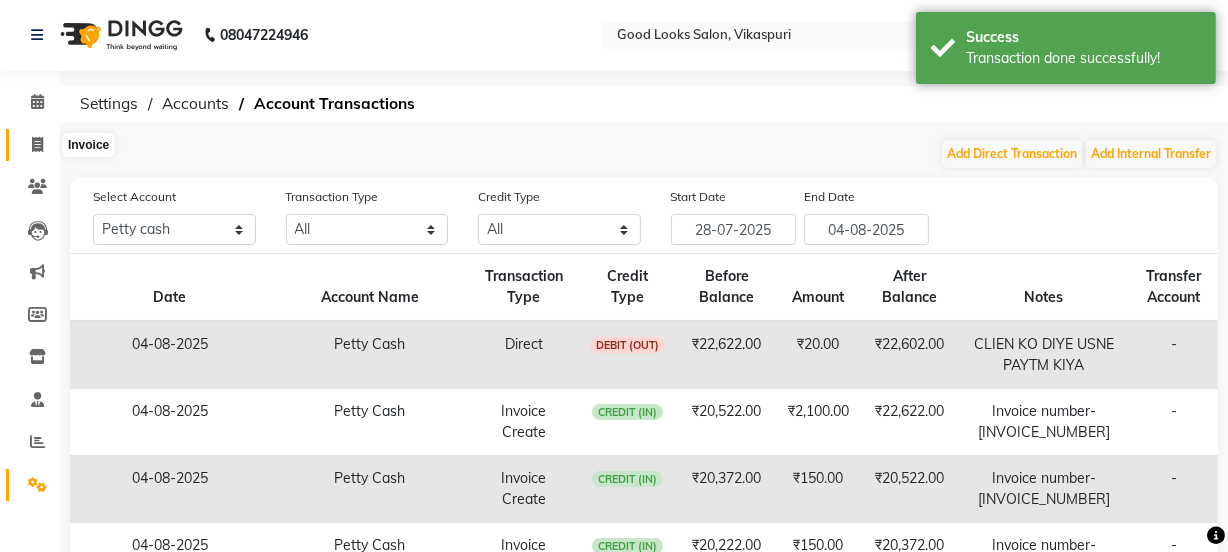 select on "4230" 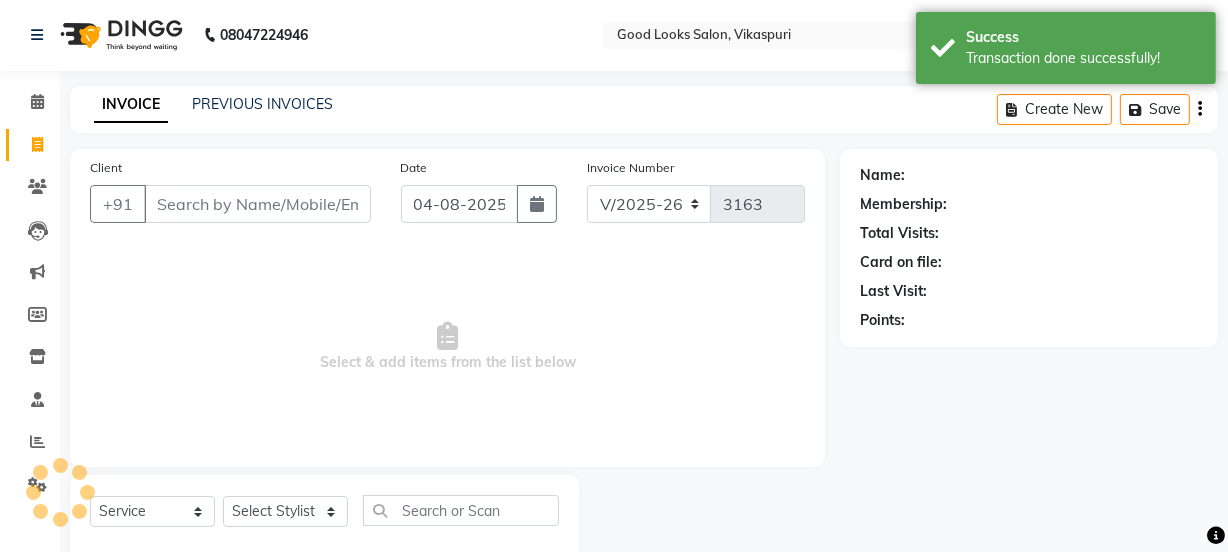 scroll, scrollTop: 50, scrollLeft: 0, axis: vertical 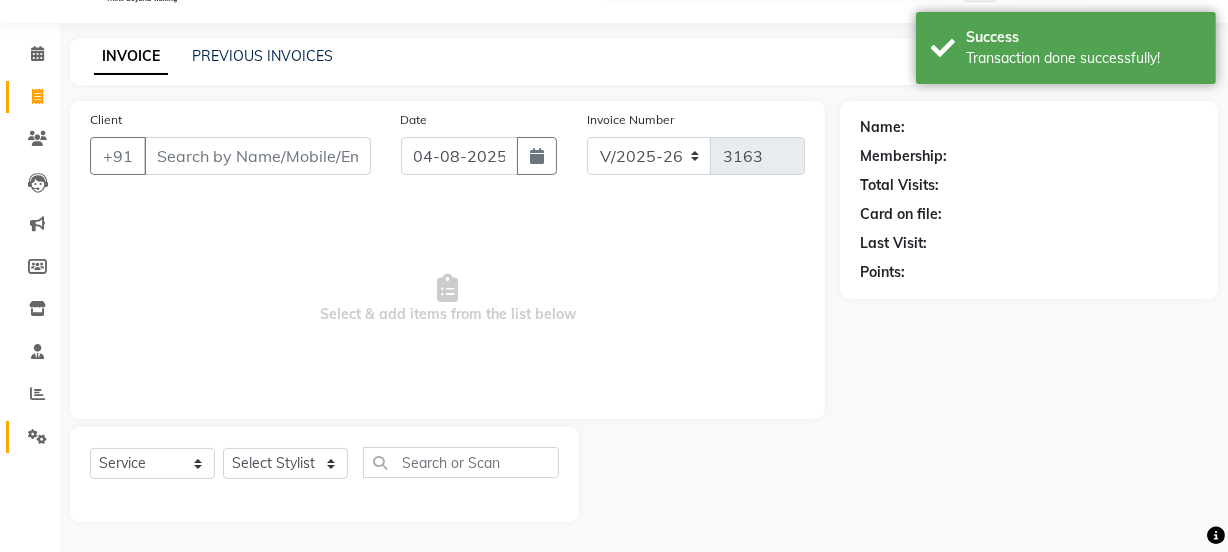click on "Settings" 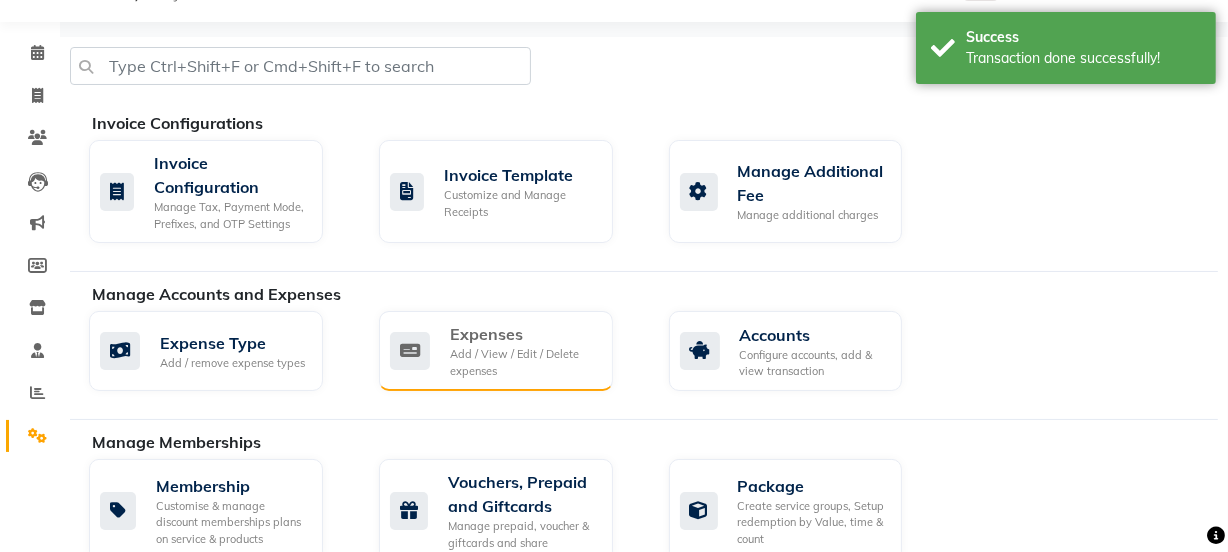 click on "Add / View / Edit / Delete expenses" 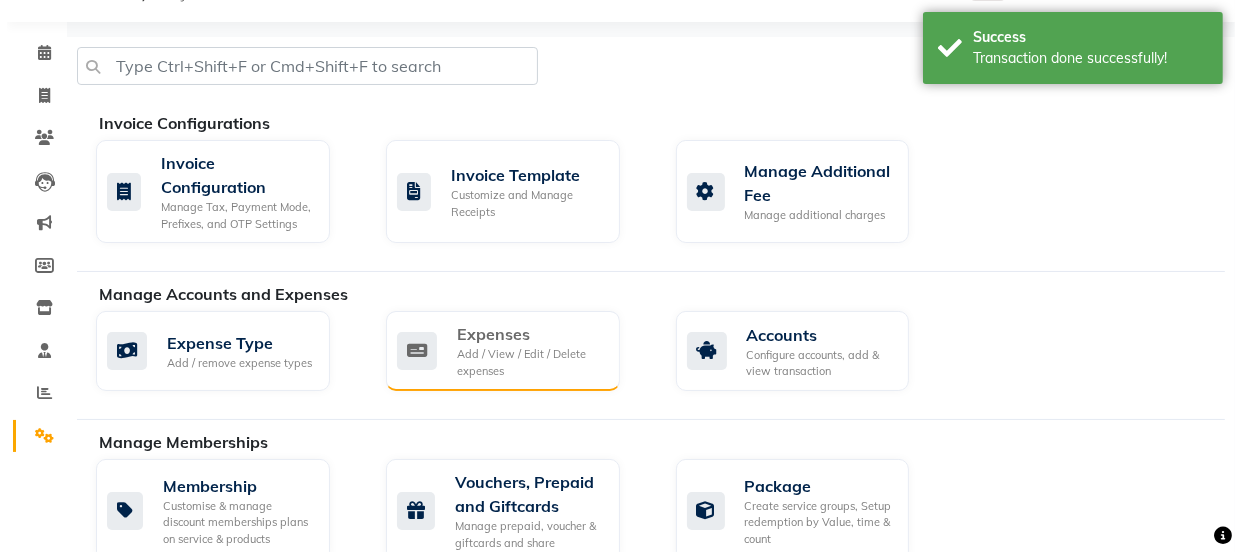 scroll, scrollTop: 0, scrollLeft: 0, axis: both 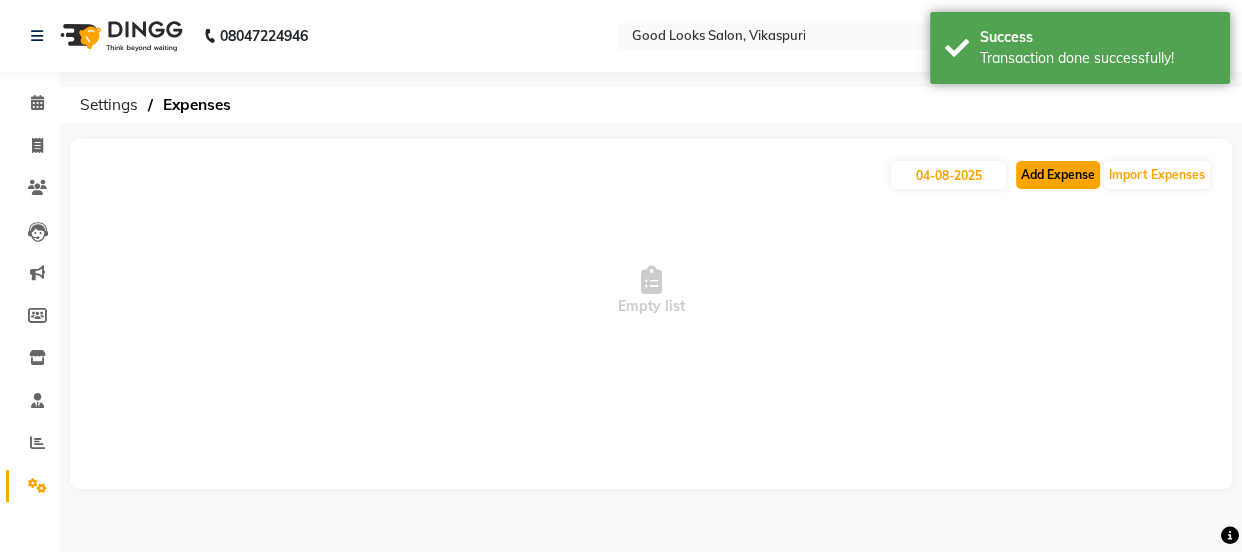 click on "Add Expense" 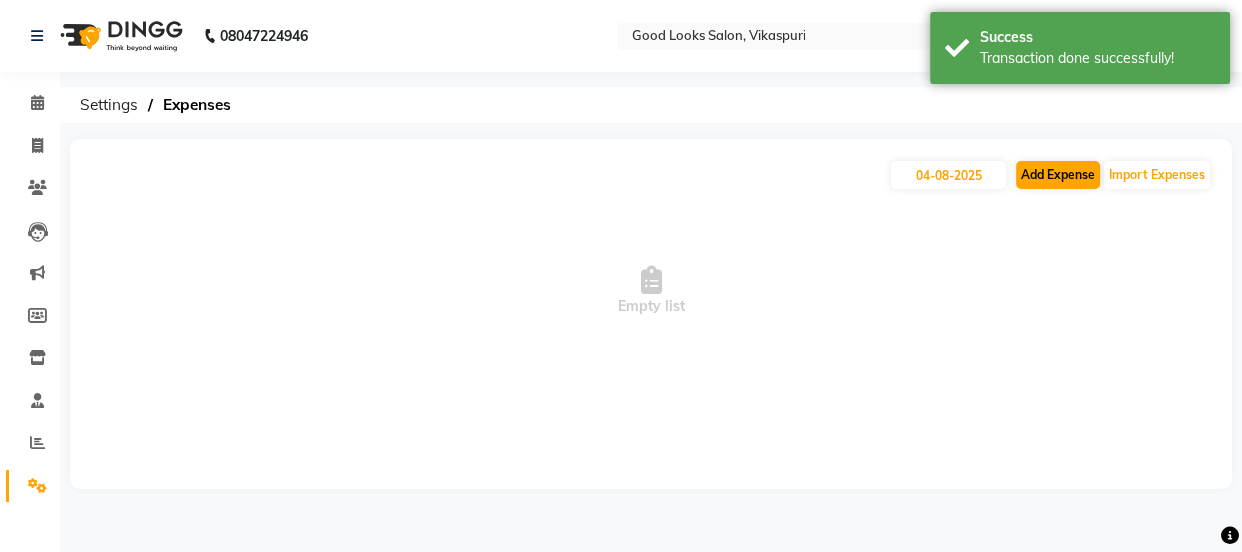 select on "1" 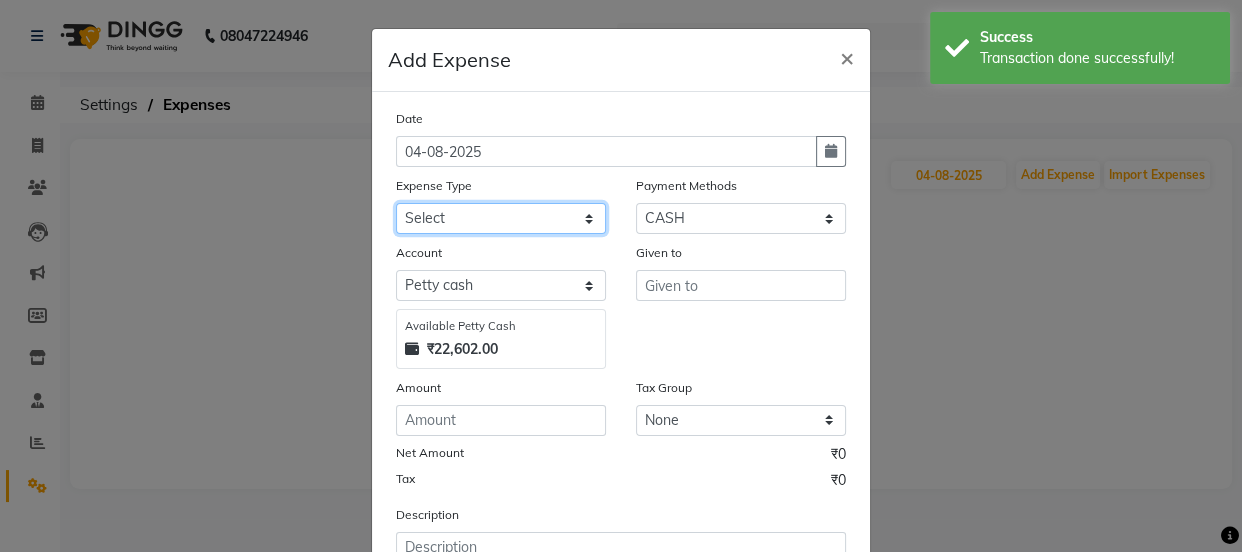 click on "Select Advance Salary Bank charges Car maintenance  Cash transfer to bank Cash transfer to hub Client Snacks Clinical charges Equipment Fuel Govt fee Incentive Insurance International purchase Loan Repayment Maintenance Marketing Miscellaneous MRA Other Pantry pooja male facial Product Rent Salary Staff Snacks Tax Tea & Refreshment Utilities" 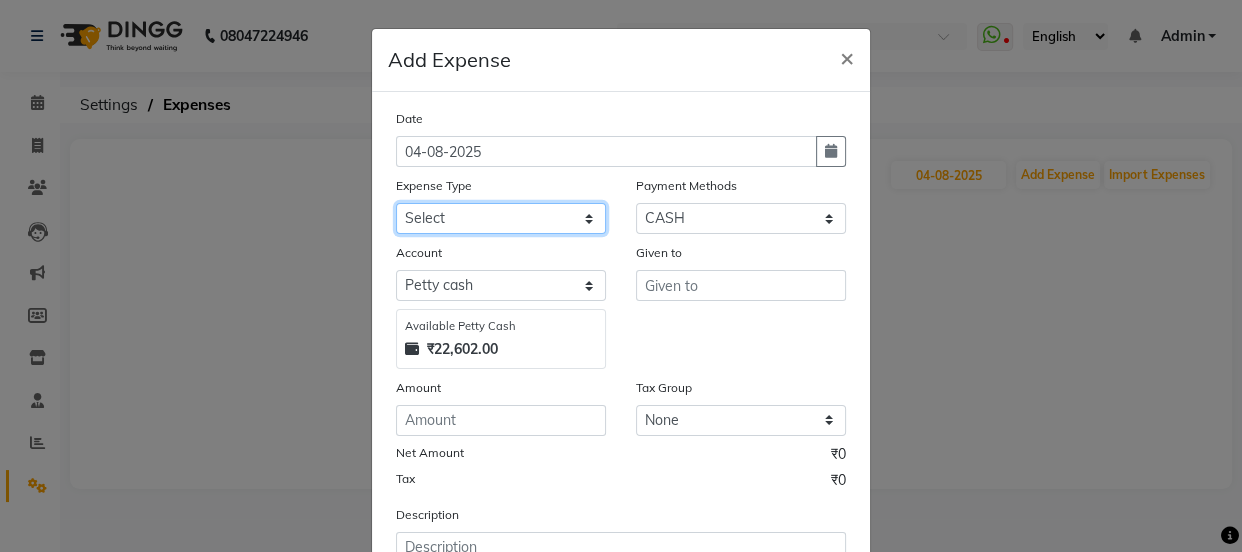 select on "4889" 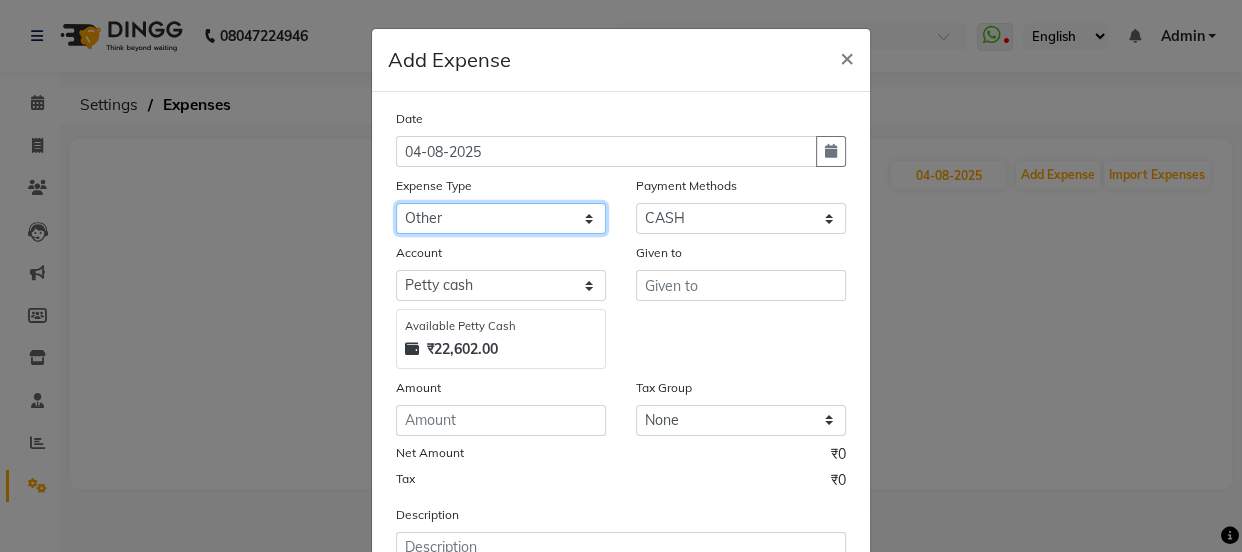 click on "Select Advance Salary Bank charges Car maintenance  Cash transfer to bank Cash transfer to hub Client Snacks Clinical charges Equipment Fuel Govt fee Incentive Insurance International purchase Loan Repayment Maintenance Marketing Miscellaneous MRA Other Pantry pooja male facial Product Rent Salary Staff Snacks Tax Tea & Refreshment Utilities" 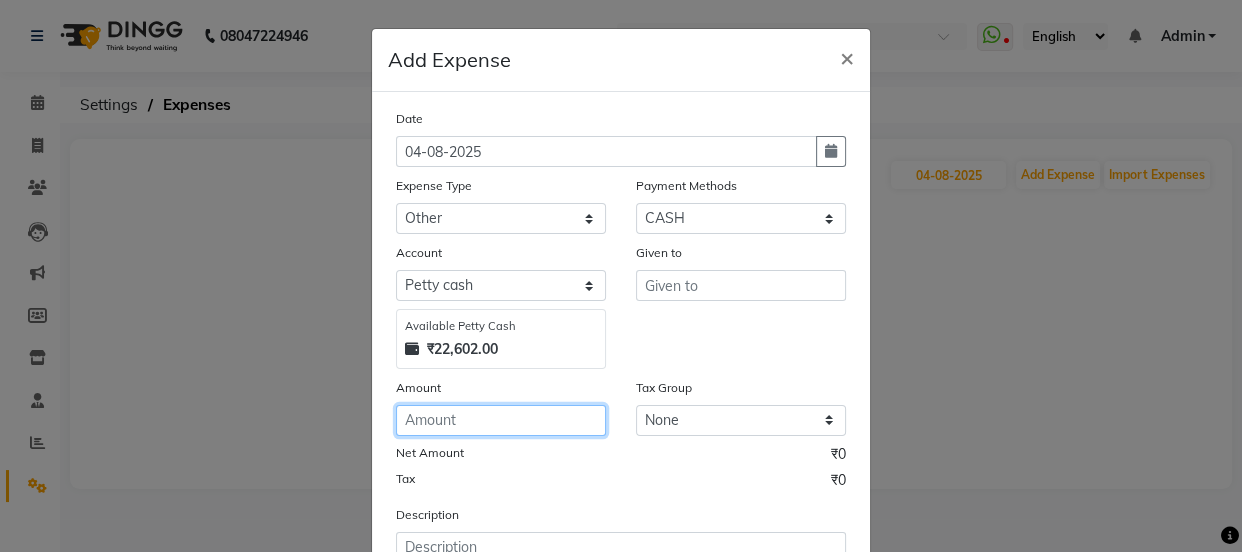 click 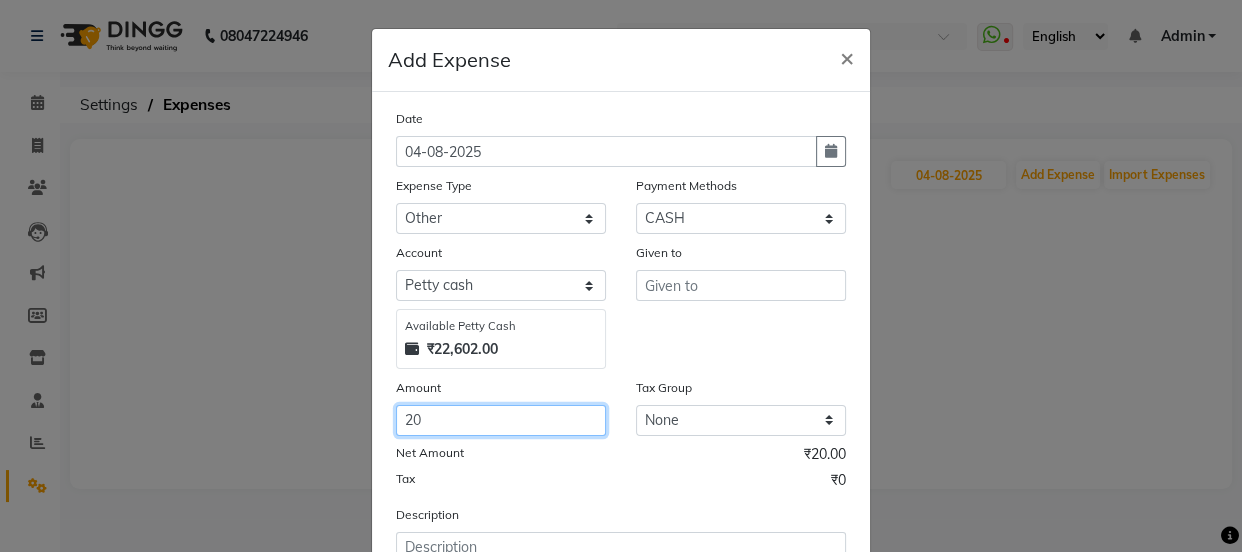 type on "20" 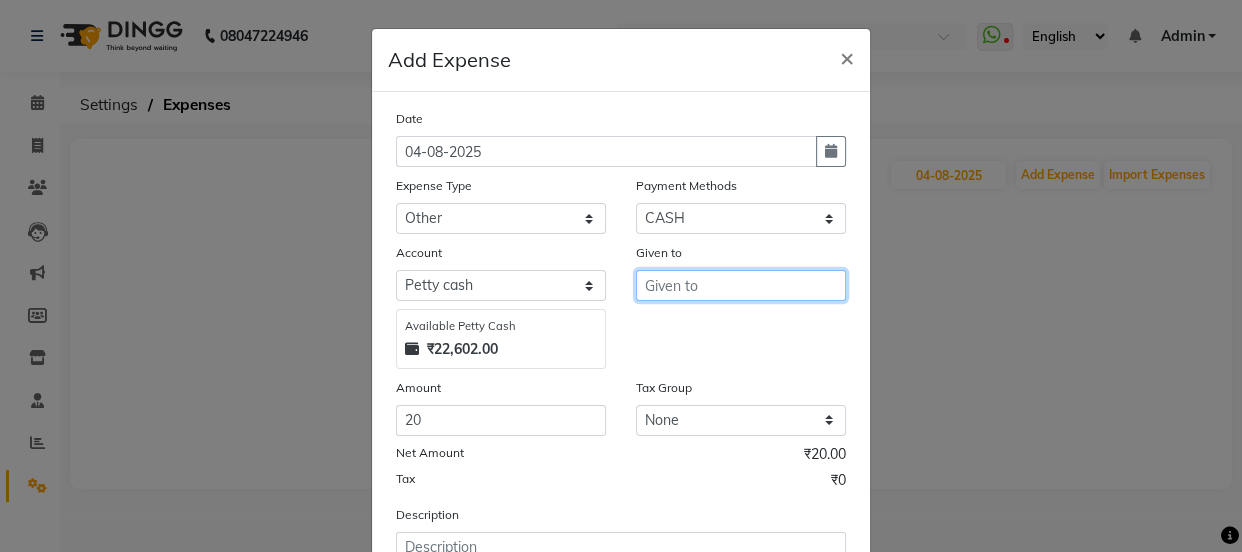 click at bounding box center [741, 285] 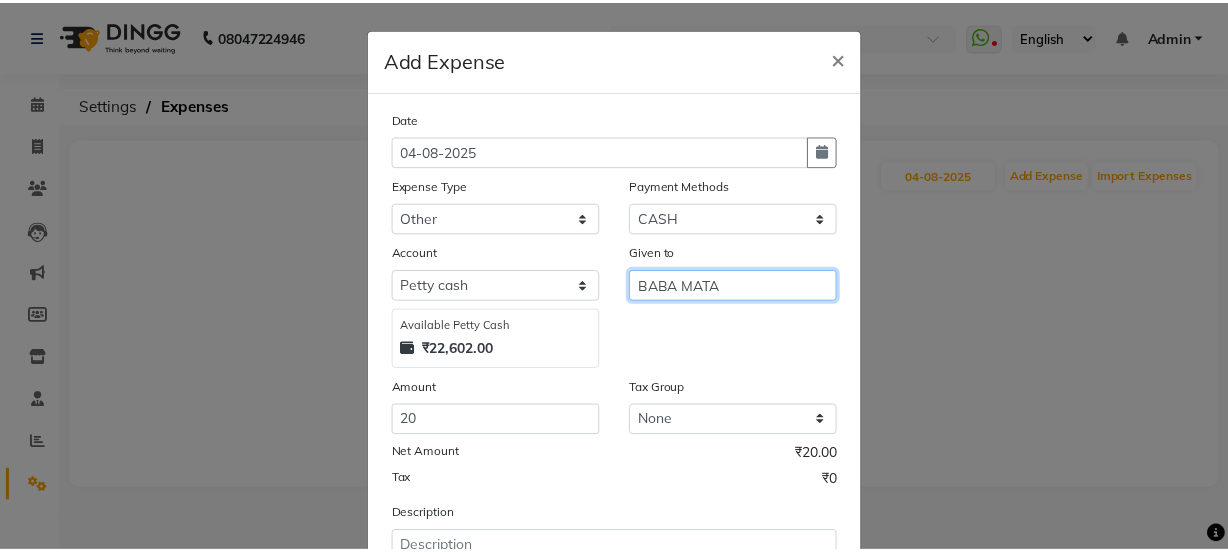 scroll, scrollTop: 166, scrollLeft: 0, axis: vertical 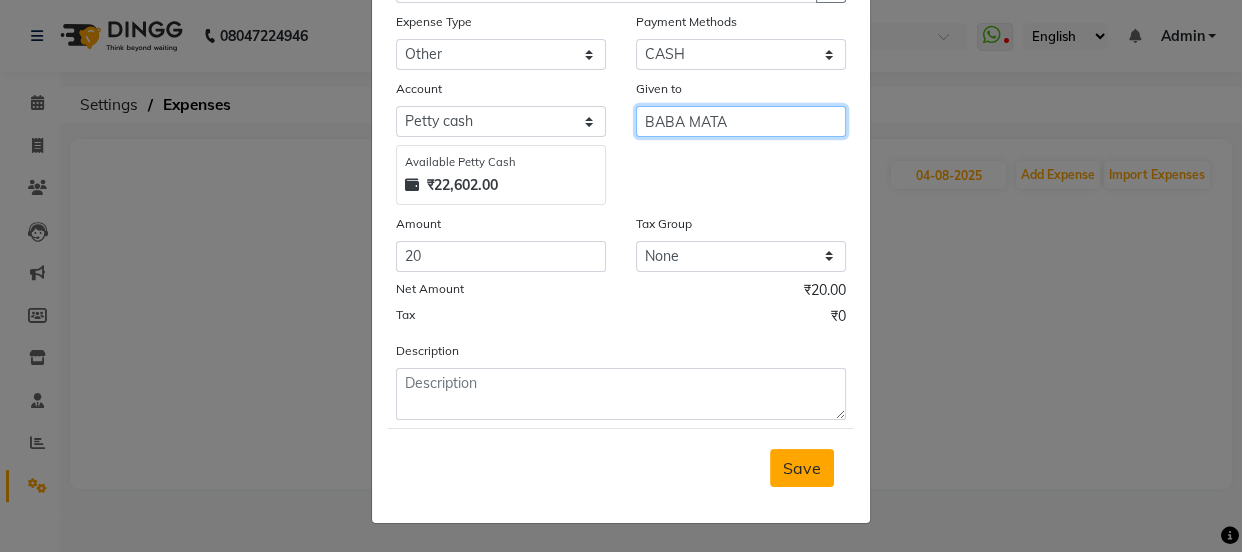 type on "BABA MATA" 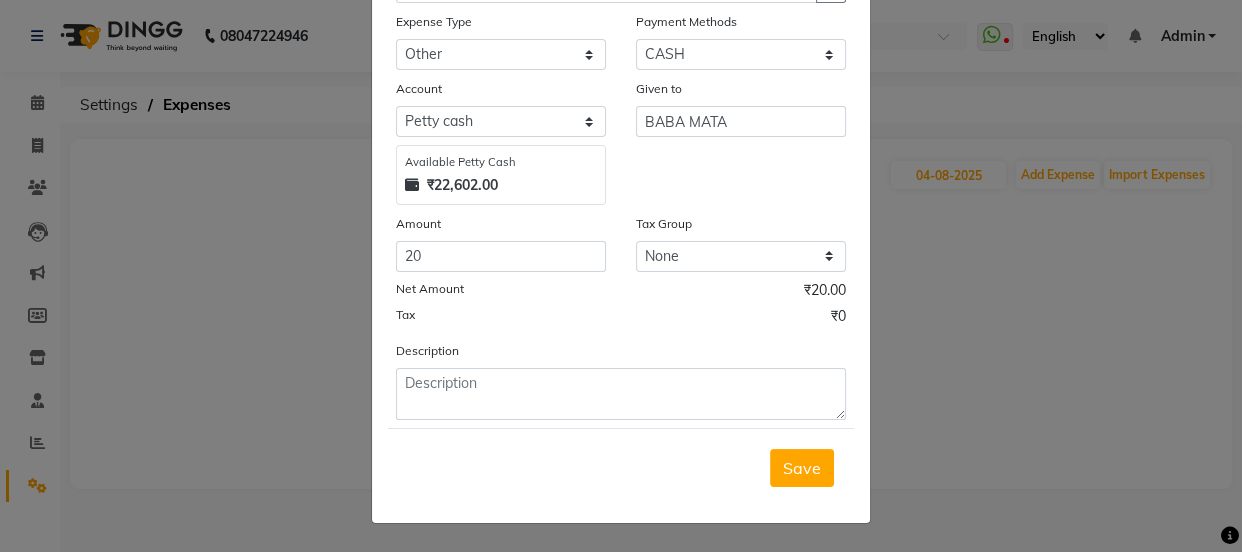 click on "Save" at bounding box center [802, 468] 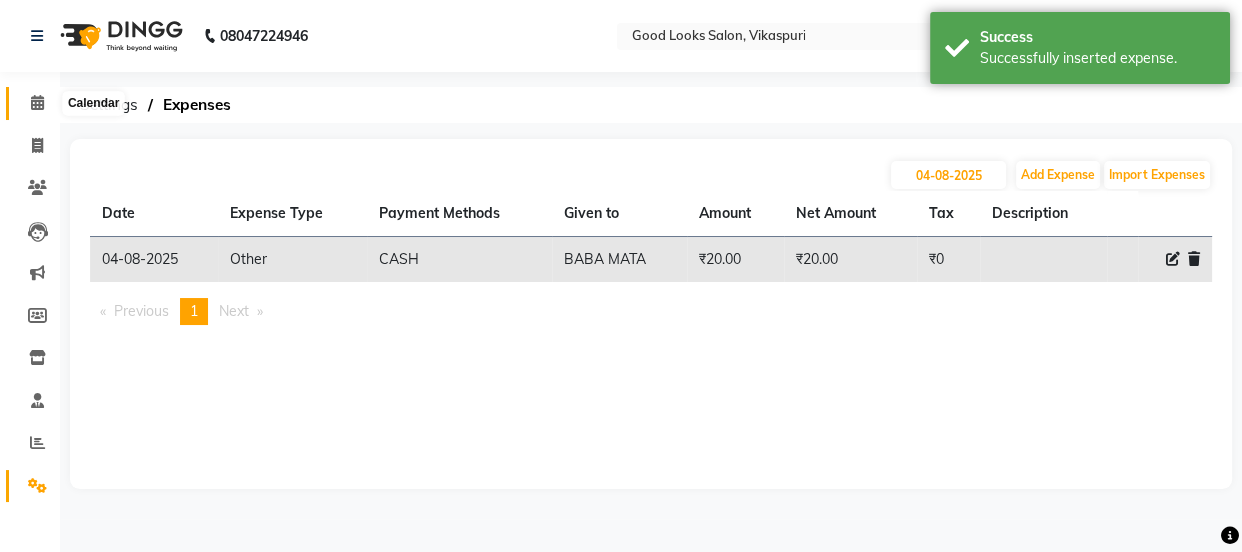 click 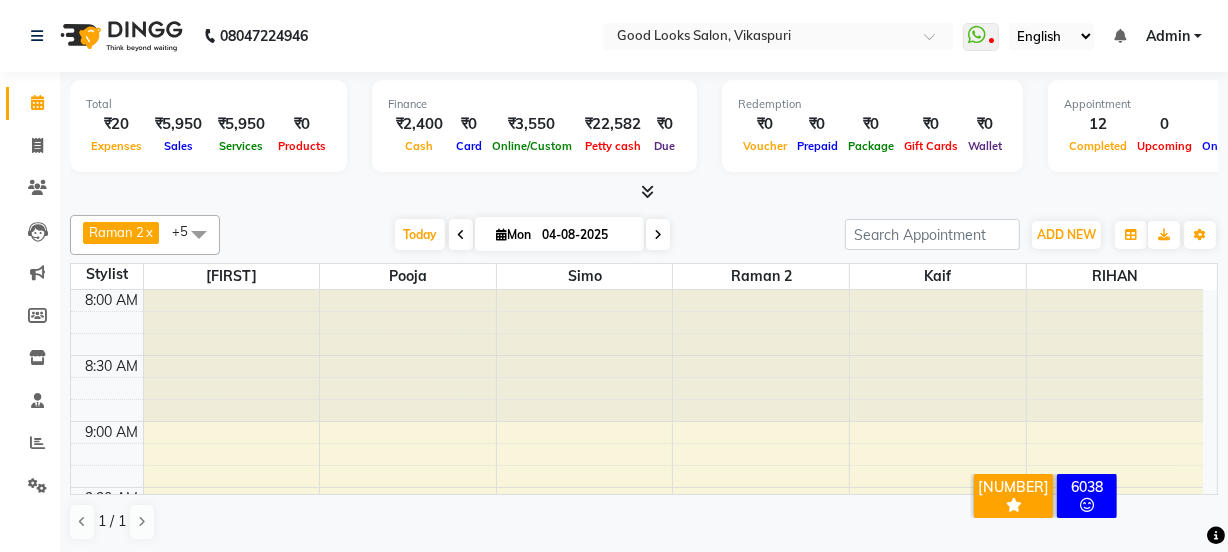 click on "Total  ₹20  Expenses ₹5,950  Sales ₹5,950  Services ₹0  Products Finance  ₹2,400  Cash ₹0  Card ₹3,550  Online/Custom ₹22,582 Petty cash ₹0 Due  Redemption  ₹0 Voucher ₹0 Prepaid ₹0 Package ₹0  Gift Cards ₹0  Wallet  Appointment  12 Completed 0 Upcoming 0 Ongoing 0 No show  Other sales  ₹0  Packages ₹0  Memberships ₹0  Vouchers ₹0  Prepaids ₹0  Gift Cards Raman 2  x kaif  x Pooja  x Sameer  x RIHAN  x simo  x +5 Select All Jyoti kaif Pooja Prachi Raman 2 Reception RIHAN Sameer Shivam simo SUNNY yogita Today  Mon 04-08-2025 Toggle Dropdown Add Appointment Add Invoice Add Expense Add Attendance Add Client Add Transaction Toggle Dropdown Add Appointment Add Invoice Add Expense Add Attendance Add Client ADD NEW Toggle Dropdown Add Appointment Add Invoice Add Expense Add Attendance Add Client Add Transaction Raman 2  x kaif  x Pooja  x Sameer  x RIHAN  x simo  x +5 Select All Jyoti kaif Pooja Prachi Raman 2 Reception RIHAN Sameer Shivam simo SUNNY yogita Group By" 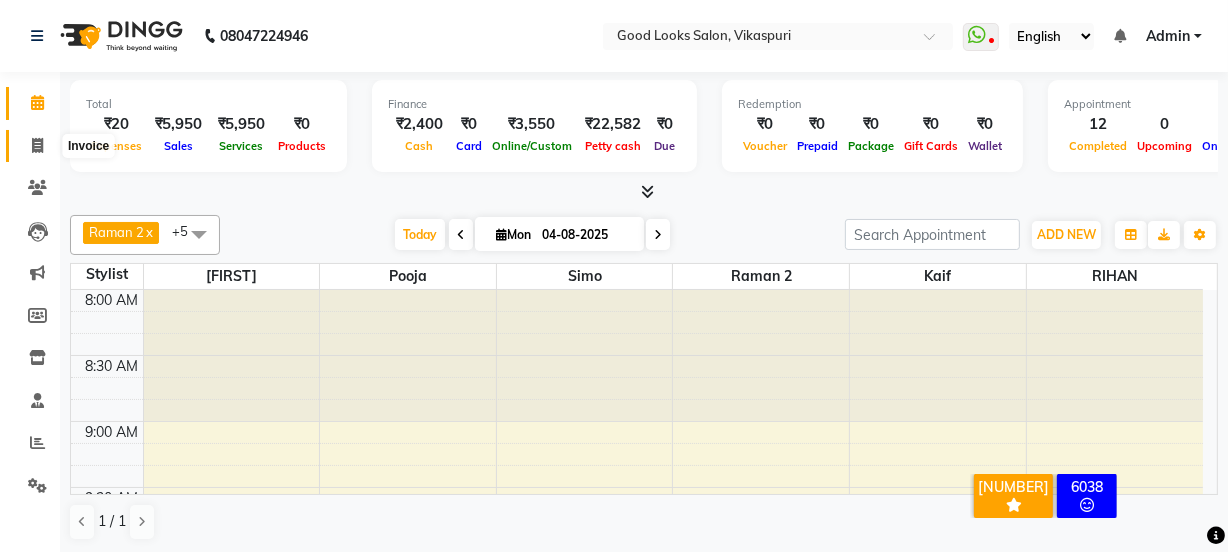 click 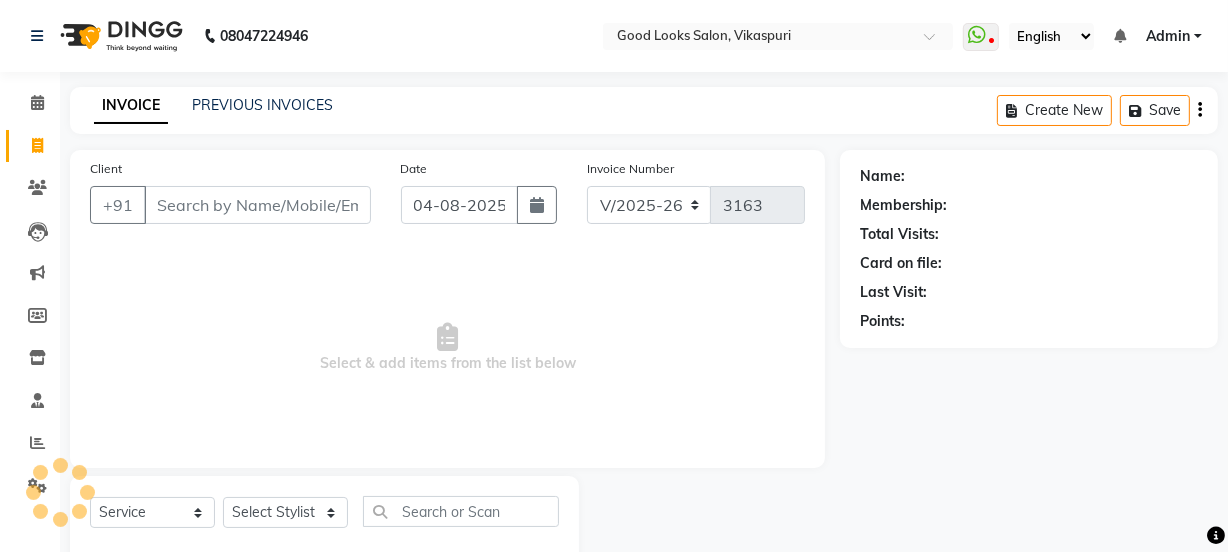 click on "INVOICE PREVIOUS INVOICES" 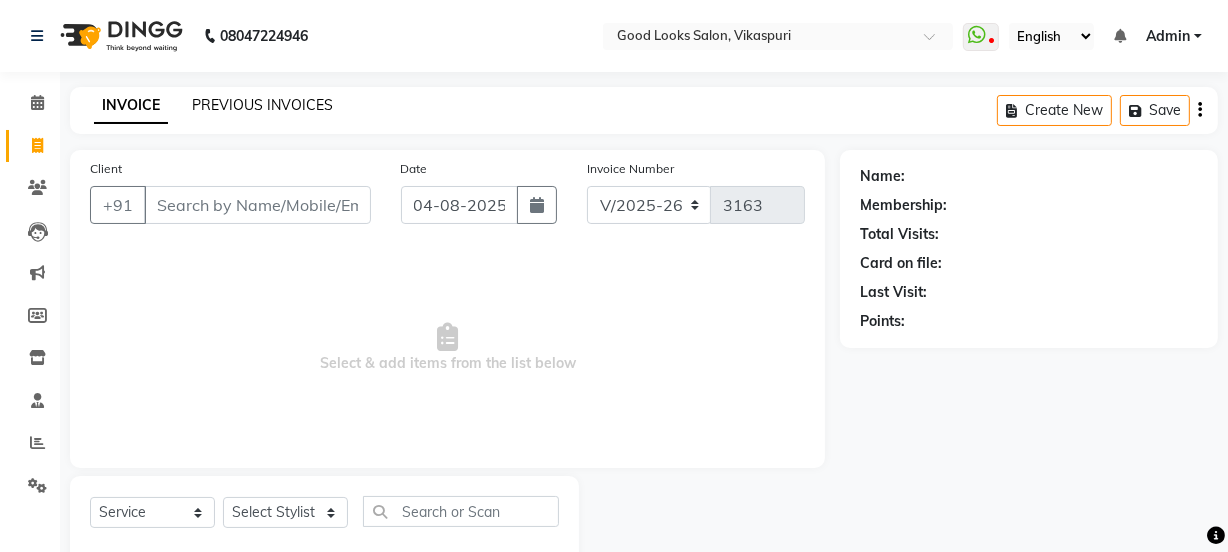 click on "PREVIOUS INVOICES" 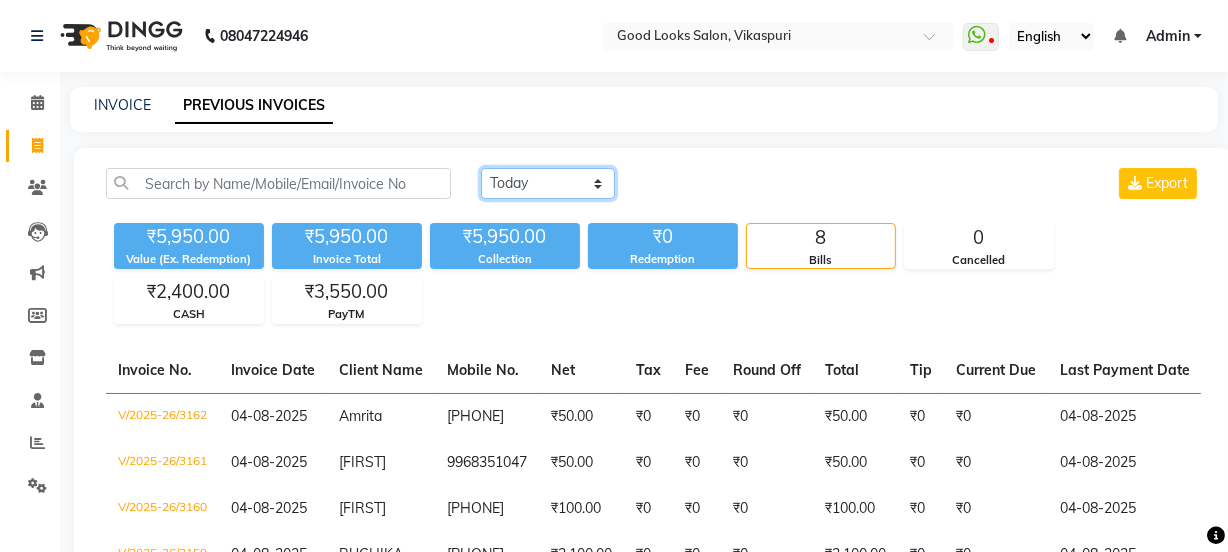 click on "Today Yesterday Custom Range" 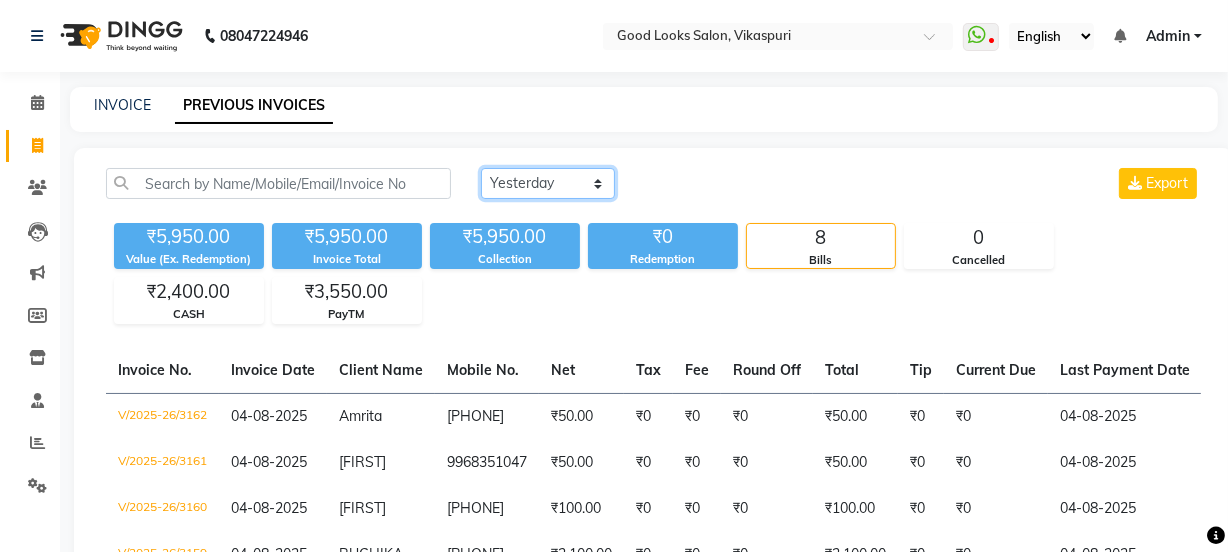 click on "Today Yesterday Custom Range" 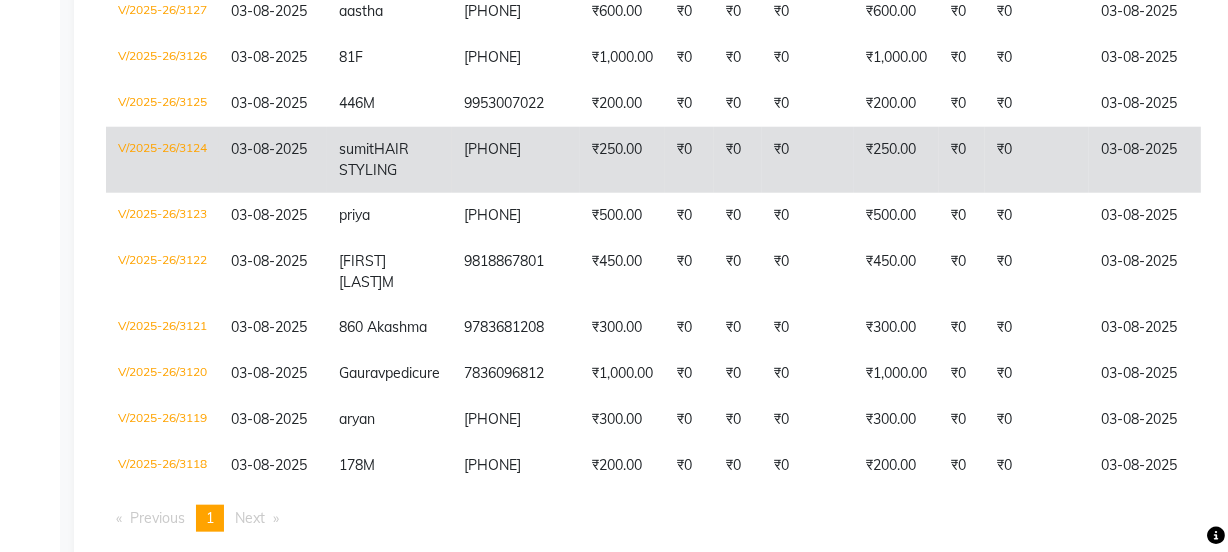 scroll, scrollTop: 1911, scrollLeft: 0, axis: vertical 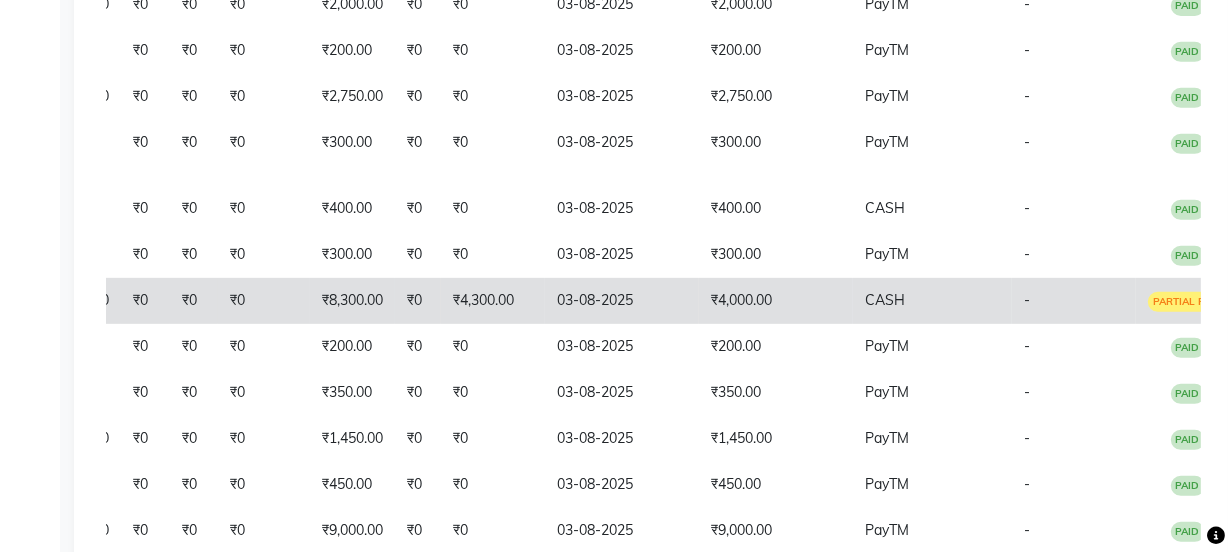 click on "₹8,300.00" 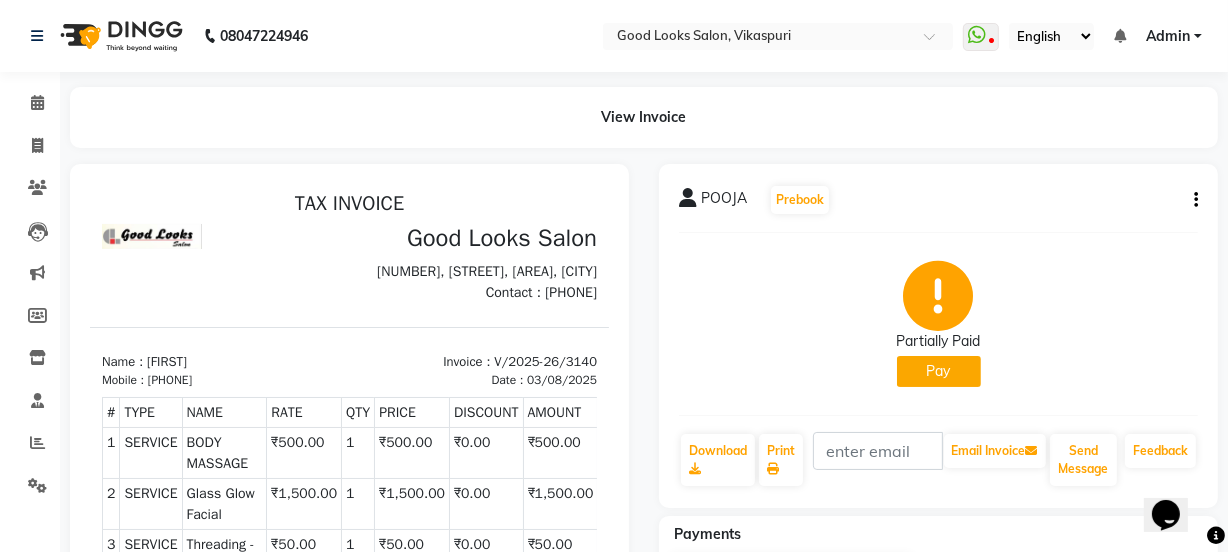 scroll, scrollTop: 0, scrollLeft: 0, axis: both 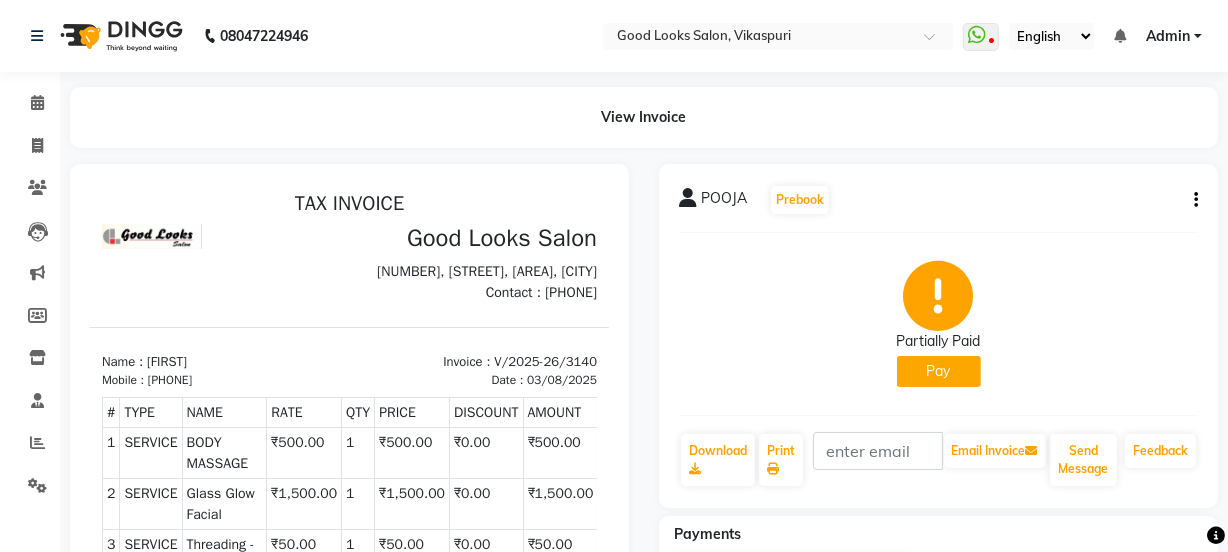 click on "Pay" 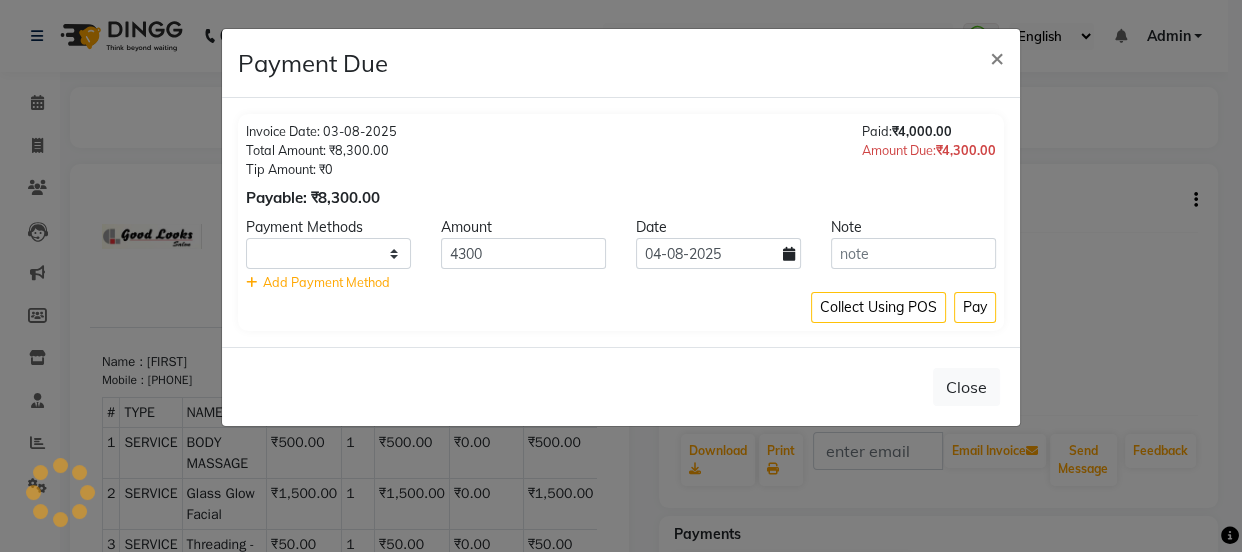 select on "1" 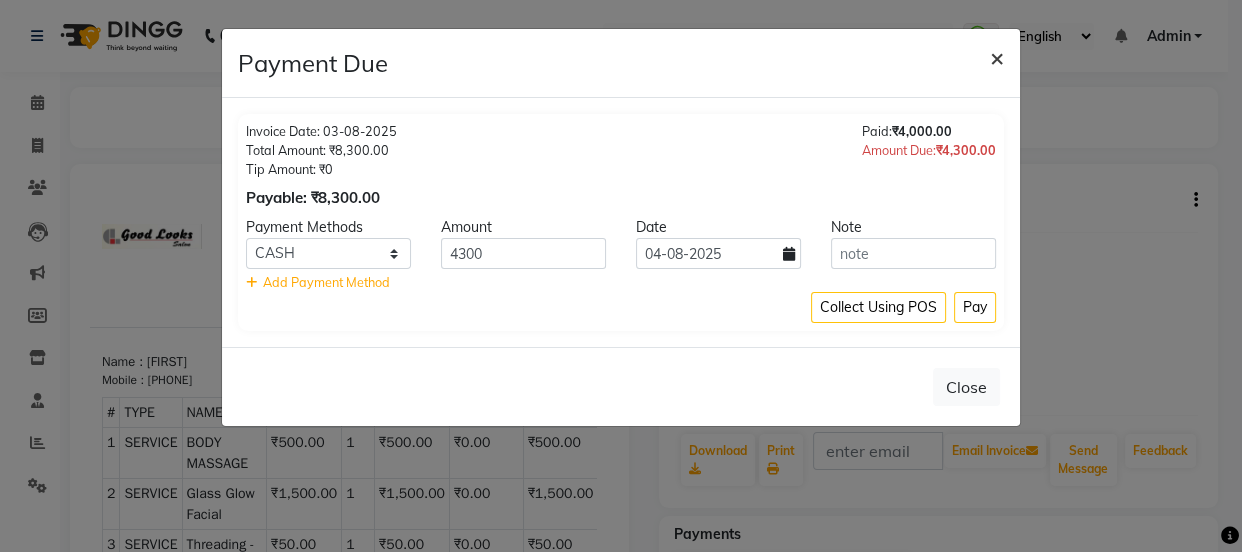 click on "×" 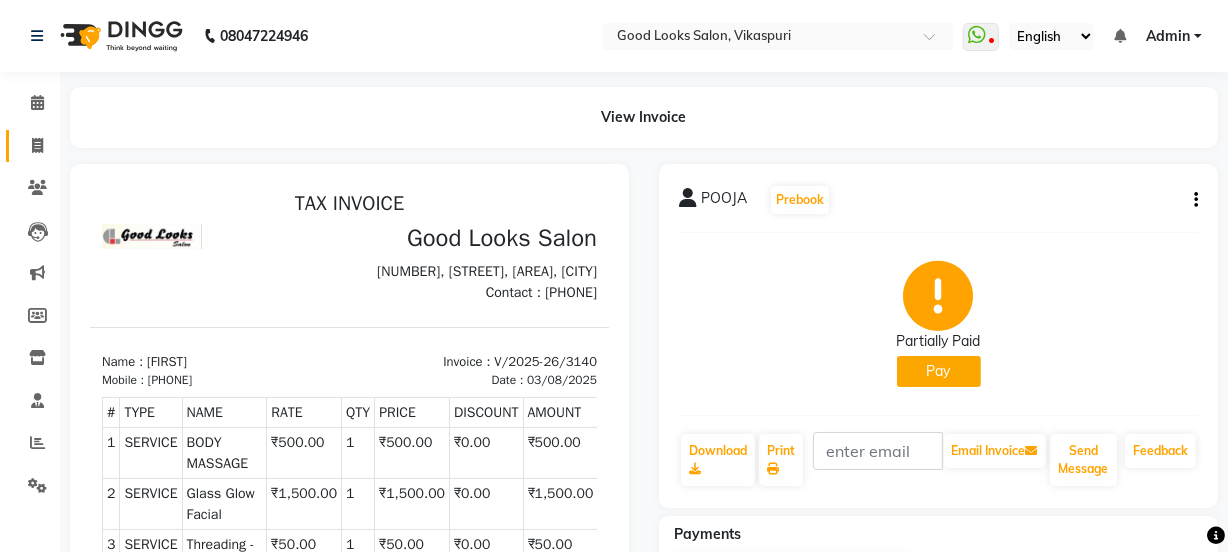 click 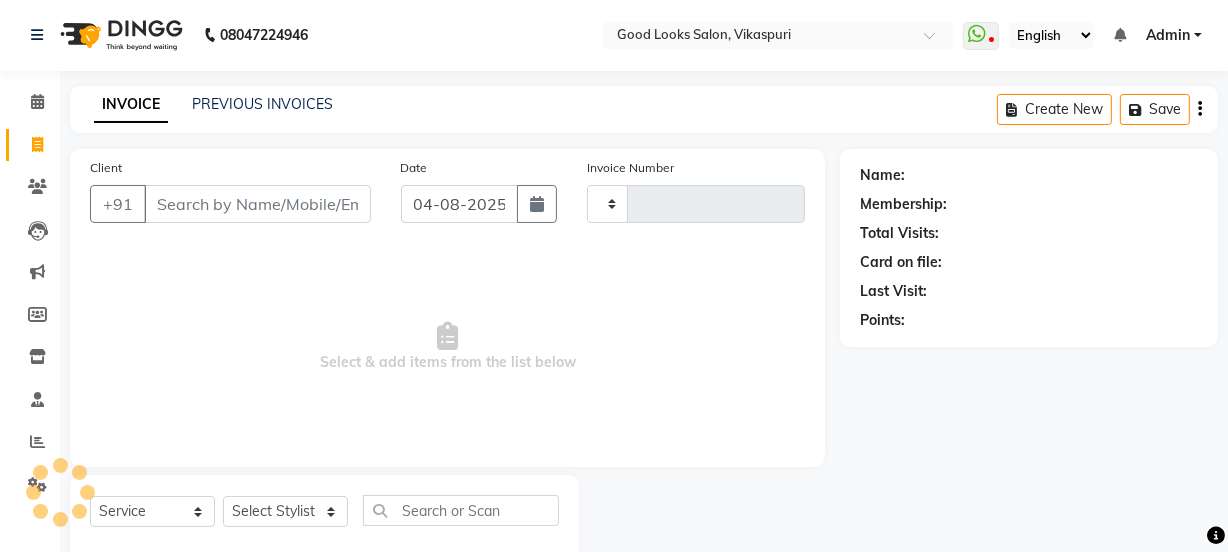 type on "3163" 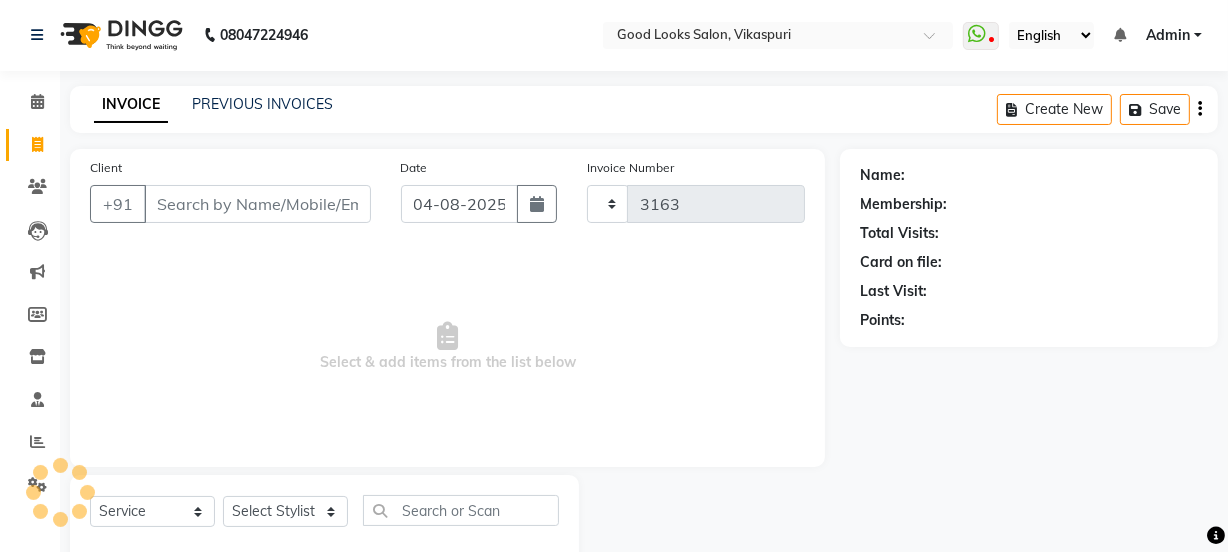 select on "4230" 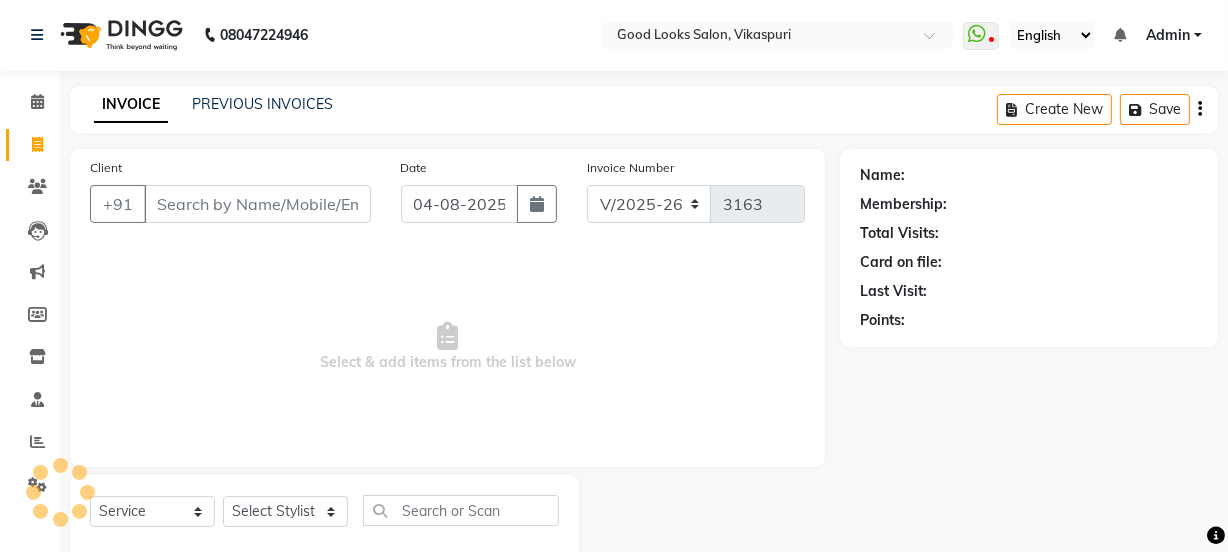 scroll, scrollTop: 50, scrollLeft: 0, axis: vertical 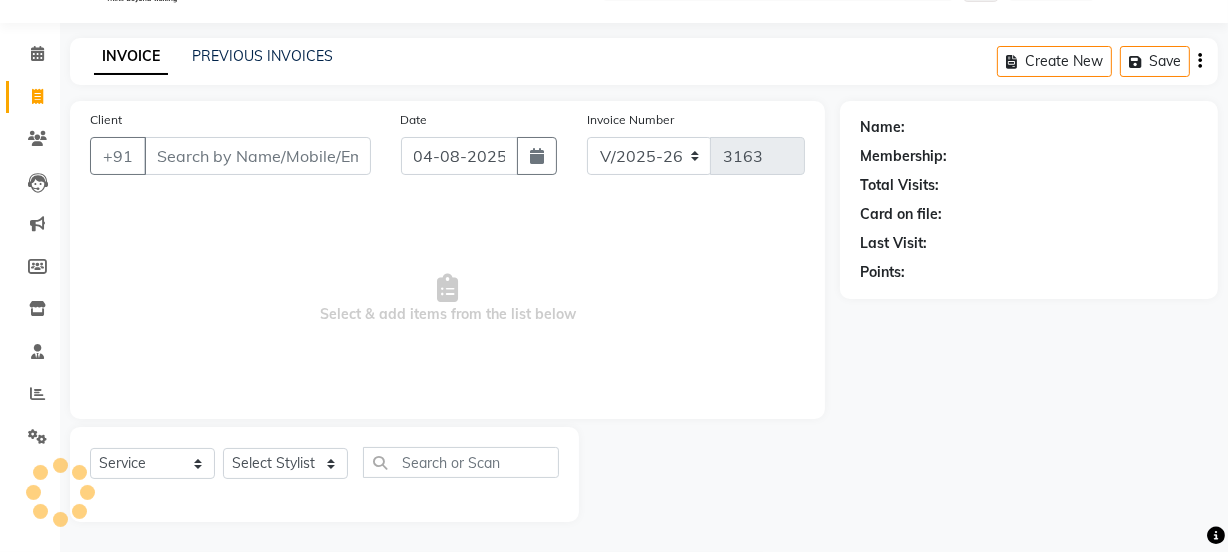 click on "Client" at bounding box center (257, 156) 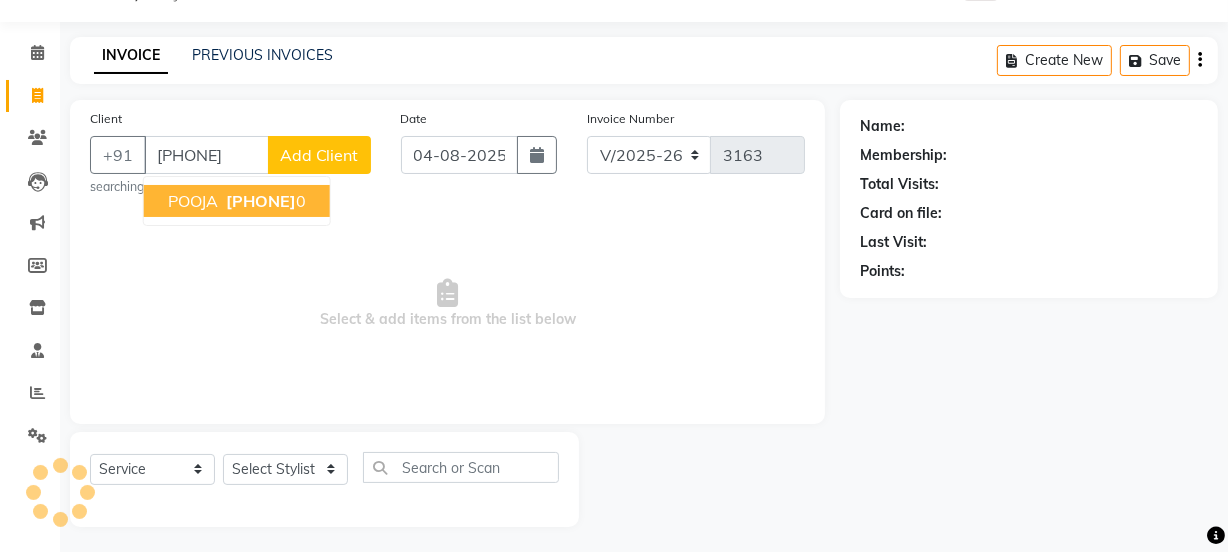type on "[PHONE]" 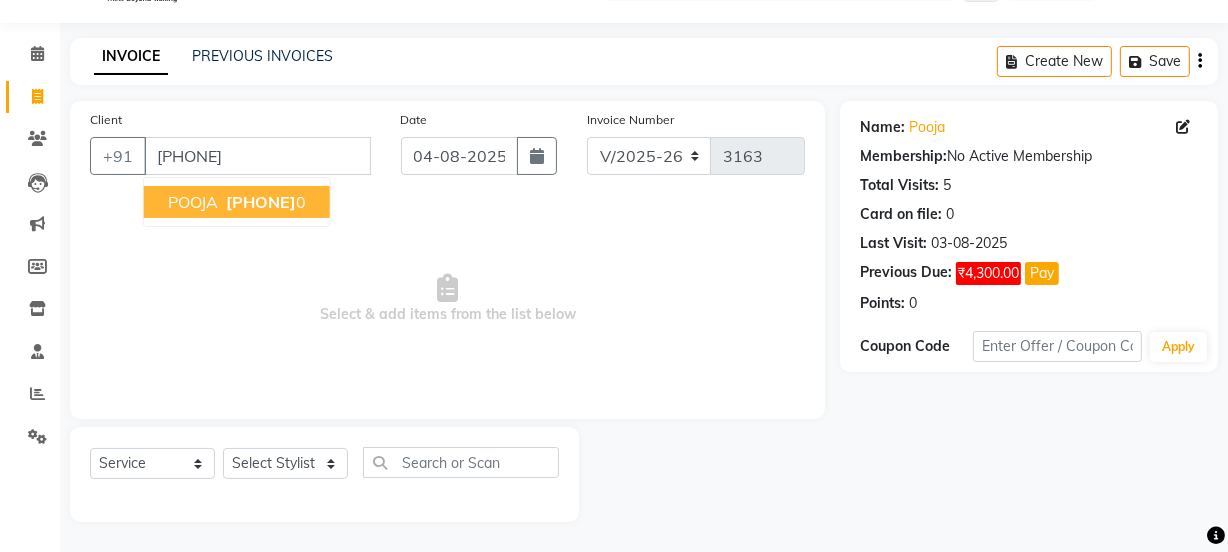 click on "[FIRST]   [NUMBER] [NUMBER]" at bounding box center [237, 202] 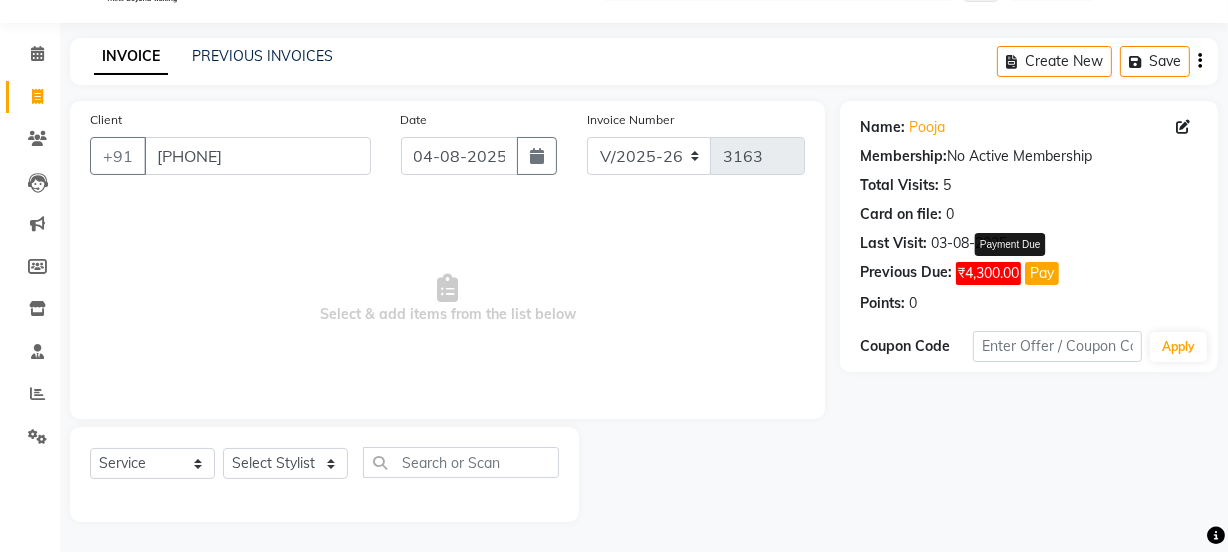 click on "Pay" 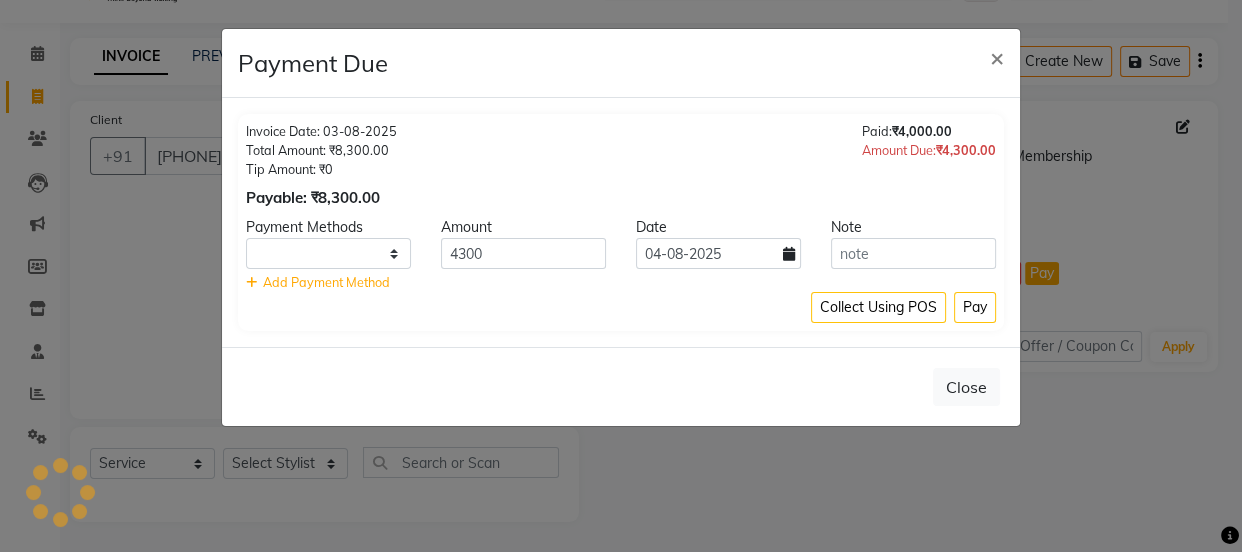 select on "1" 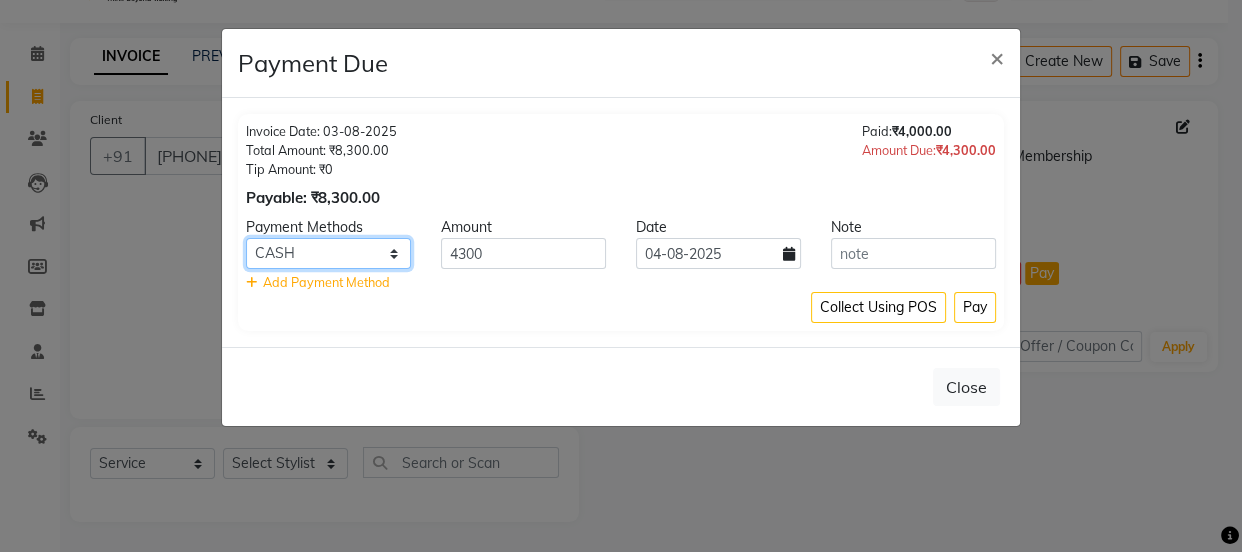 click on "CARD PayTM Bank CASH PhonePe" 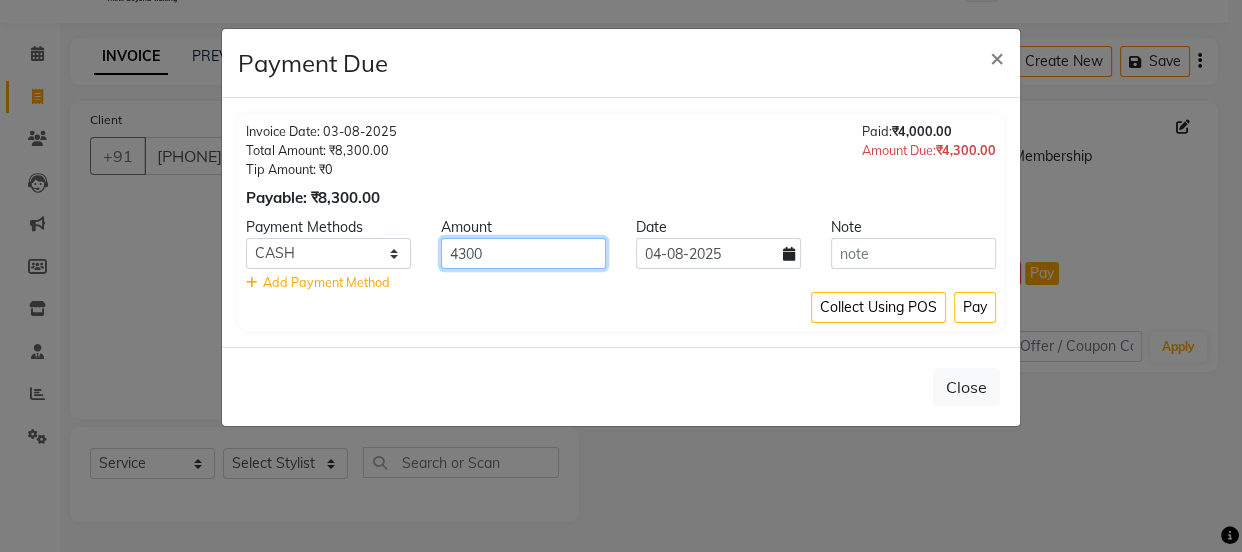 click on "4300" 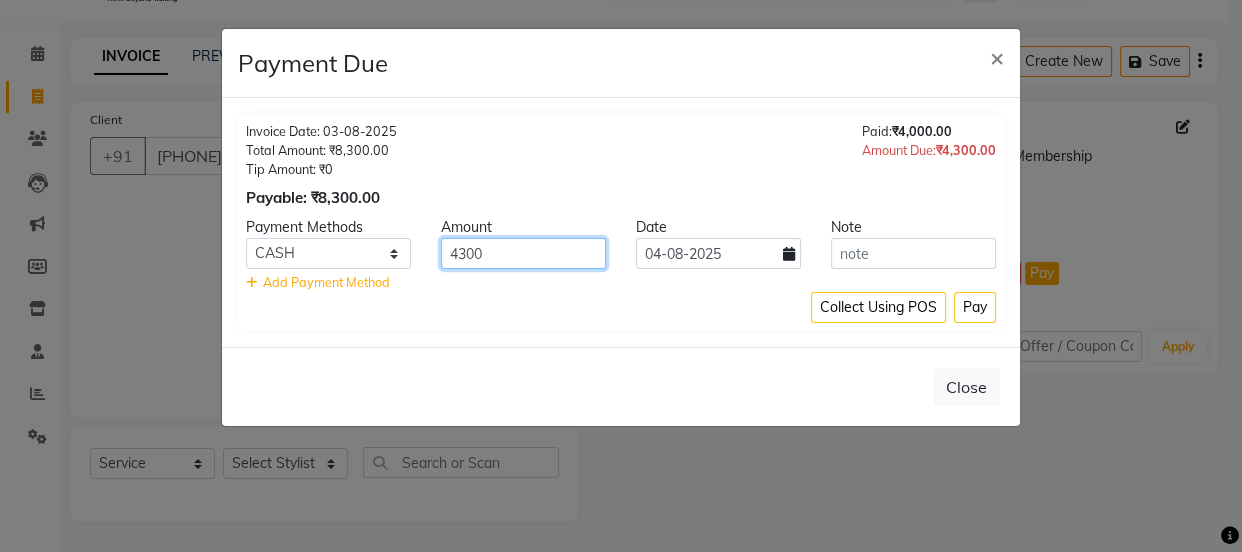 click on "4300" 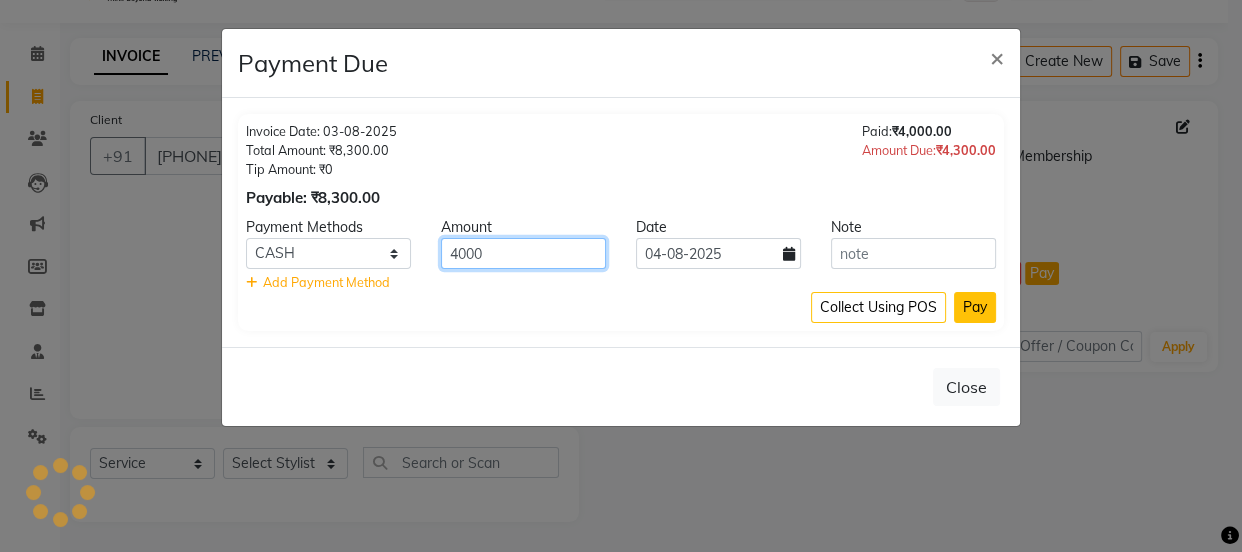 type on "4000" 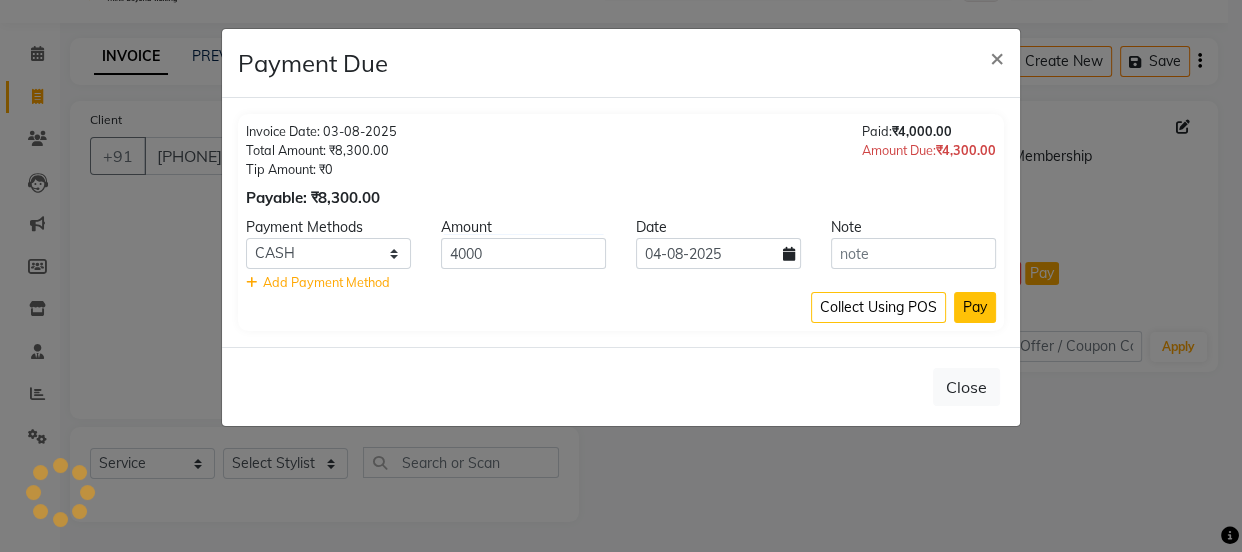 click on "Pay" 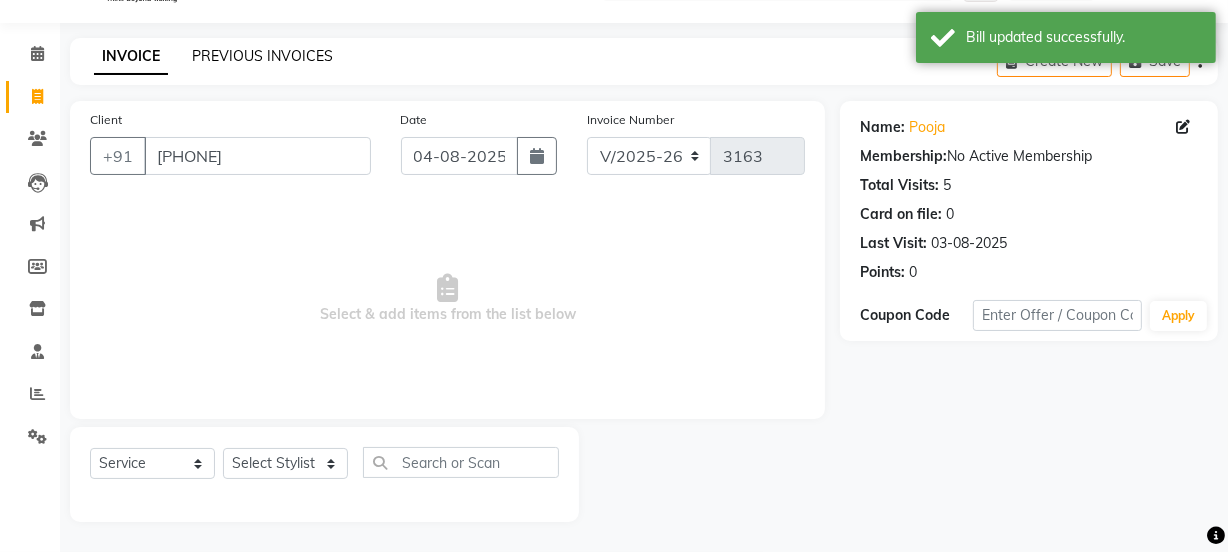 click on "PREVIOUS INVOICES" 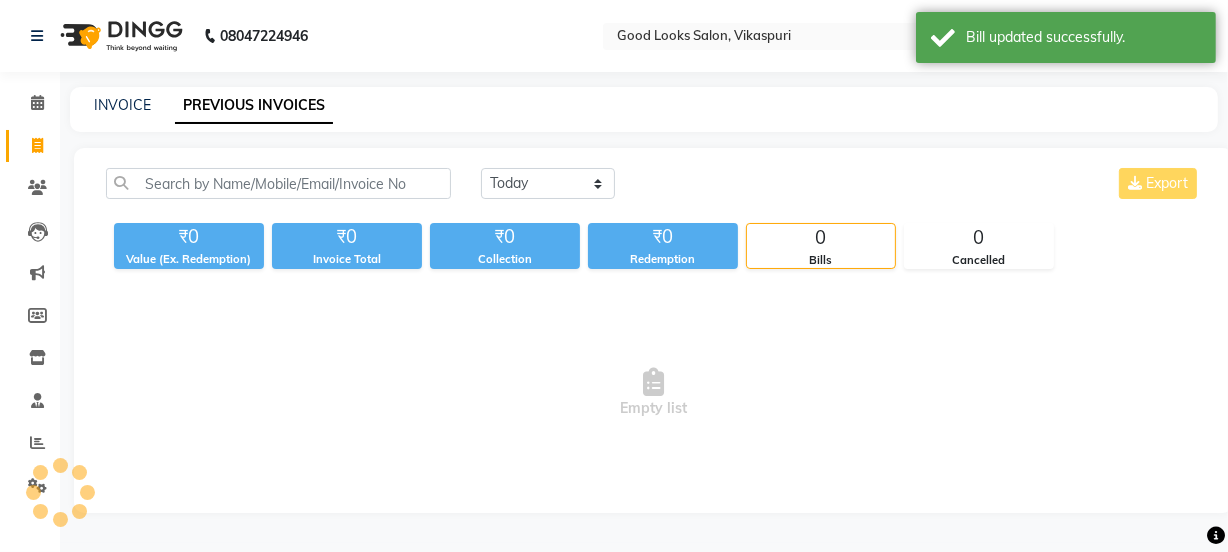 scroll, scrollTop: 0, scrollLeft: 0, axis: both 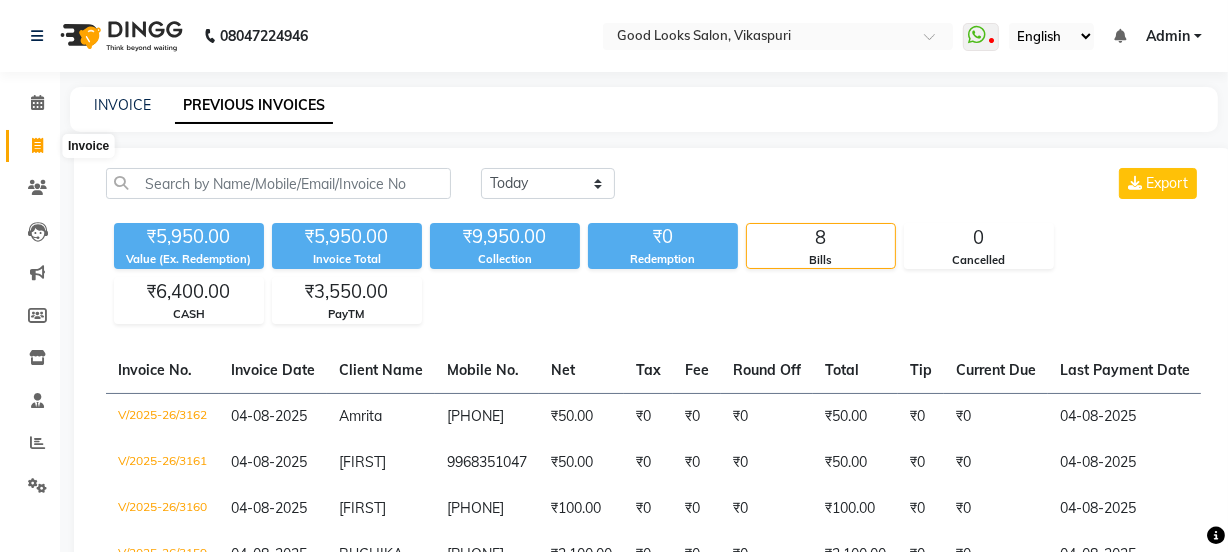 click 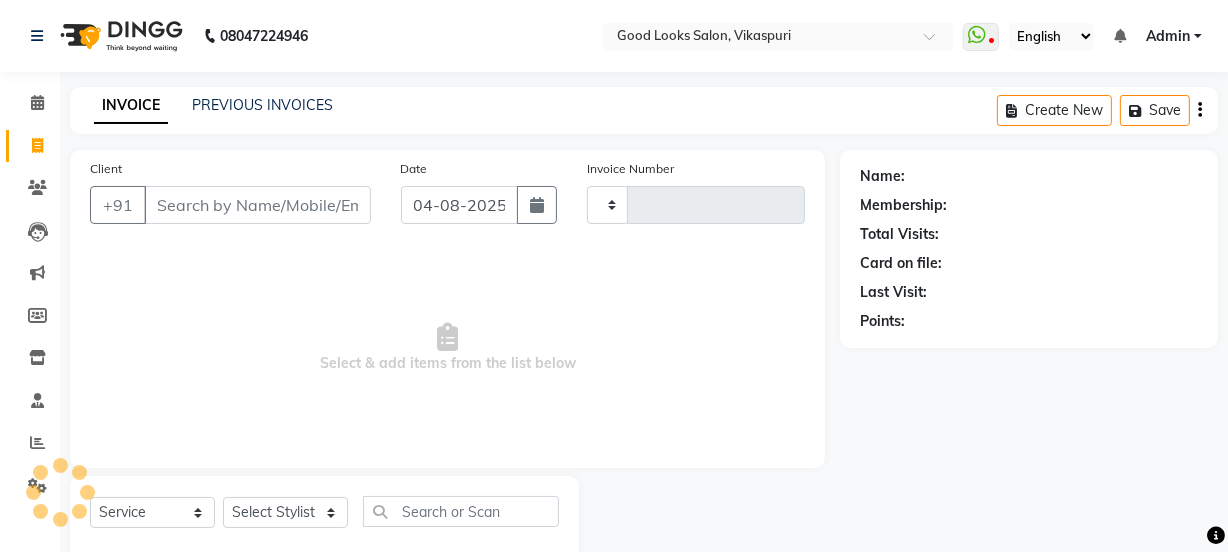 scroll, scrollTop: 50, scrollLeft: 0, axis: vertical 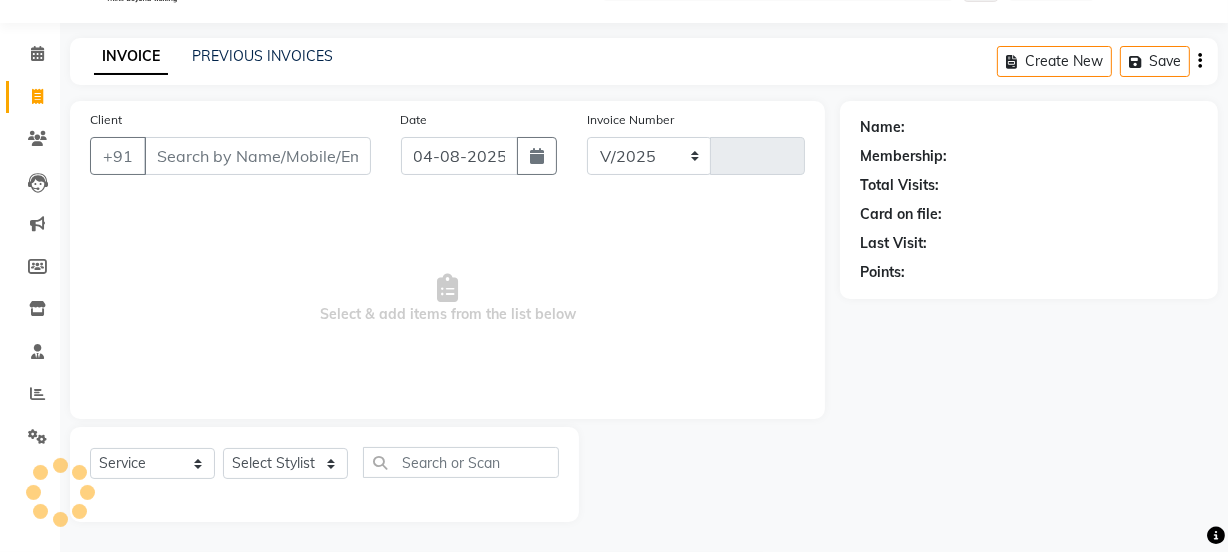 select on "4230" 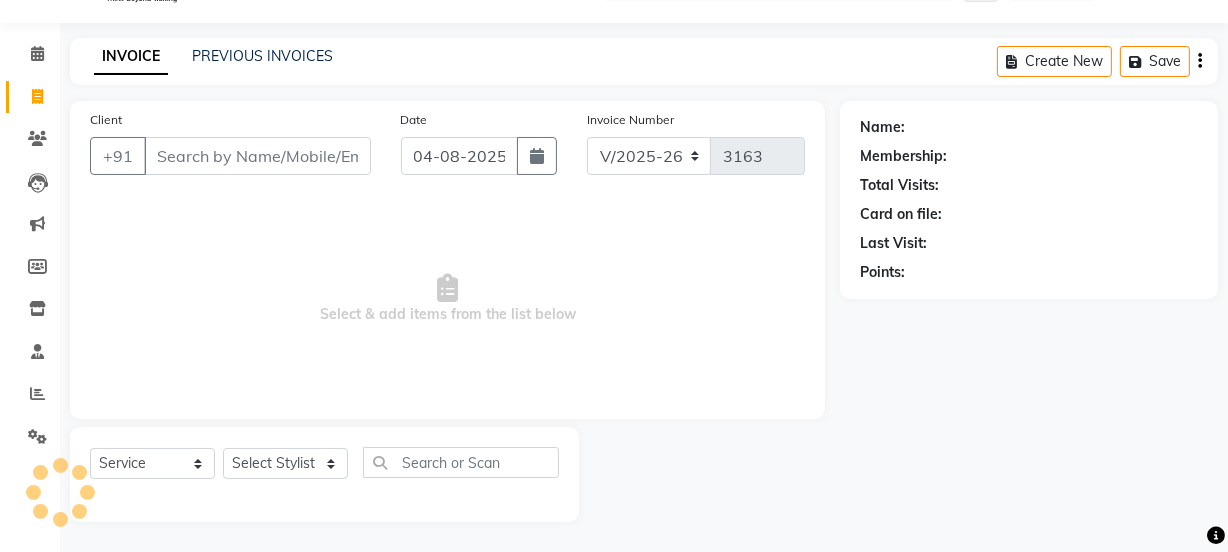 click on "PREVIOUS INVOICES" 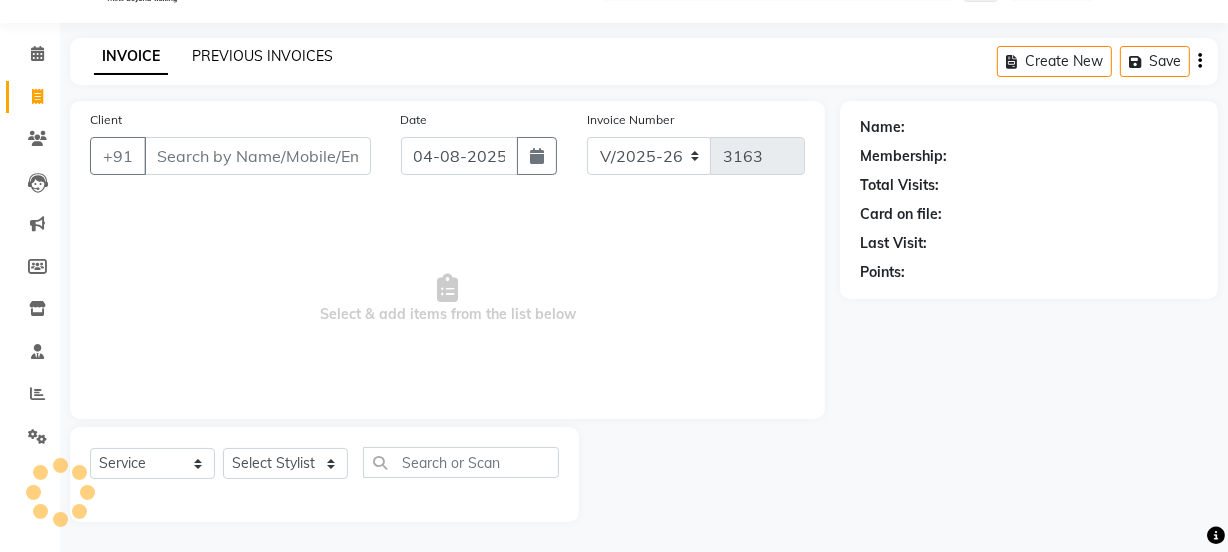 click on "PREVIOUS INVOICES" 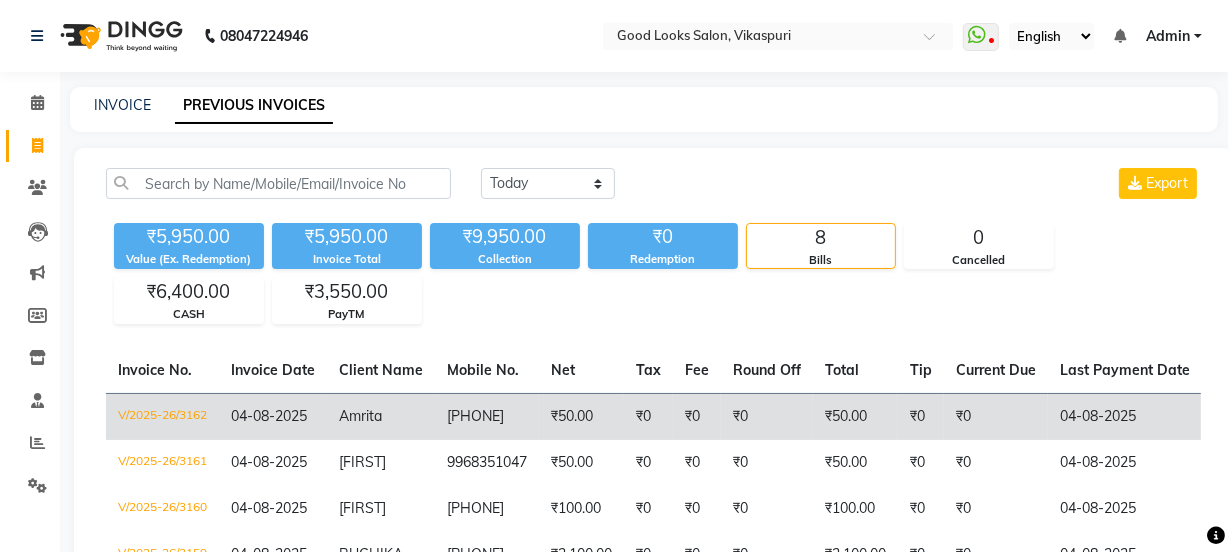scroll, scrollTop: 380, scrollLeft: 0, axis: vertical 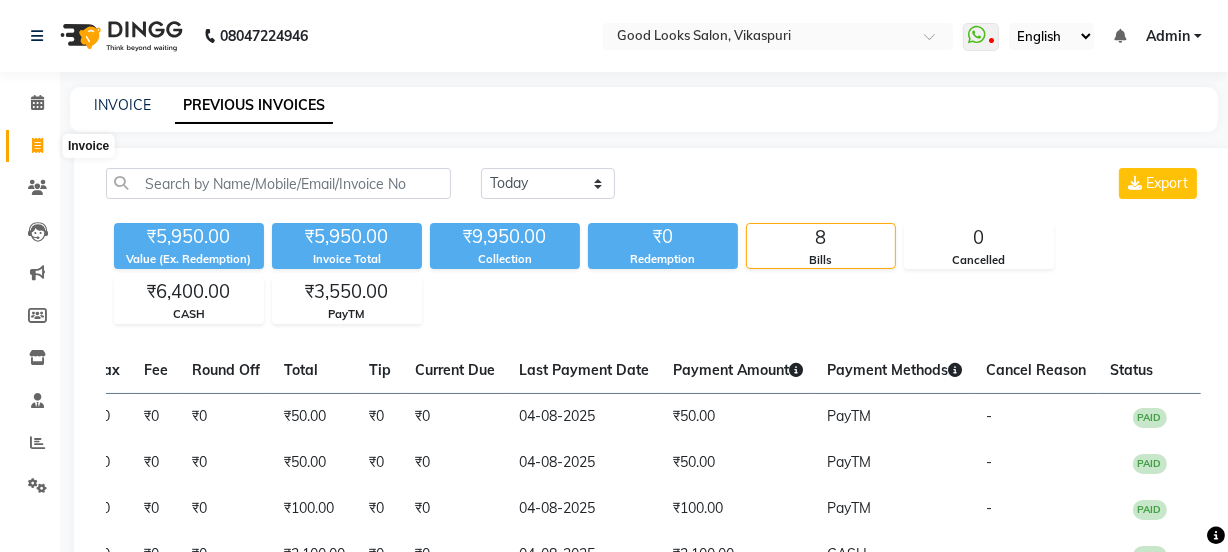 click 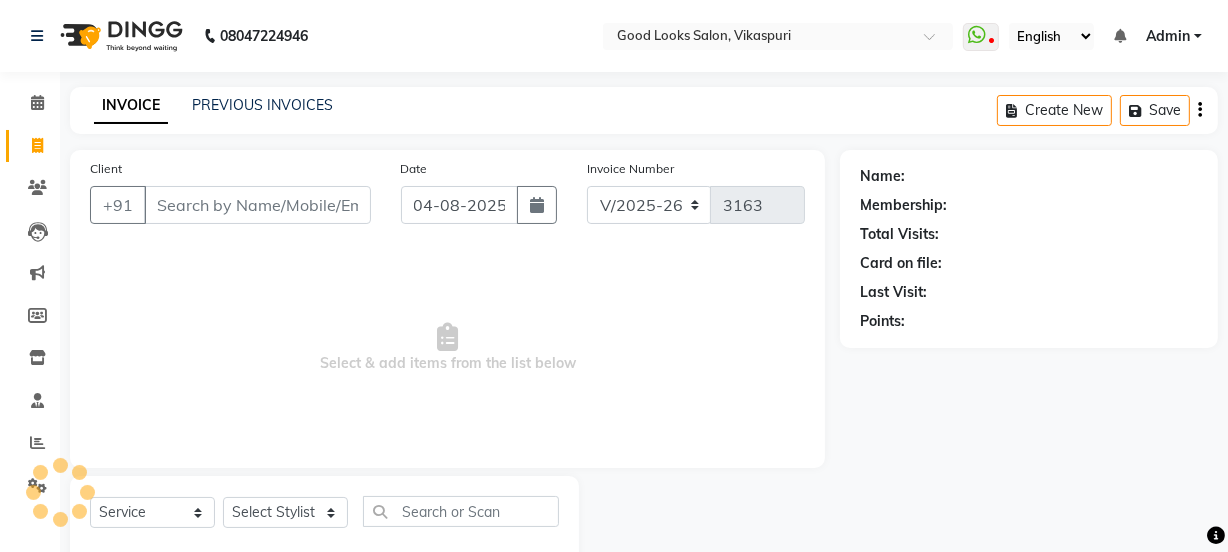 scroll, scrollTop: 50, scrollLeft: 0, axis: vertical 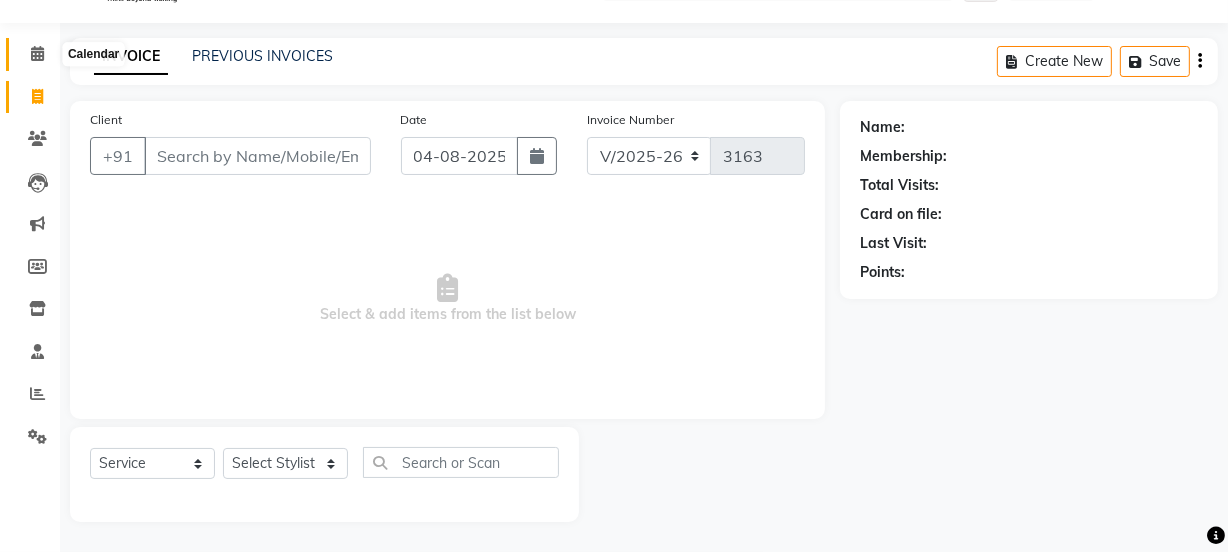 click 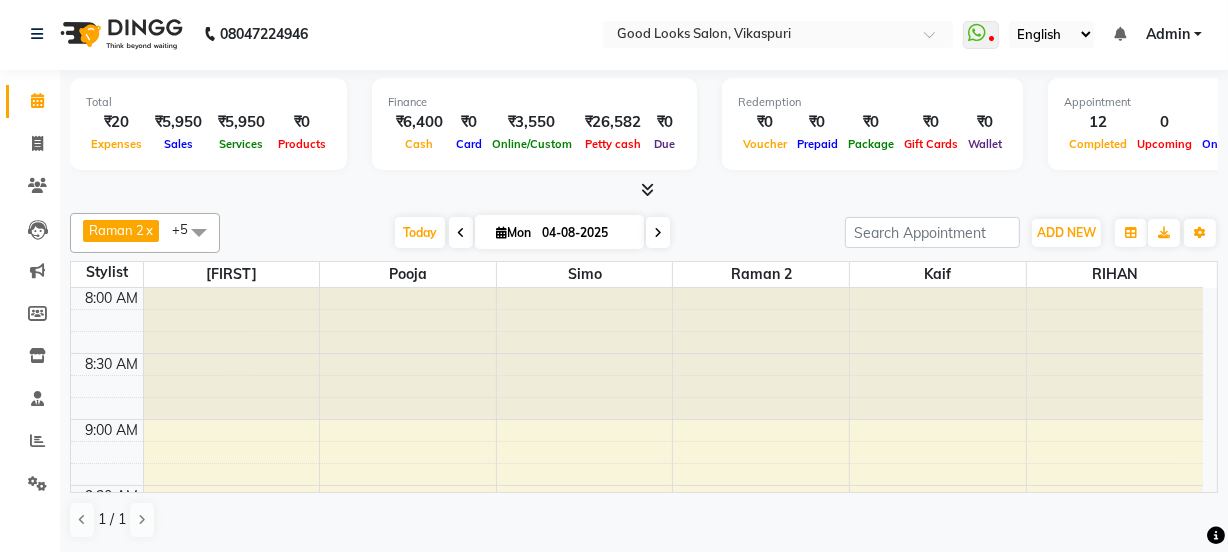scroll, scrollTop: 0, scrollLeft: 0, axis: both 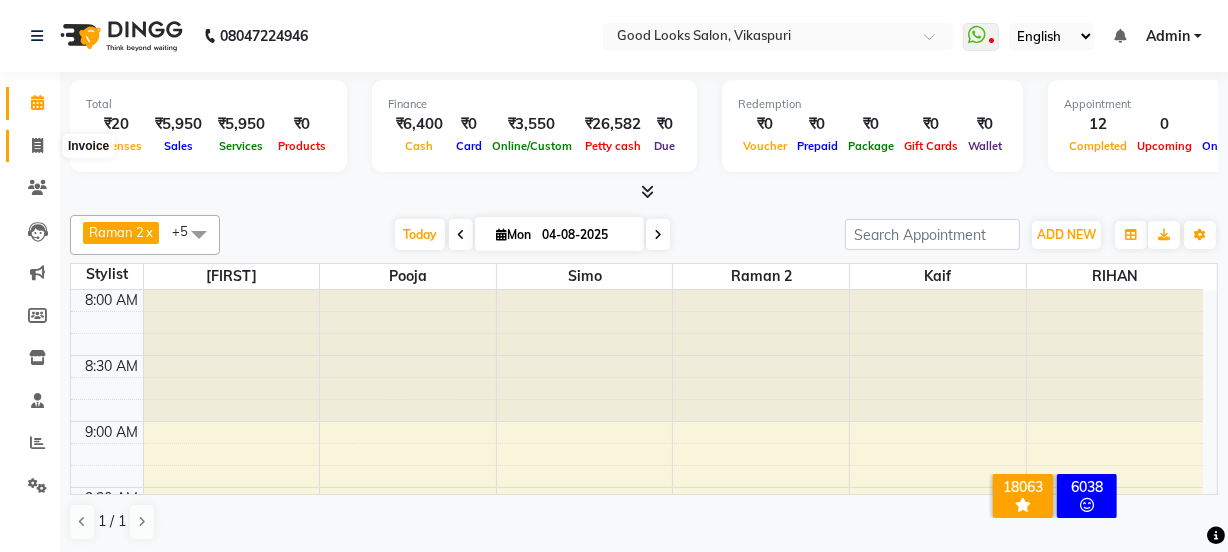 click 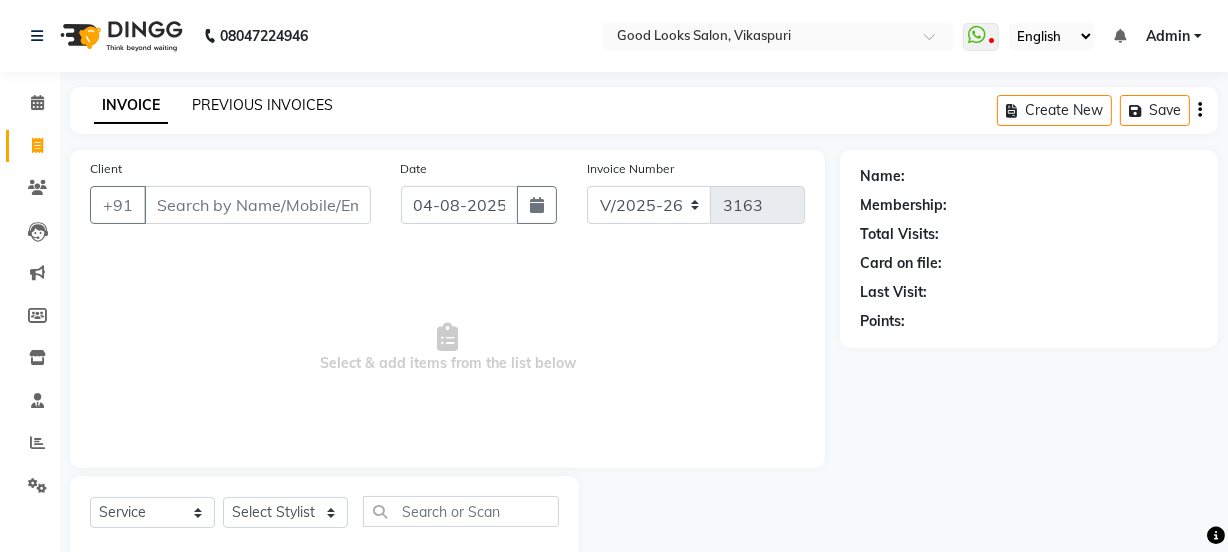 click on "PREVIOUS INVOICES" 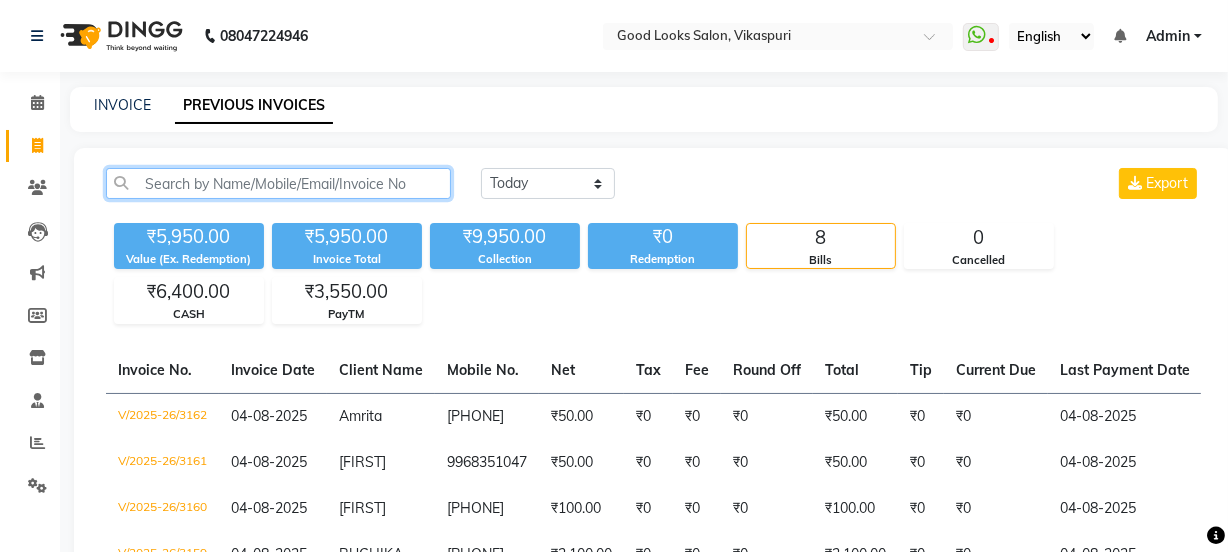 click 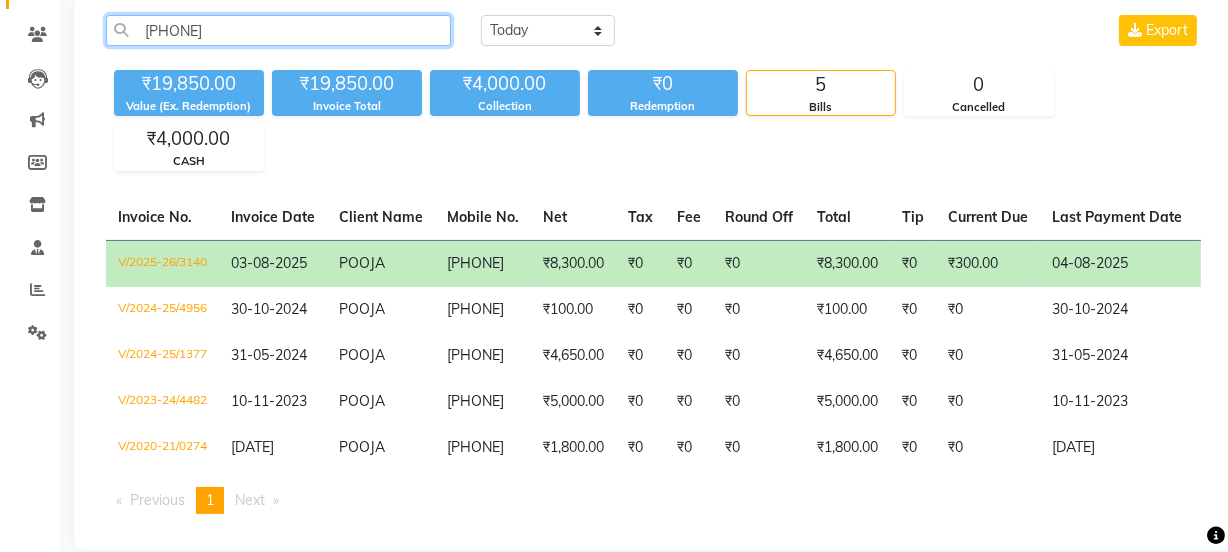 scroll, scrollTop: 195, scrollLeft: 0, axis: vertical 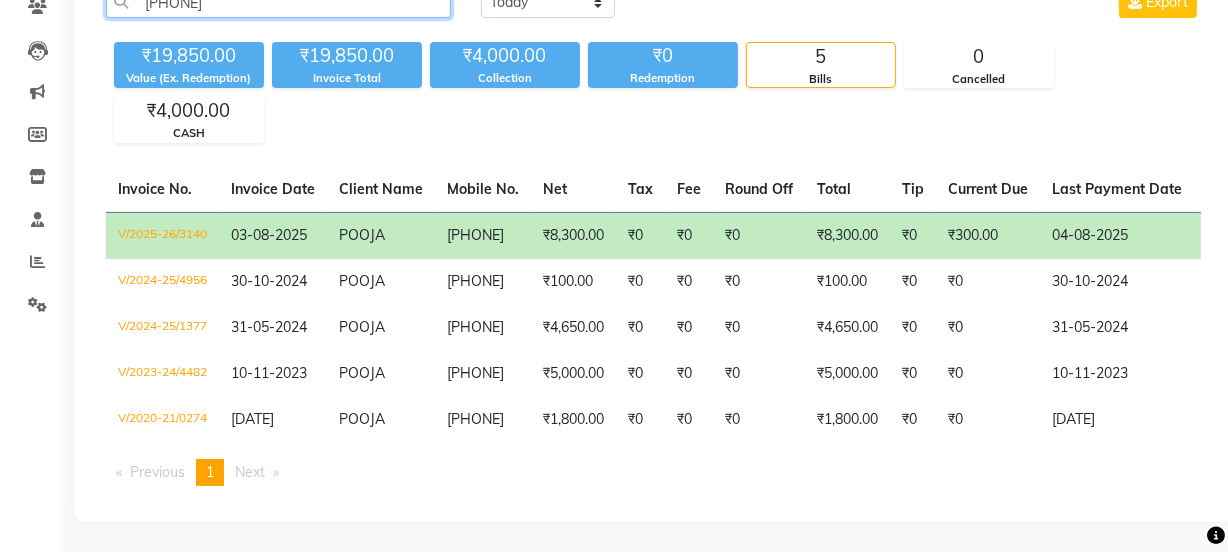 type on "[PHONE]" 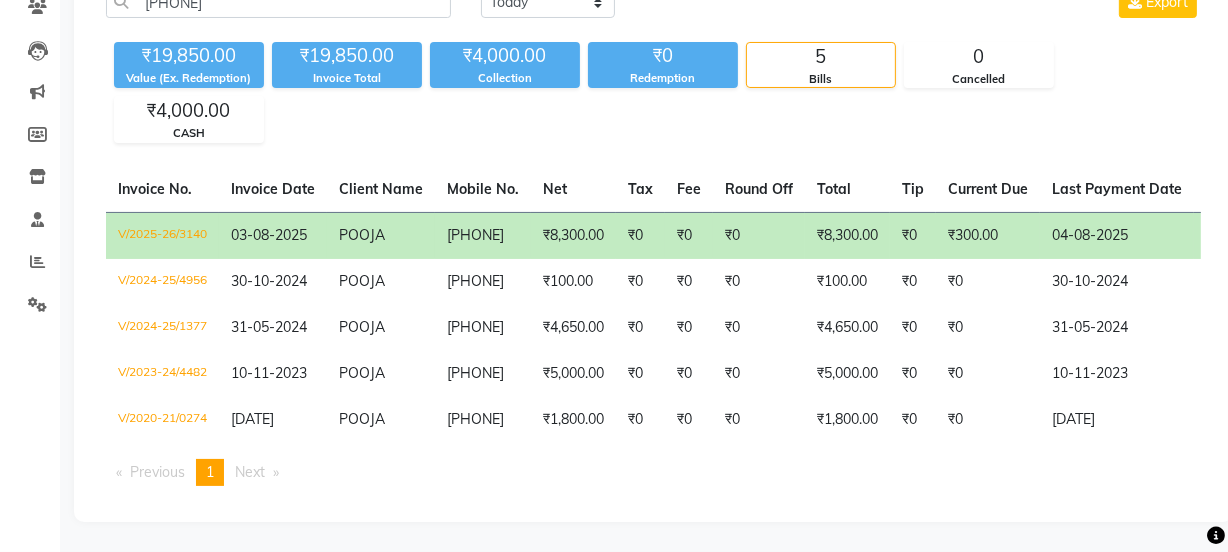 click on "POOJA" 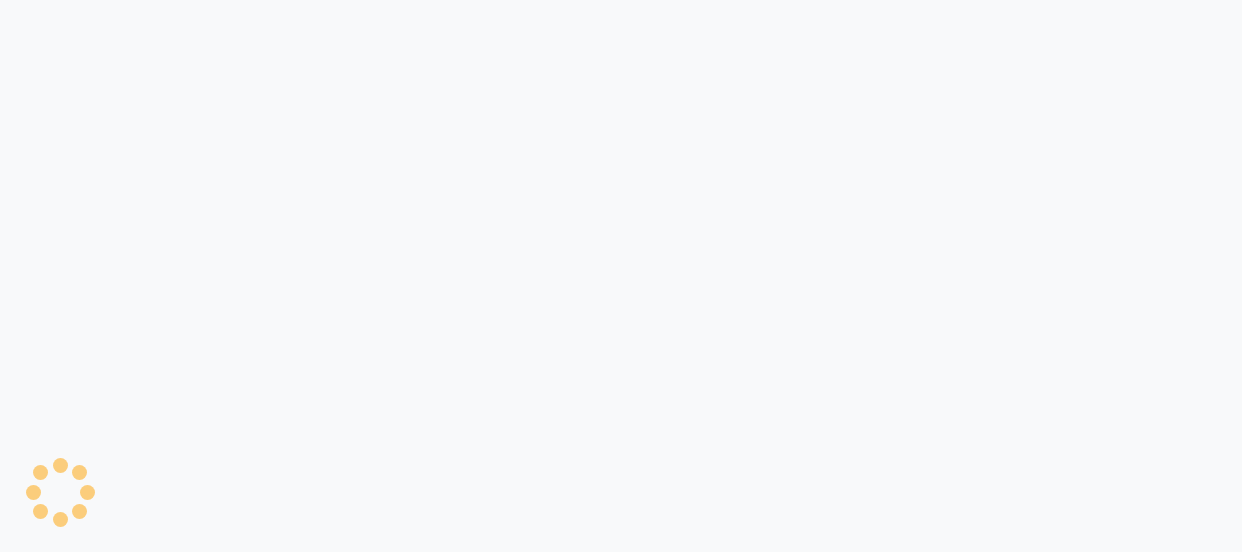 scroll, scrollTop: 0, scrollLeft: 0, axis: both 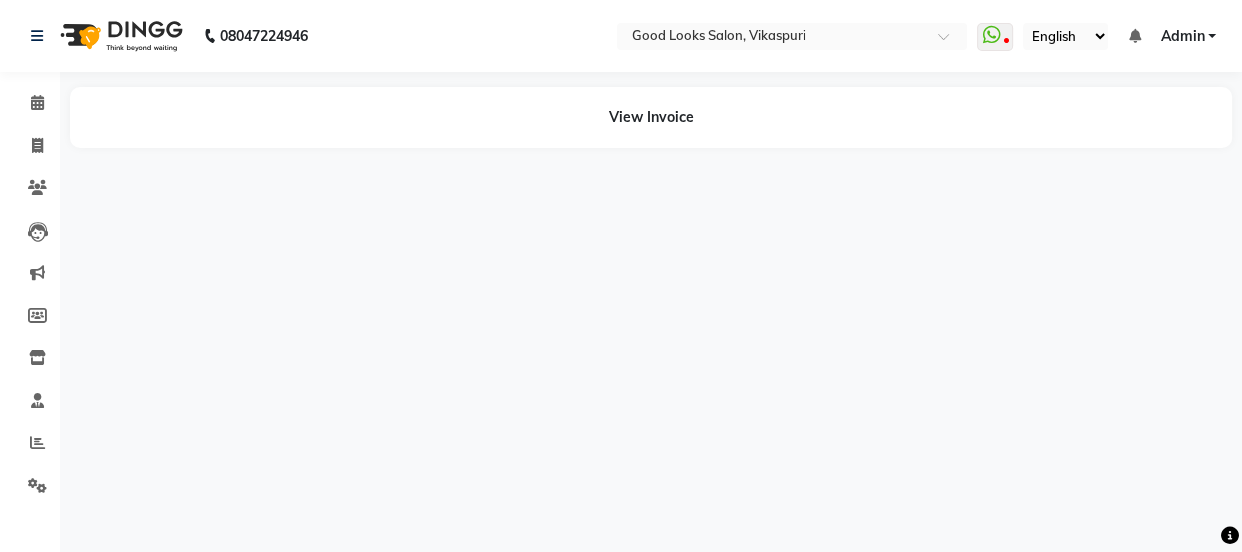 select on "en" 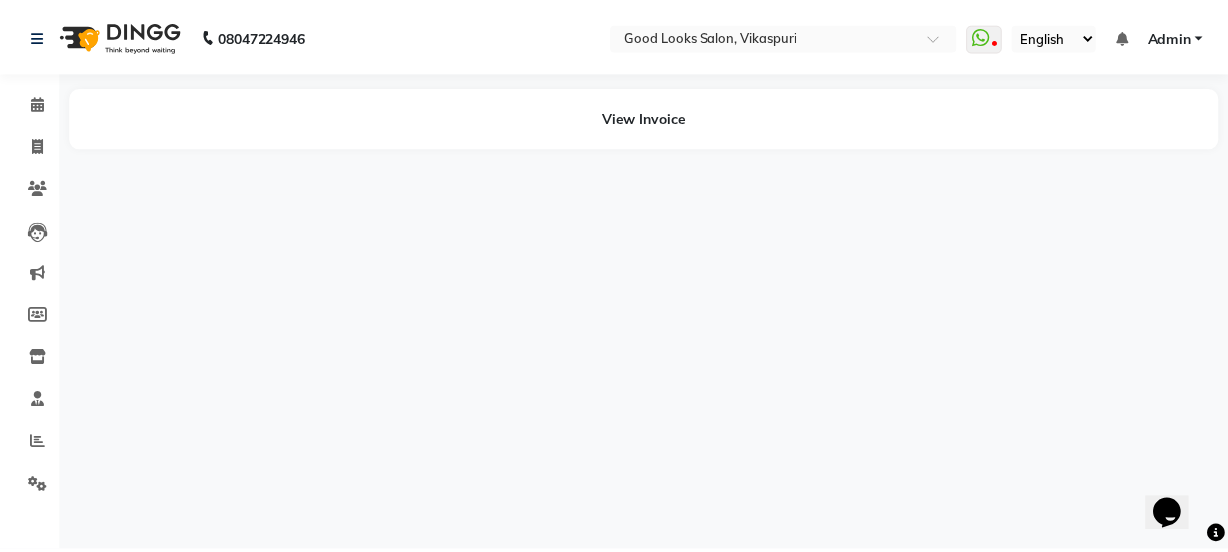 scroll, scrollTop: 0, scrollLeft: 0, axis: both 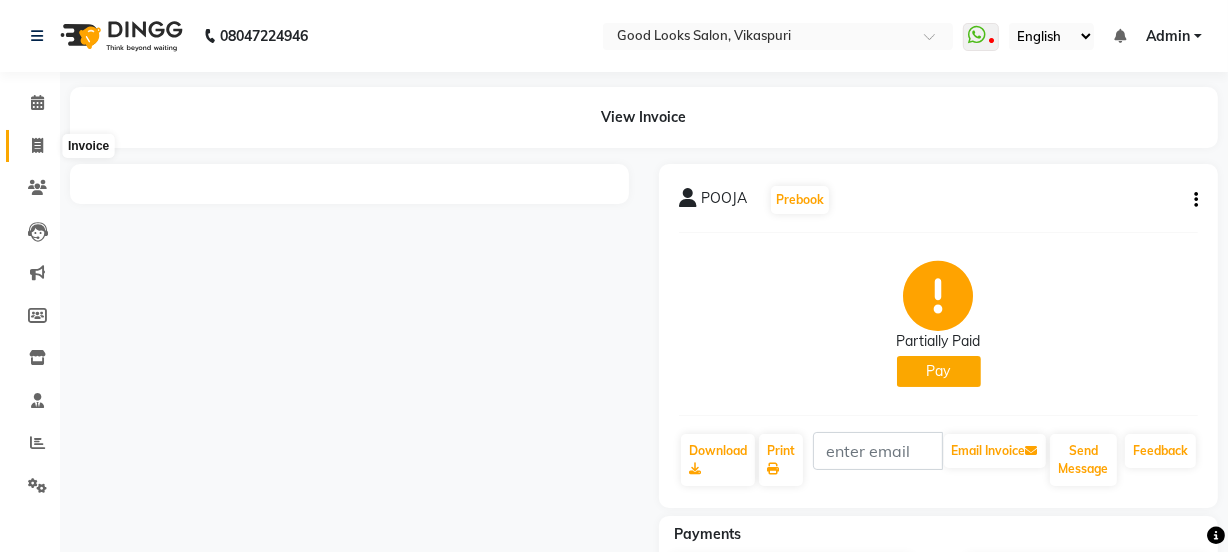 click 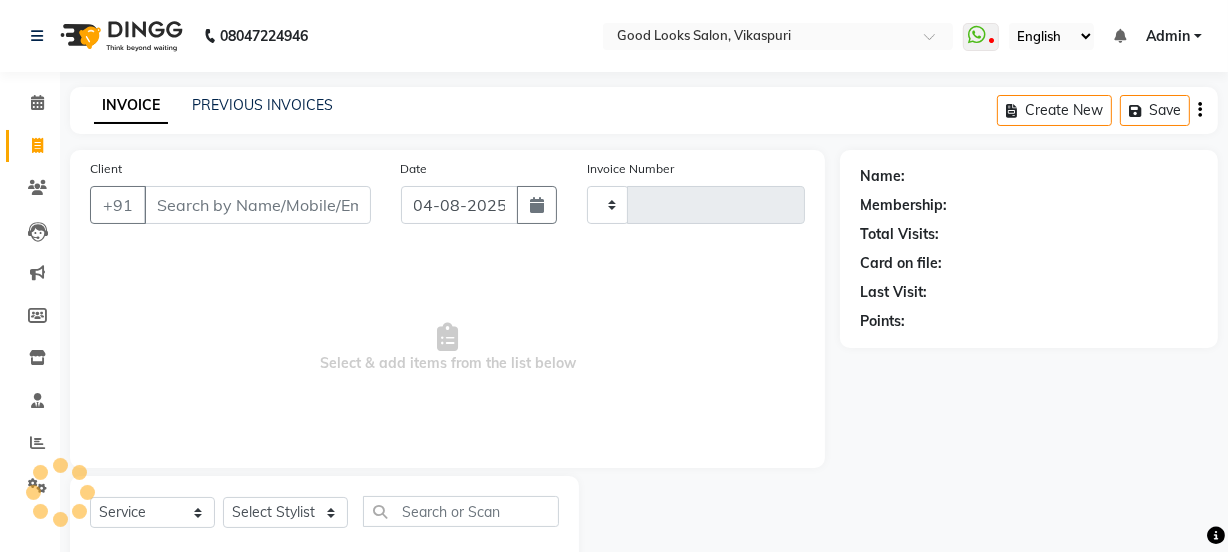 scroll, scrollTop: 50, scrollLeft: 0, axis: vertical 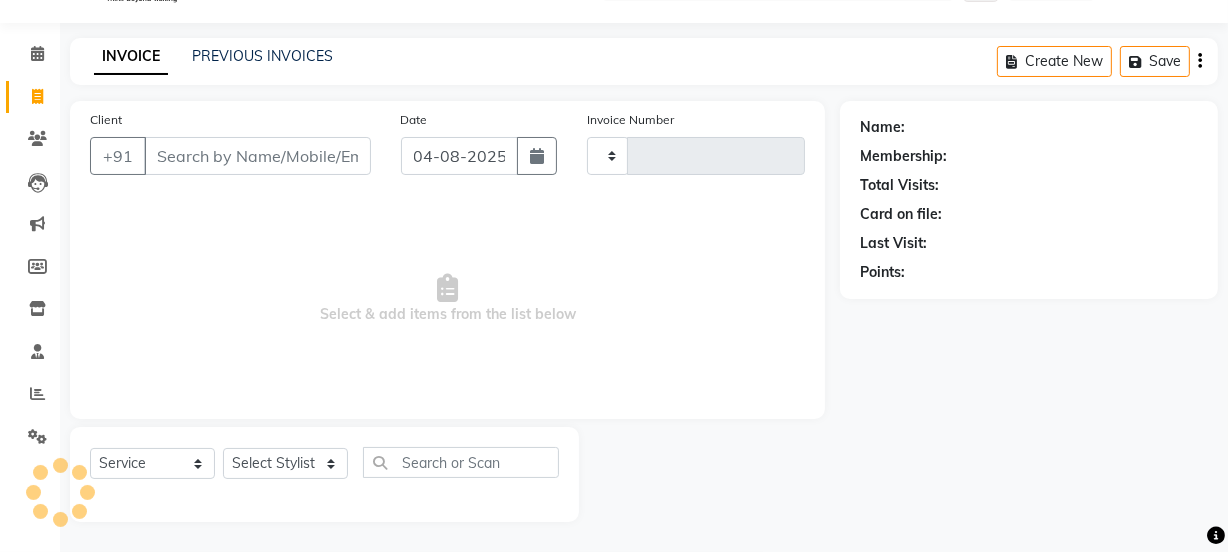 type on "3163" 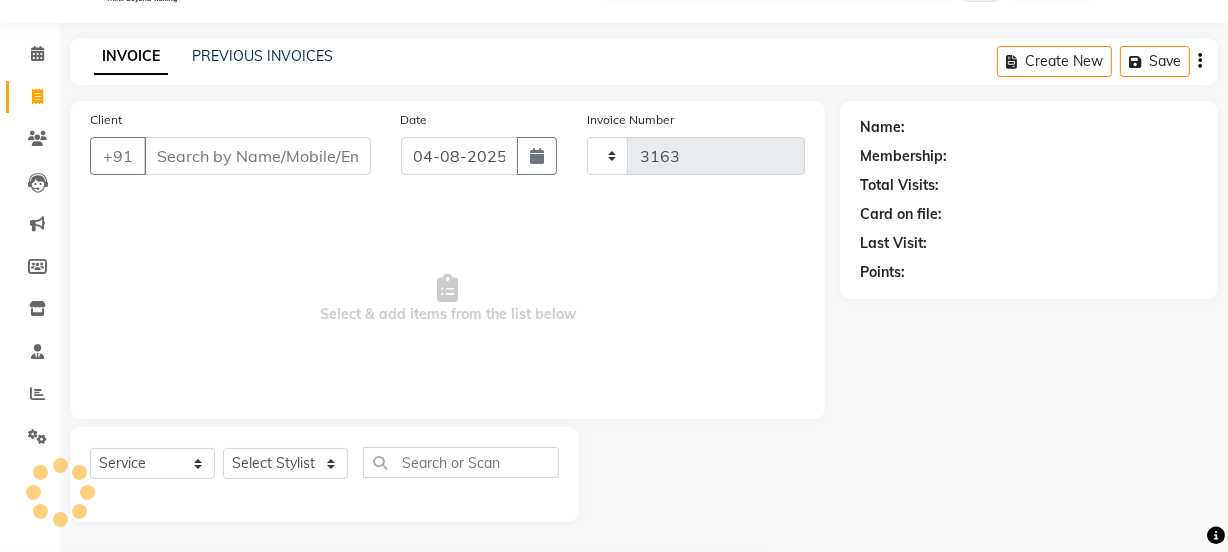 select on "4230" 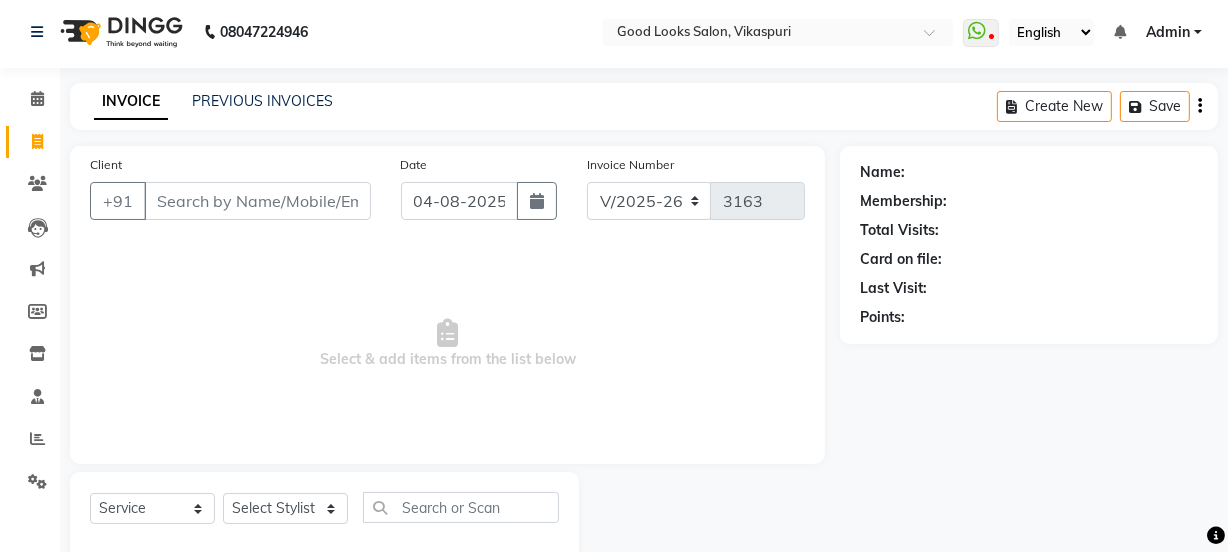 scroll, scrollTop: 0, scrollLeft: 0, axis: both 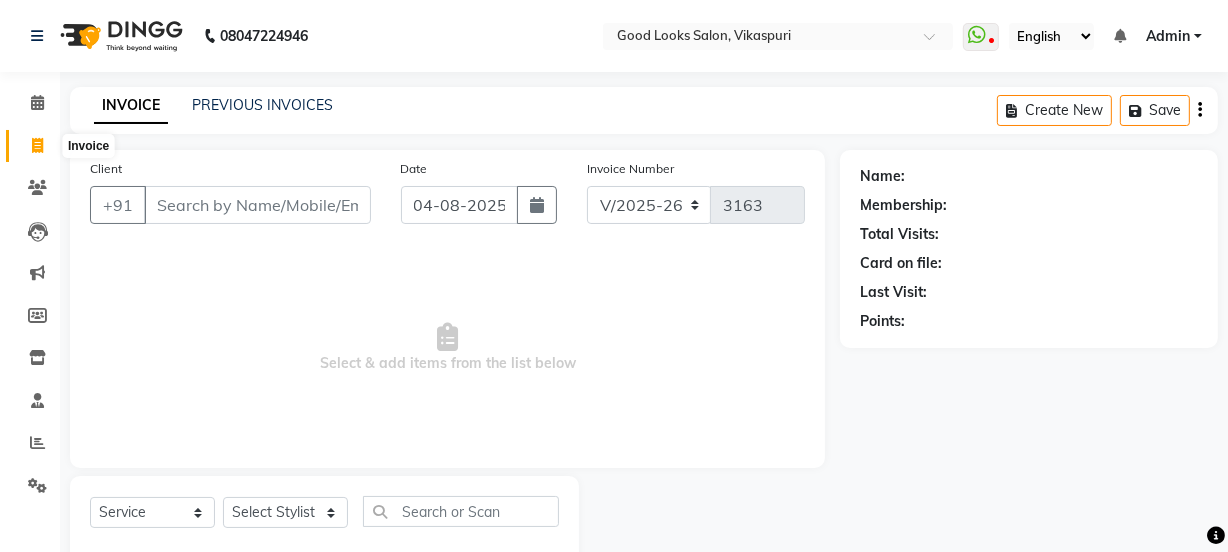 click 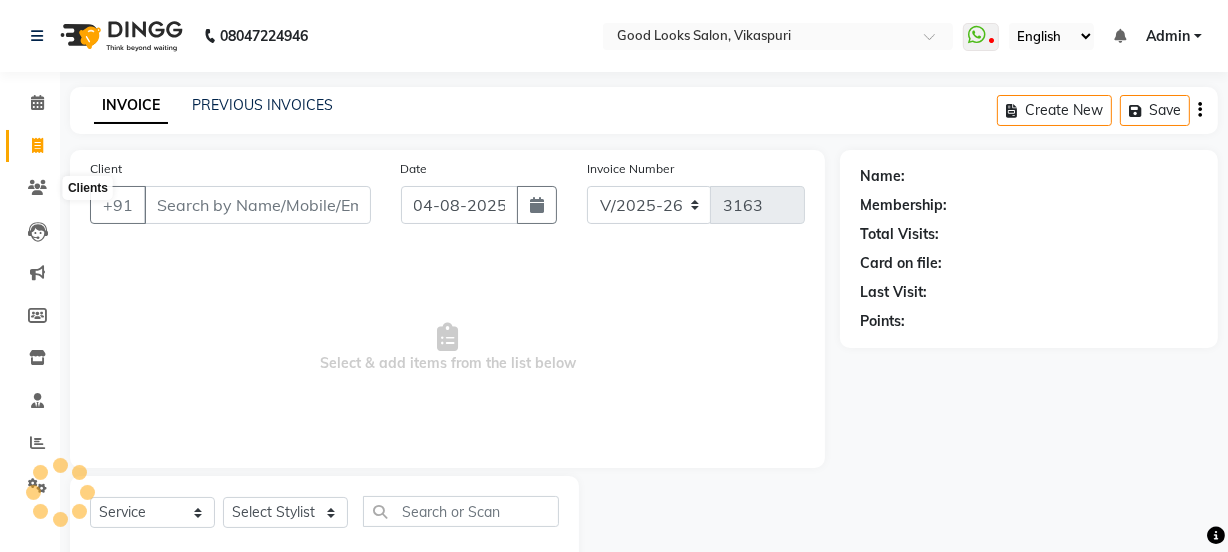 scroll, scrollTop: 50, scrollLeft: 0, axis: vertical 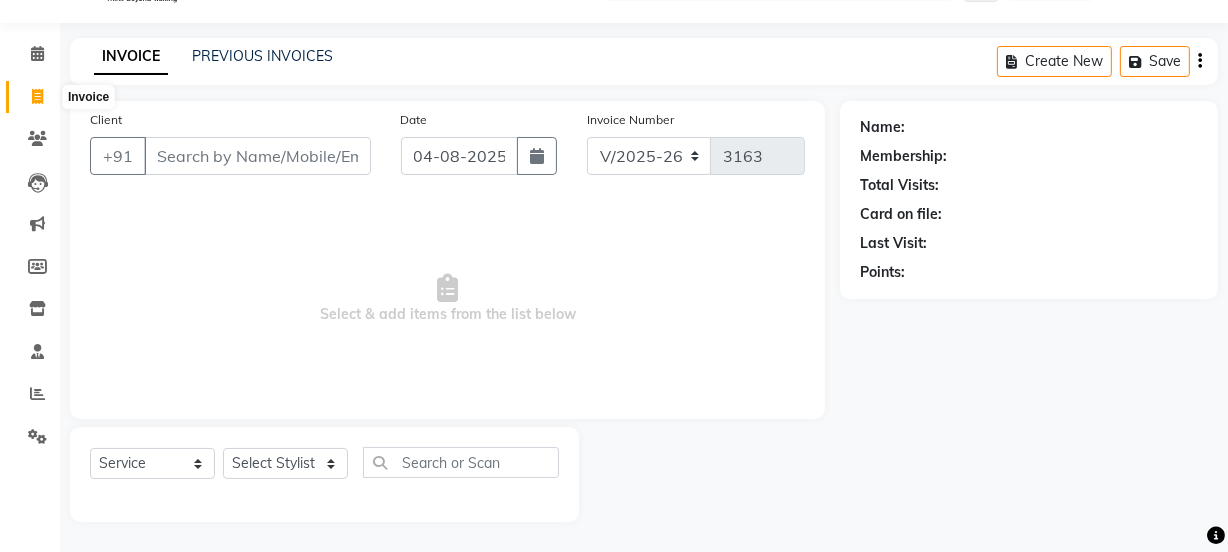 click 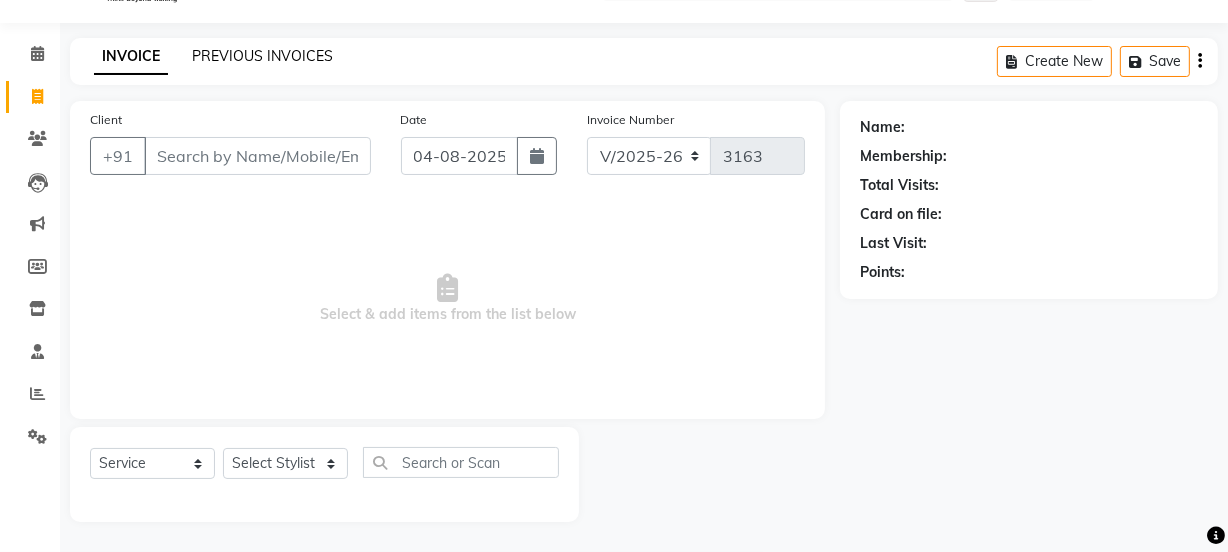 click on "PREVIOUS INVOICES" 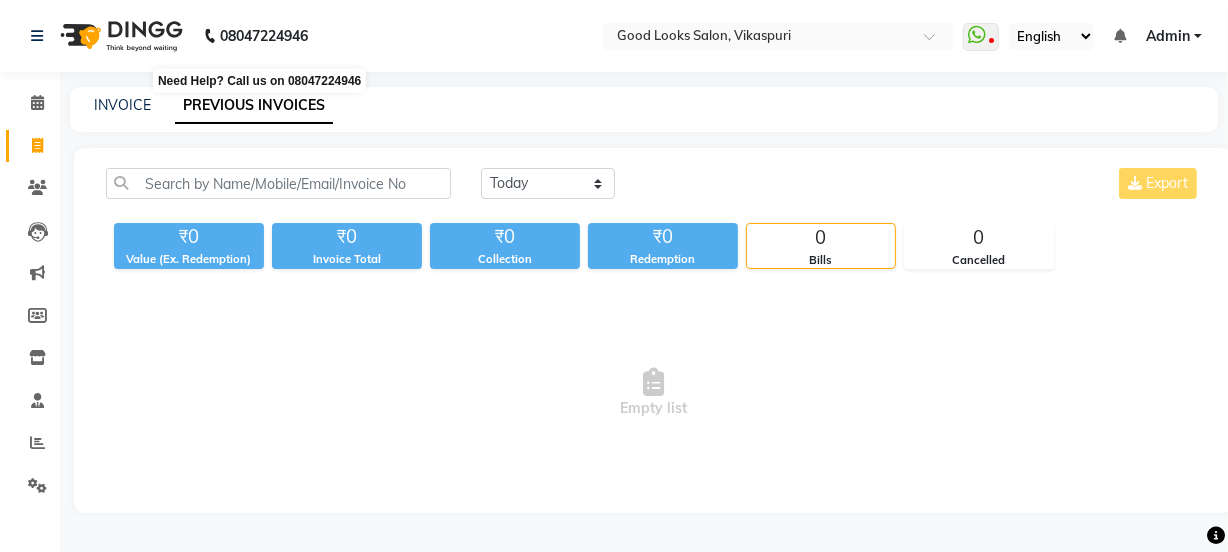 scroll, scrollTop: 0, scrollLeft: 0, axis: both 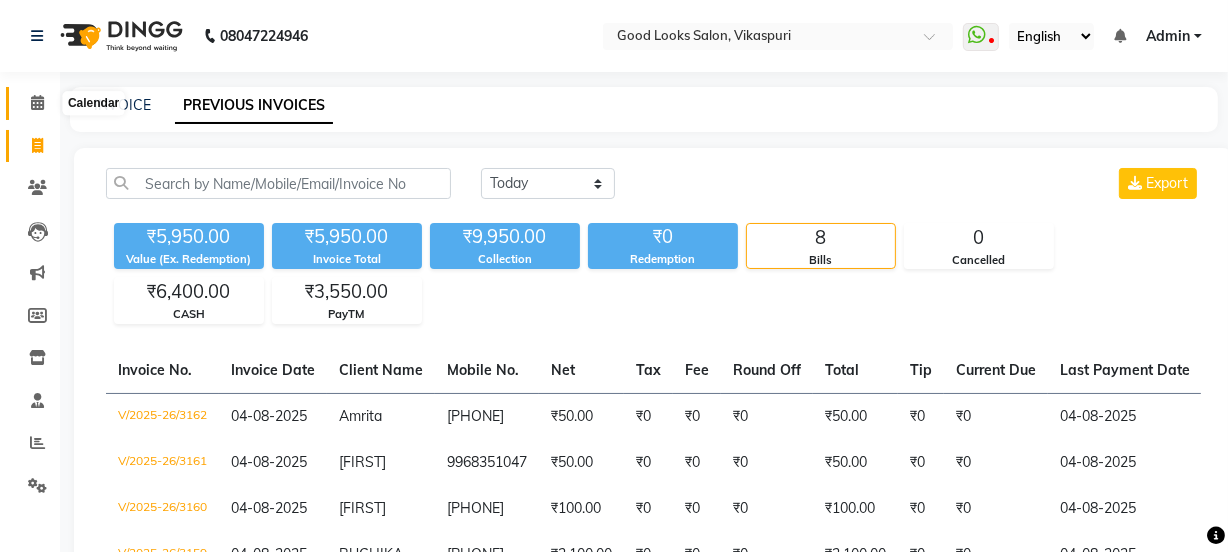 click 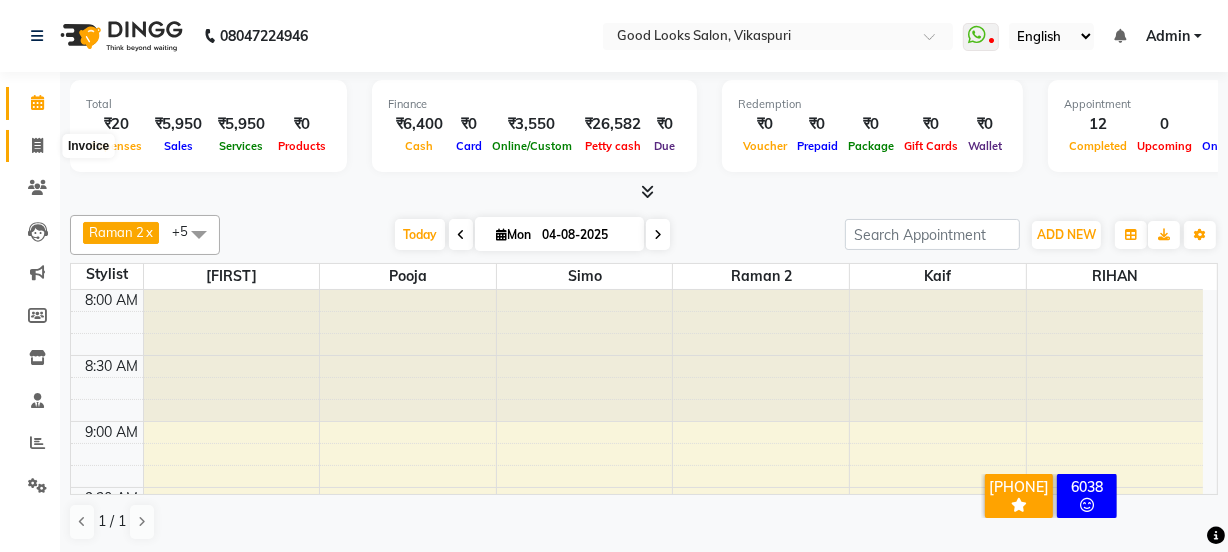 click 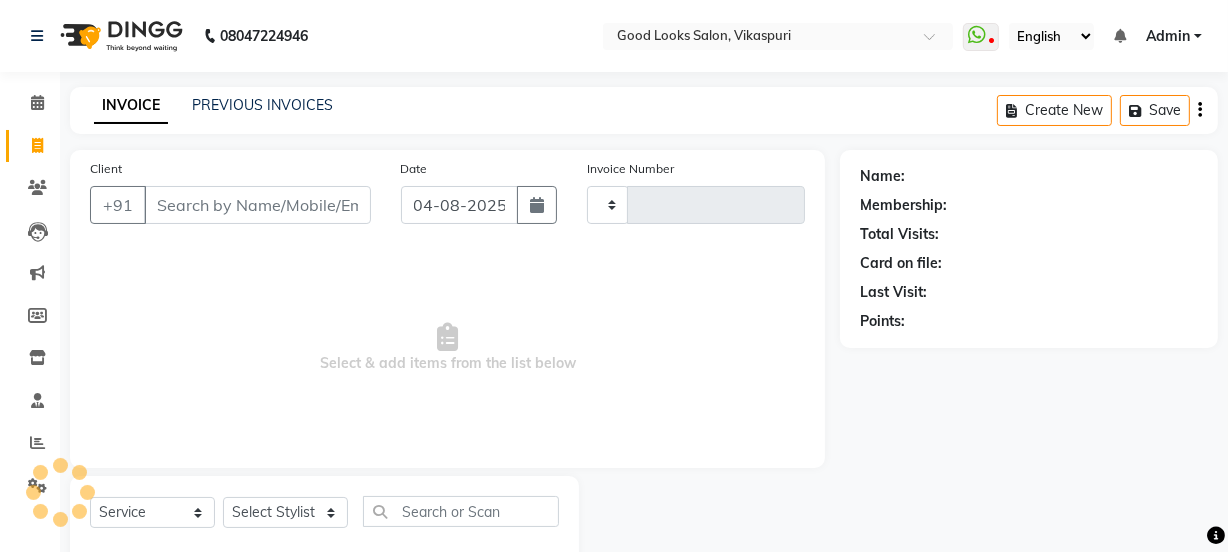 type on "3163" 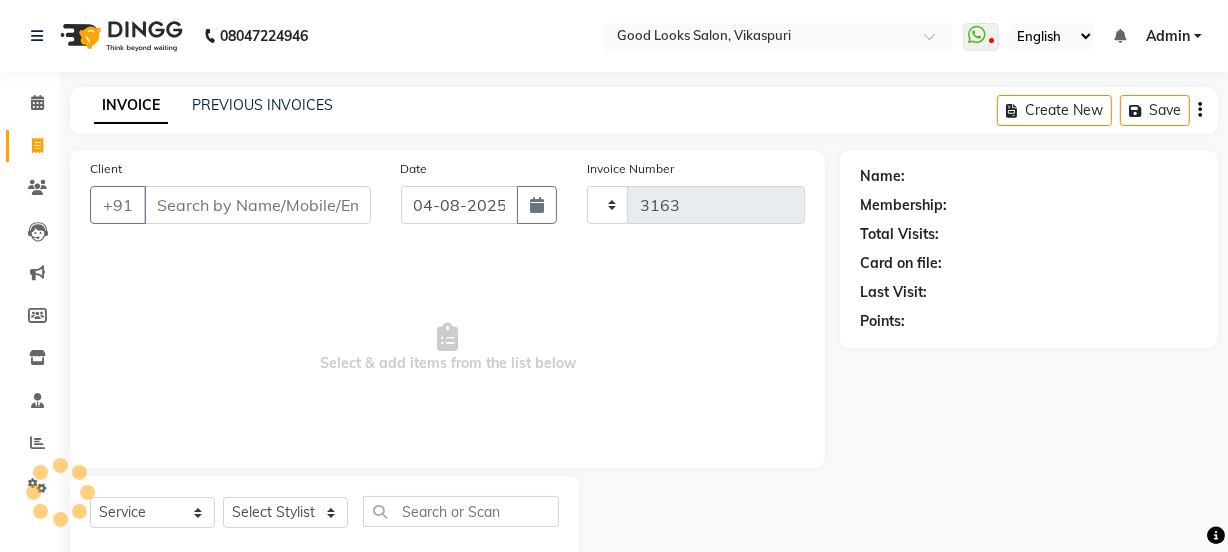 select on "4230" 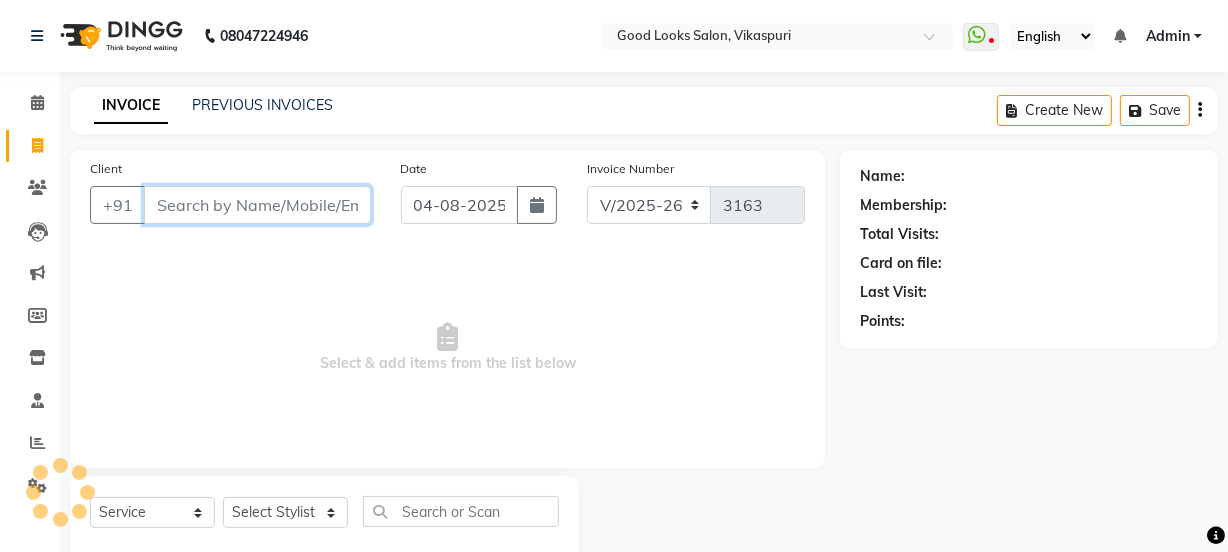 click on "Client" at bounding box center (257, 205) 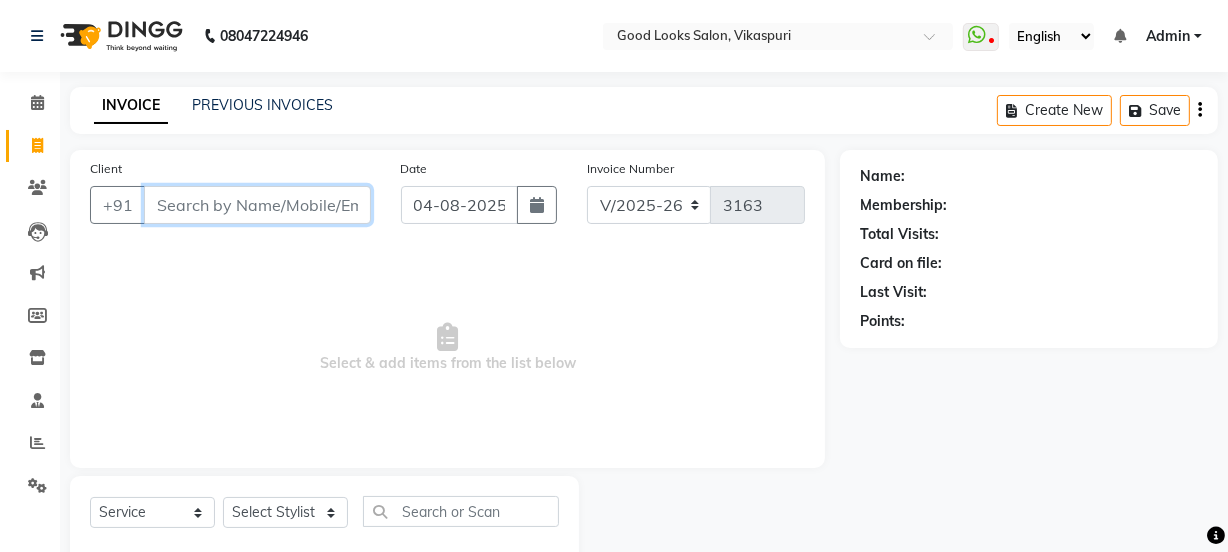 click on "Client" at bounding box center (257, 205) 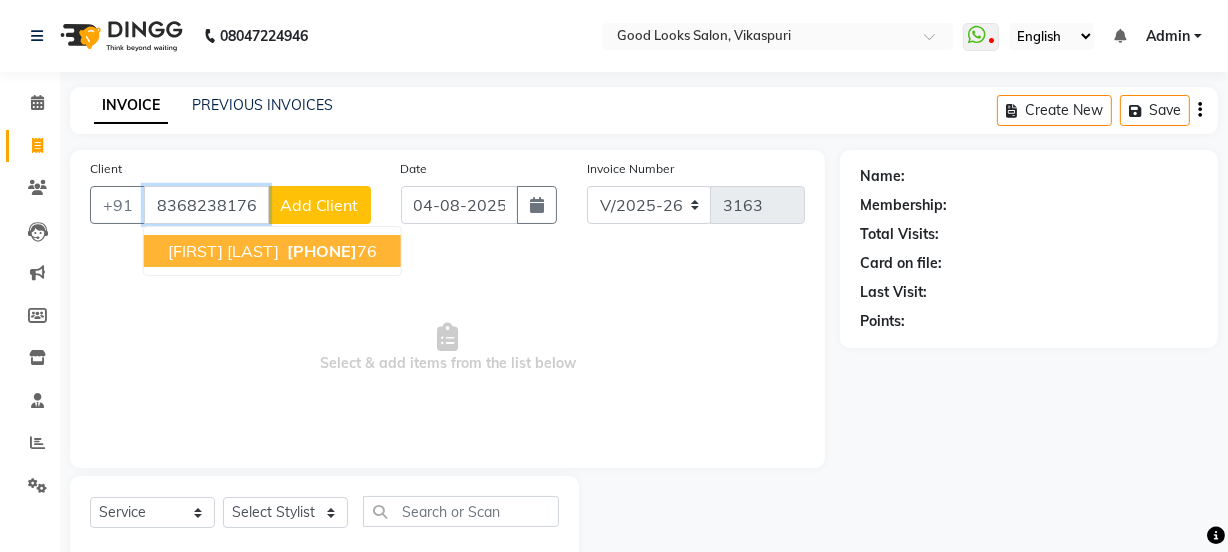 type on "8368238176" 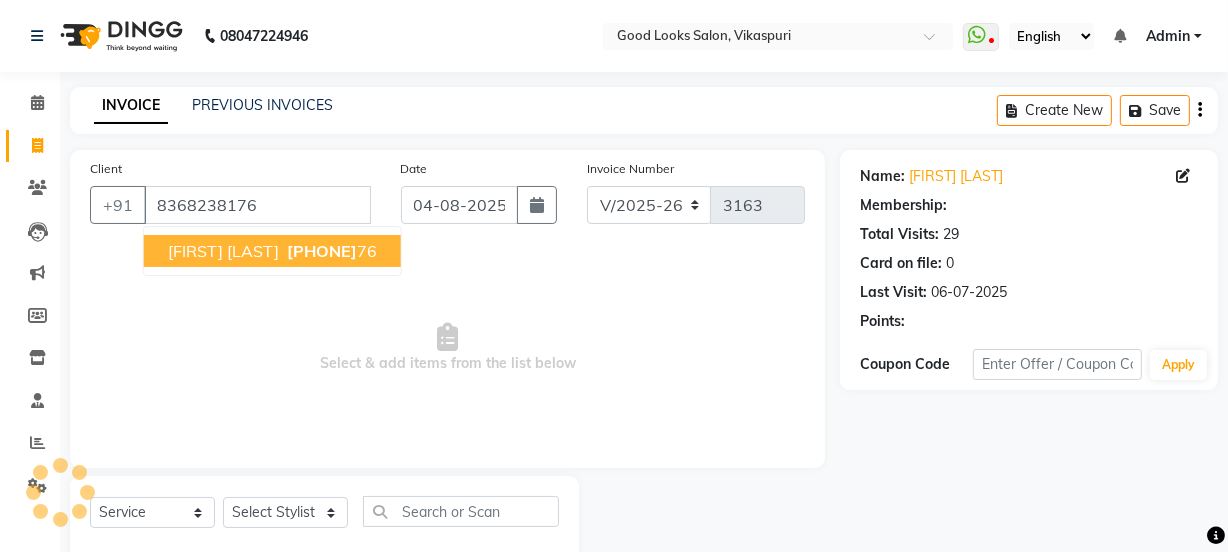 select on "1: Object" 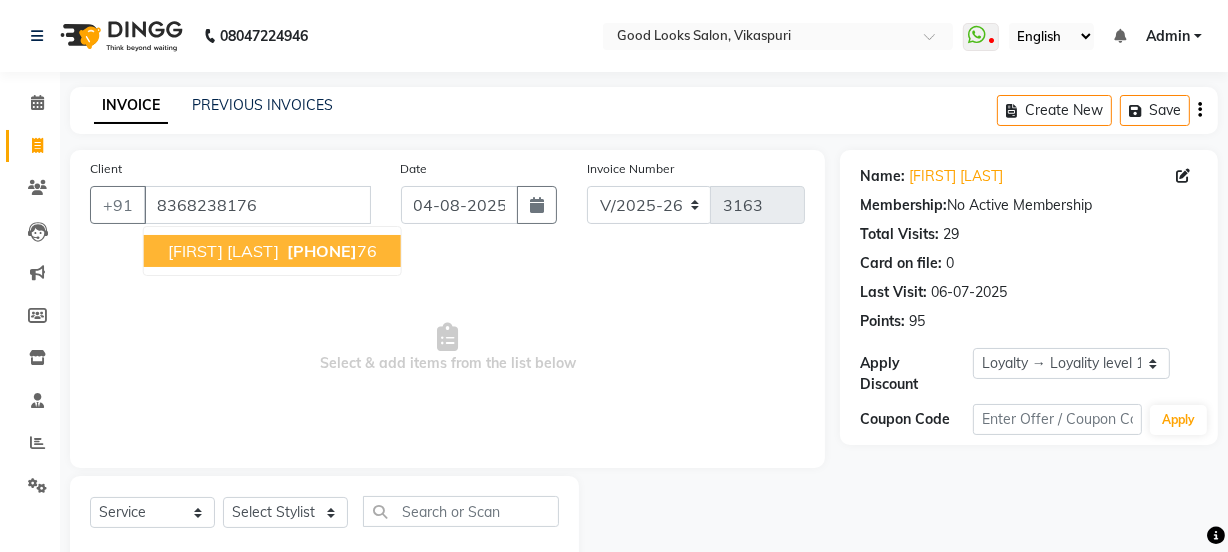 click on "[PHONE]" at bounding box center (322, 251) 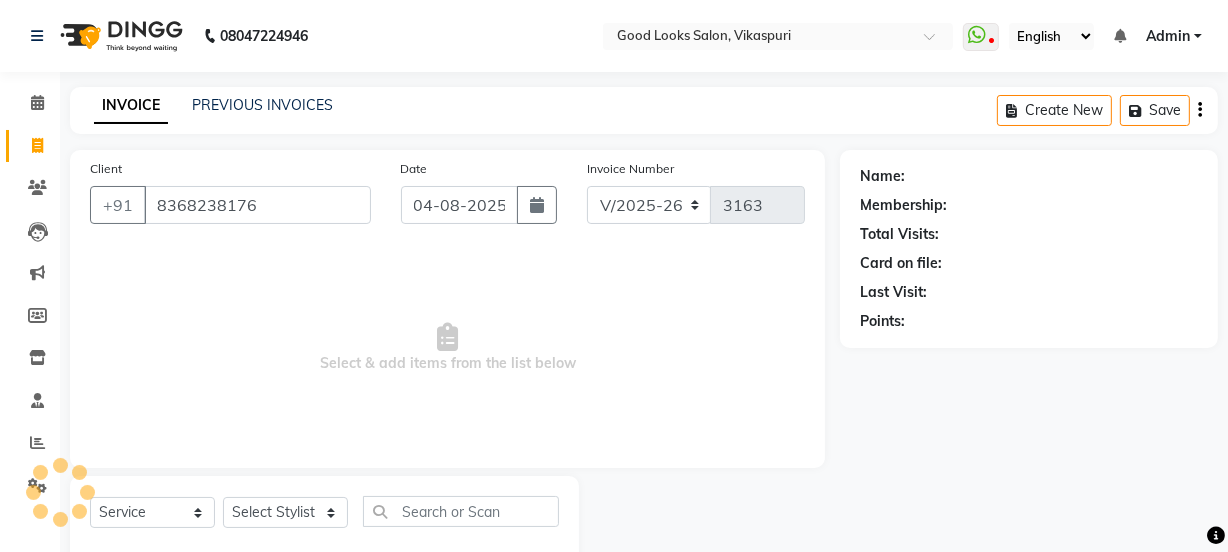 select on "1: Object" 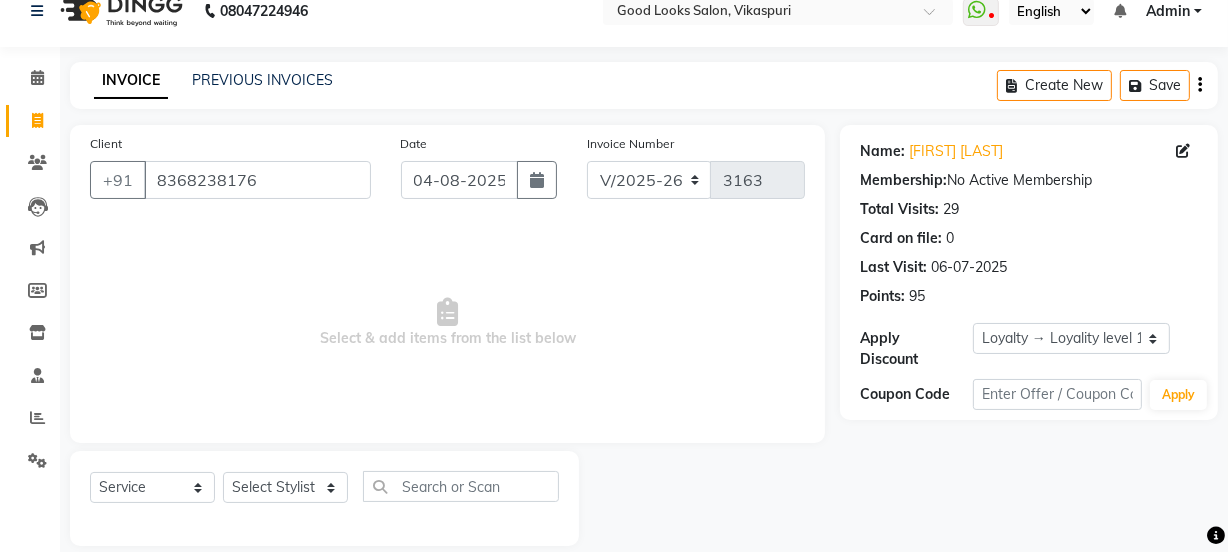 scroll, scrollTop: 50, scrollLeft: 0, axis: vertical 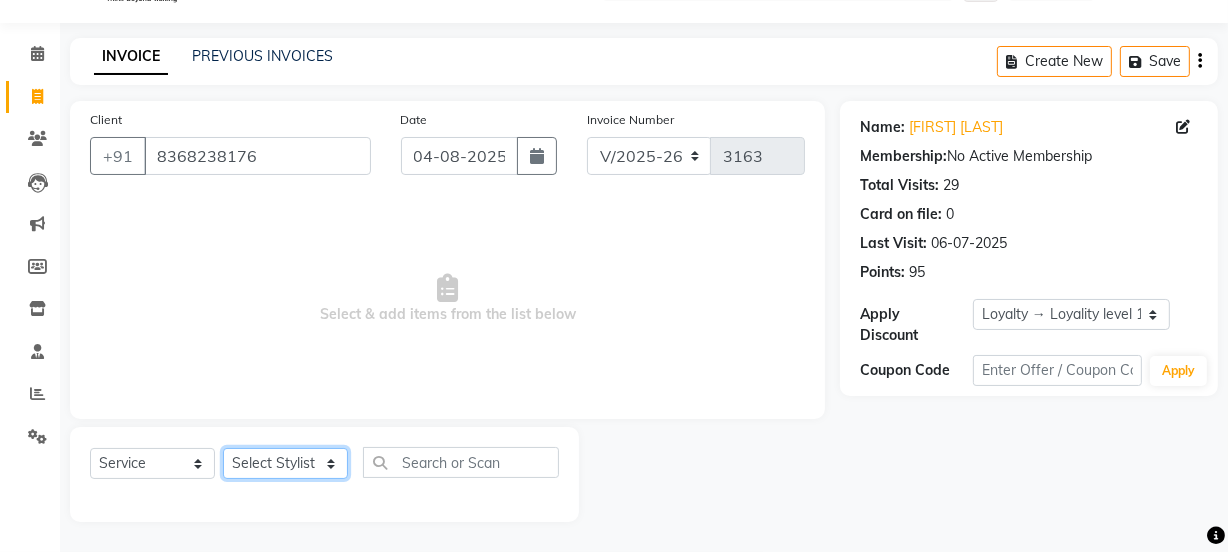click on "Select Stylist Jyoti kaif Manager Pooja Prachi Raman Raman 2 Reception RIHAN Sameer Shivam simo SUNNY yogita" 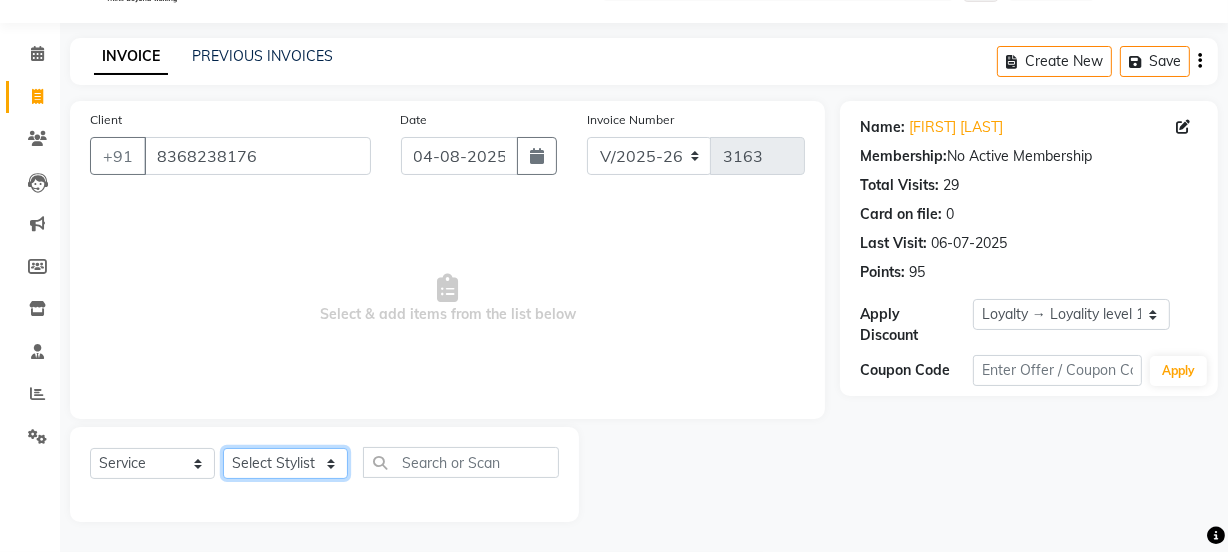 select on "70835" 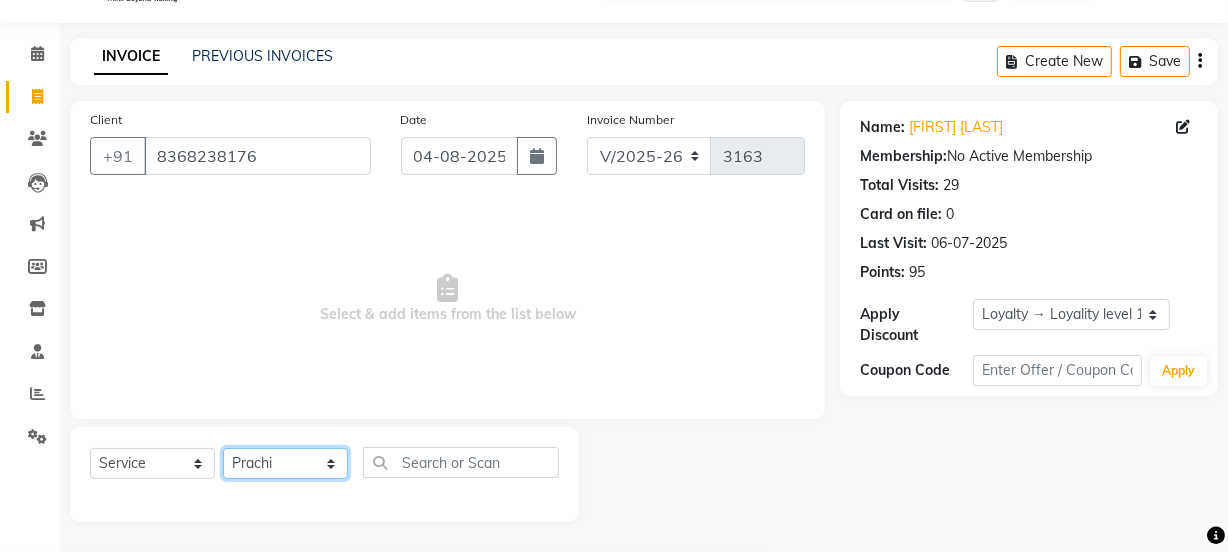 click on "Select Stylist Jyoti kaif Manager Pooja Prachi Raman Raman 2 Reception RIHAN Sameer Shivam simo SUNNY yogita" 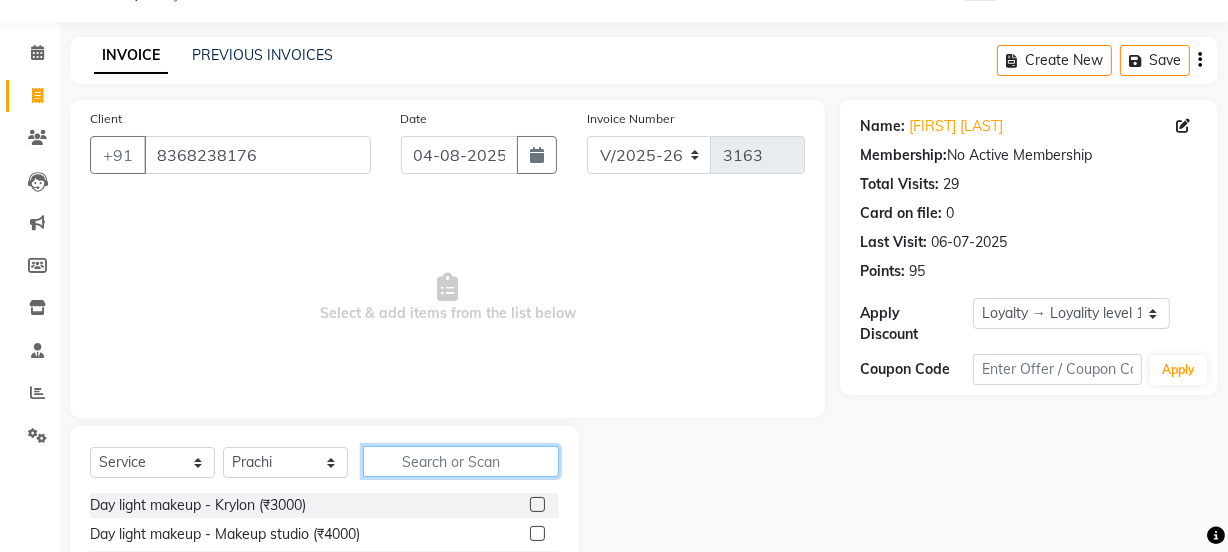 click 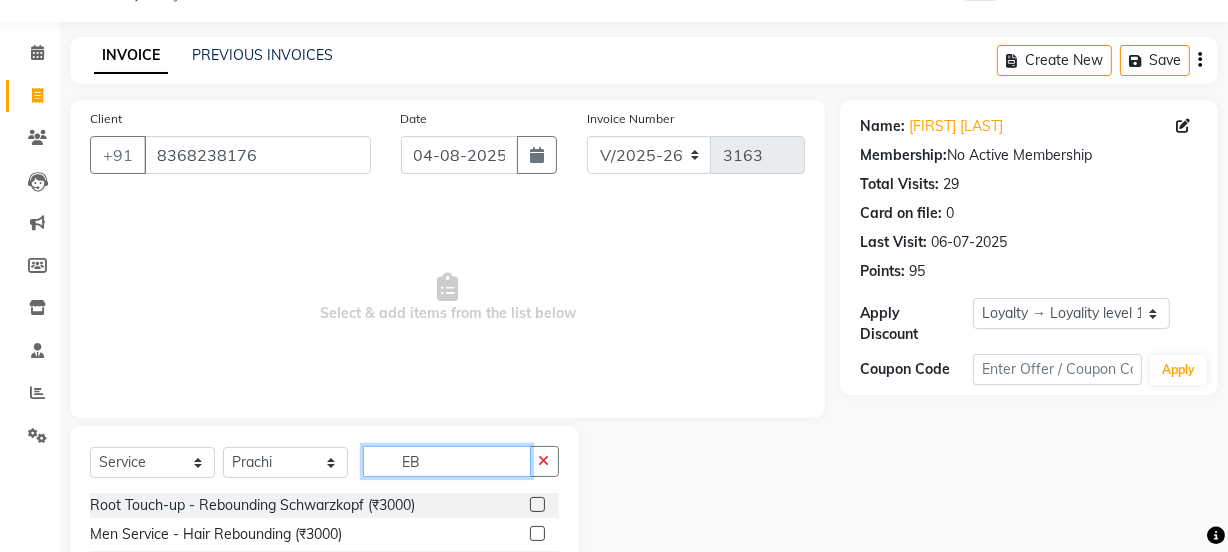 scroll, scrollTop: 136, scrollLeft: 0, axis: vertical 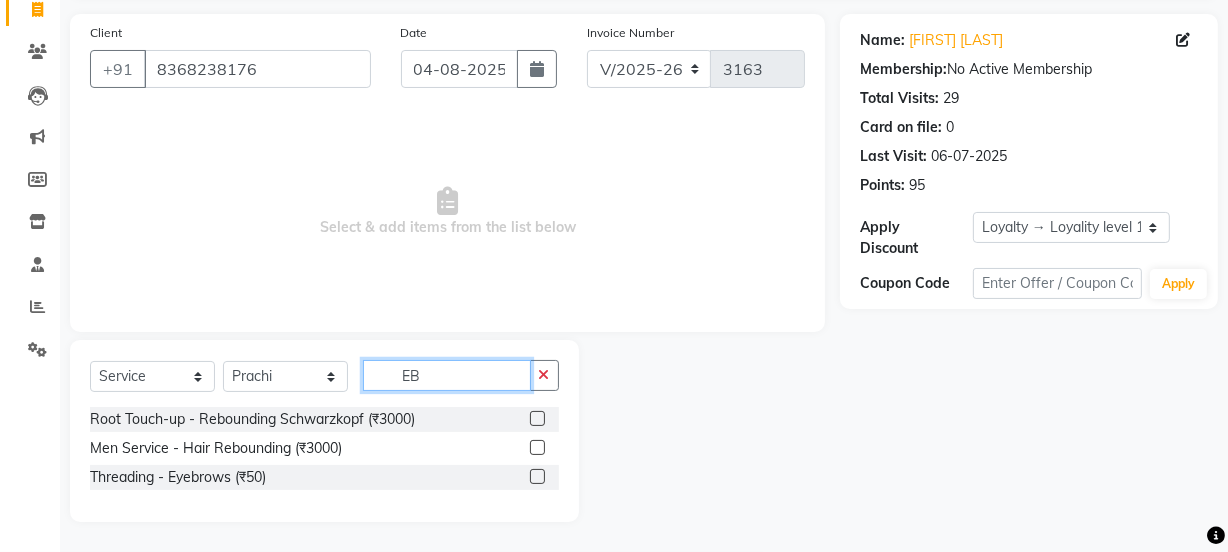 type on "EB" 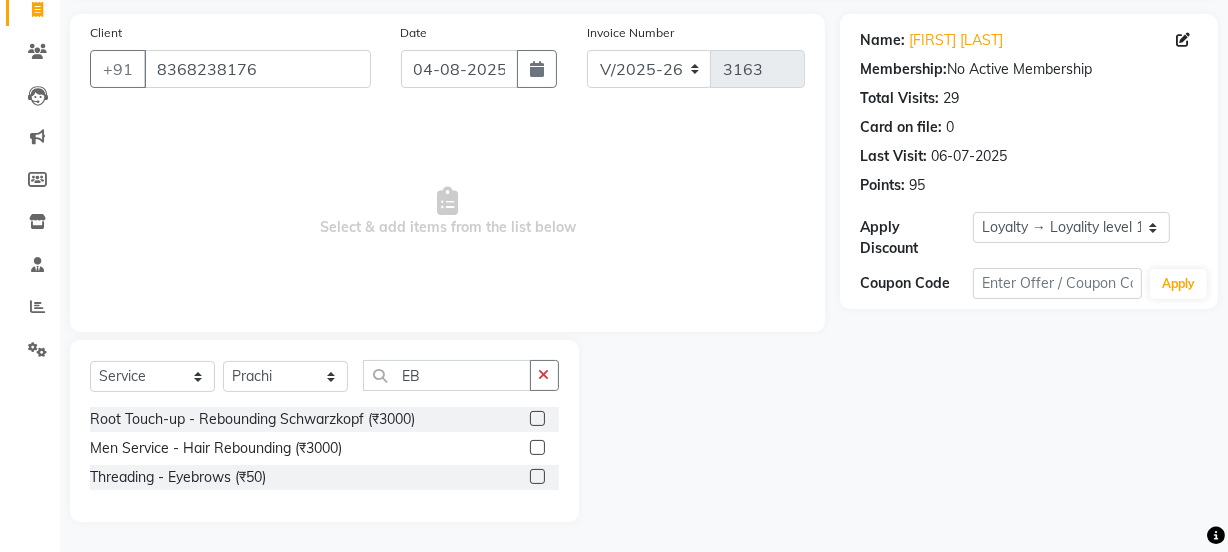 click 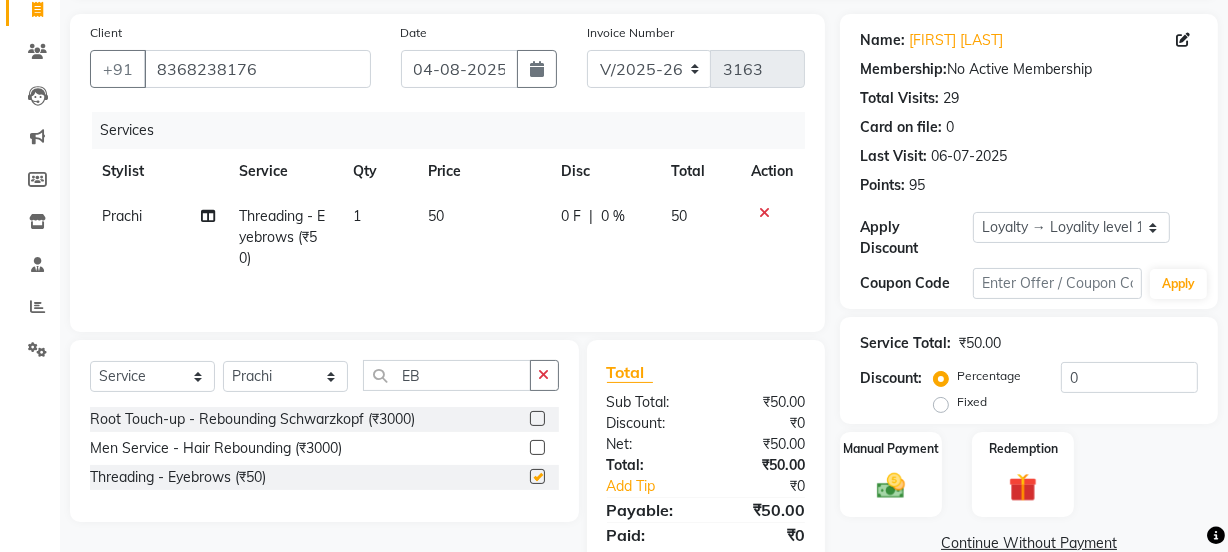 checkbox on "false" 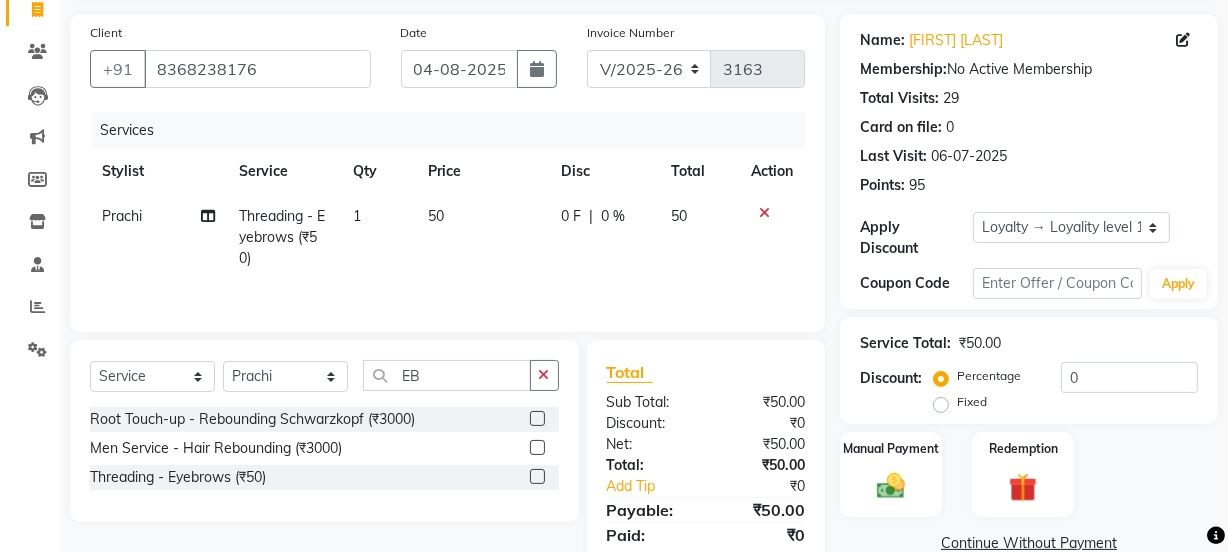 scroll, scrollTop: 206, scrollLeft: 0, axis: vertical 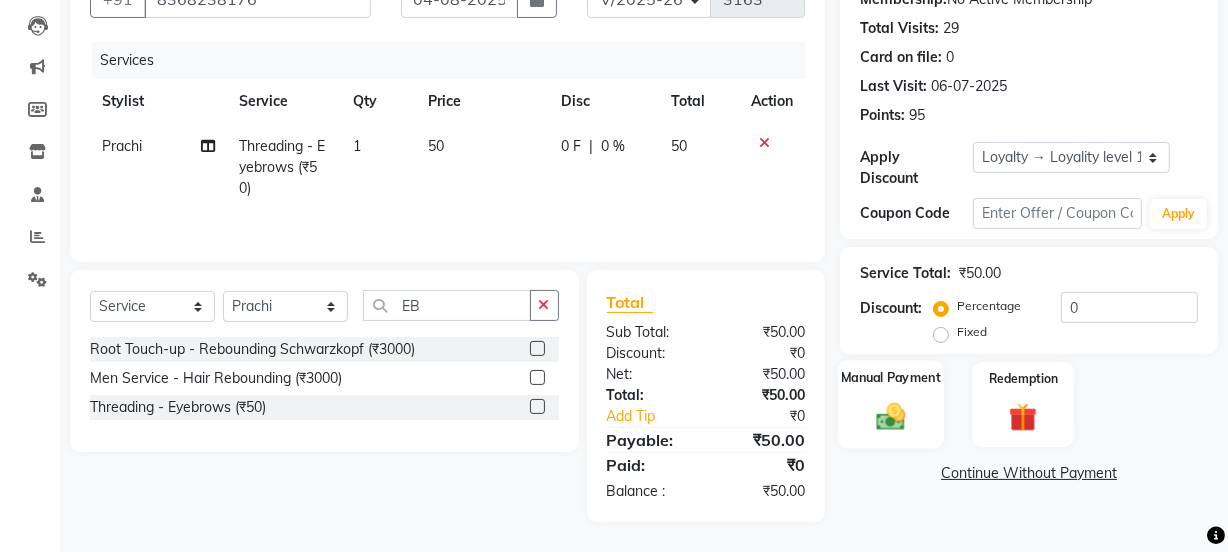 click 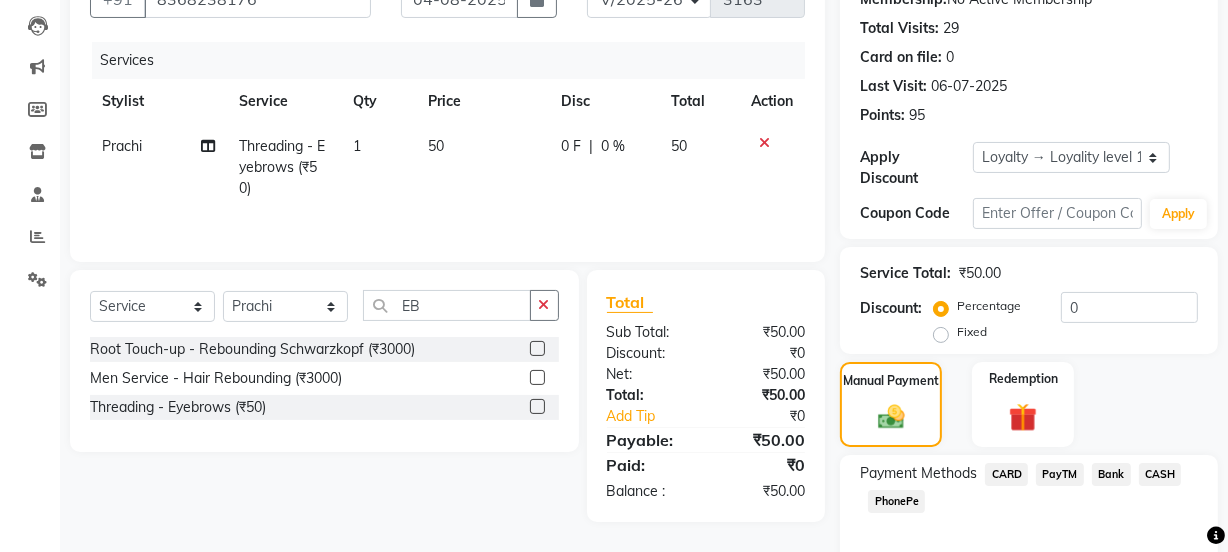 click on "PayTM" 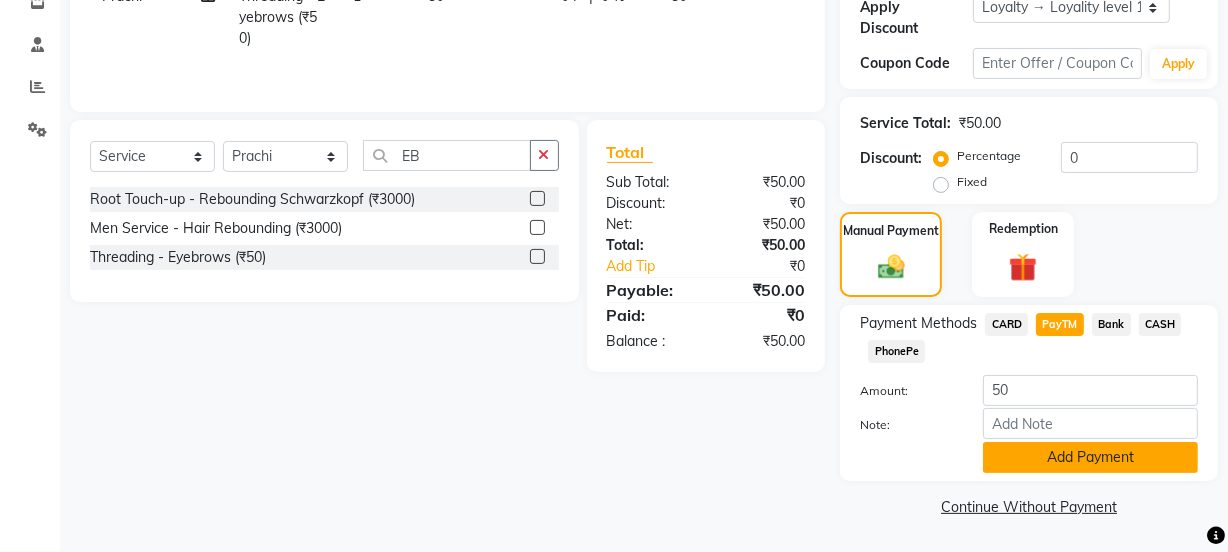 click on "Add Payment" 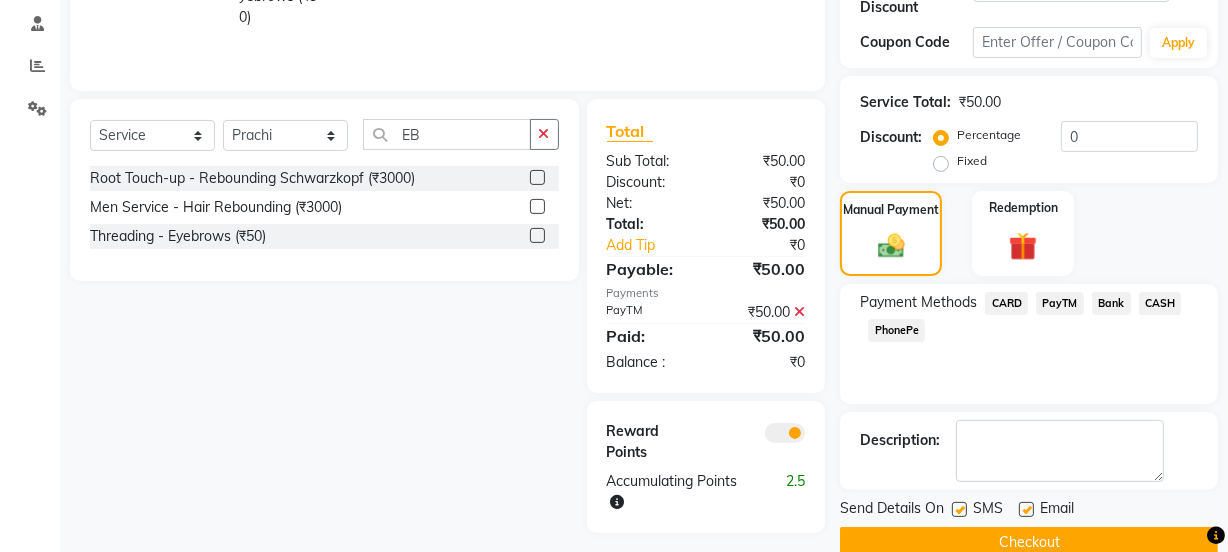 scroll, scrollTop: 412, scrollLeft: 0, axis: vertical 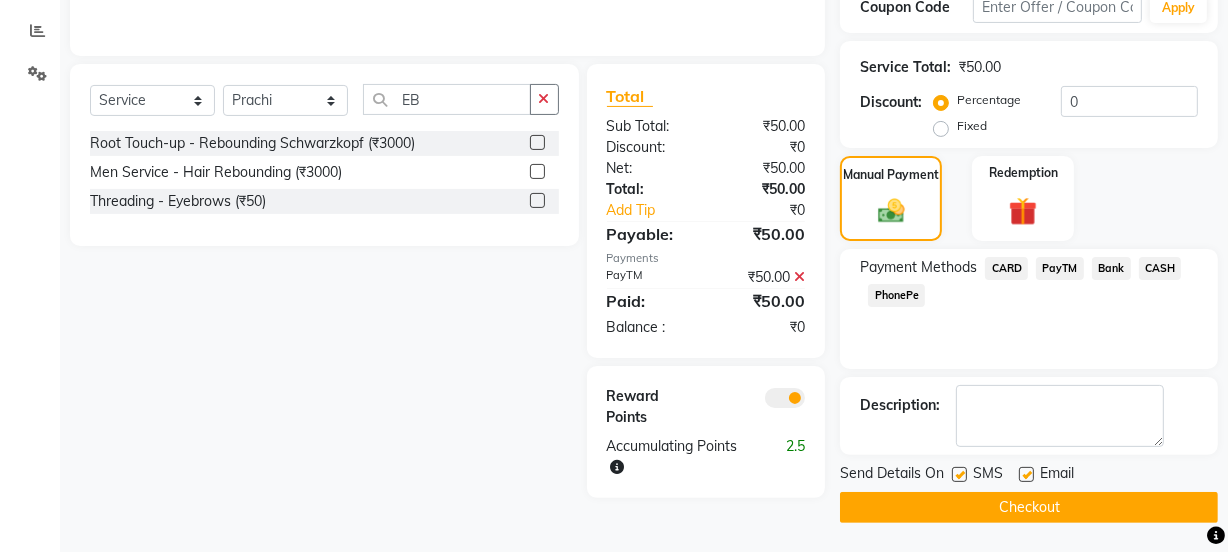 click on "Send Details On SMS Email" 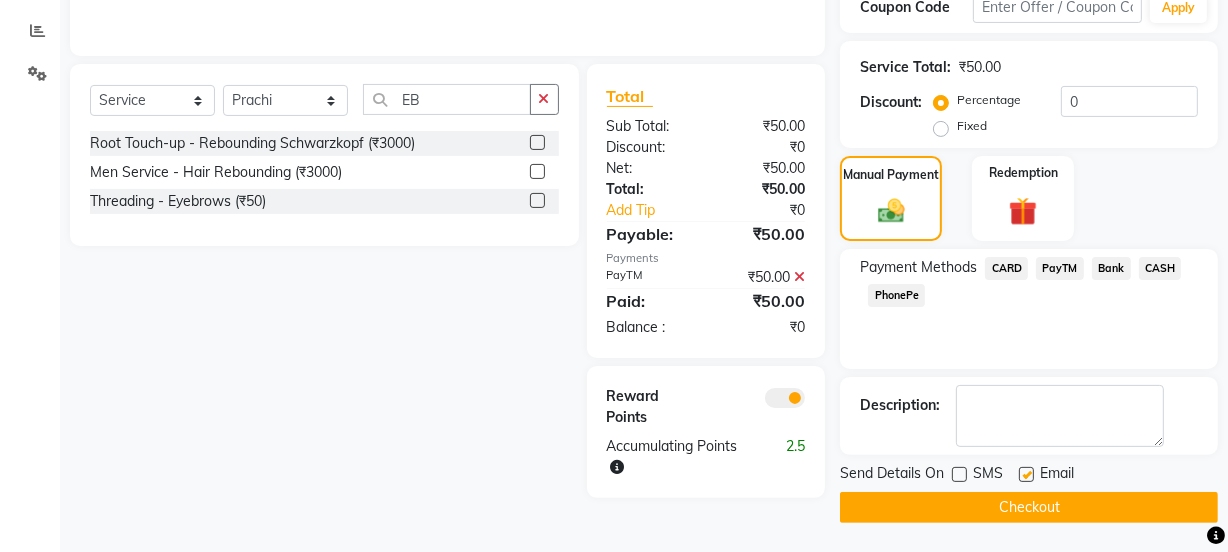 click 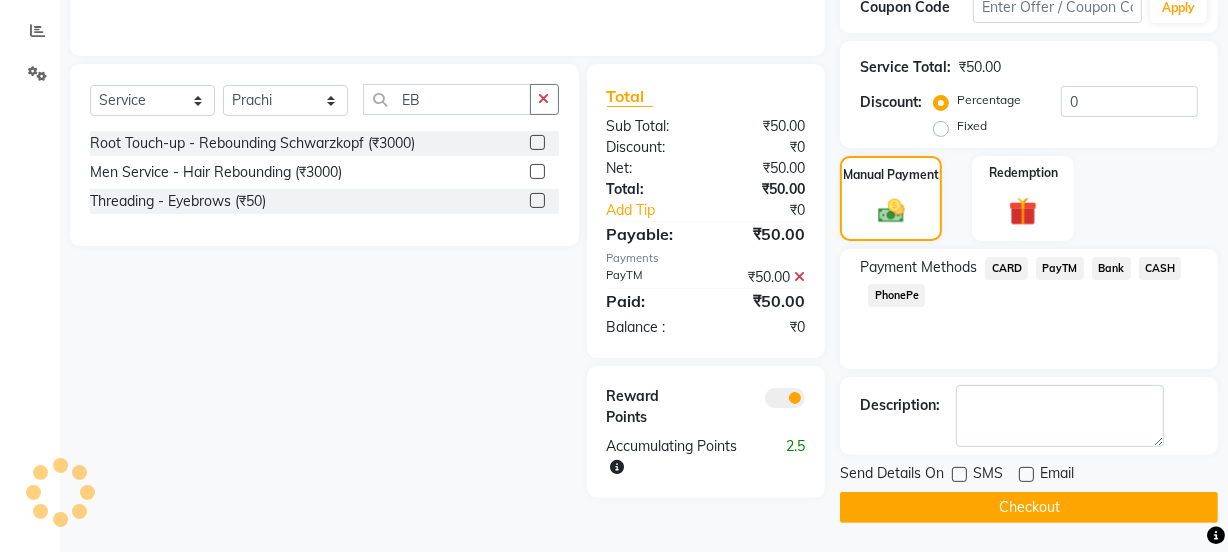 click on "Checkout" 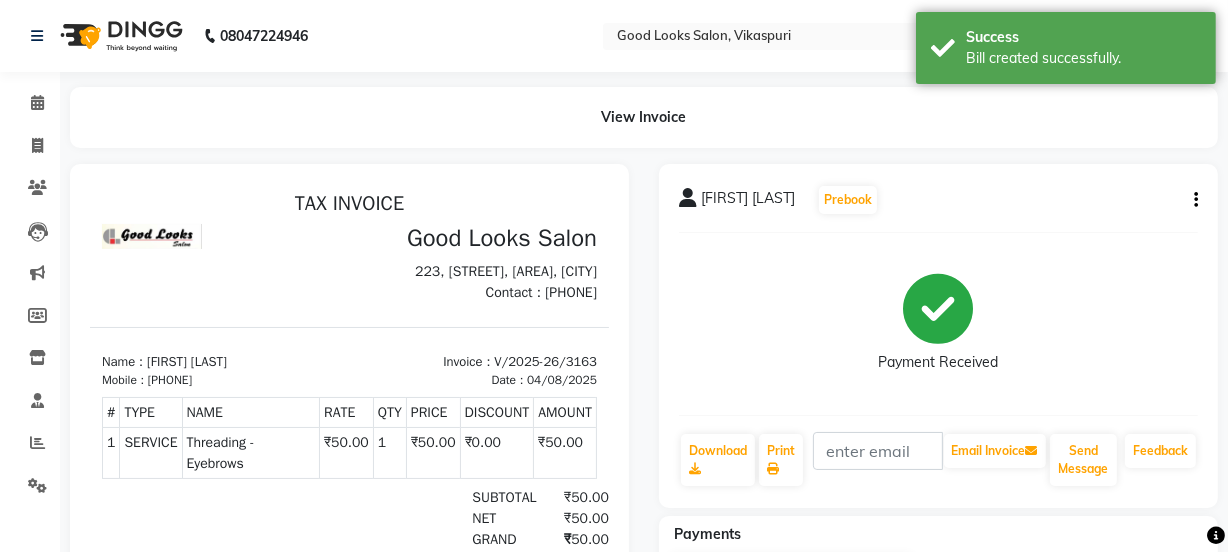 scroll, scrollTop: 0, scrollLeft: 0, axis: both 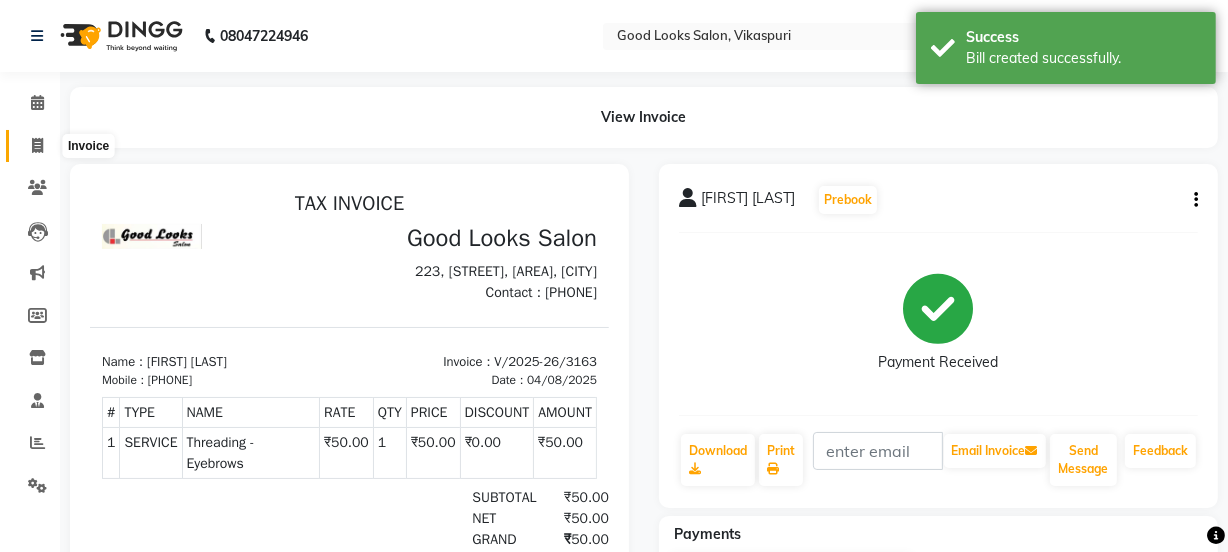 click 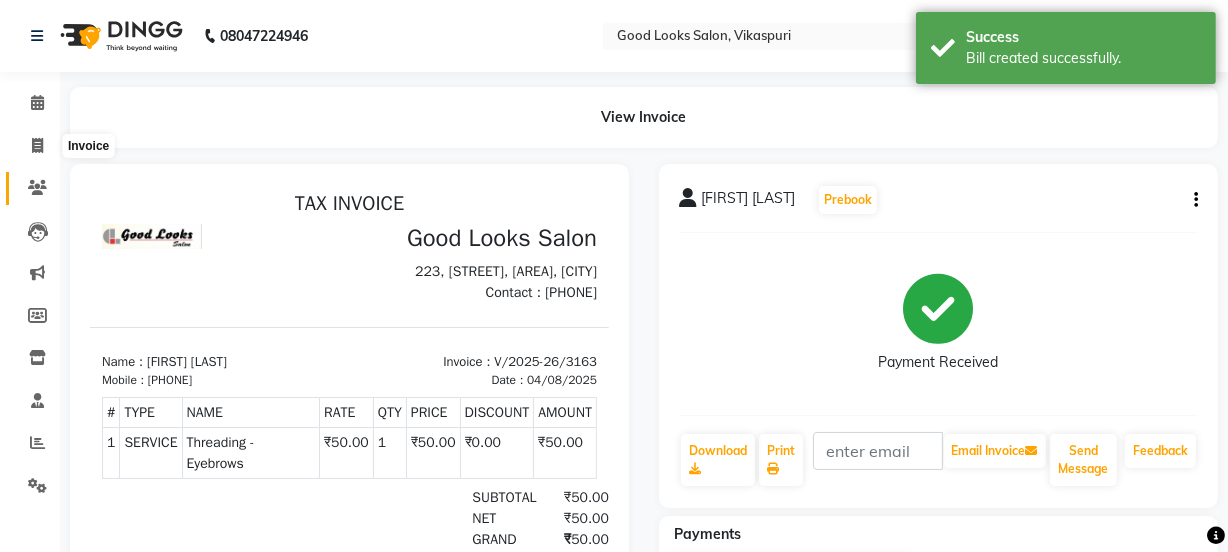 select on "service" 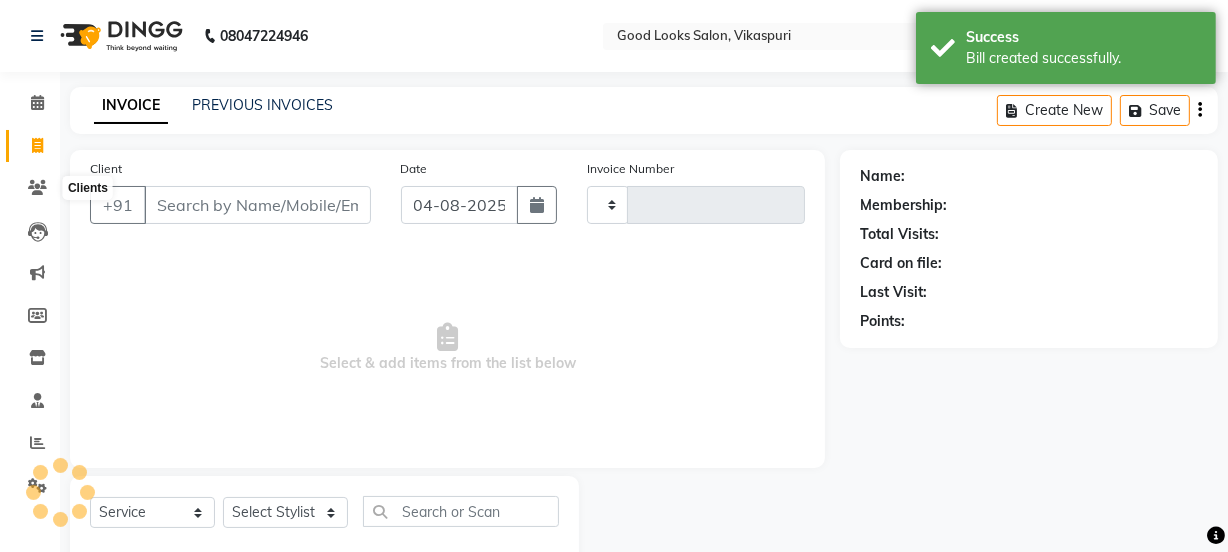 scroll, scrollTop: 50, scrollLeft: 0, axis: vertical 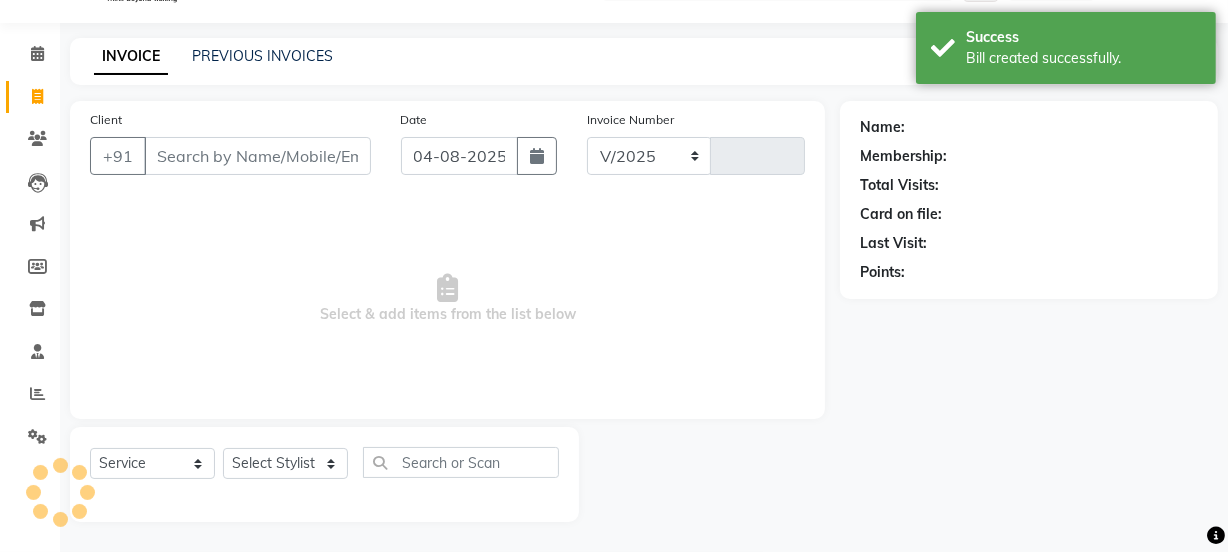 select on "4230" 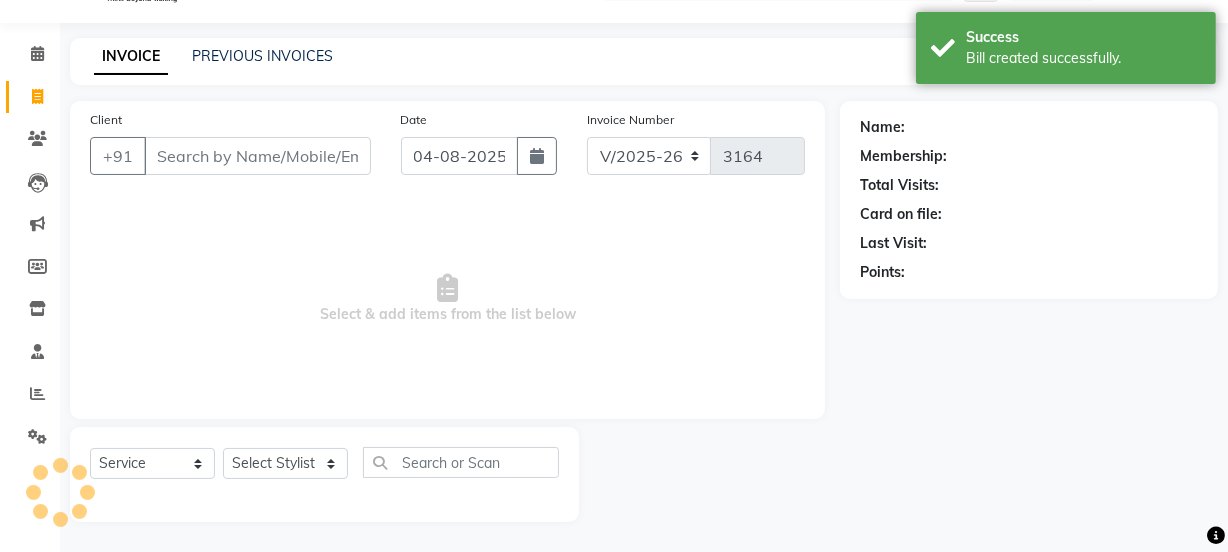 click on "Client" at bounding box center [257, 156] 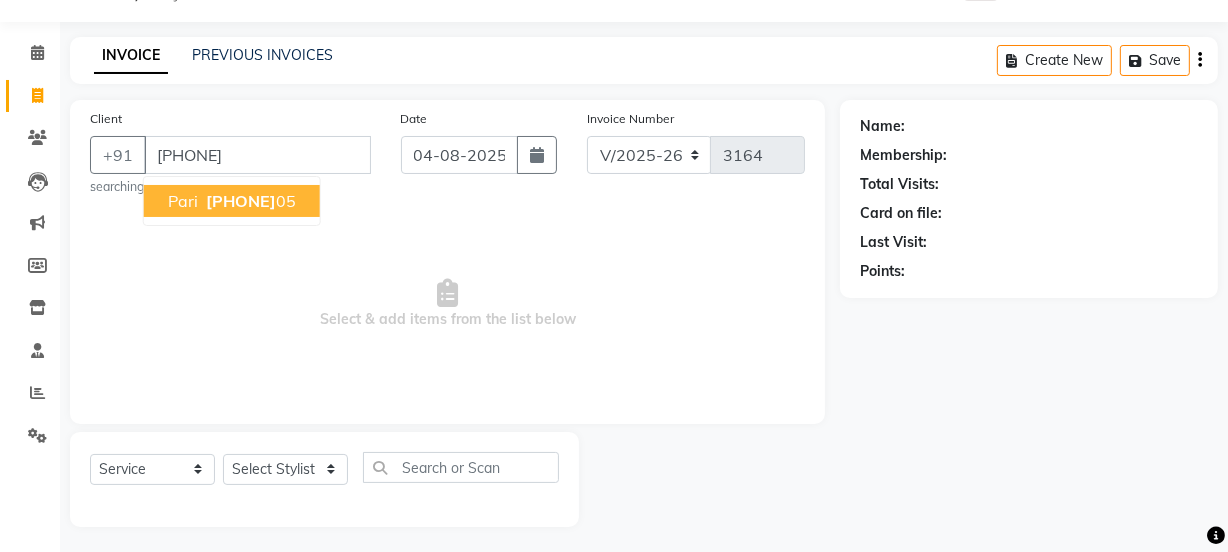 type on "[PHONE]" 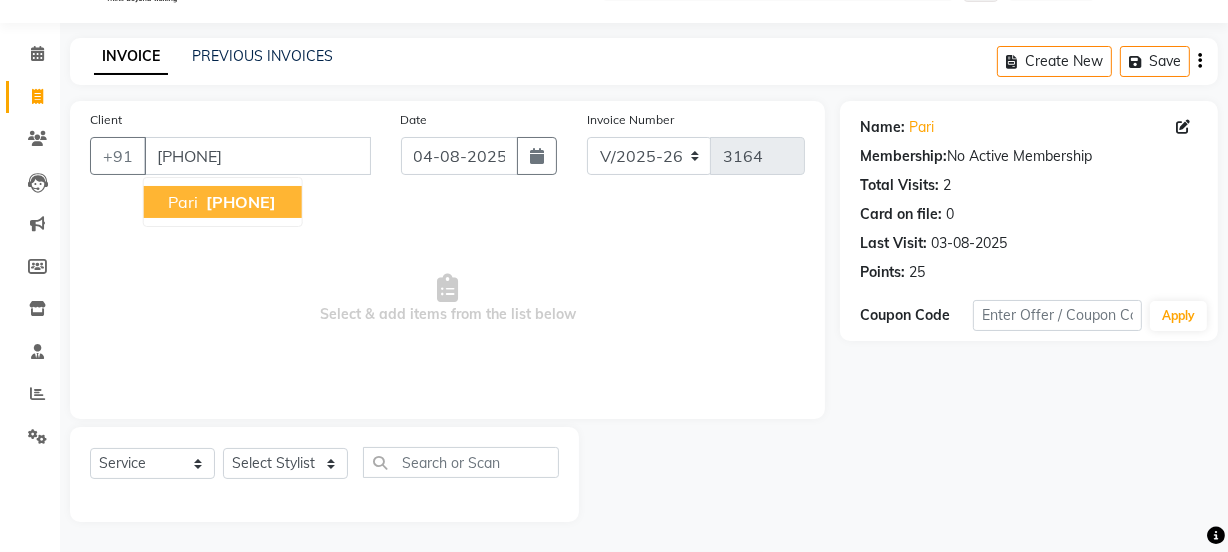 click on "[PHONE]" at bounding box center [241, 202] 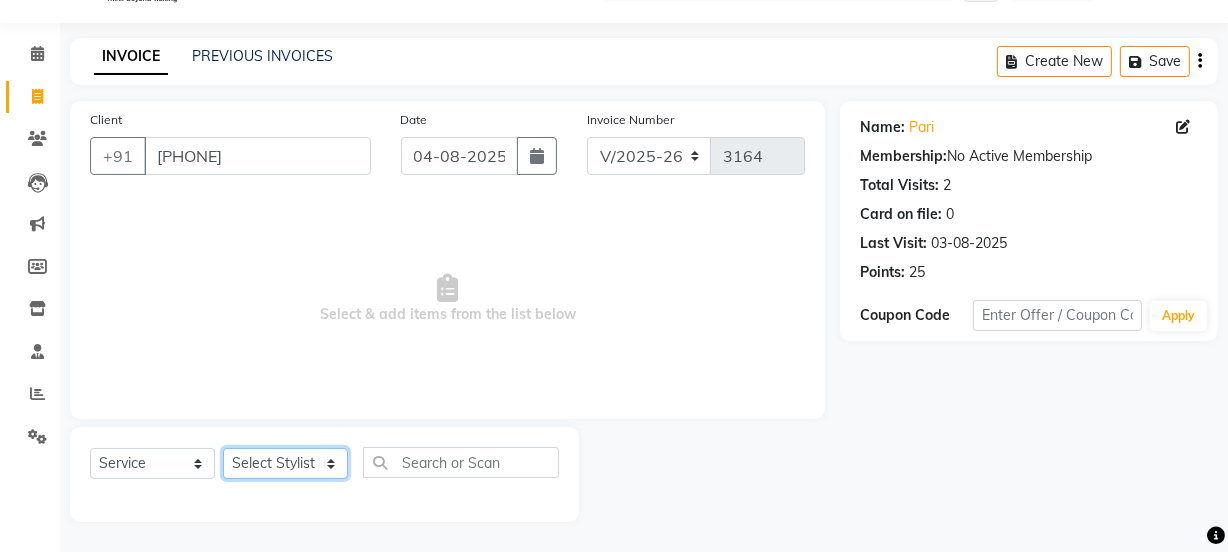 click on "Select Stylist Jyoti kaif Manager Pooja Prachi Raman Raman 2 Reception RIHAN Sameer Shivam simo SUNNY yogita" 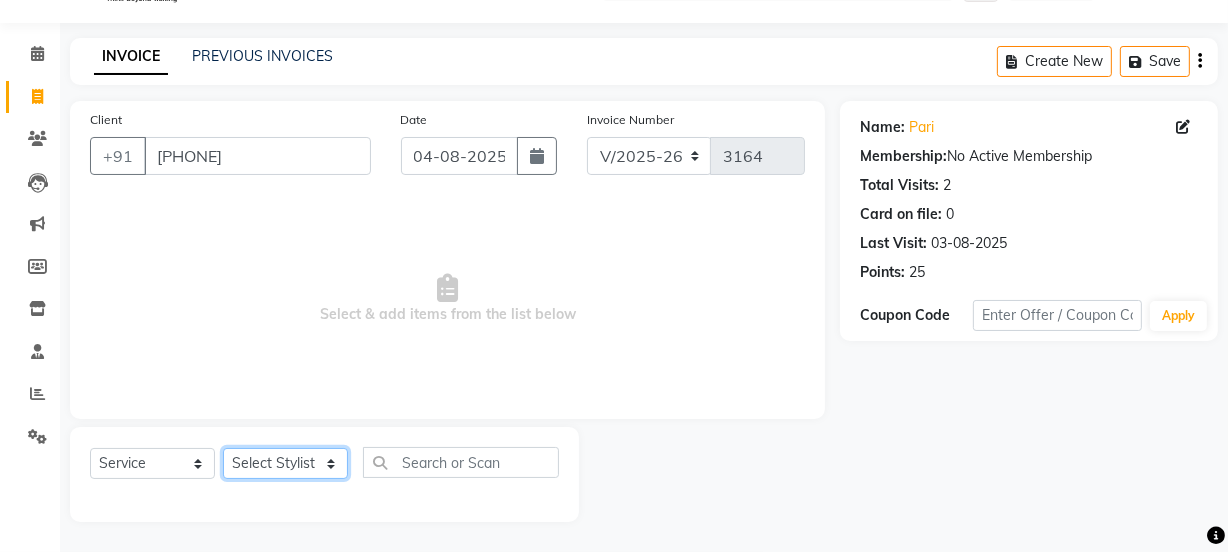 select on "23208" 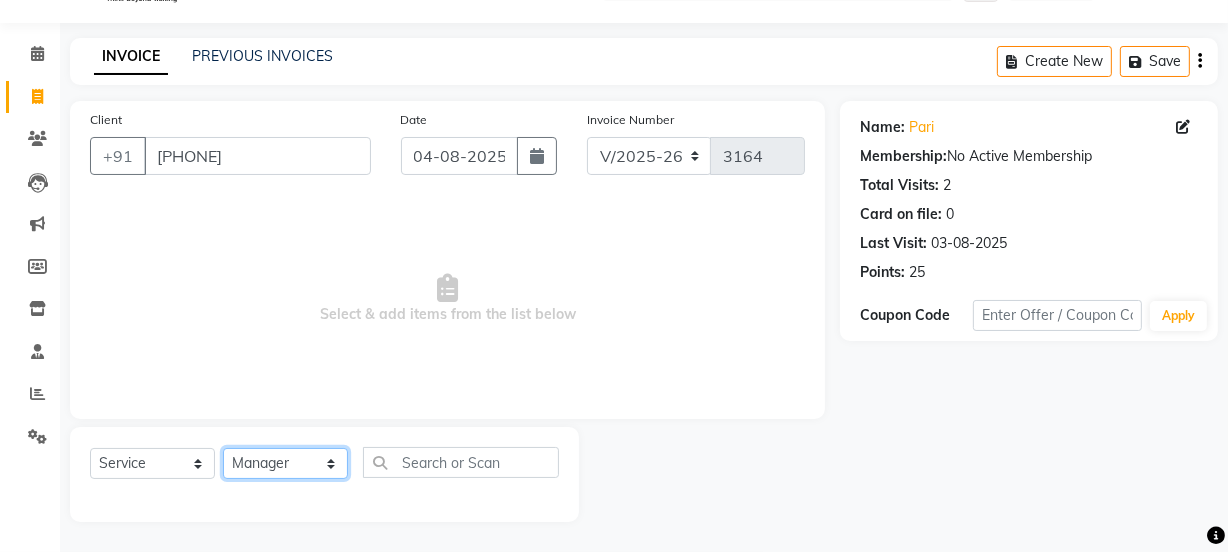 click on "Select Stylist Jyoti kaif Manager Pooja Prachi Raman Raman 2 Reception RIHAN Sameer Shivam simo SUNNY yogita" 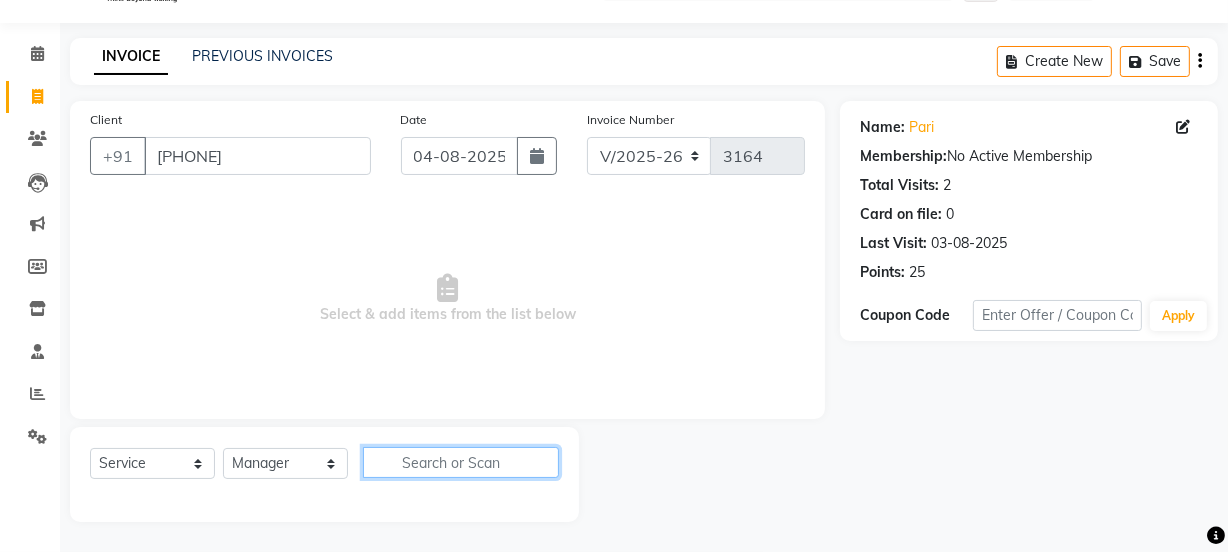 click 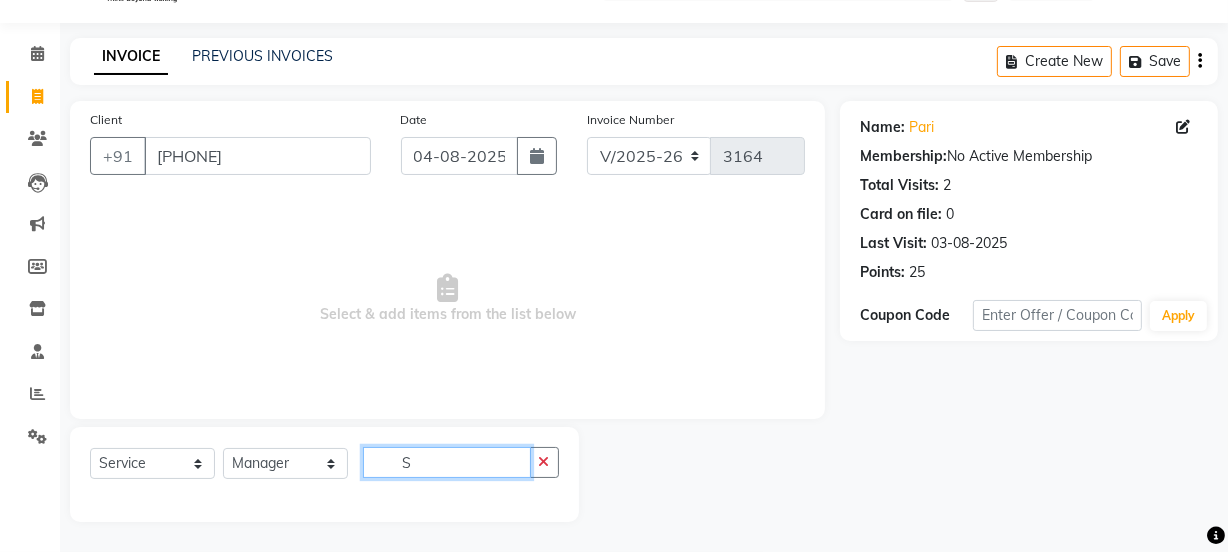 type on "S" 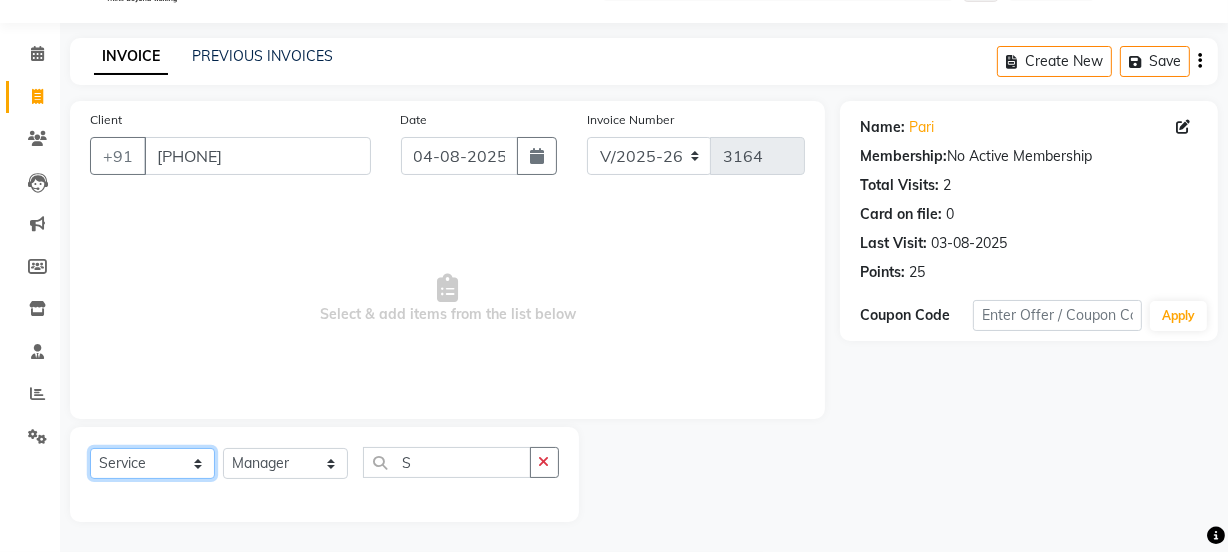 click on "Select  Service  Product  Membership  Package Voucher Prepaid Gift Card" 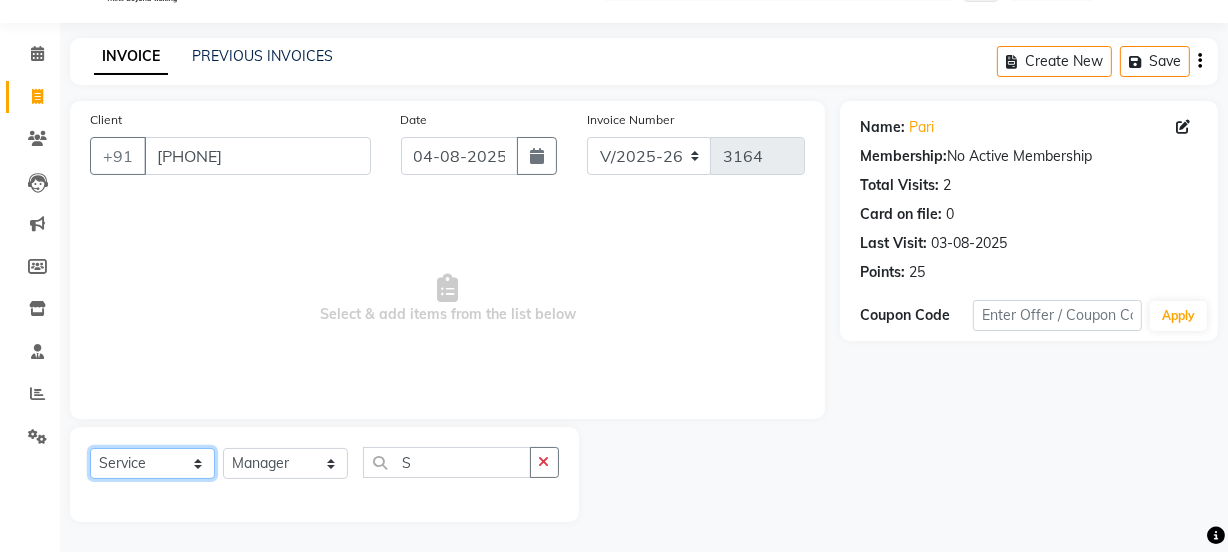 select on "product" 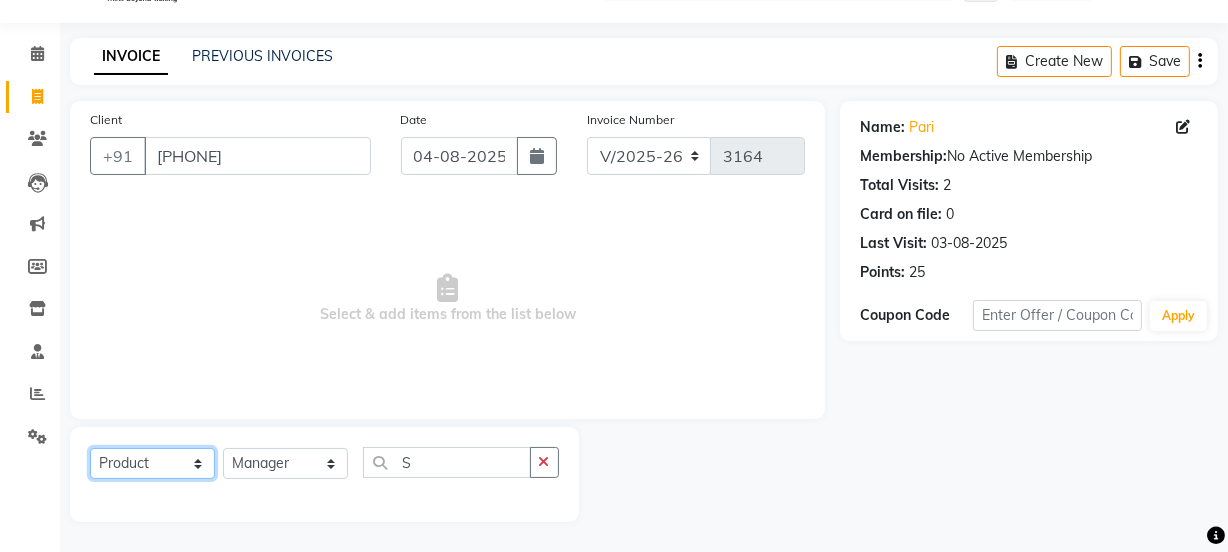 click on "Select  Service  Product  Membership  Package Voucher Prepaid Gift Card" 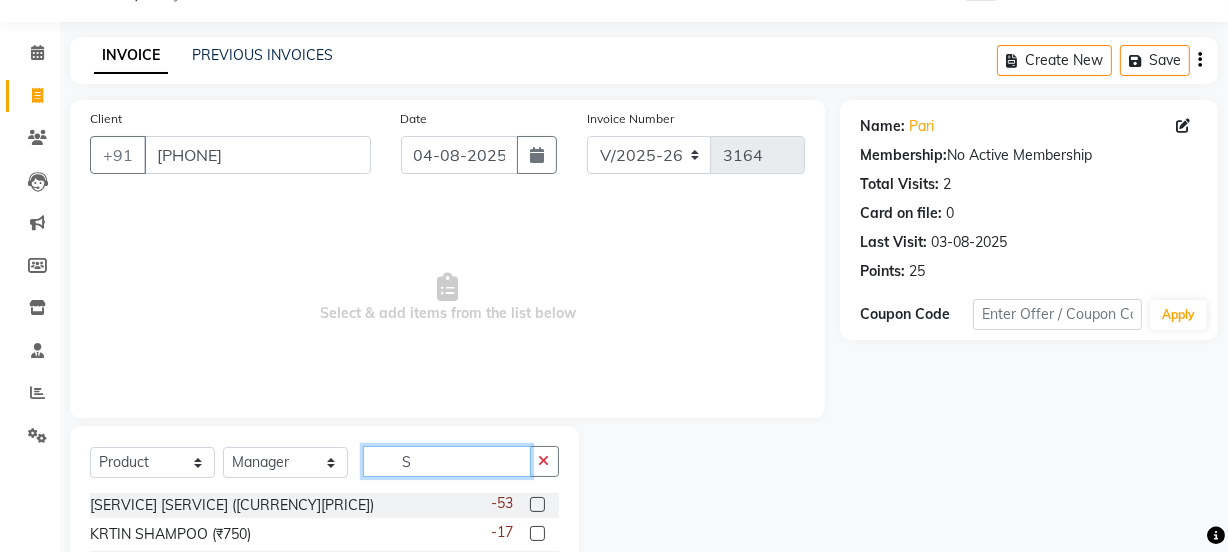 click on "S" 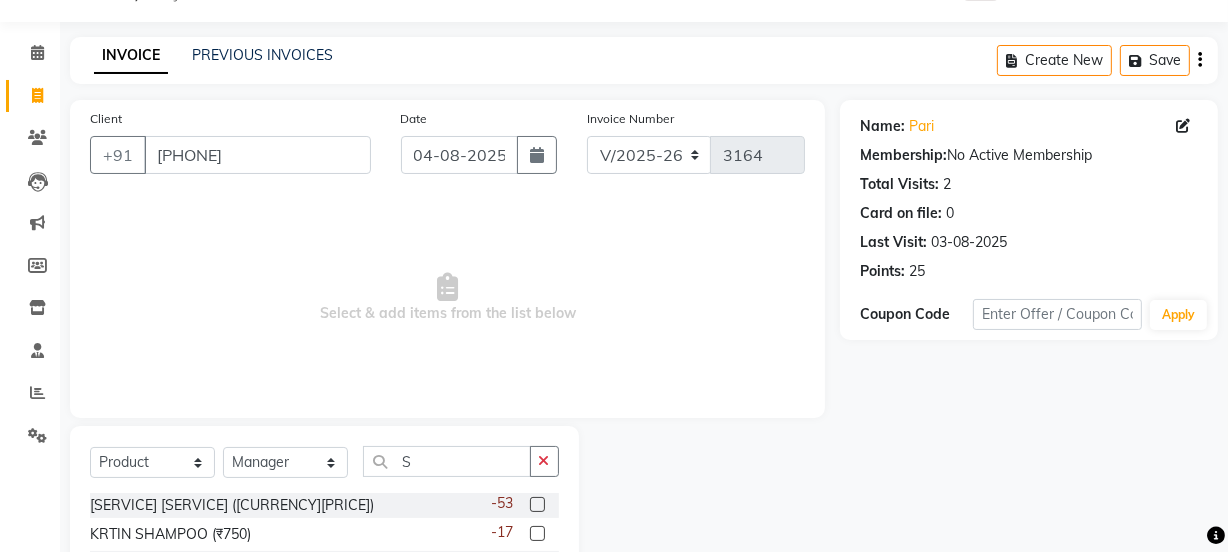 click 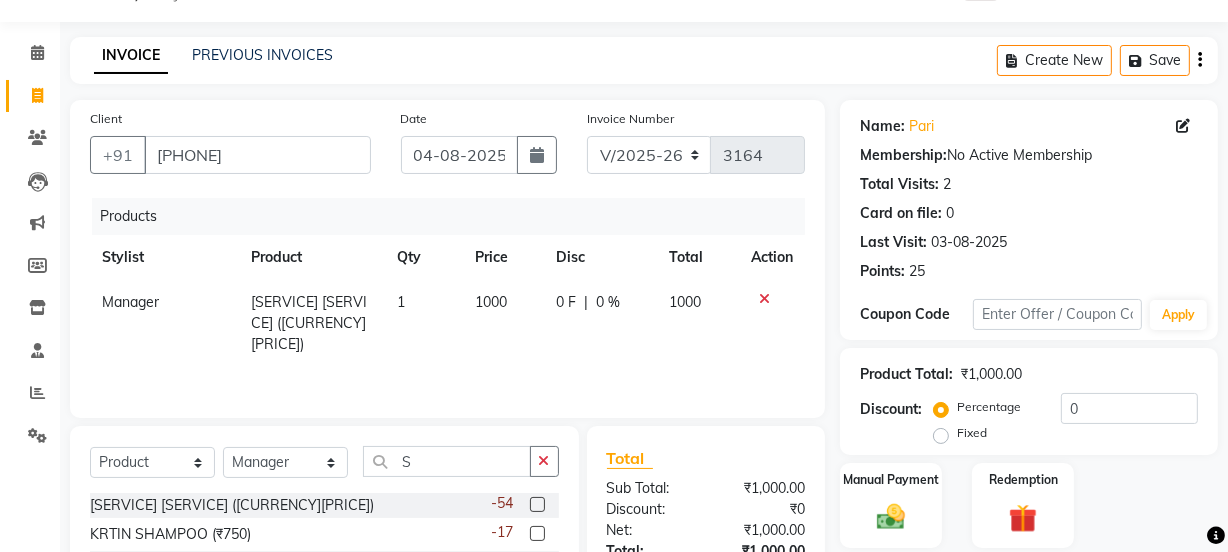 click 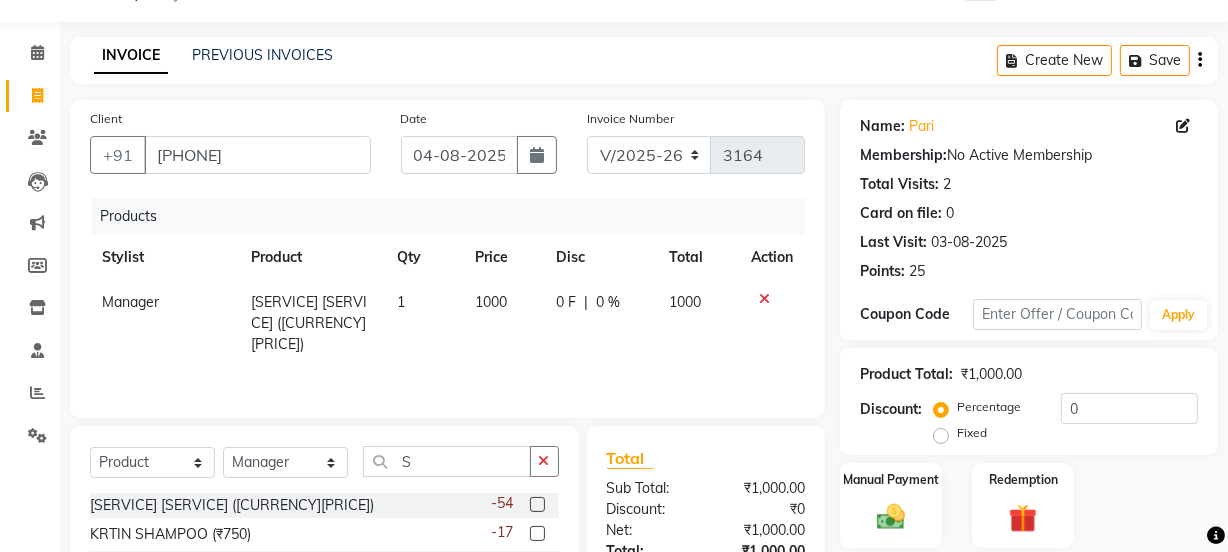click at bounding box center (536, 505) 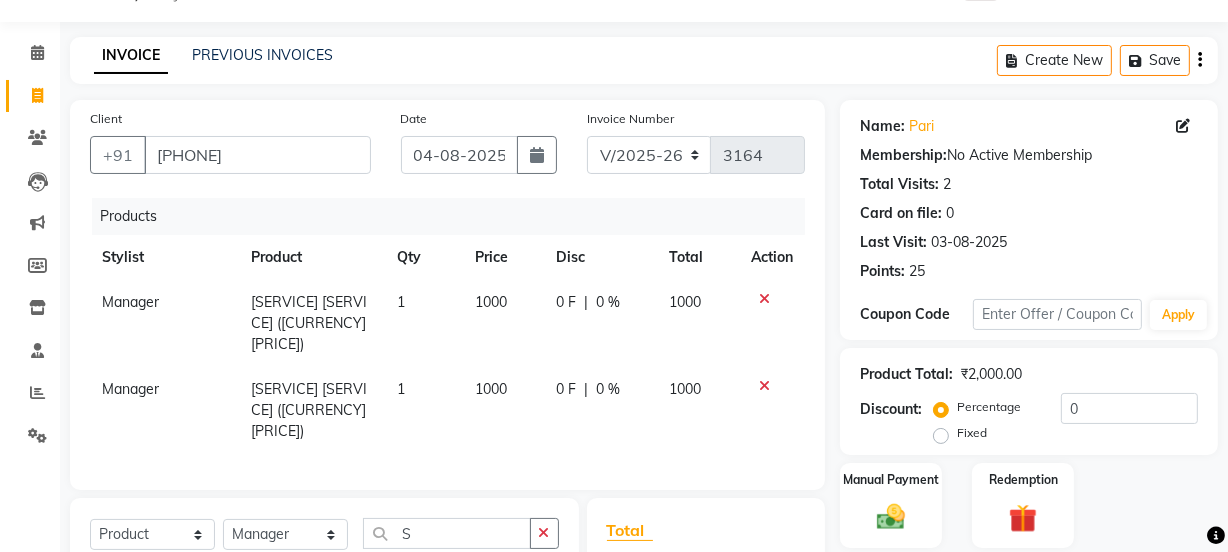 checkbox on "false" 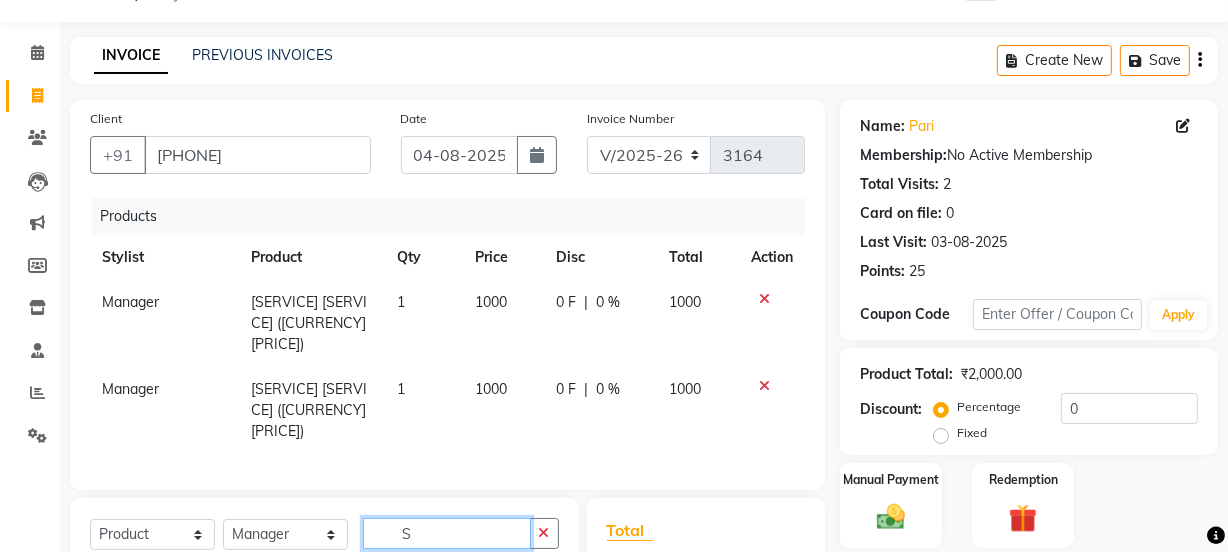 click on "S" 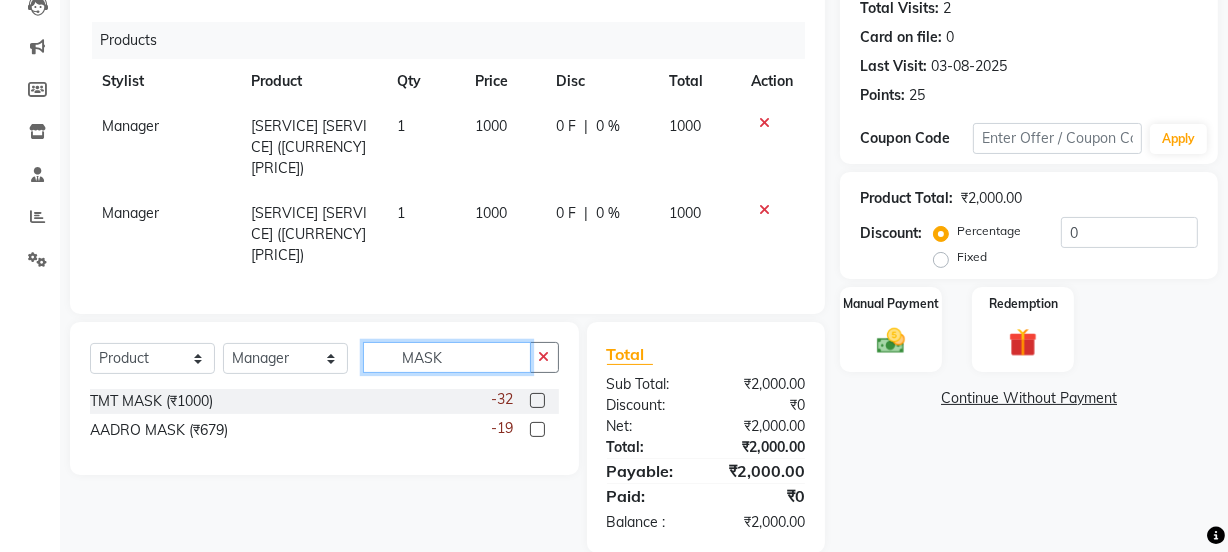 scroll, scrollTop: 229, scrollLeft: 0, axis: vertical 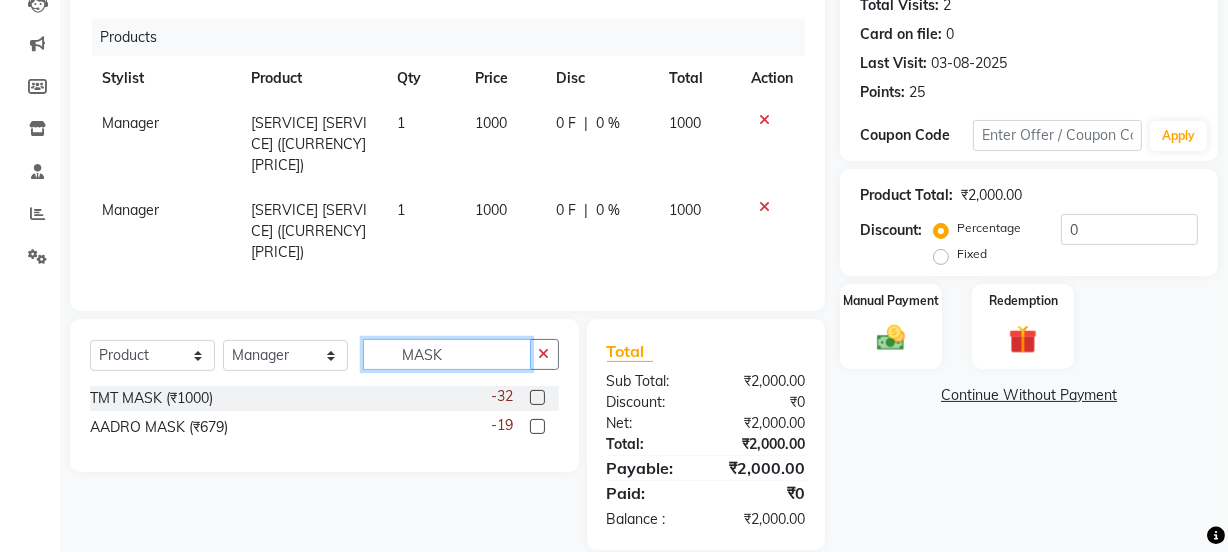 type on "MASK" 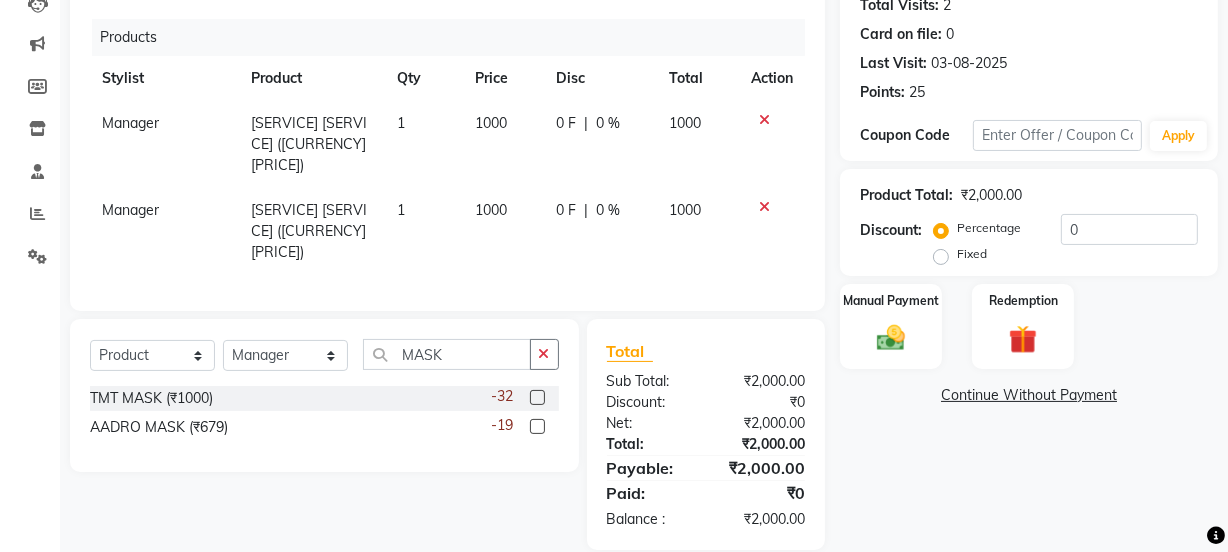 click 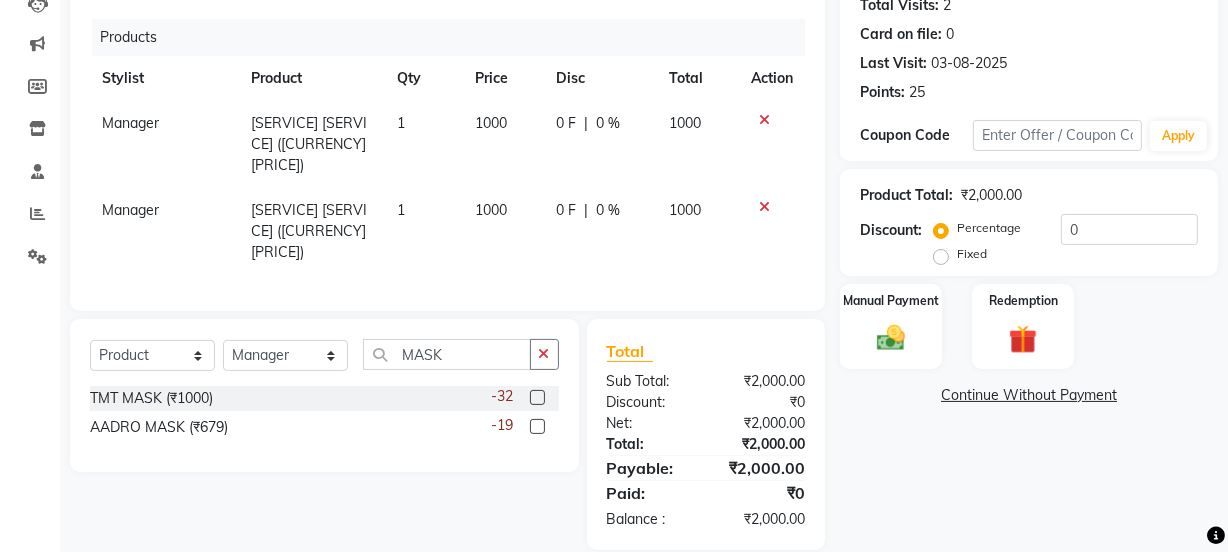 click at bounding box center [536, 398] 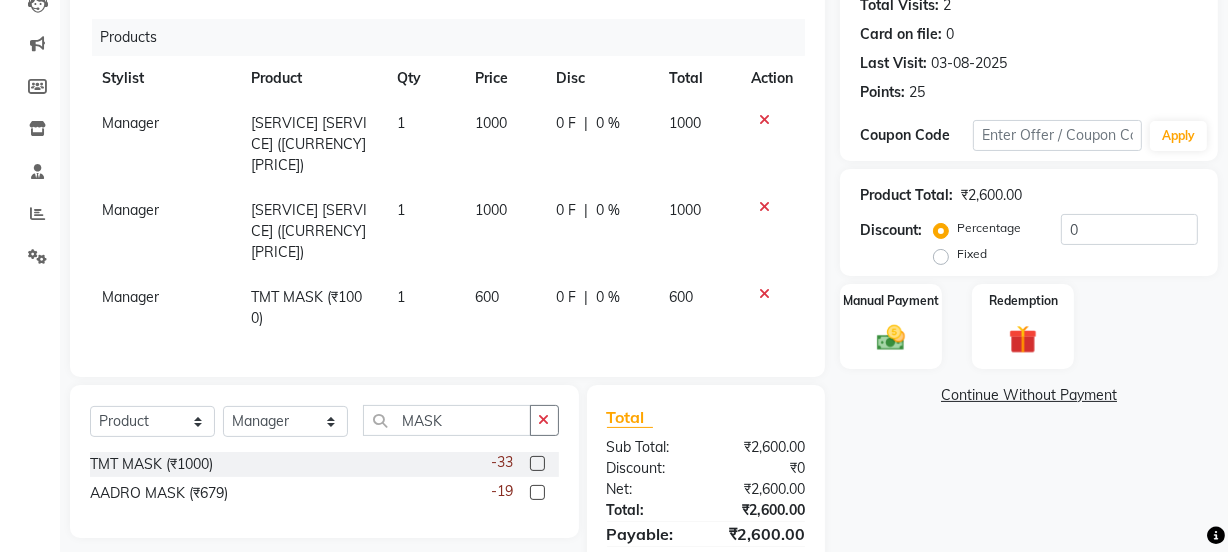 click 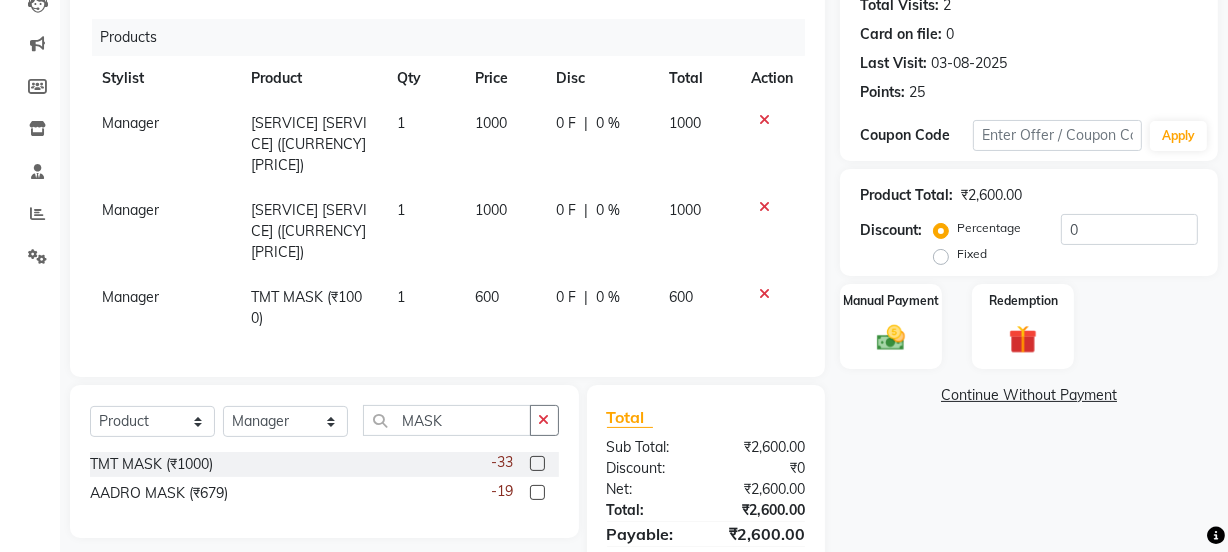 click at bounding box center (536, 464) 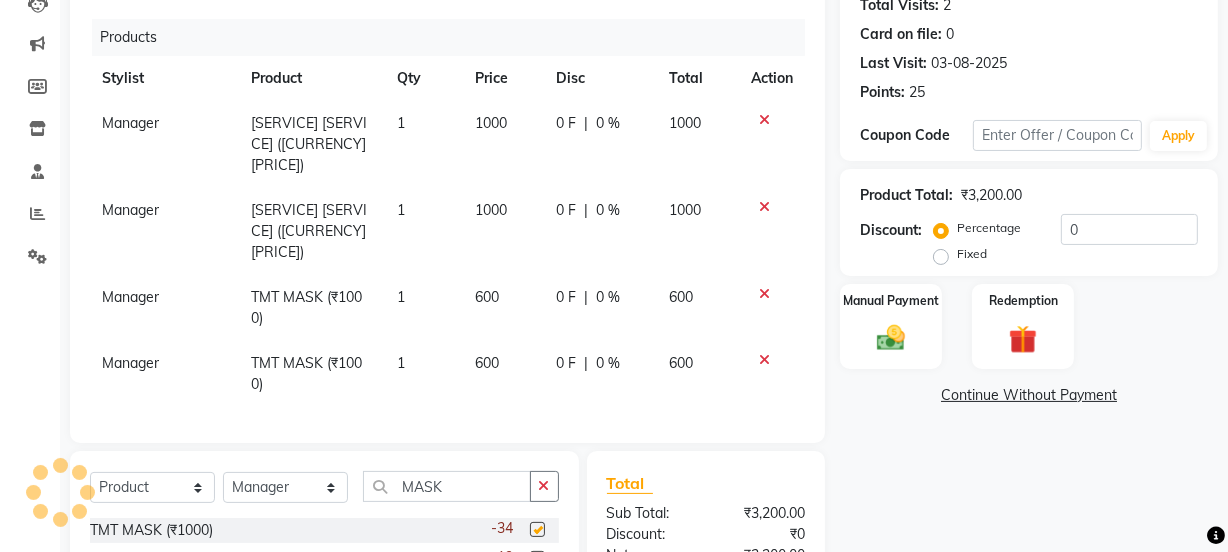 checkbox on "false" 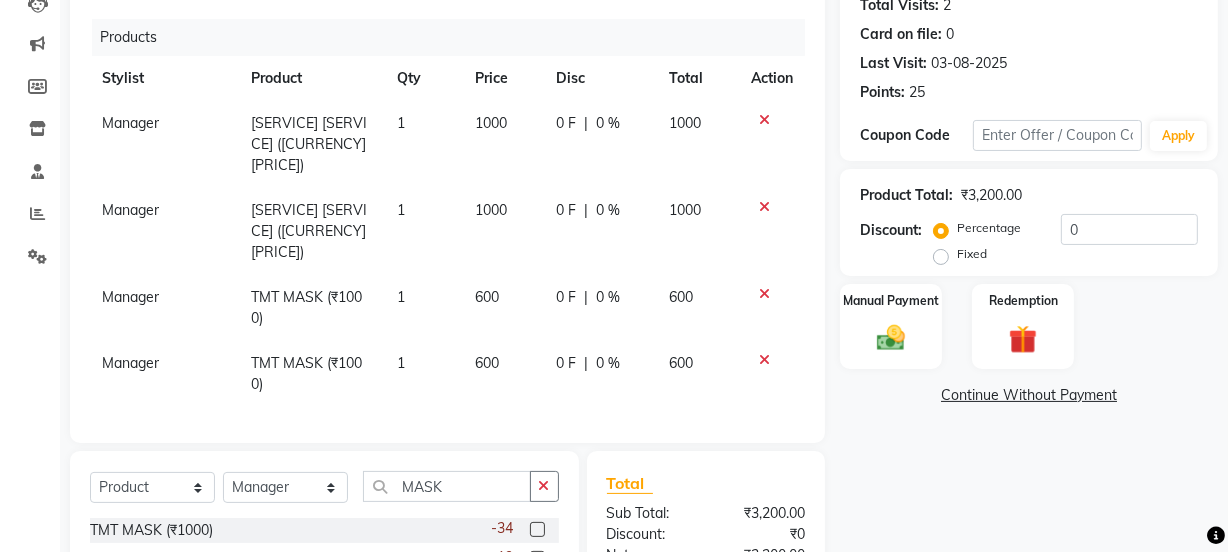 click on "Fixed" 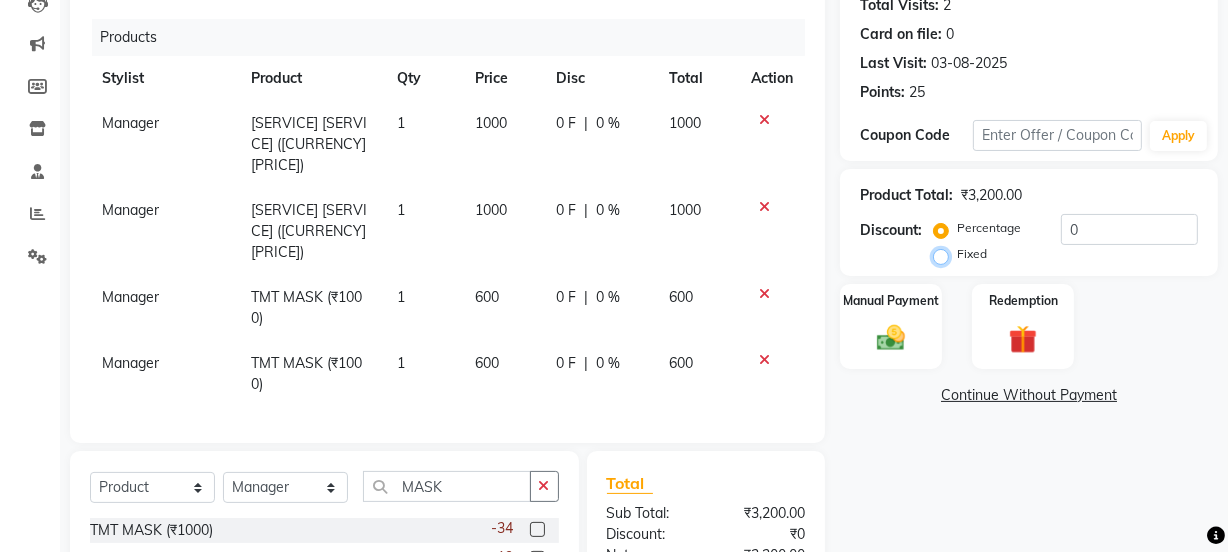 click on "Fixed" at bounding box center [945, 254] 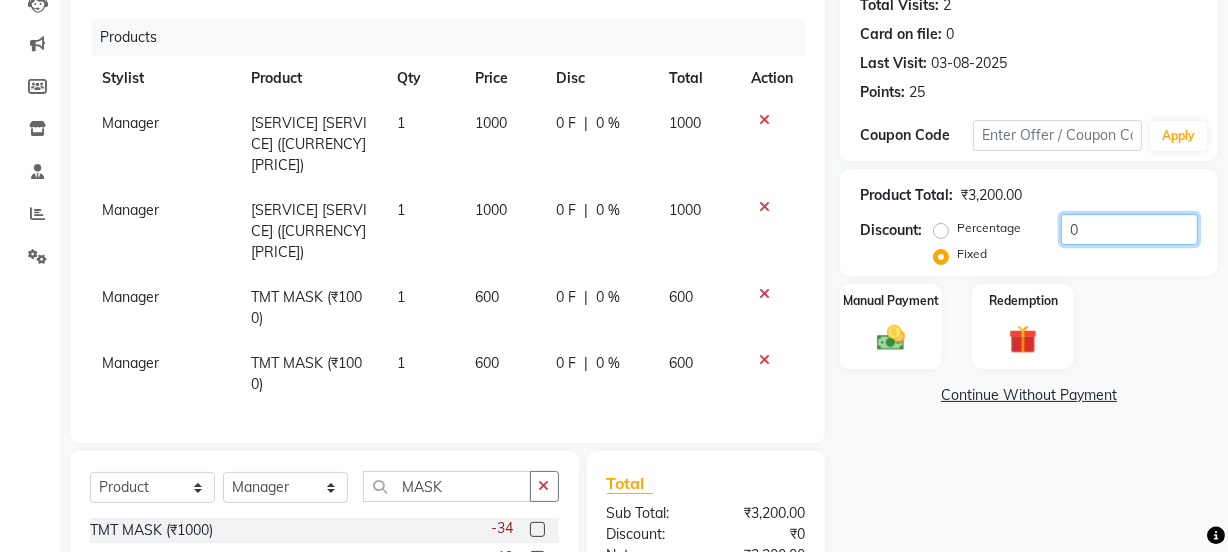 click on "0" 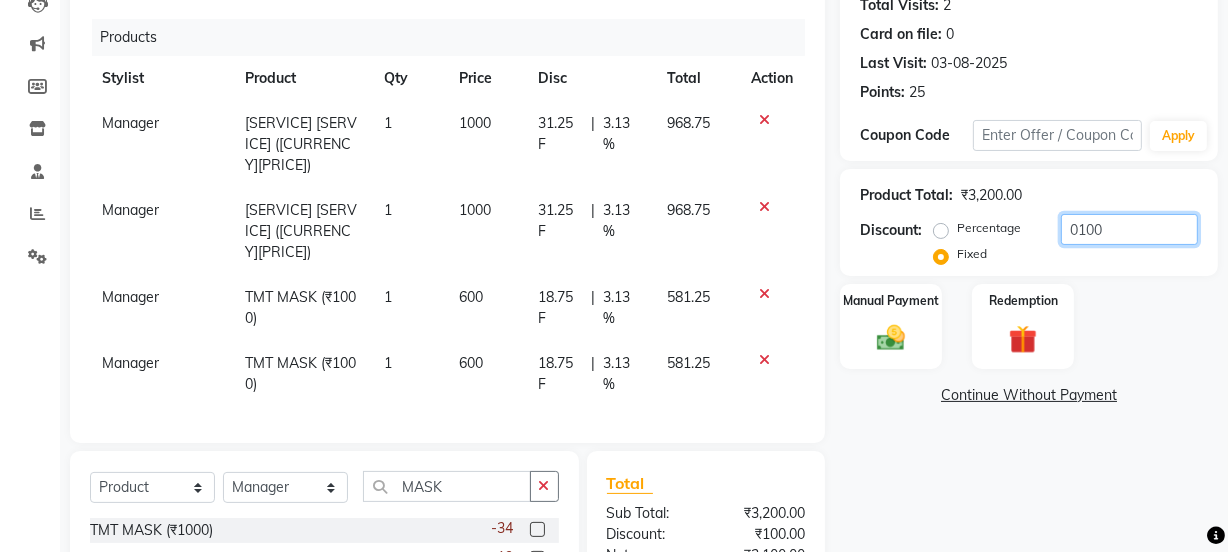 type on "0100" 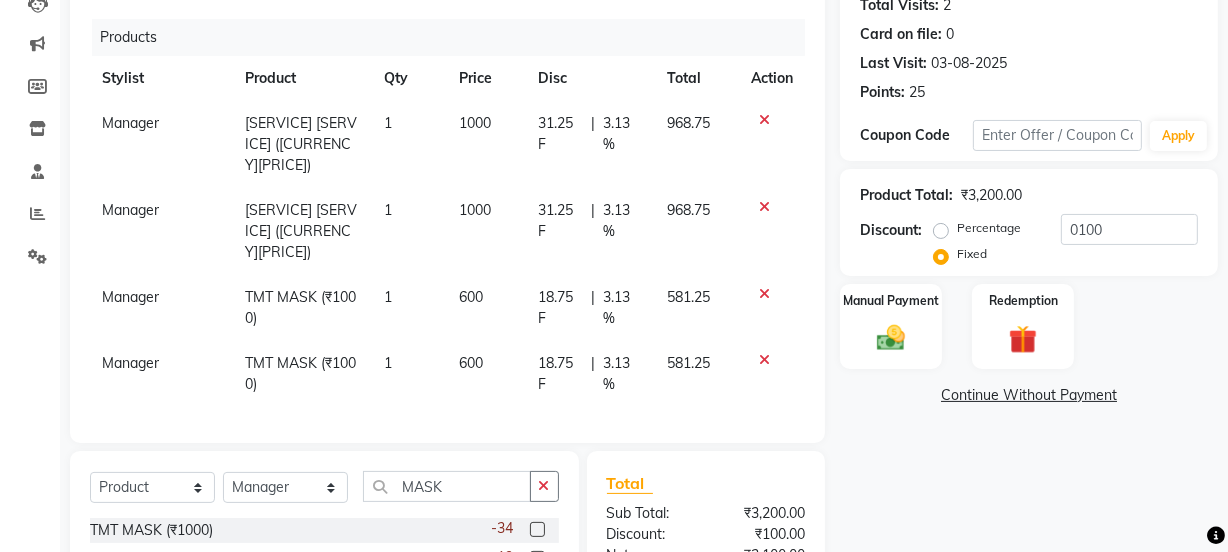 click on "Percentage" 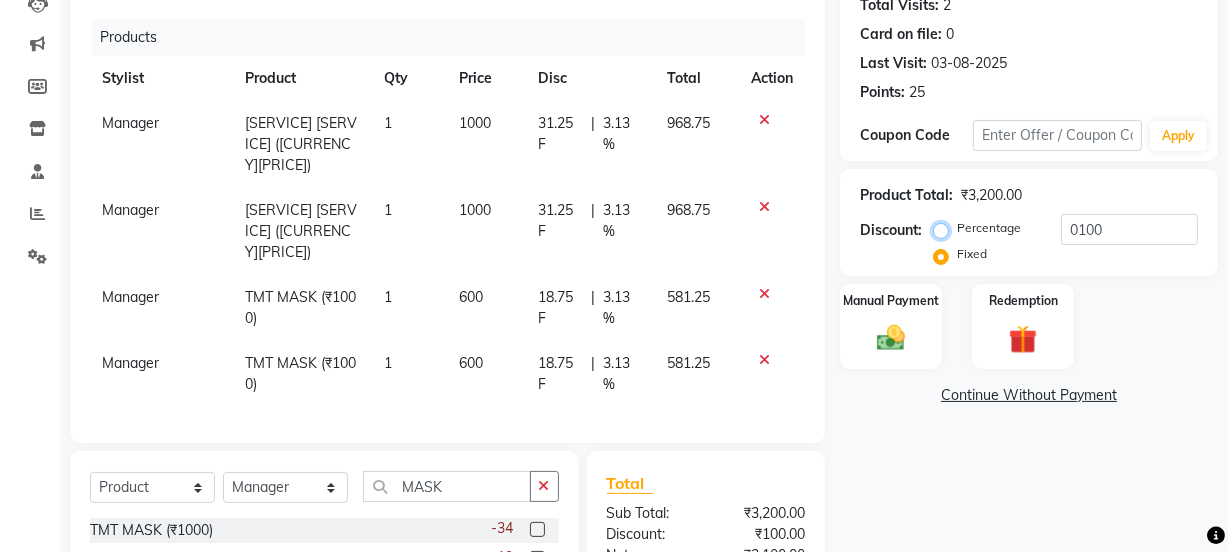 click on "Percentage" at bounding box center (945, 228) 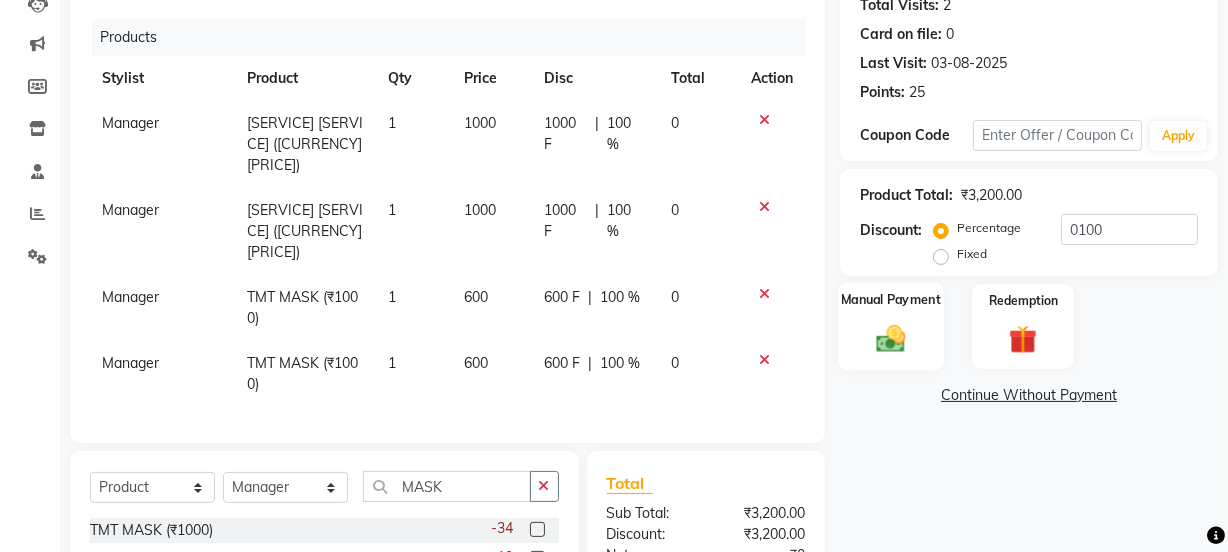 click 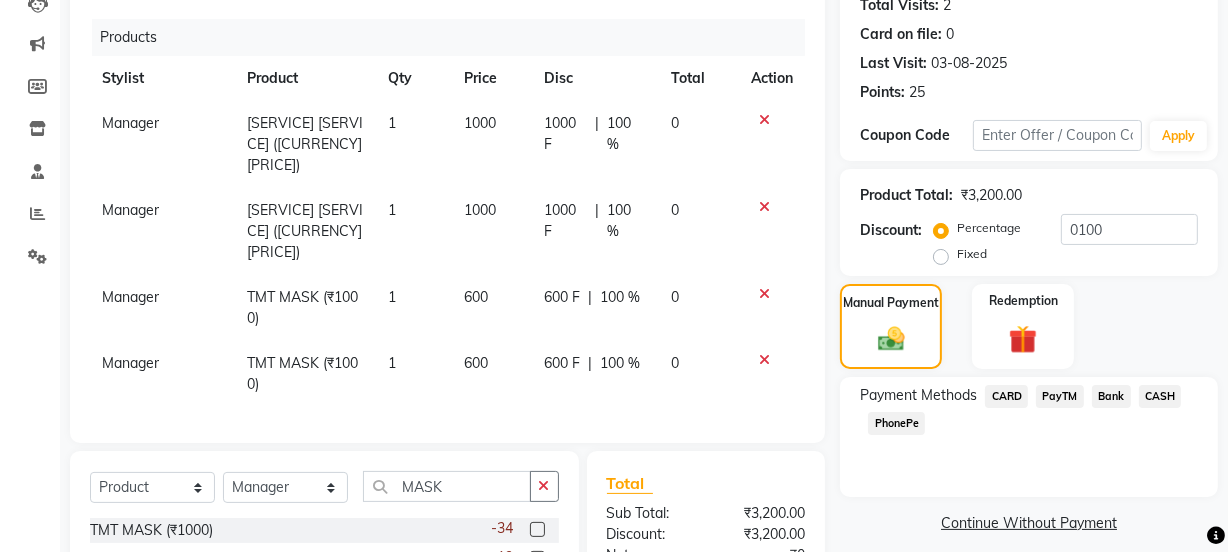 click on "PayTM" 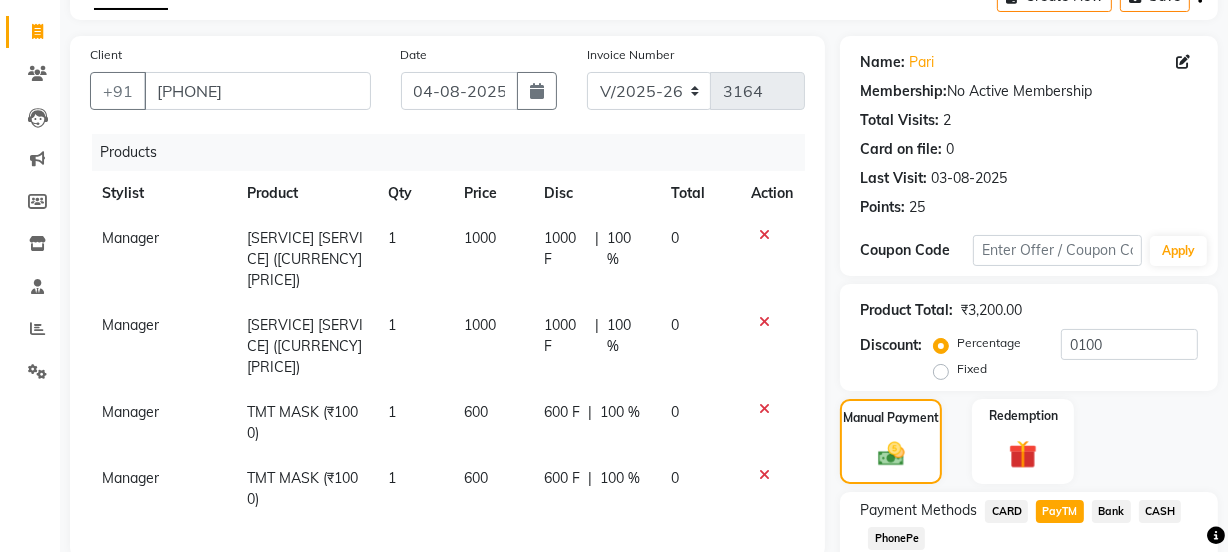 scroll, scrollTop: 88, scrollLeft: 0, axis: vertical 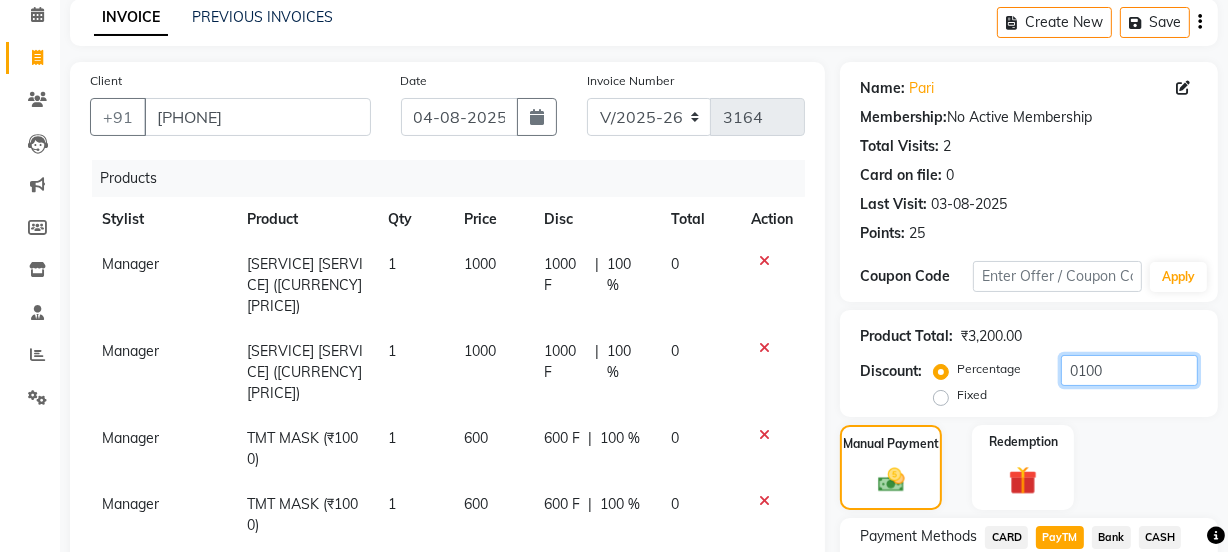 click on "0100" 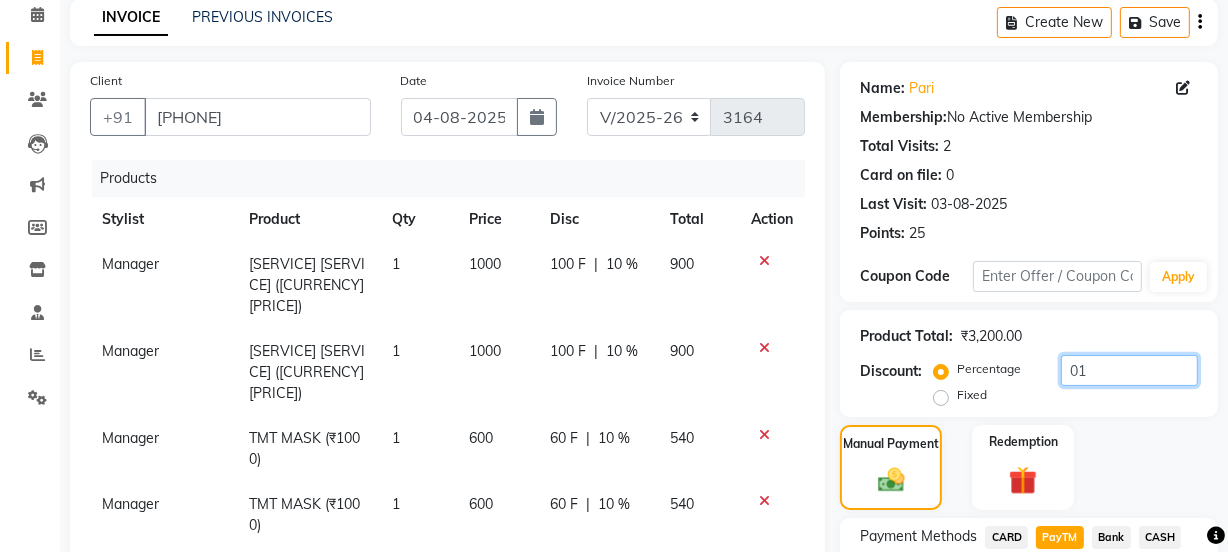 type on "0" 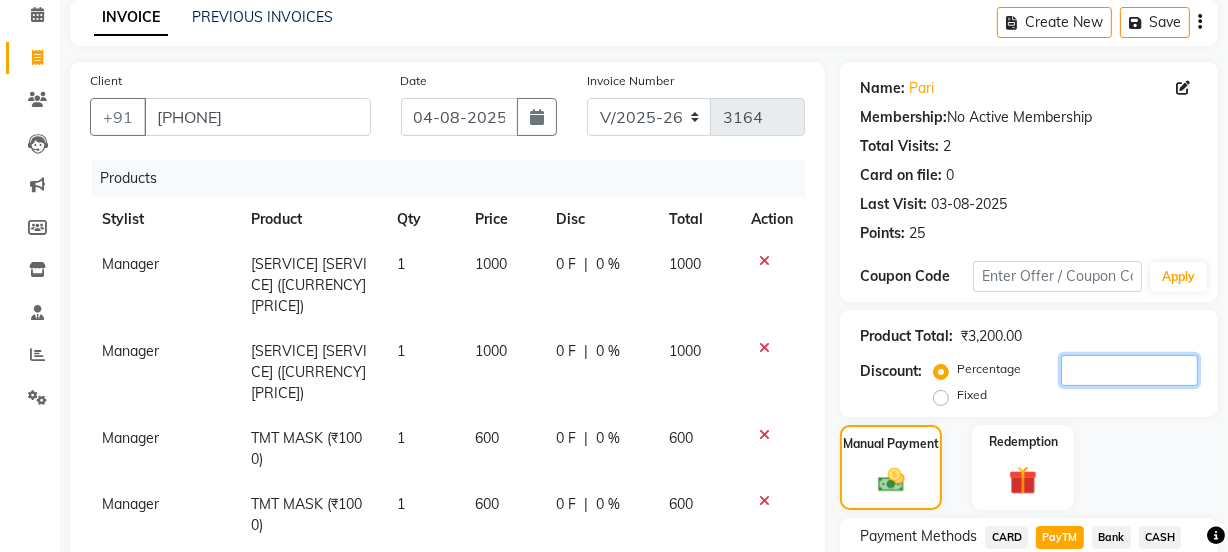 click 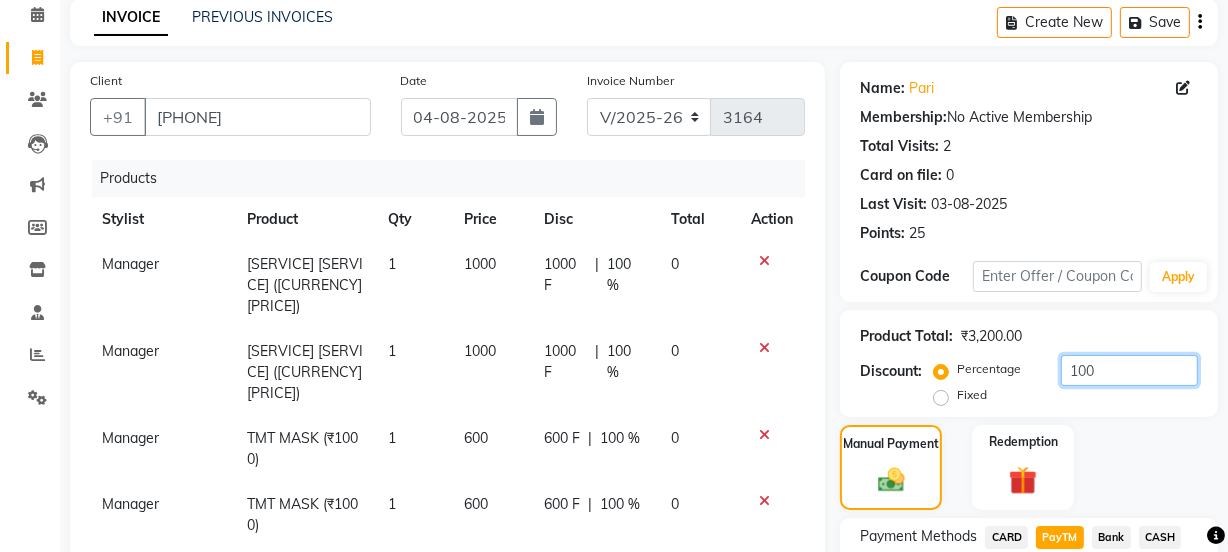 scroll, scrollTop: 360, scrollLeft: 0, axis: vertical 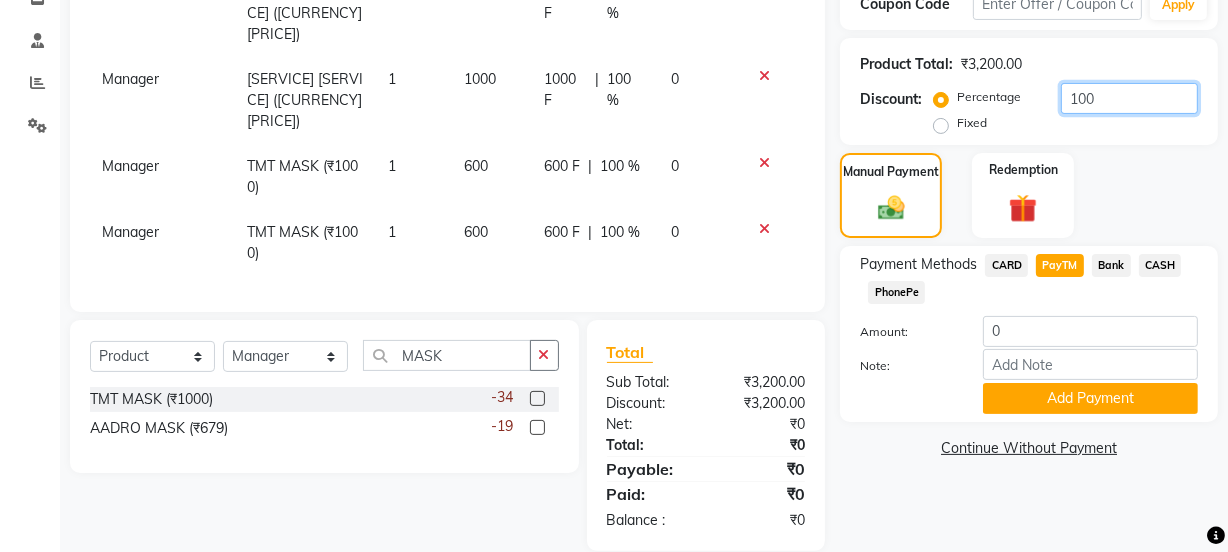 type on "100" 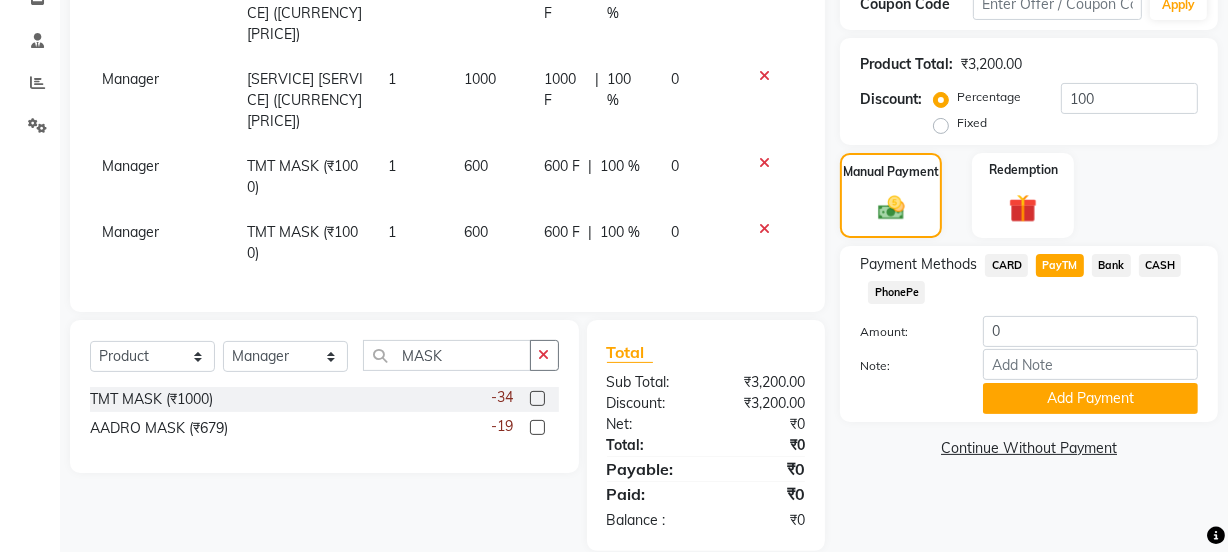 click on "PayTM" 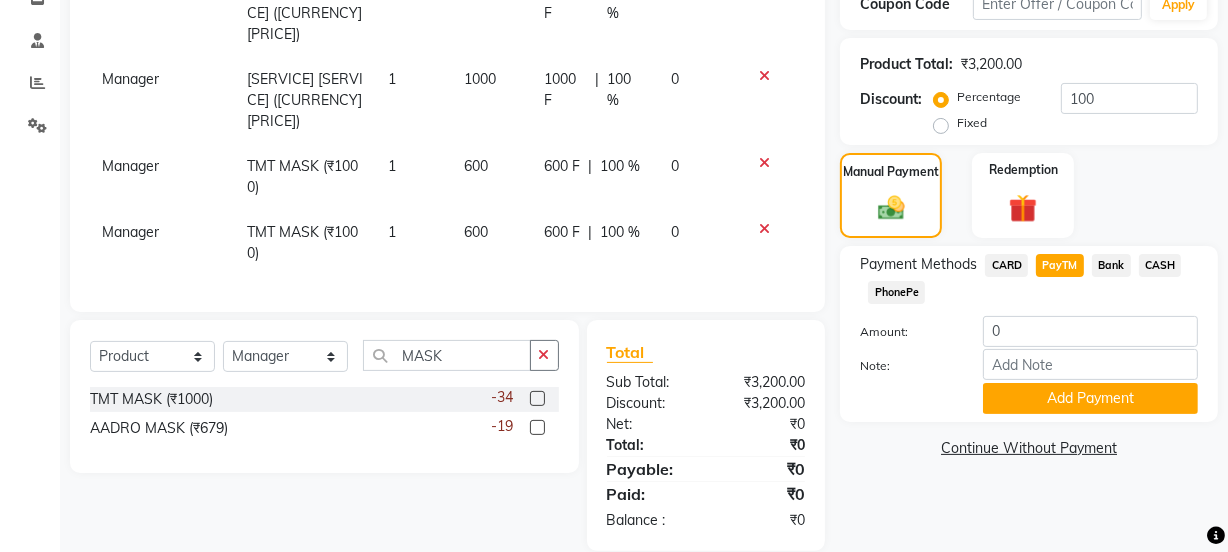 scroll, scrollTop: 88, scrollLeft: 0, axis: vertical 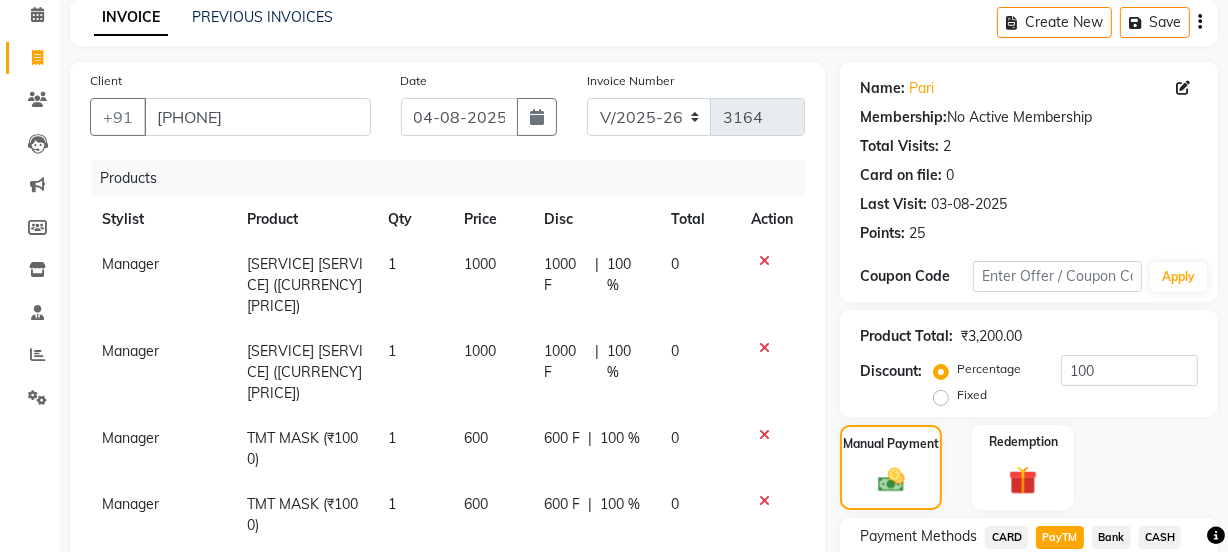 click on "Fixed" 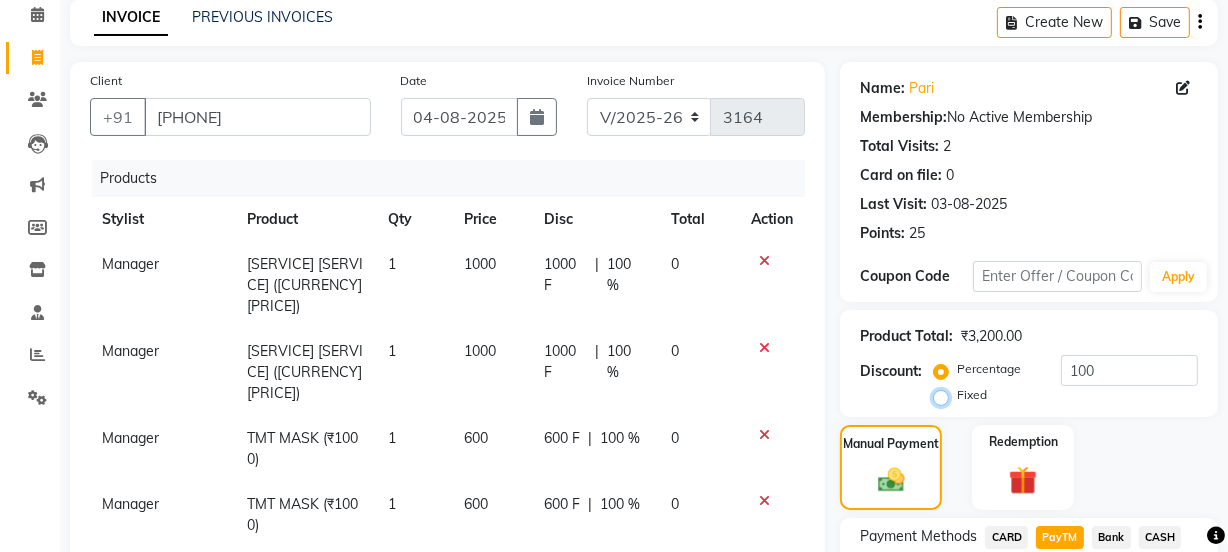 click on "Fixed" at bounding box center [945, 395] 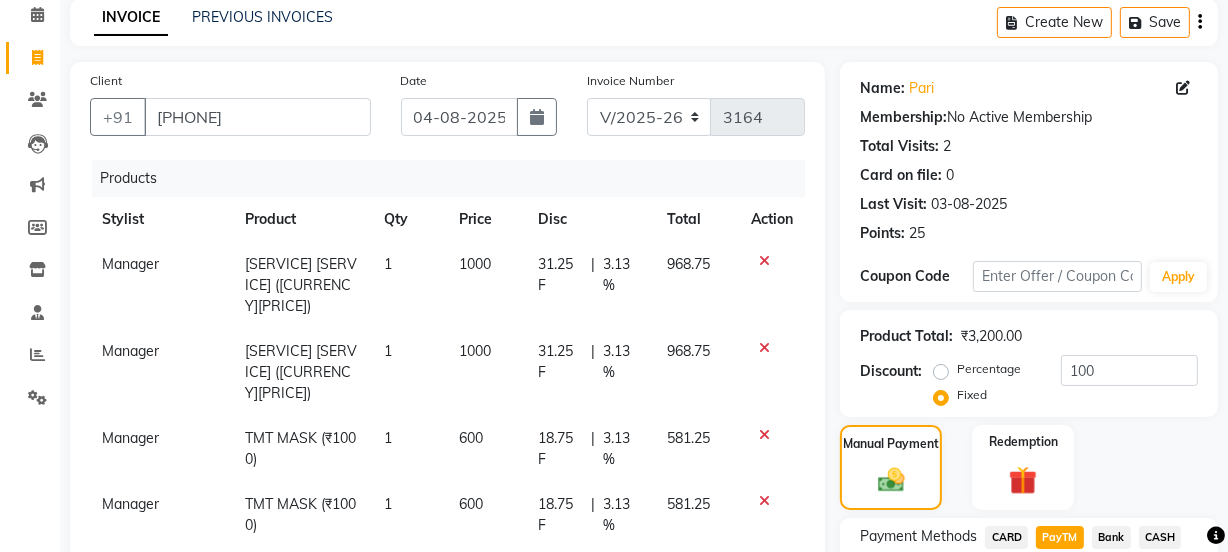 click on "600" 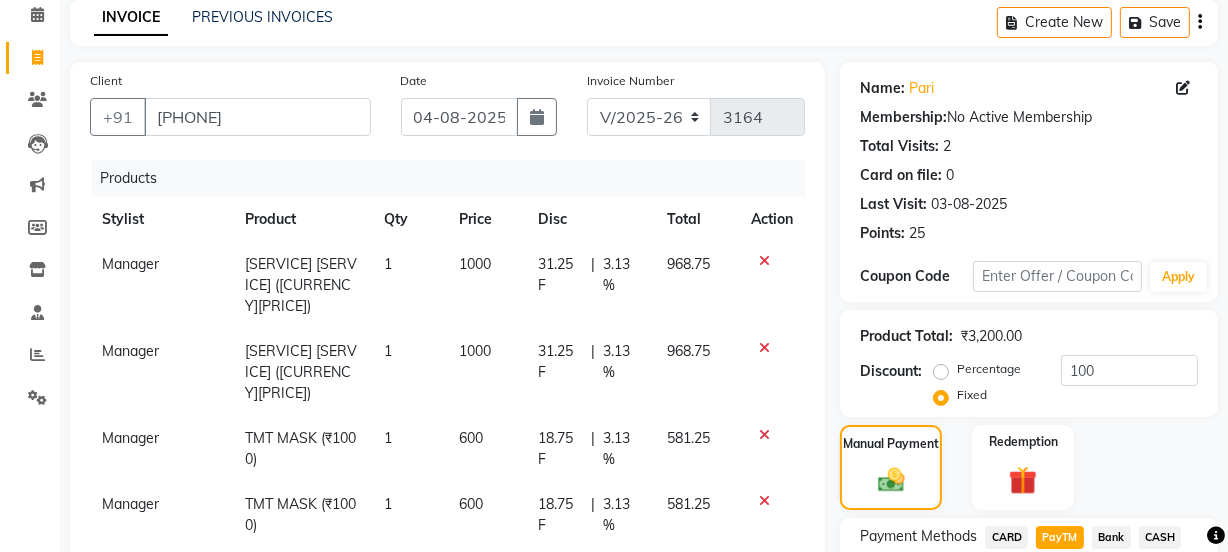 select on "23208" 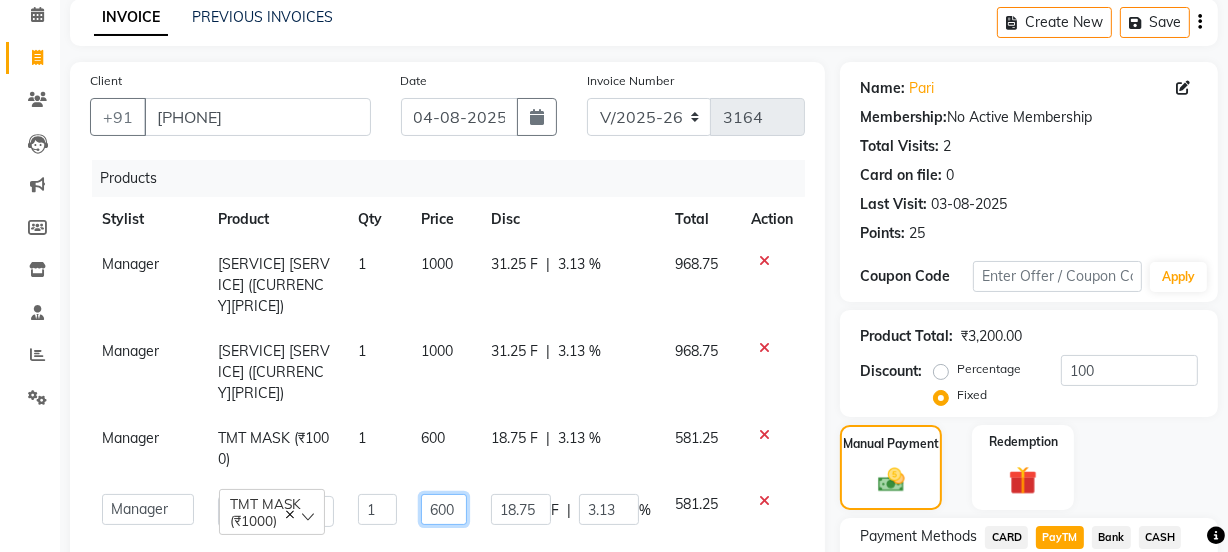 click on "600" 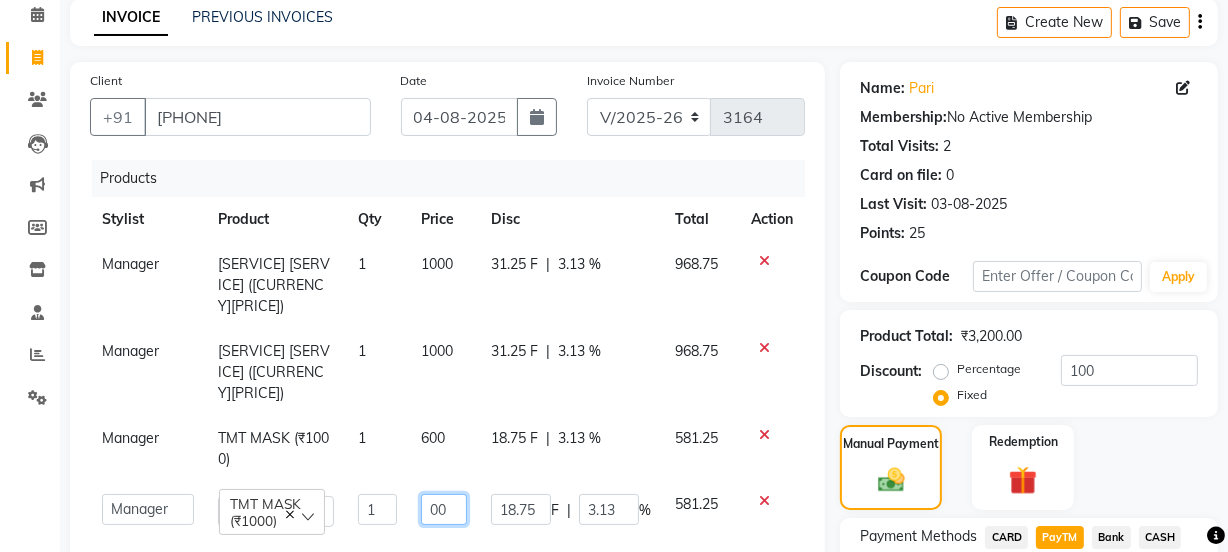 type on "500" 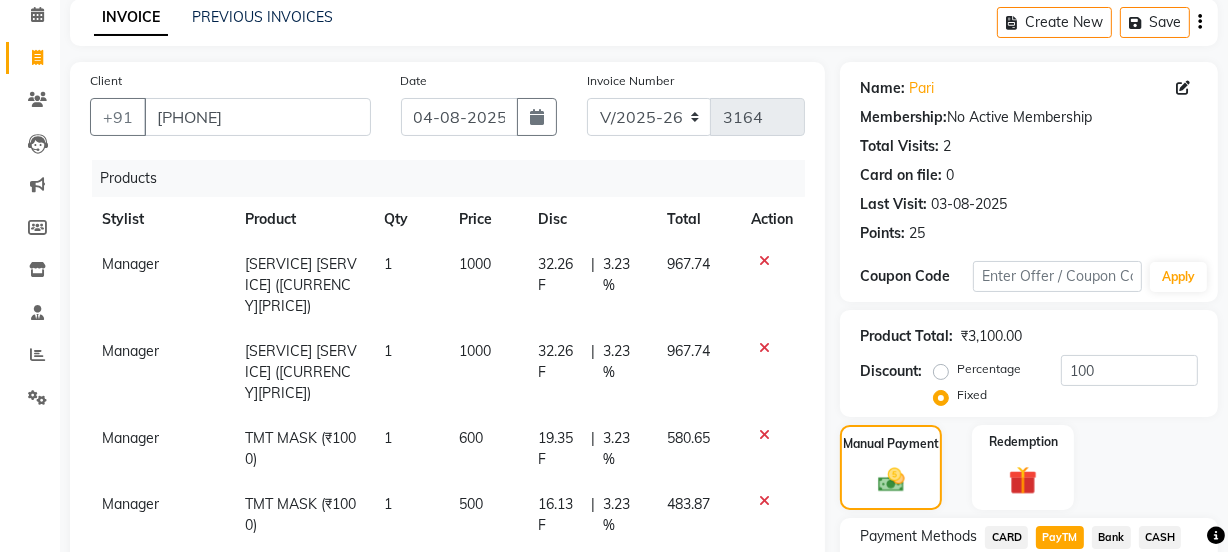 click on "Manager TMT MASK (₹1000) 1 600 19.35 F | 3.23 % 580.65" 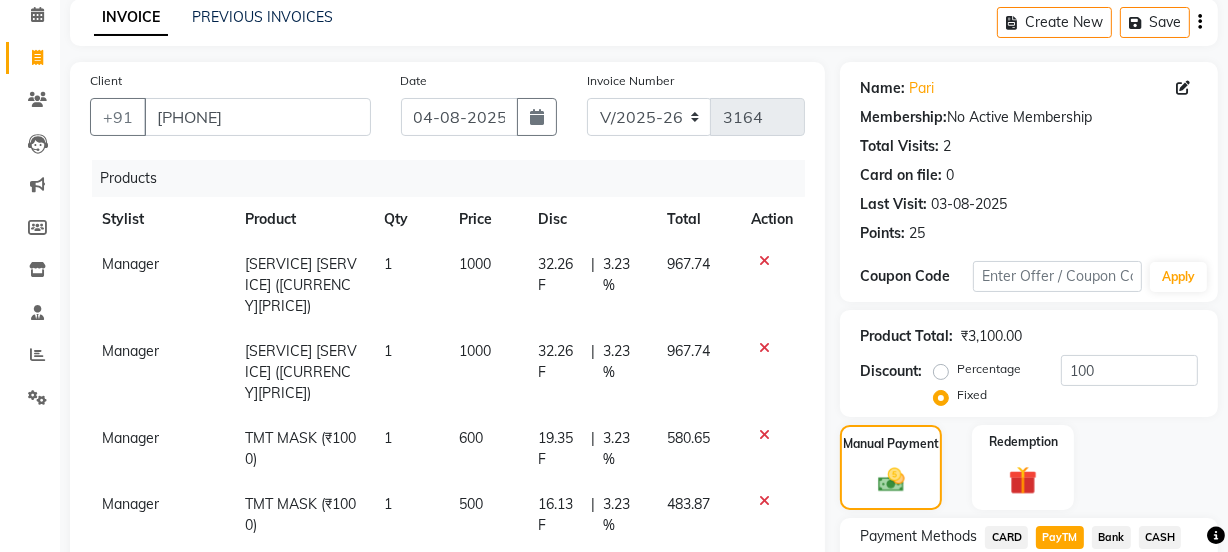 select on "23208" 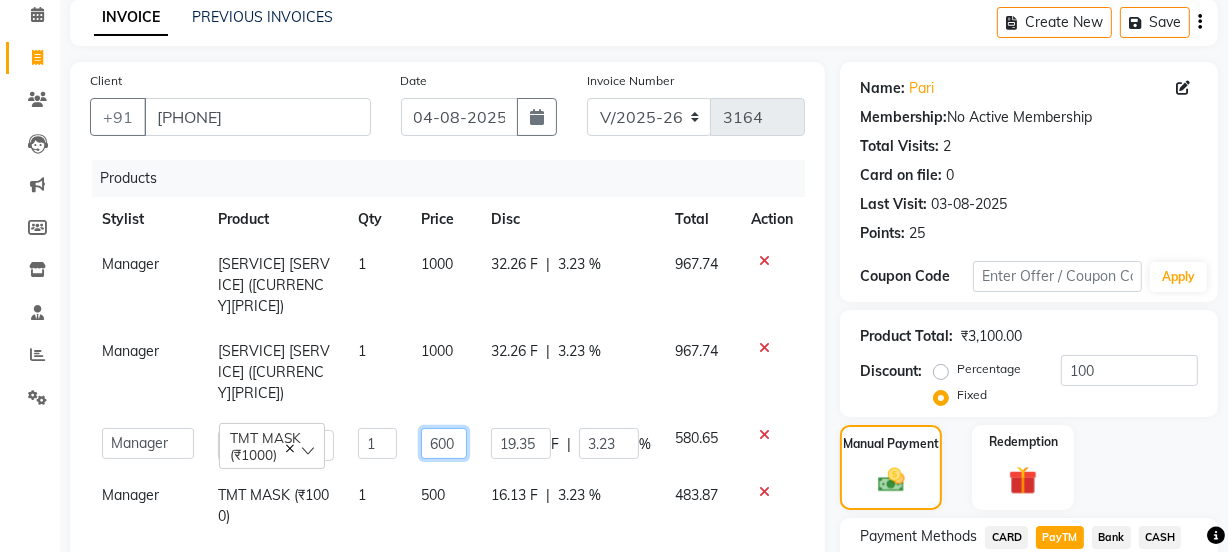 click on "600" 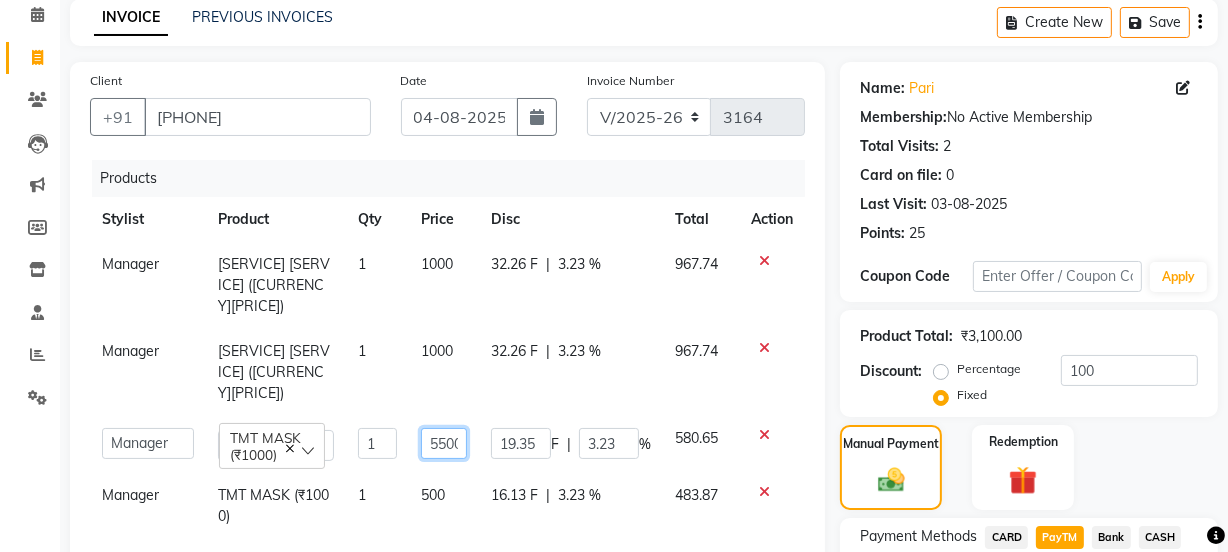 type on "550" 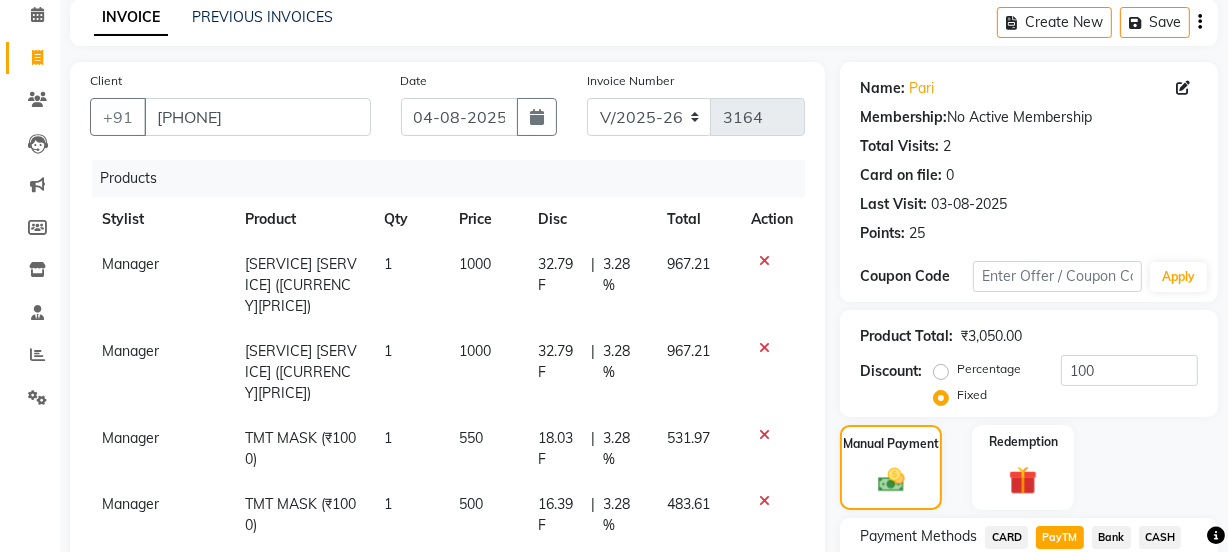 click on "Manager TMT MASK (₹1000) 1 500 16.39 F | 3.28 % 483.61" 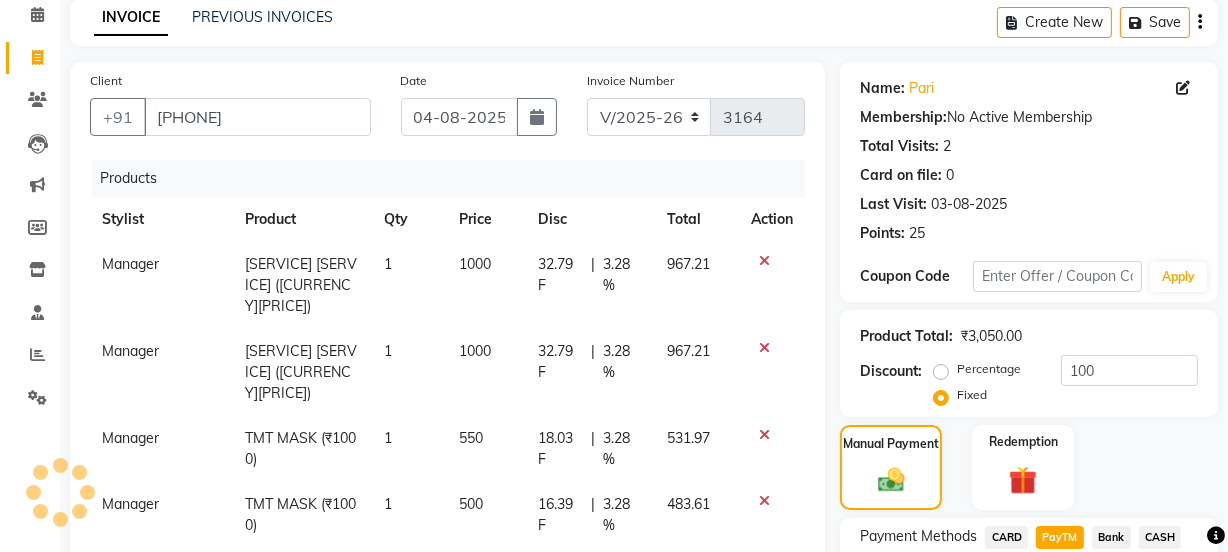 click on "500" 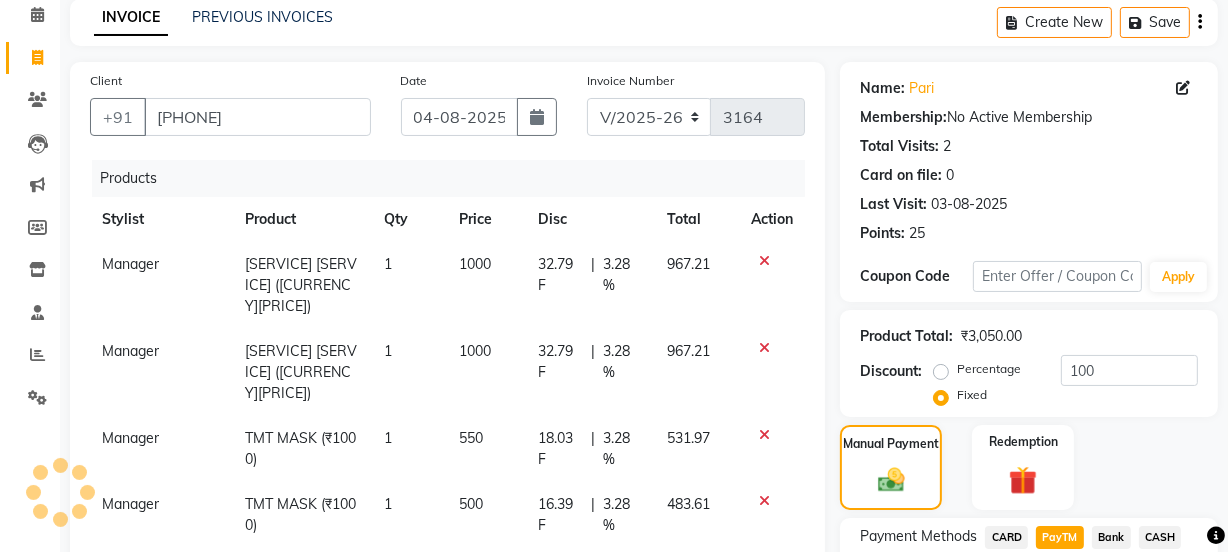 select on "23208" 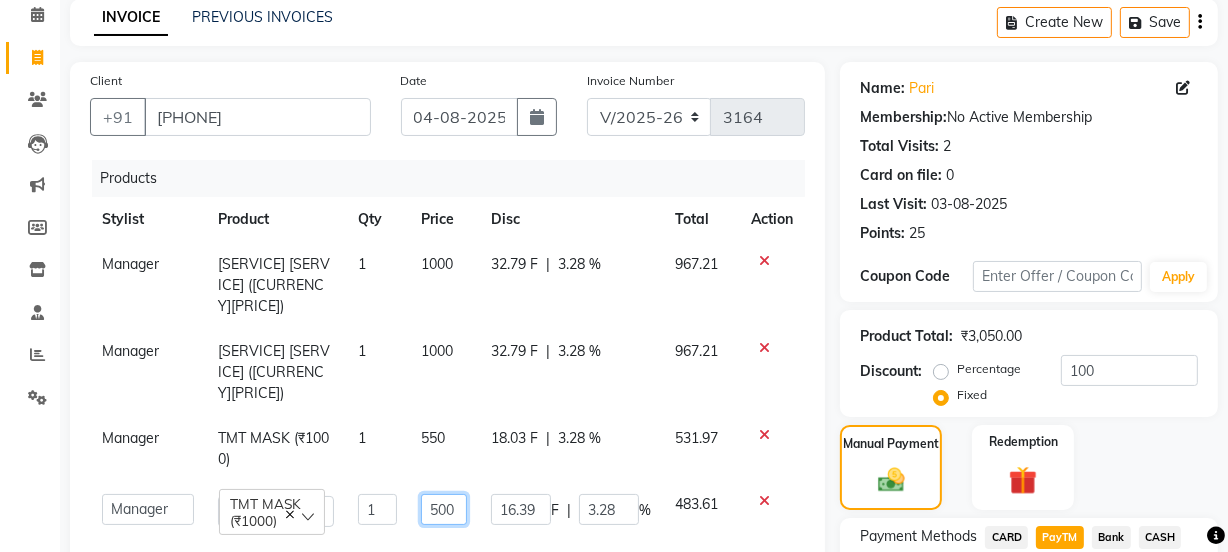 click on "500" 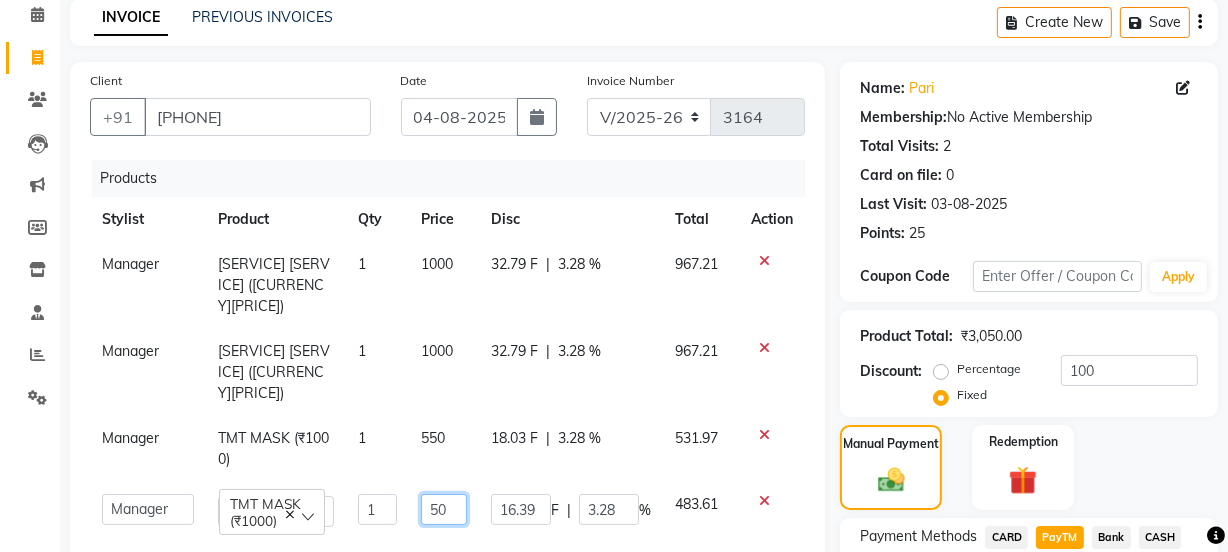 type on "550" 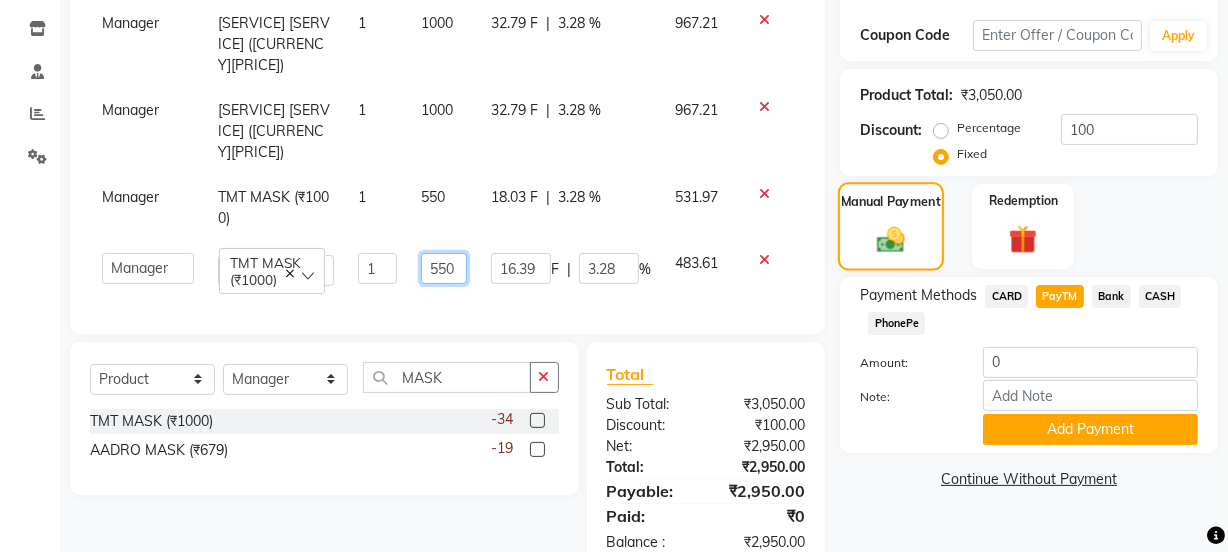 scroll, scrollTop: 354, scrollLeft: 0, axis: vertical 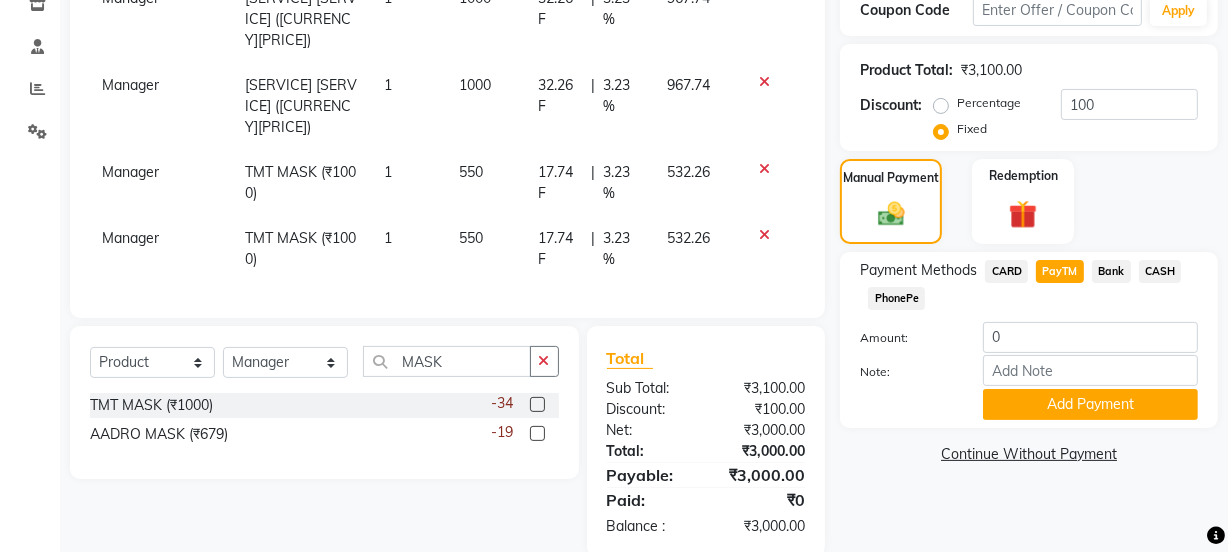 click on "PayTM" 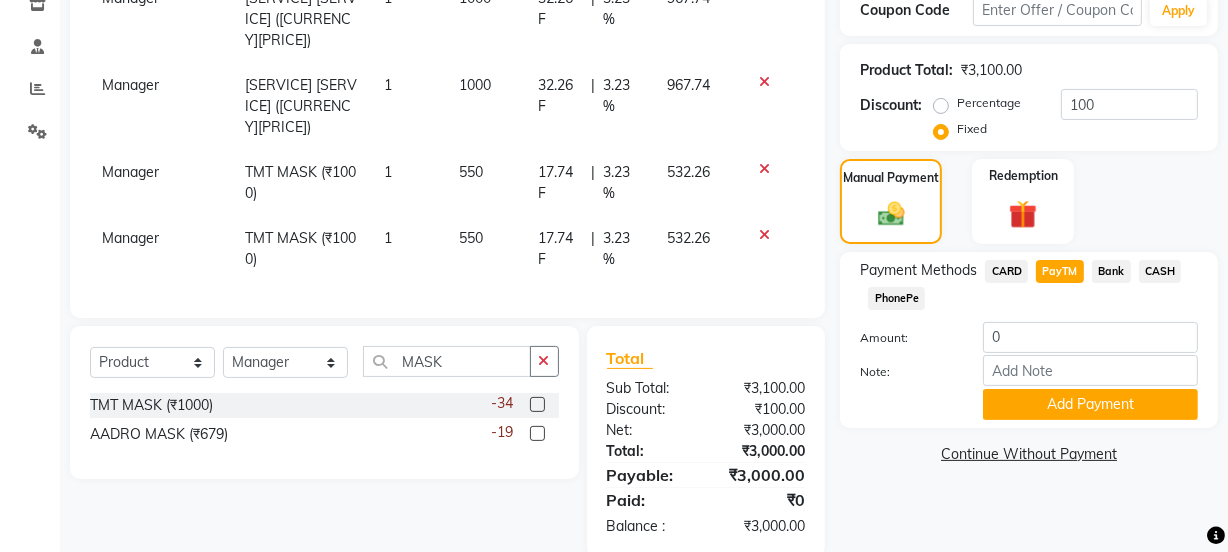 type on "3000" 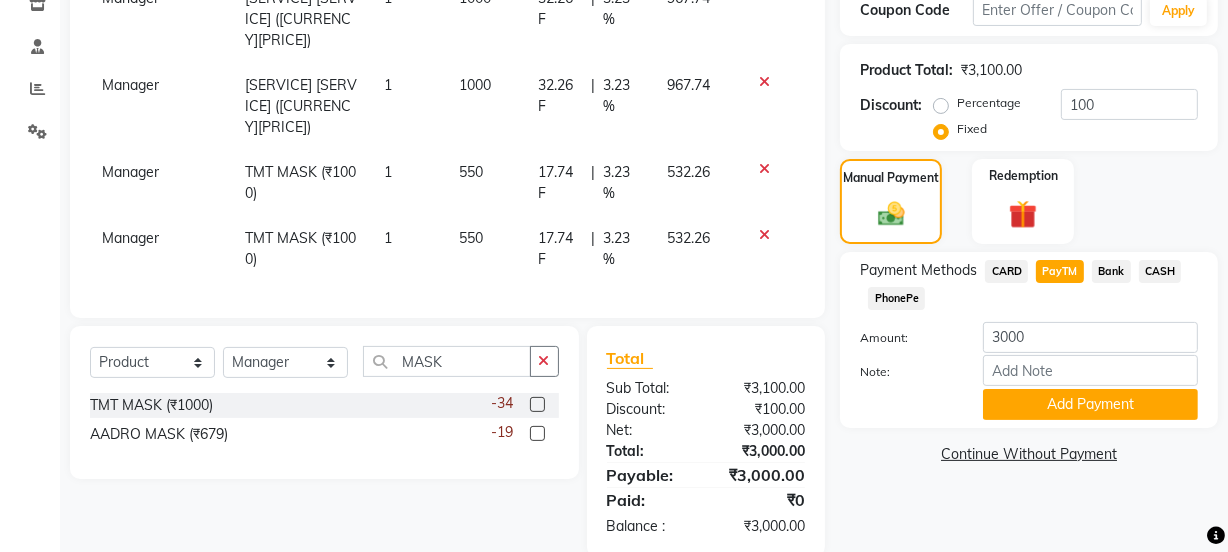 click on "550" 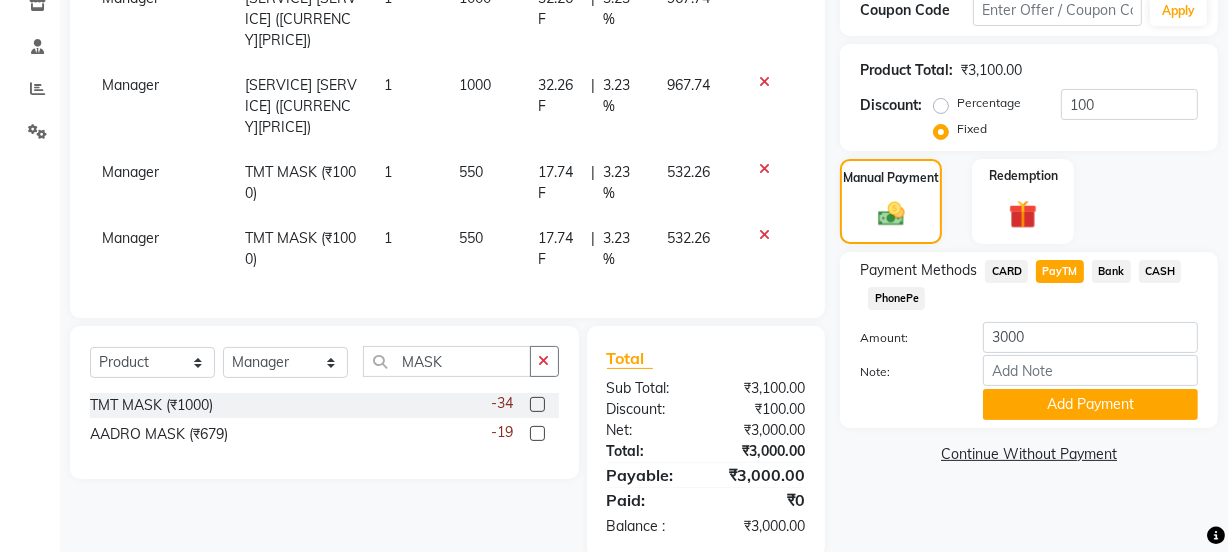 select on "23208" 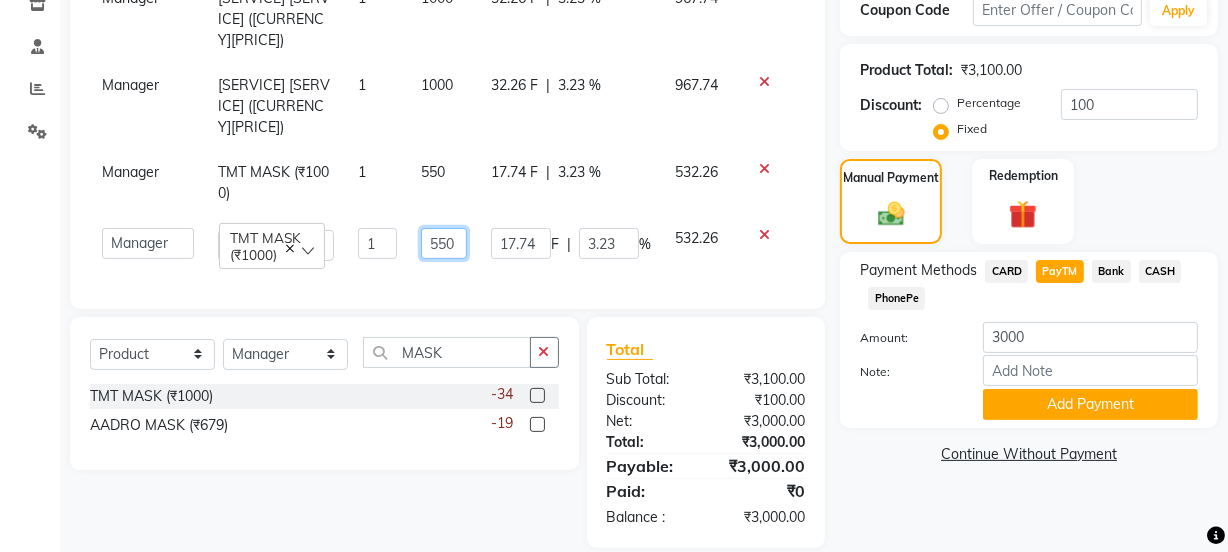 click on "550" 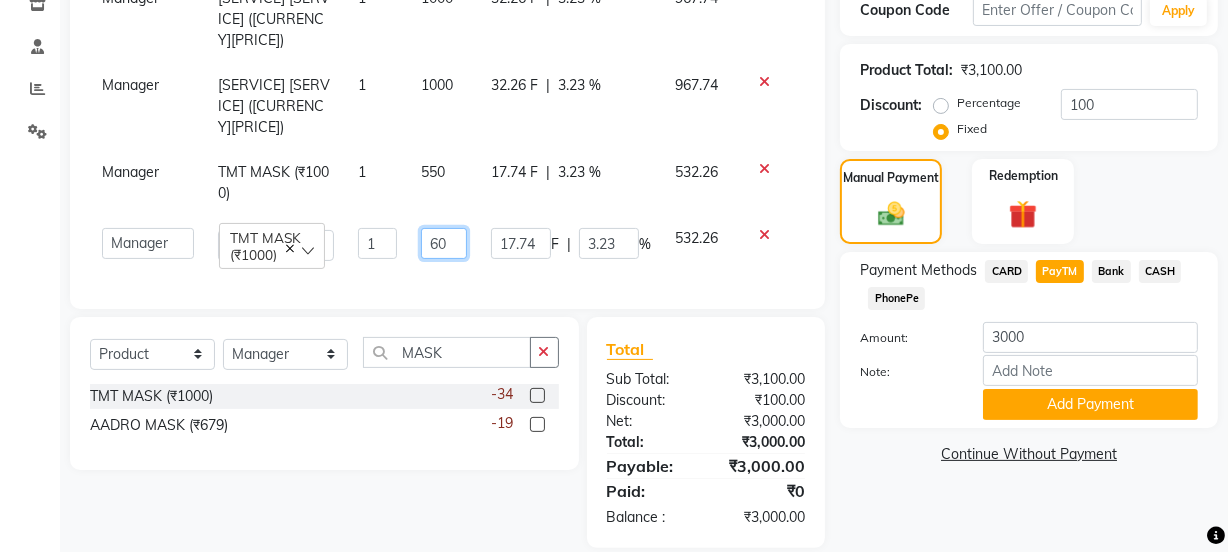 type on "600" 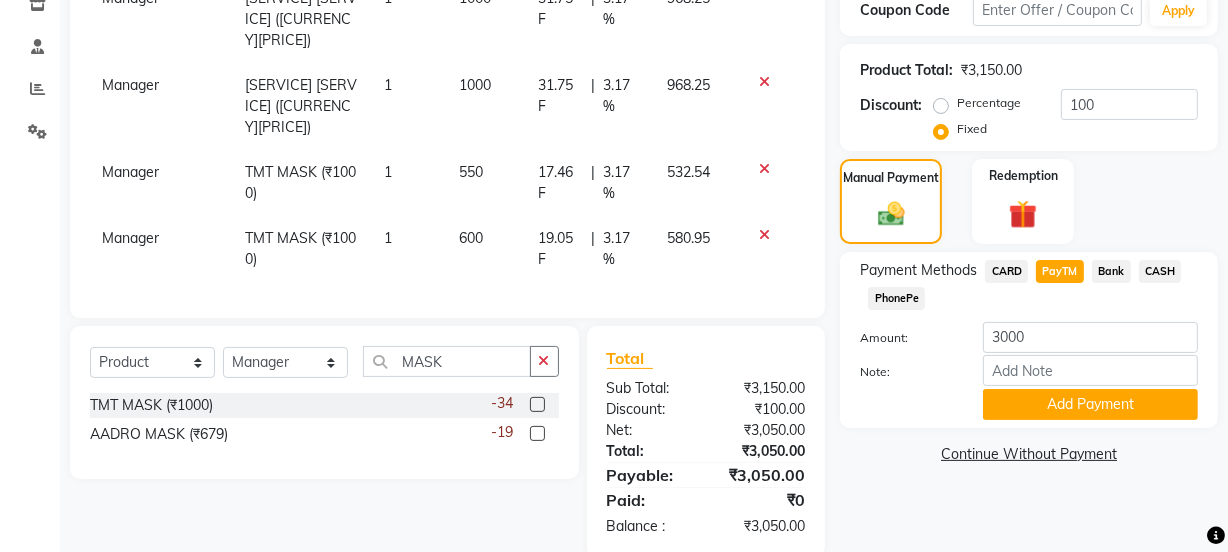 click on "[MANAGER] [BRAND] [SERVICE] ([CURRENCY][PRICE]) [NUMBER] [PRICE] [PERCENTAGE] [PRICE]" 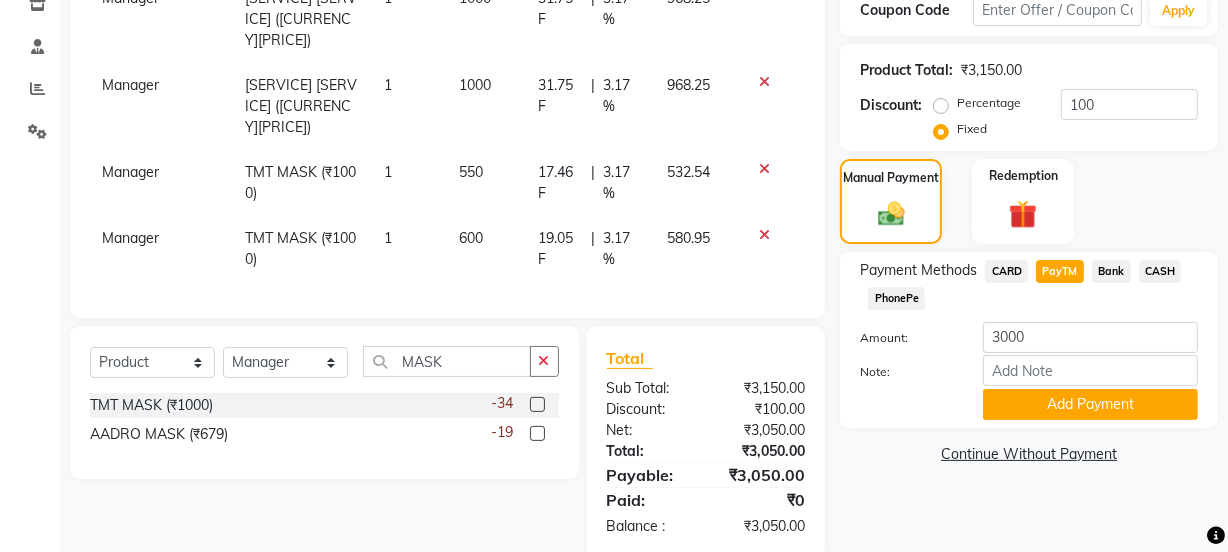 select on "23208" 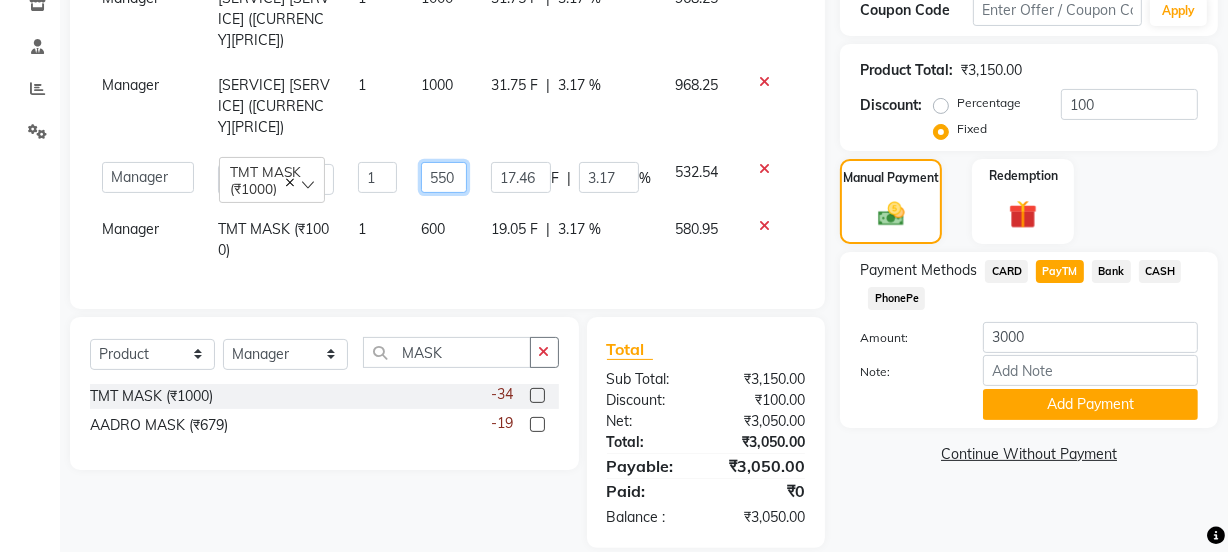 click on "550" 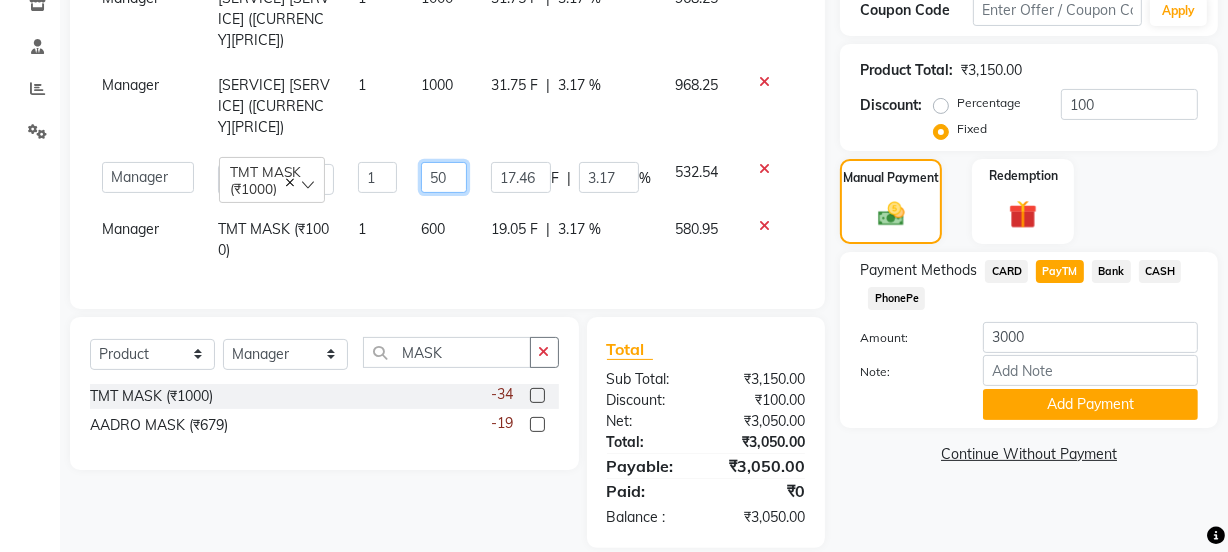 type on "500" 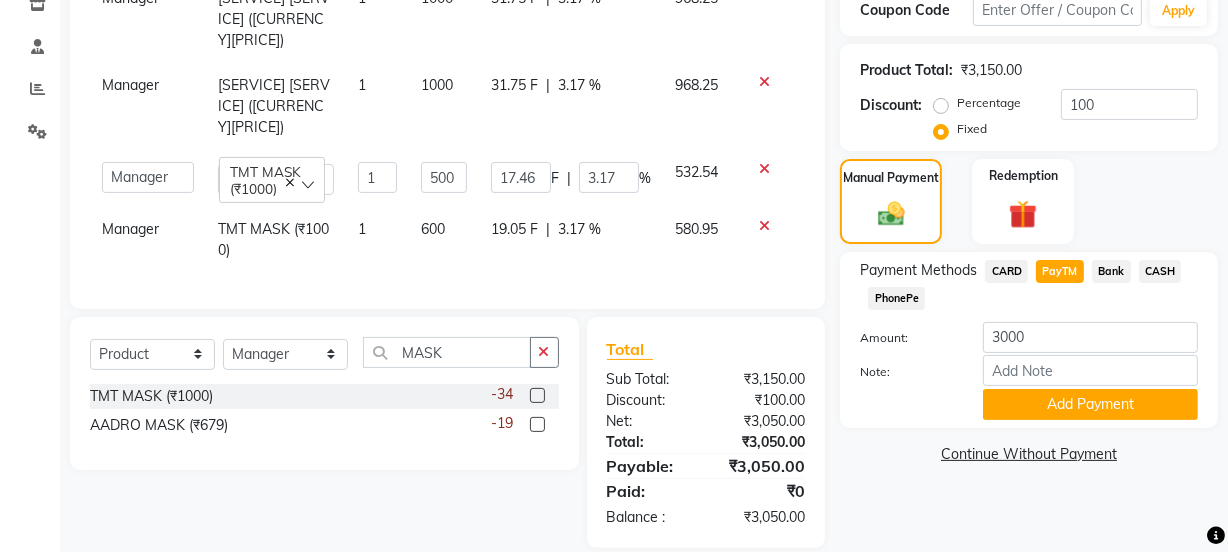 click on "PayTM" 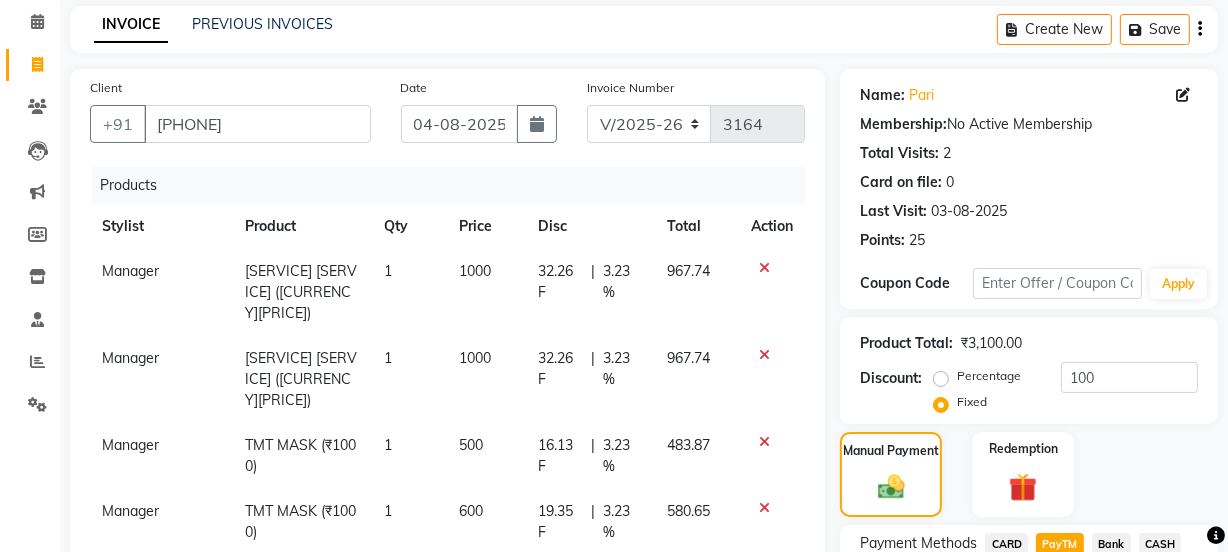 scroll, scrollTop: 354, scrollLeft: 0, axis: vertical 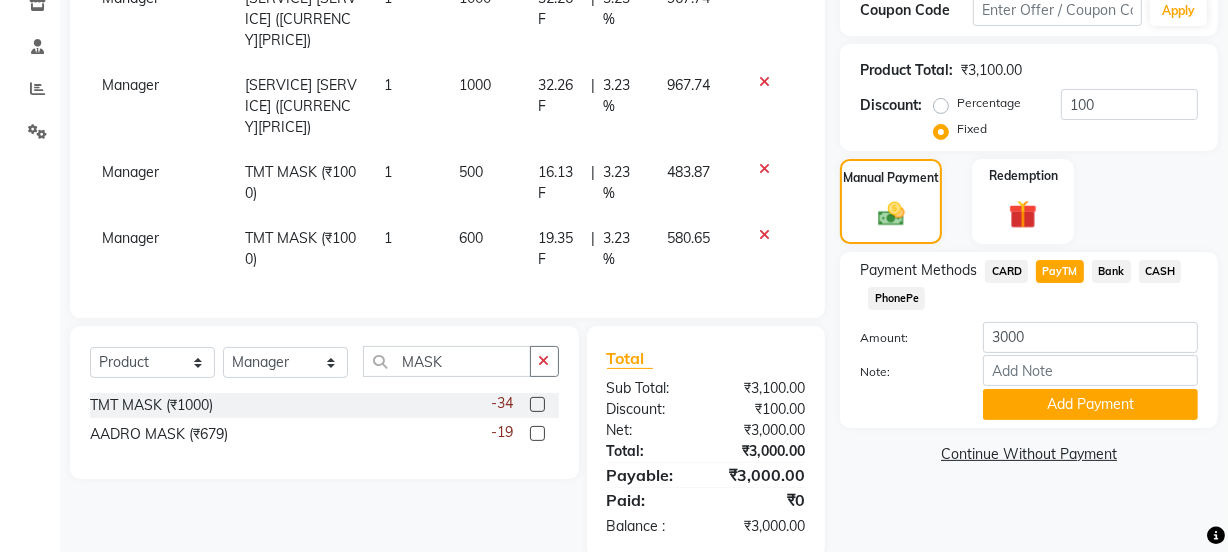 click on "PayTM" 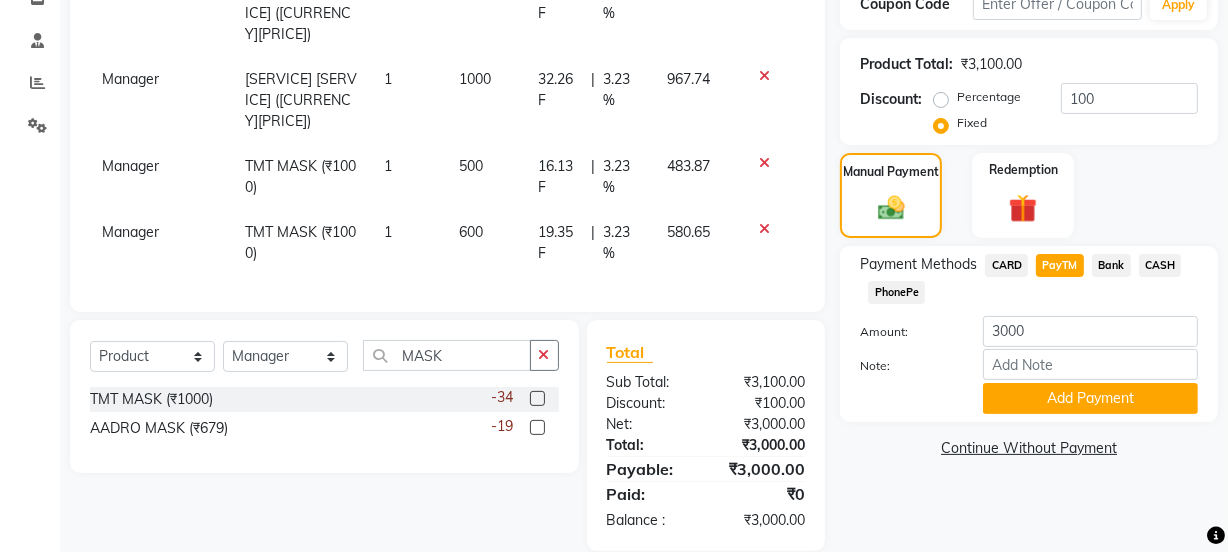 scroll, scrollTop: 88, scrollLeft: 0, axis: vertical 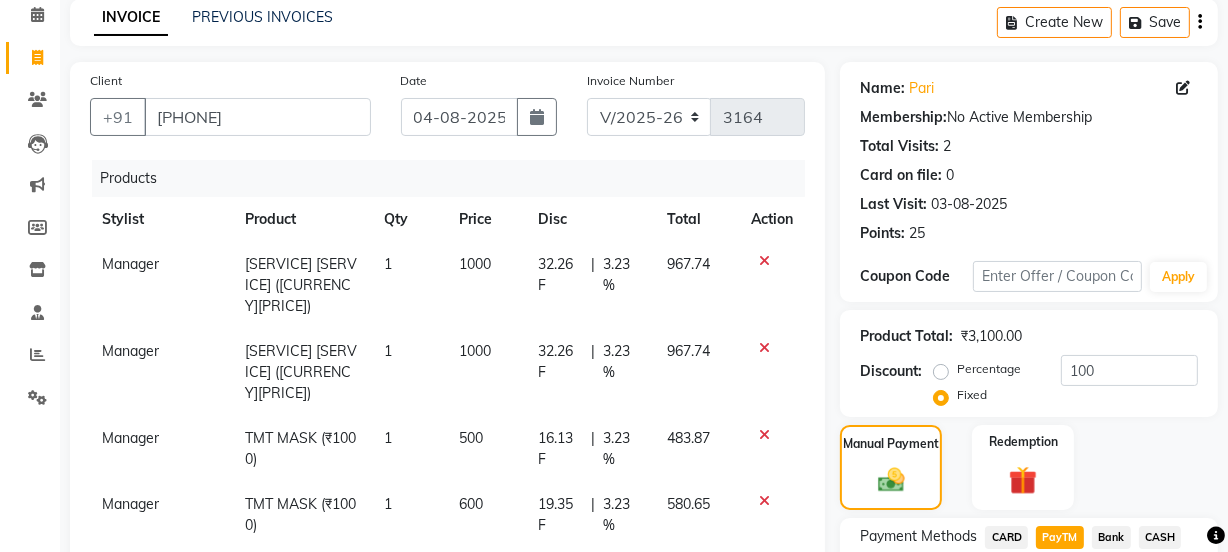 click 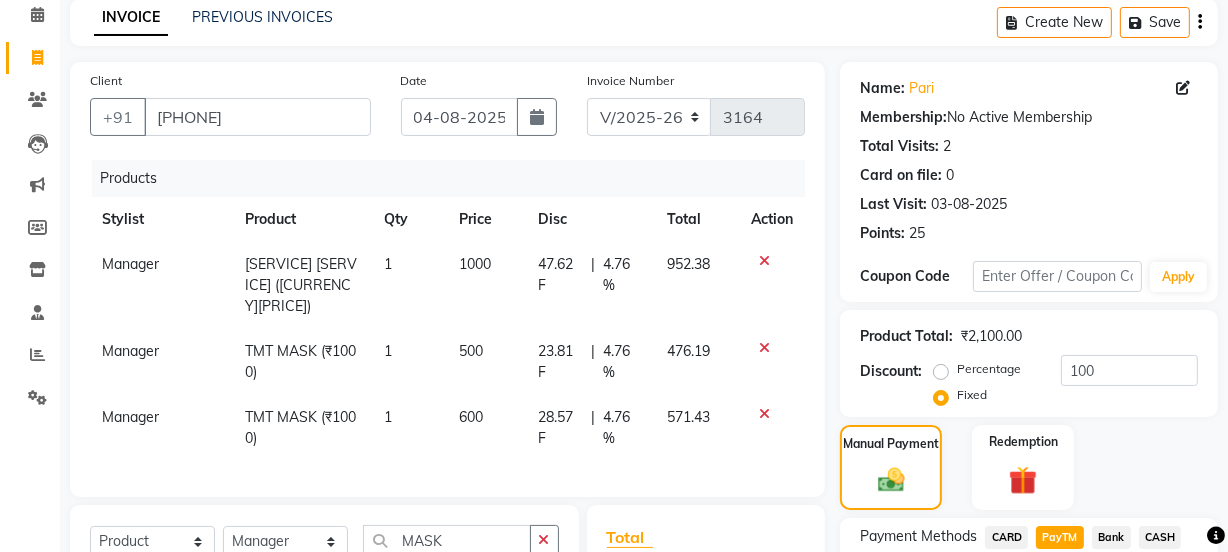click 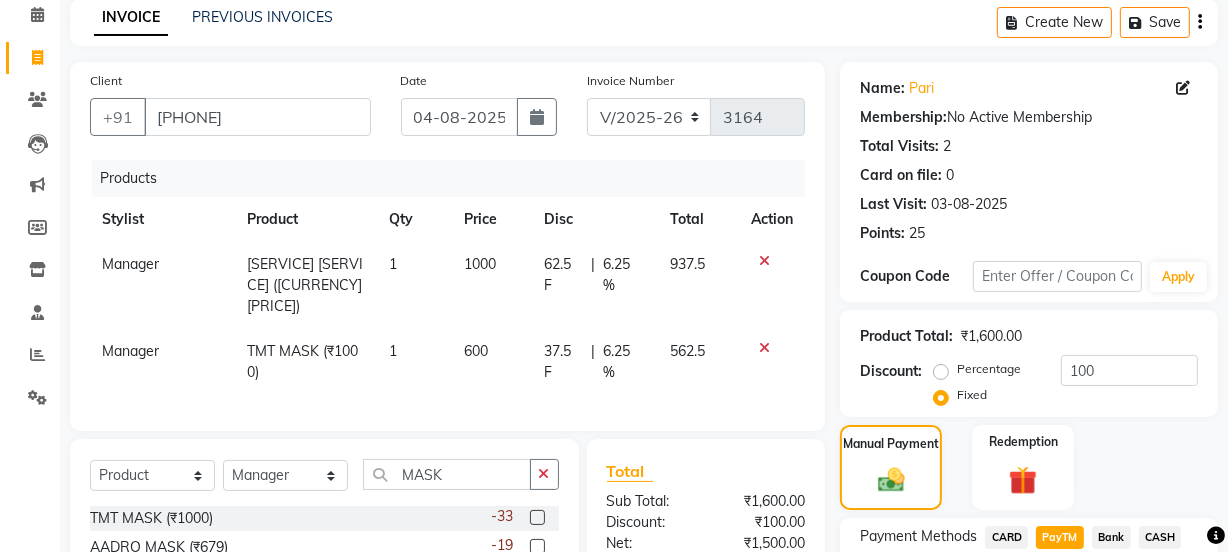 click 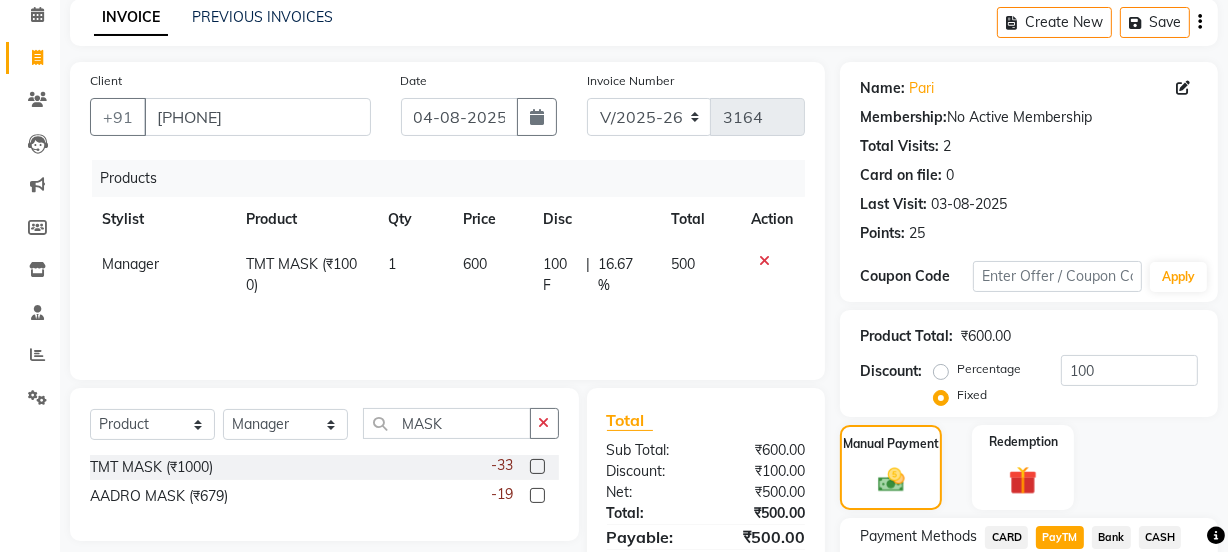 click 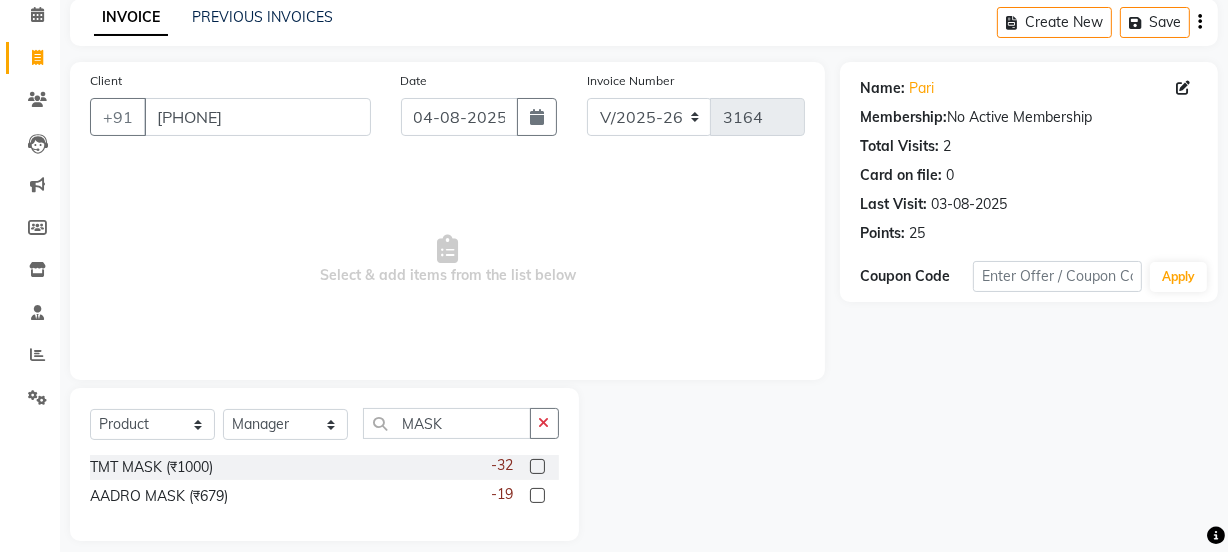 click 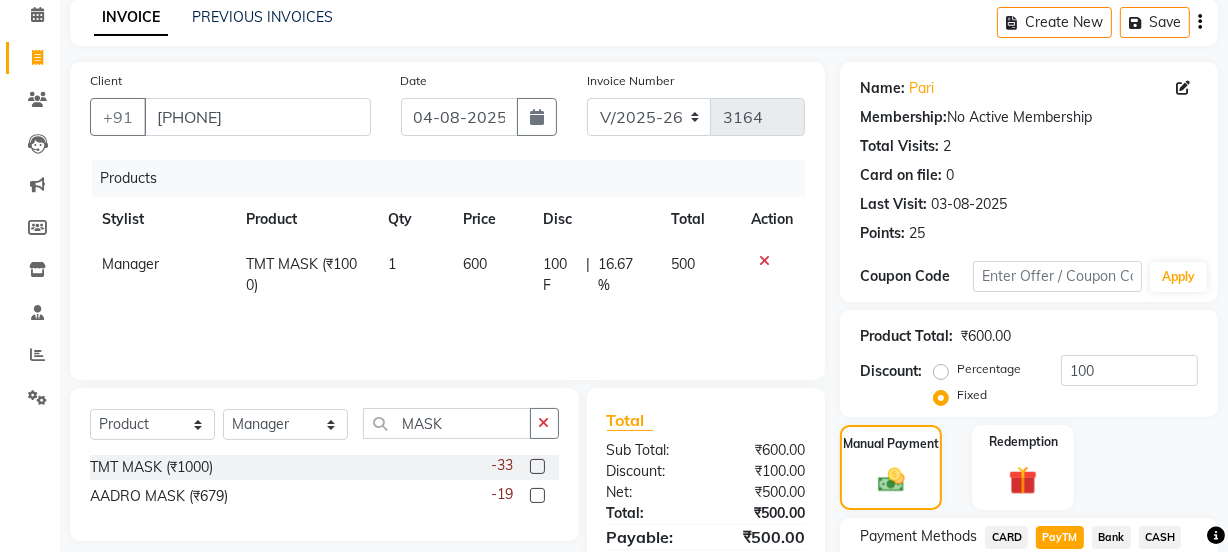 click 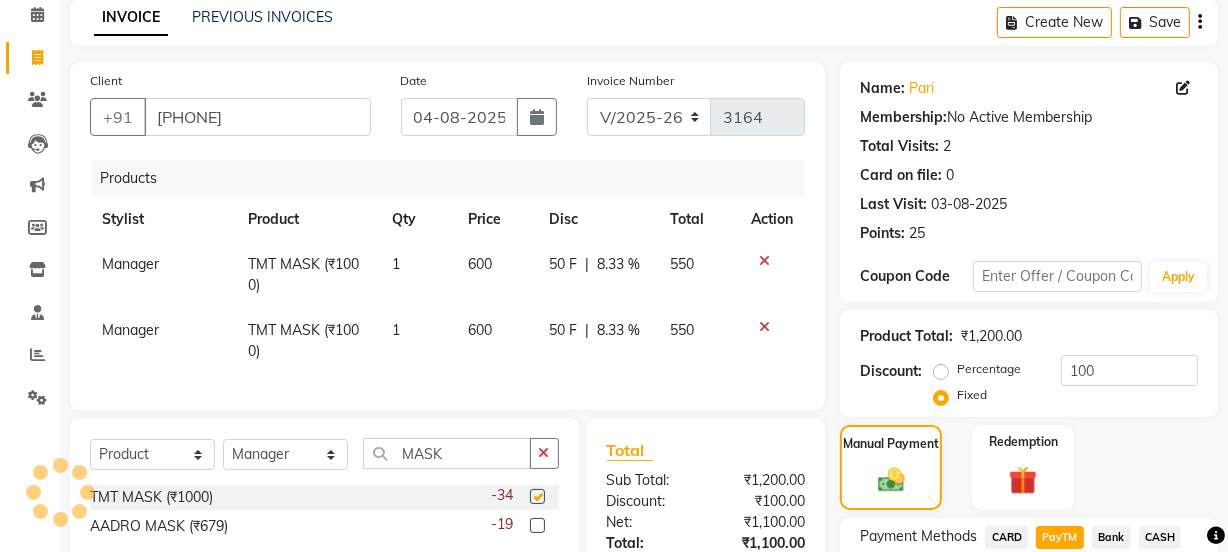 checkbox on "false" 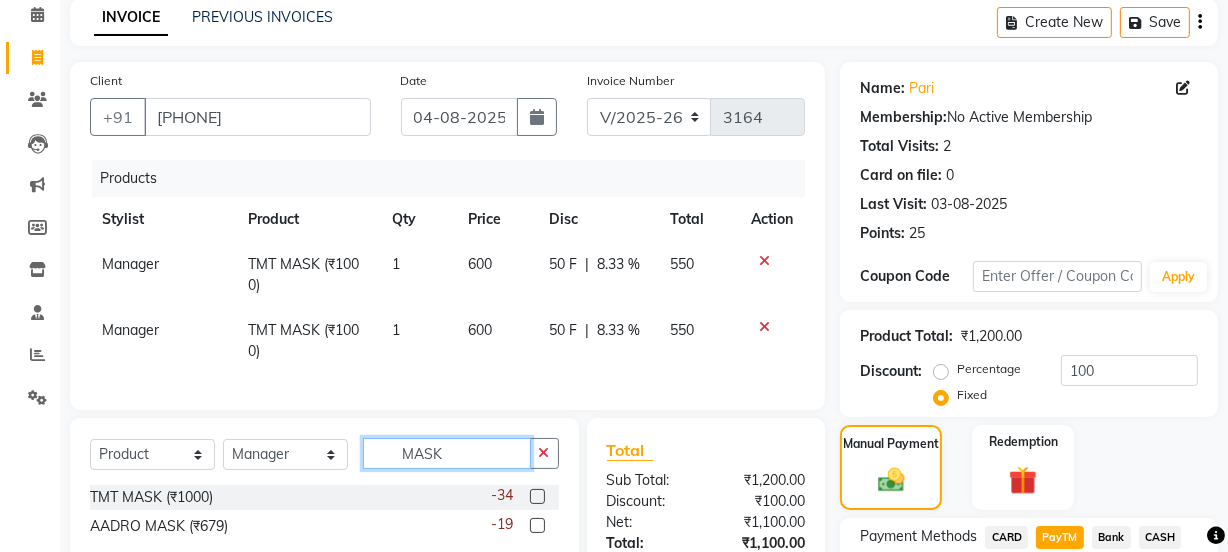 click on "MASK" 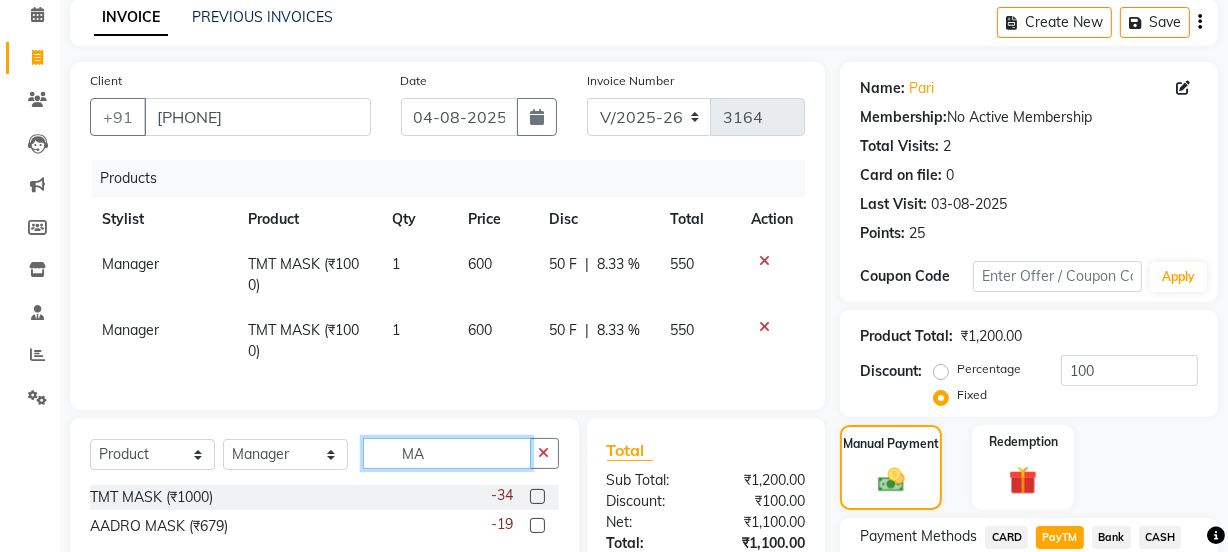 type on "M" 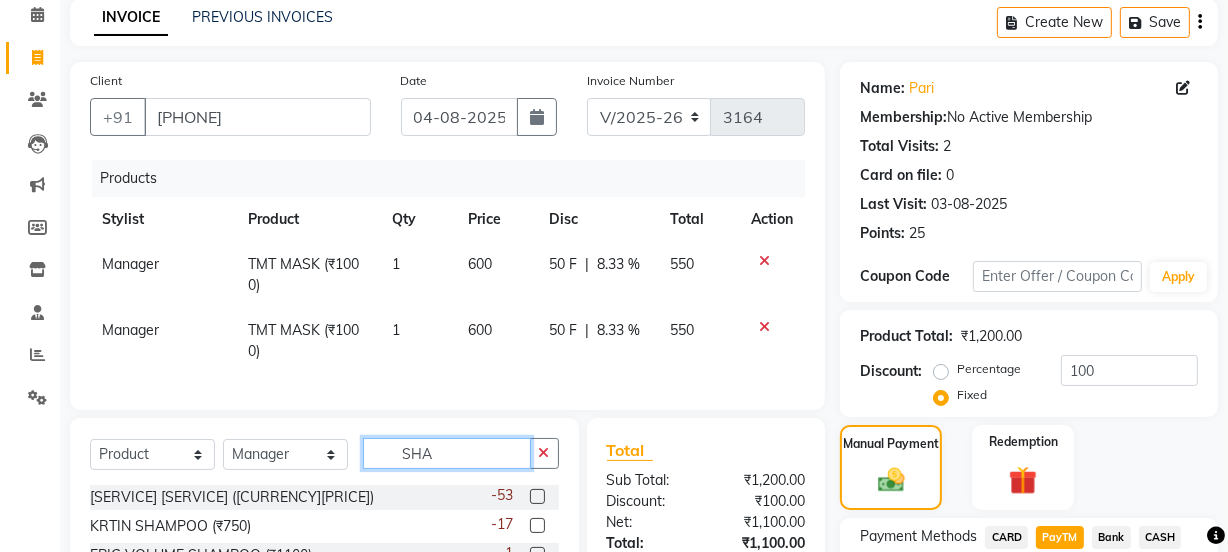 type on "SHA" 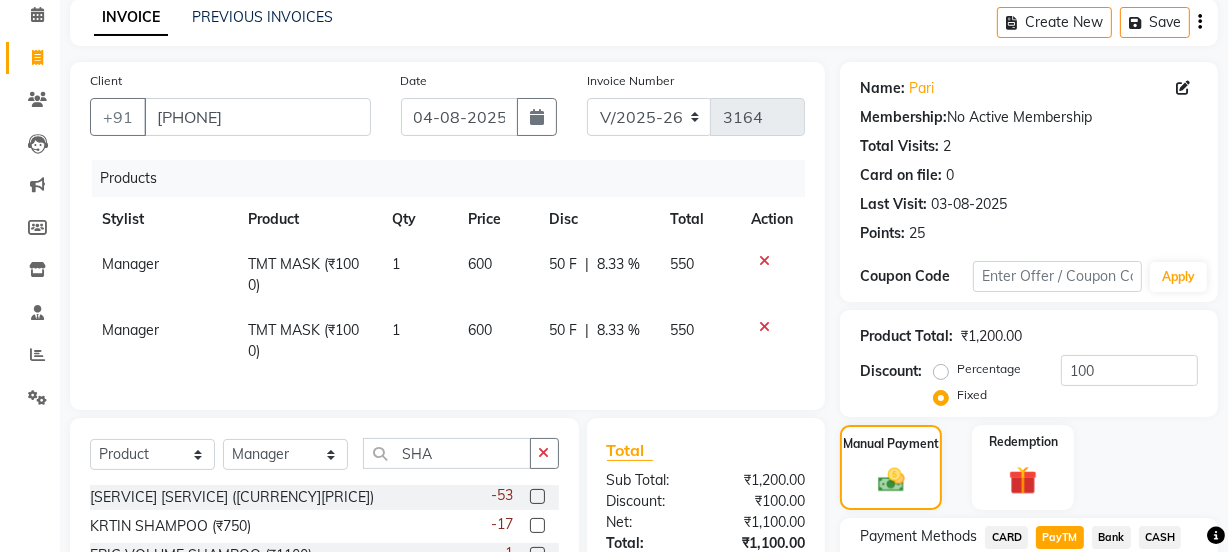 click 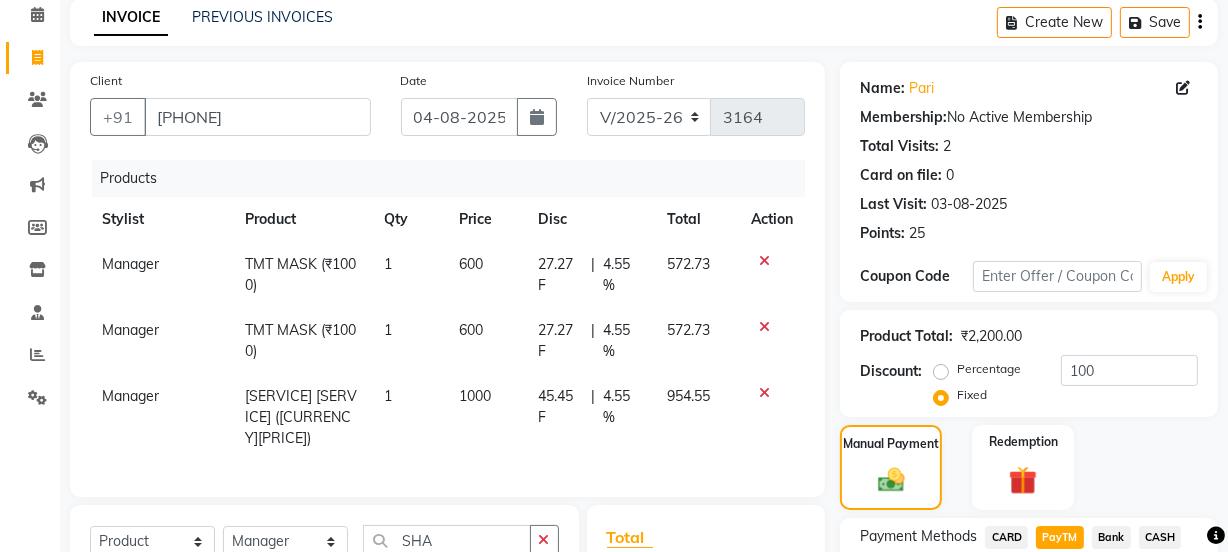 scroll, scrollTop: 359, scrollLeft: 0, axis: vertical 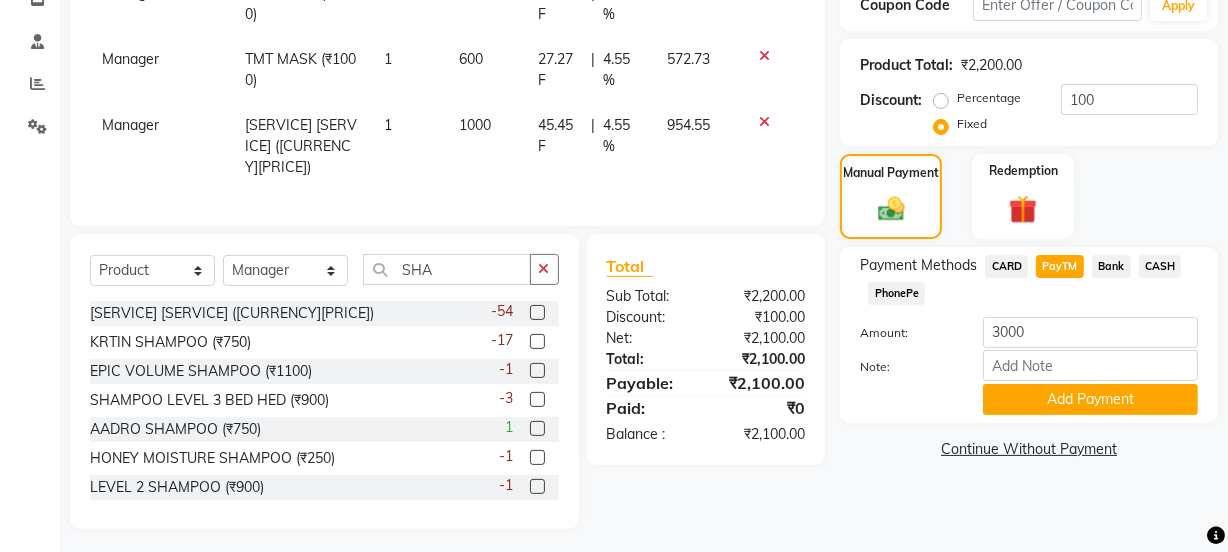 click 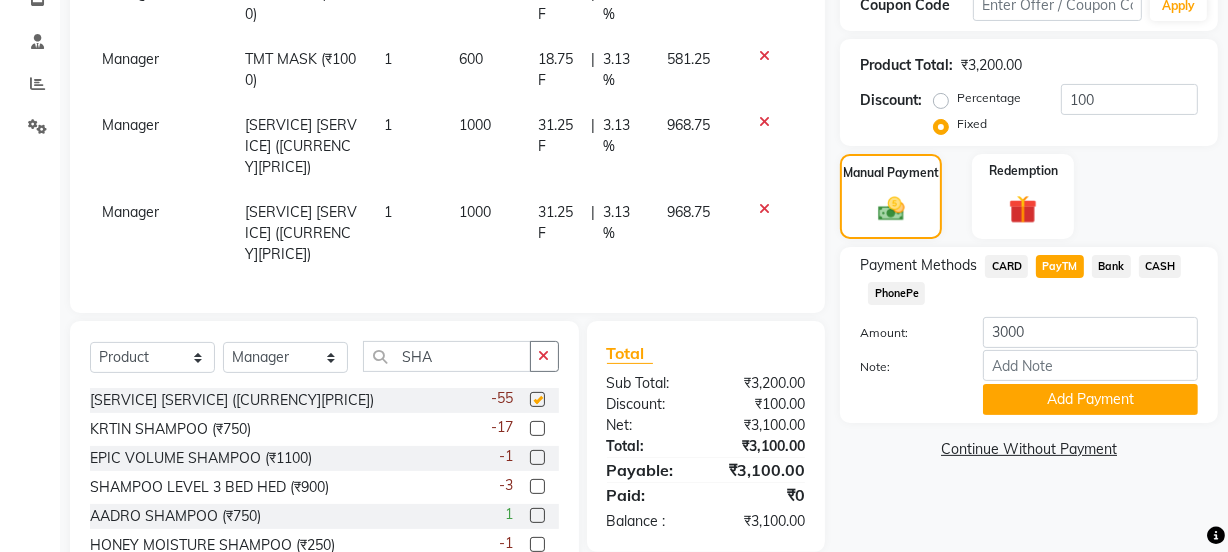 checkbox on "false" 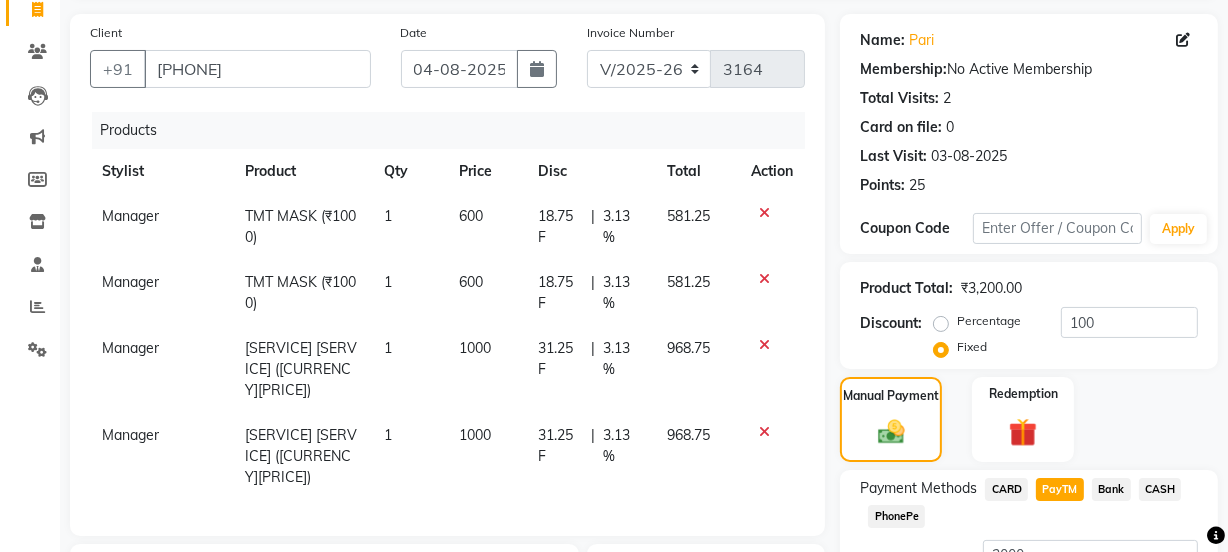 scroll, scrollTop: 86, scrollLeft: 0, axis: vertical 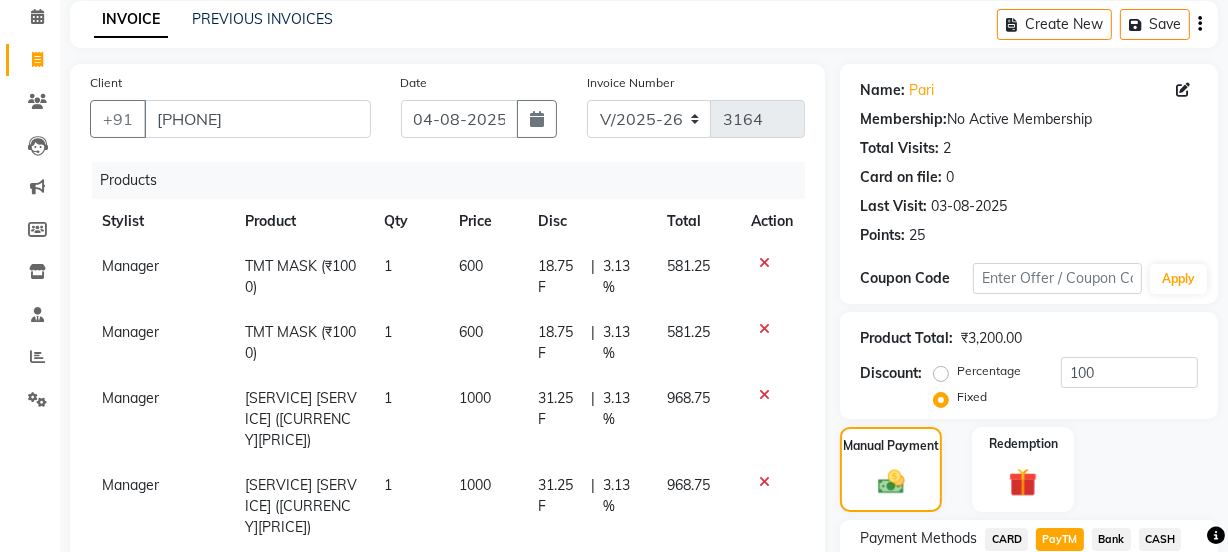 click on "600" 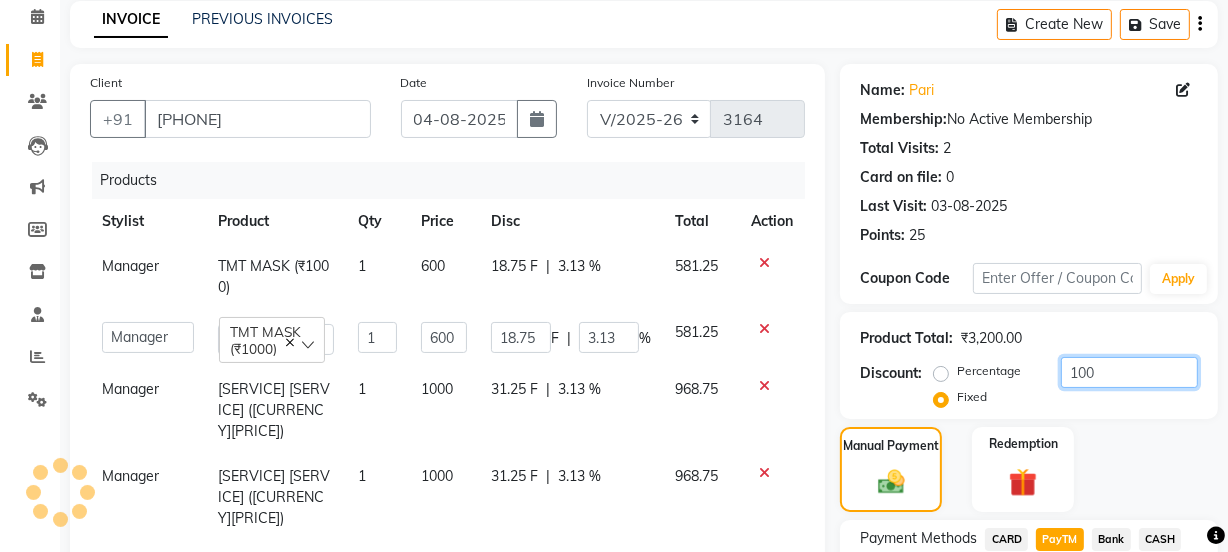 click on "100" 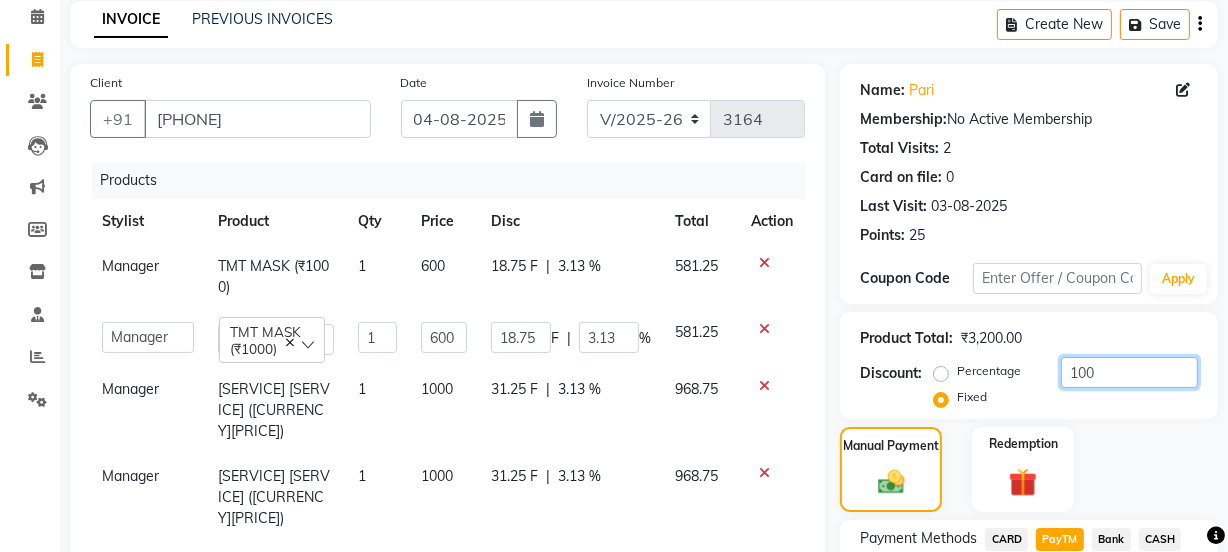 type on "10" 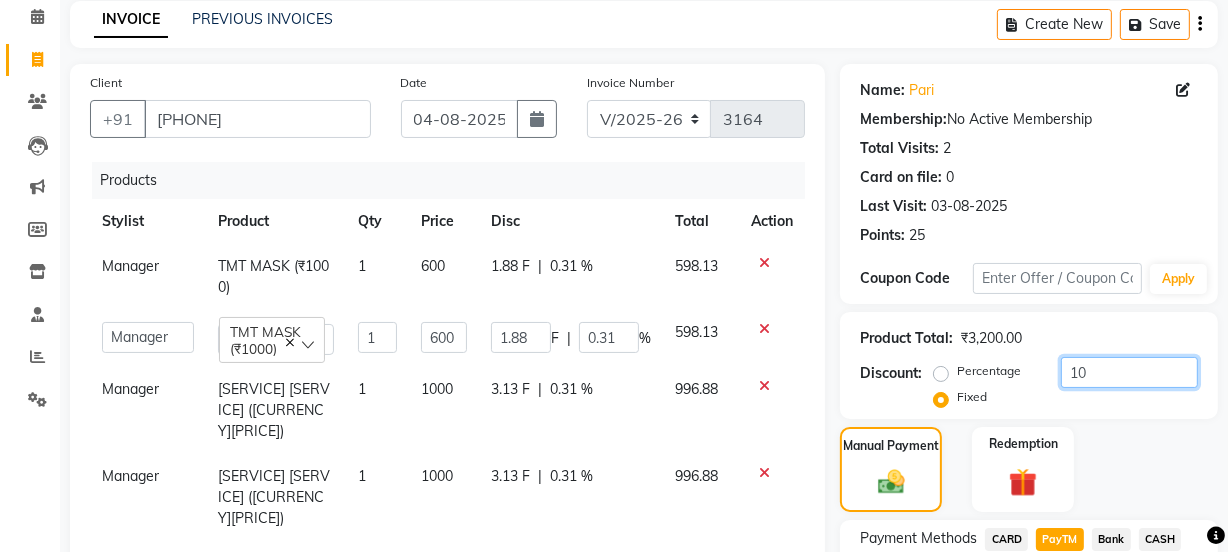 type on "1" 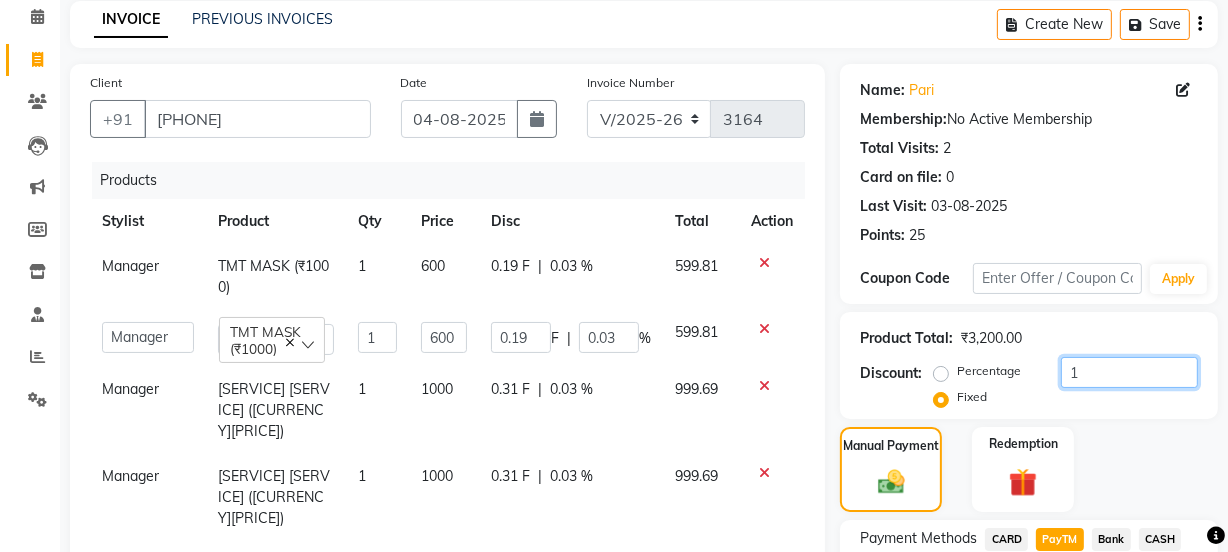 type 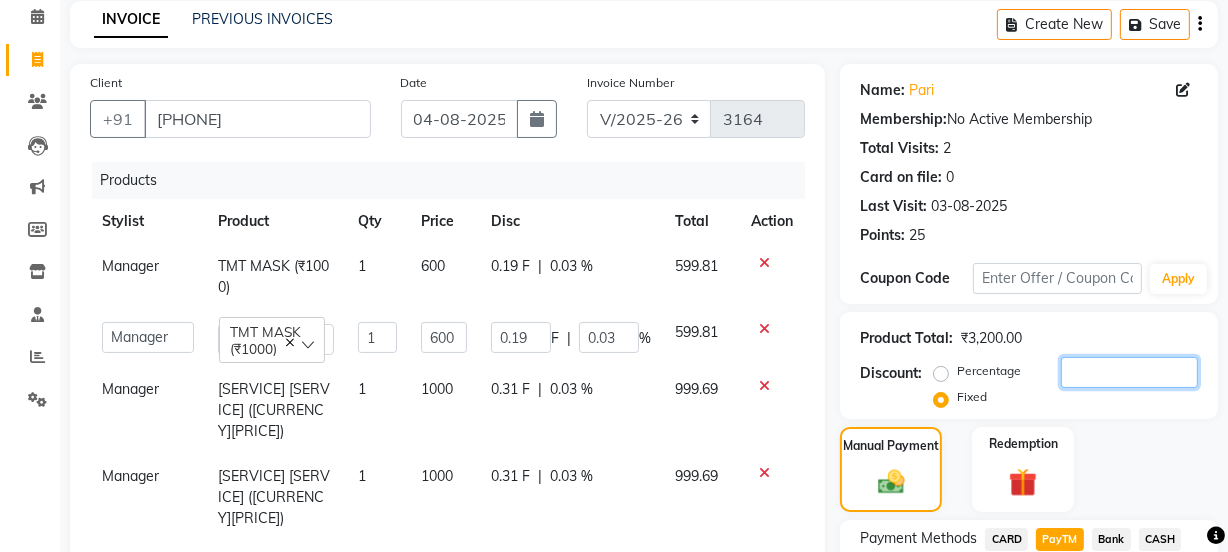 type on "0" 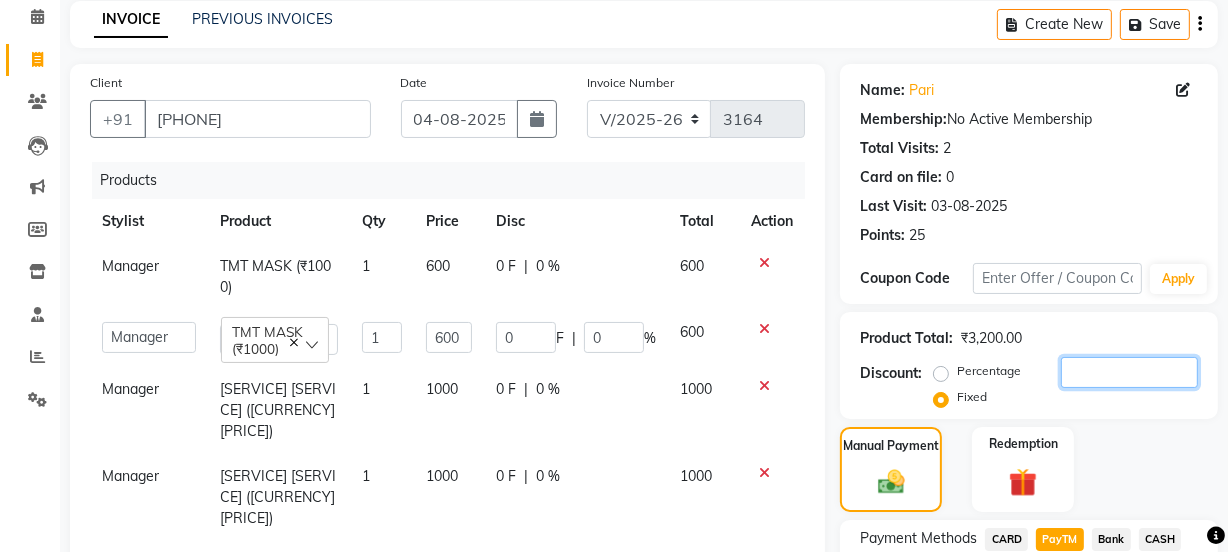 type 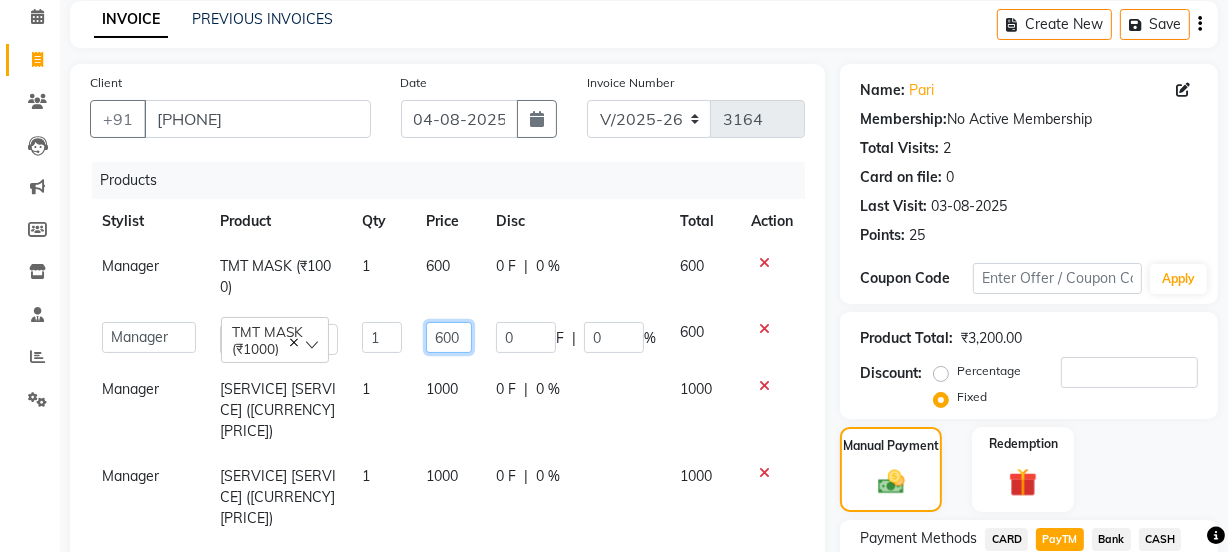 click on "600" 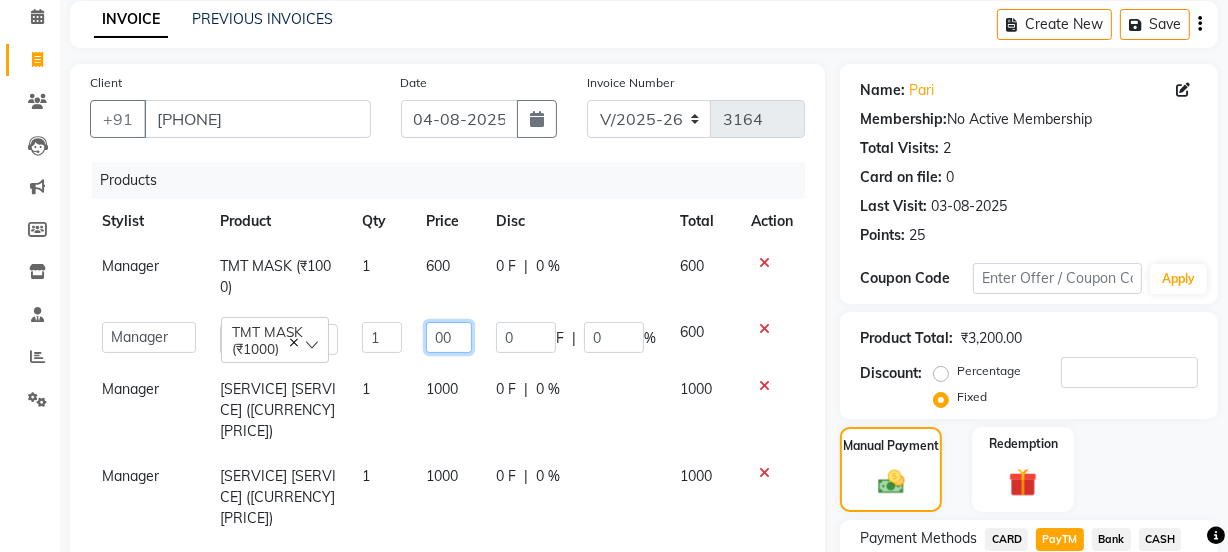 type on "500" 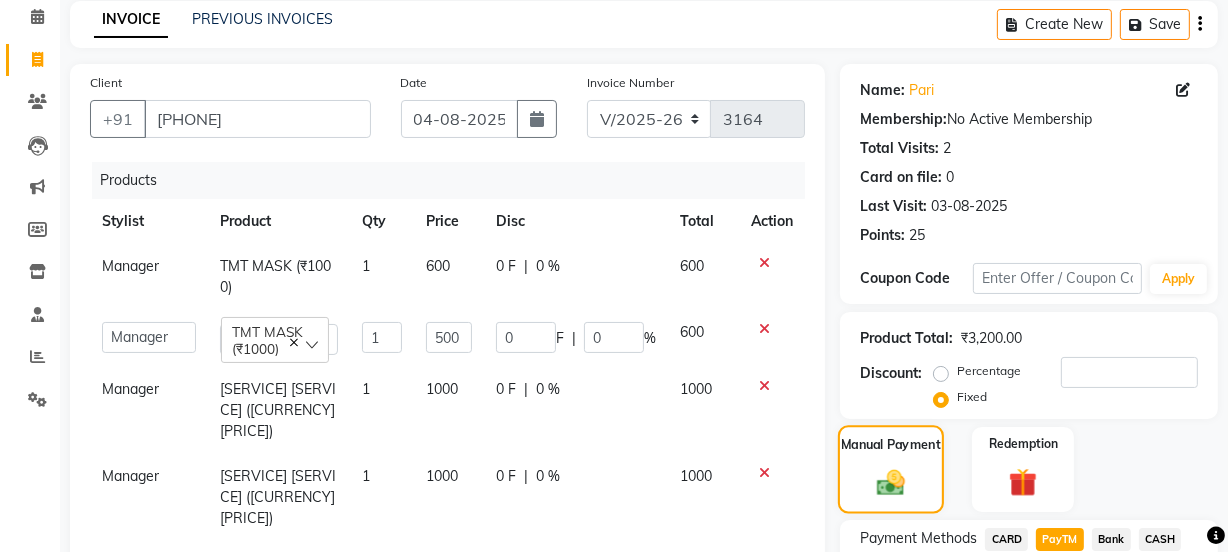 click on "Manual Payment" 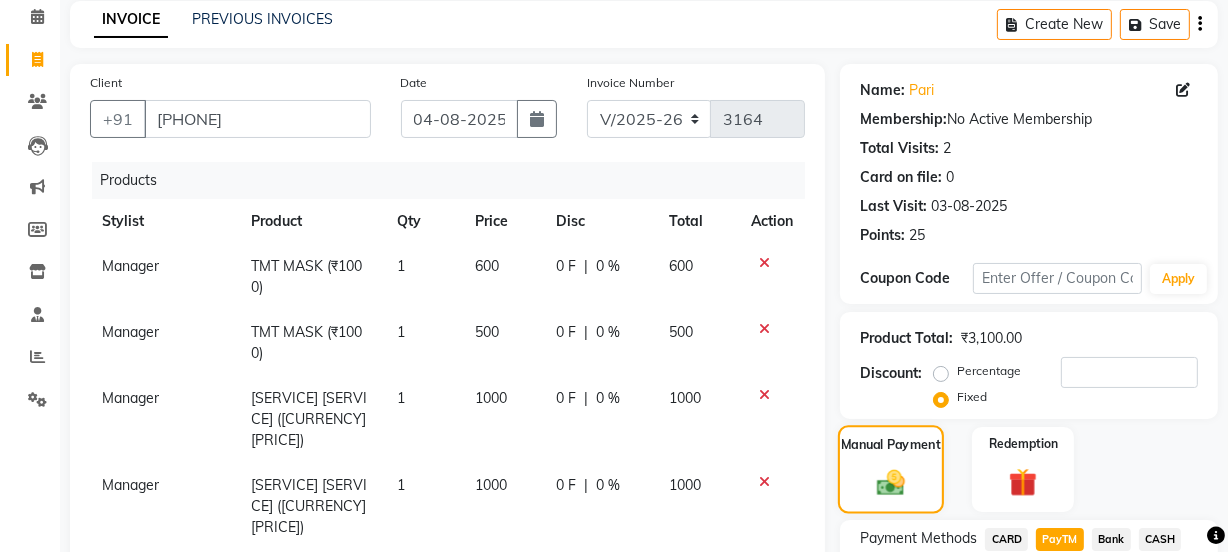 scroll, scrollTop: 425, scrollLeft: 0, axis: vertical 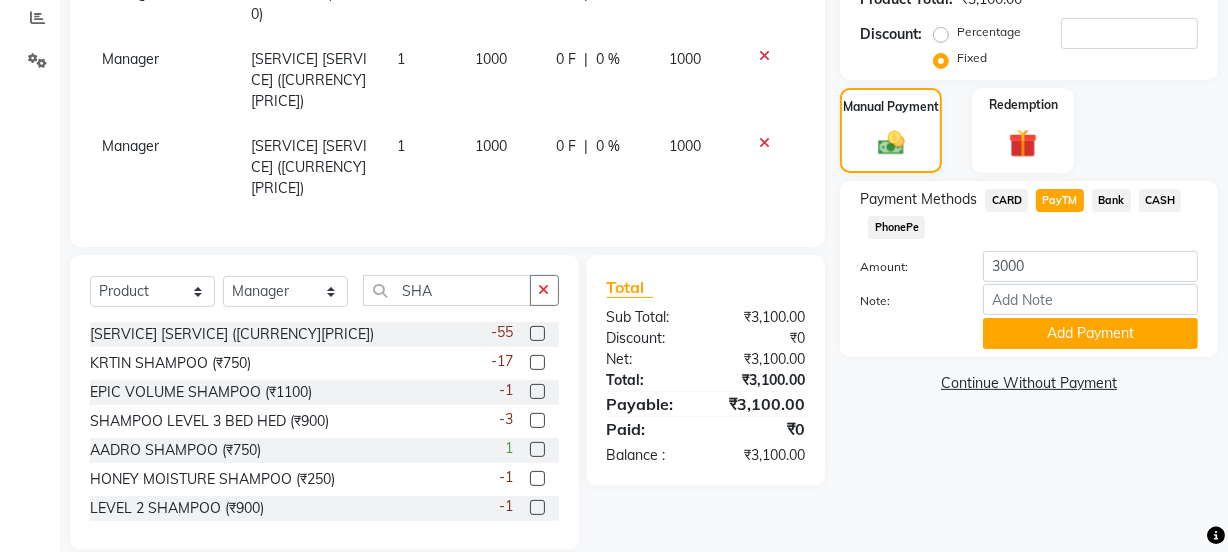 click on "PayTM" 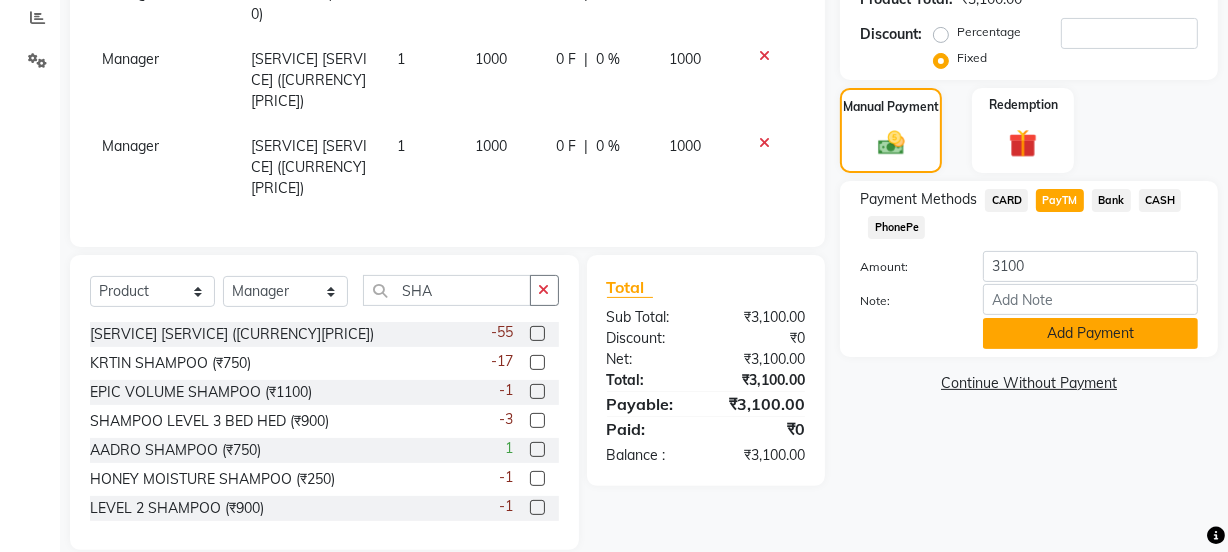 click on "Add Payment" 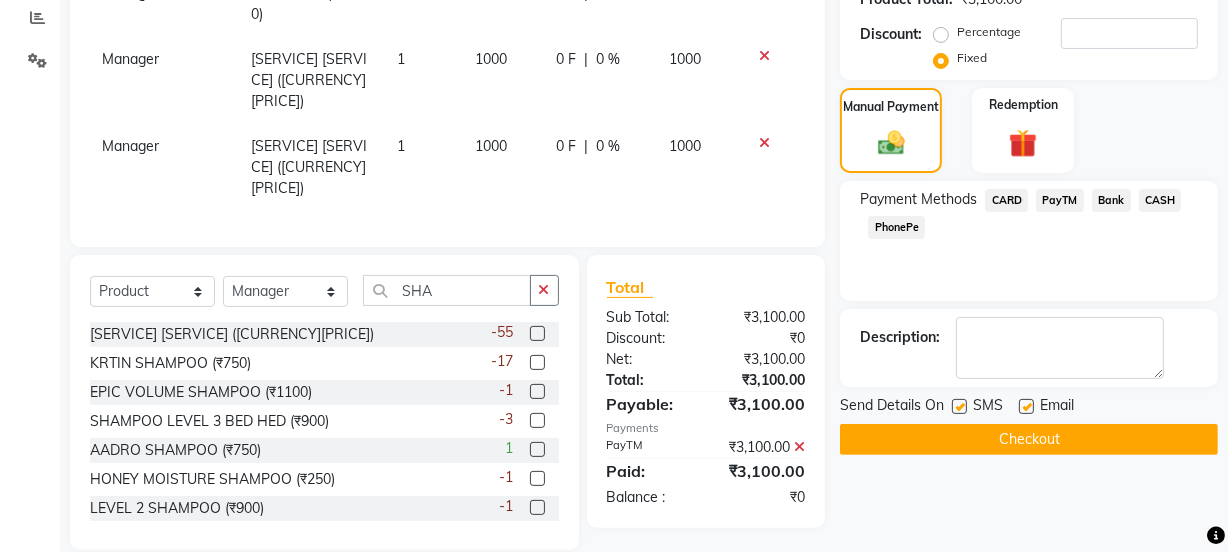 click 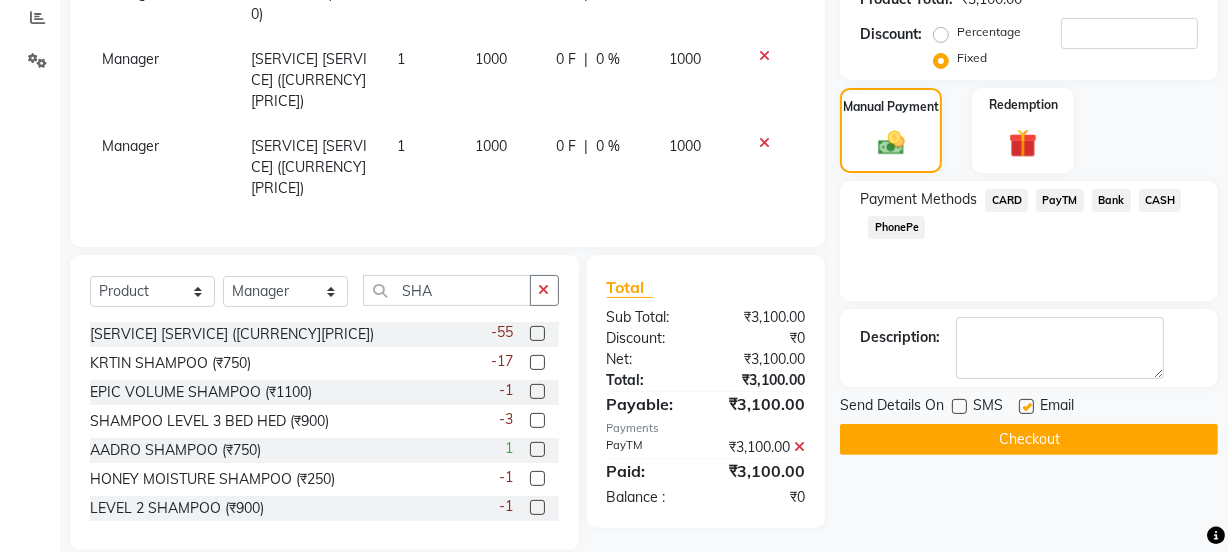 click 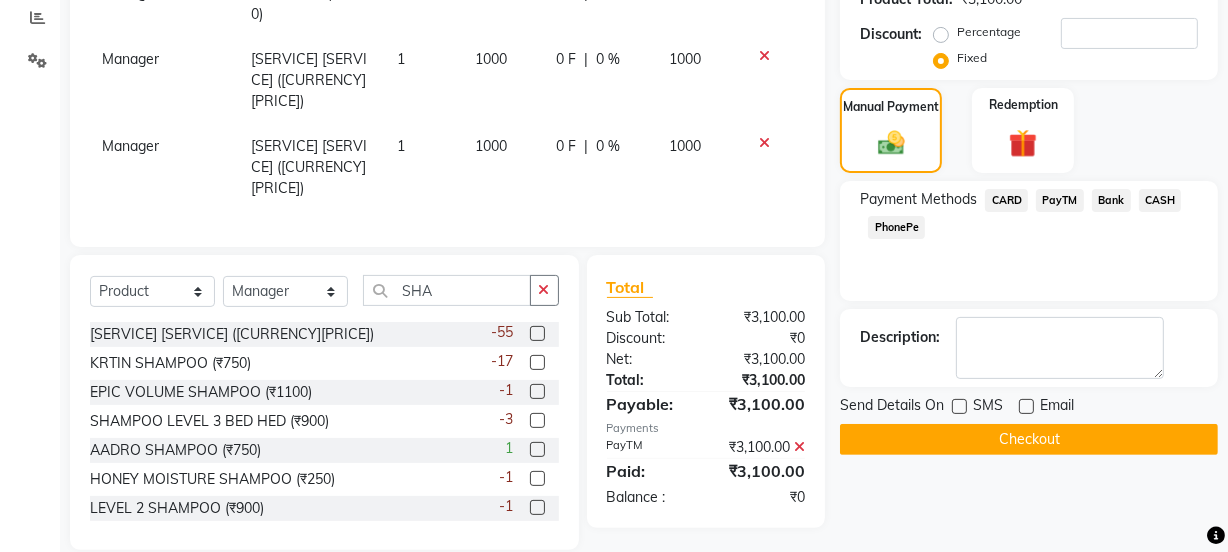 click on "Checkout" 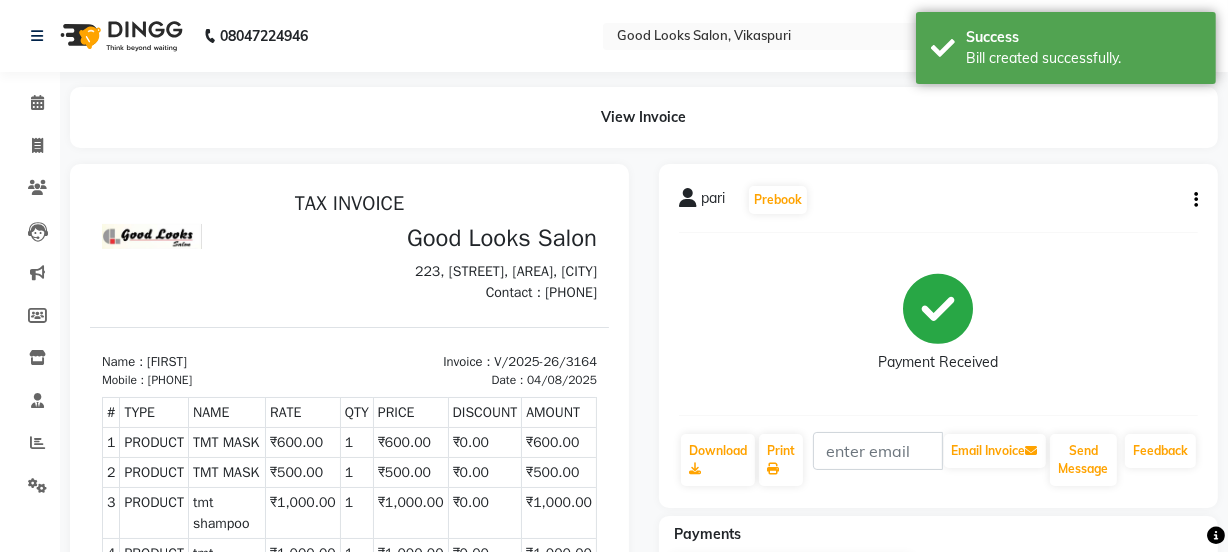 scroll, scrollTop: 0, scrollLeft: 0, axis: both 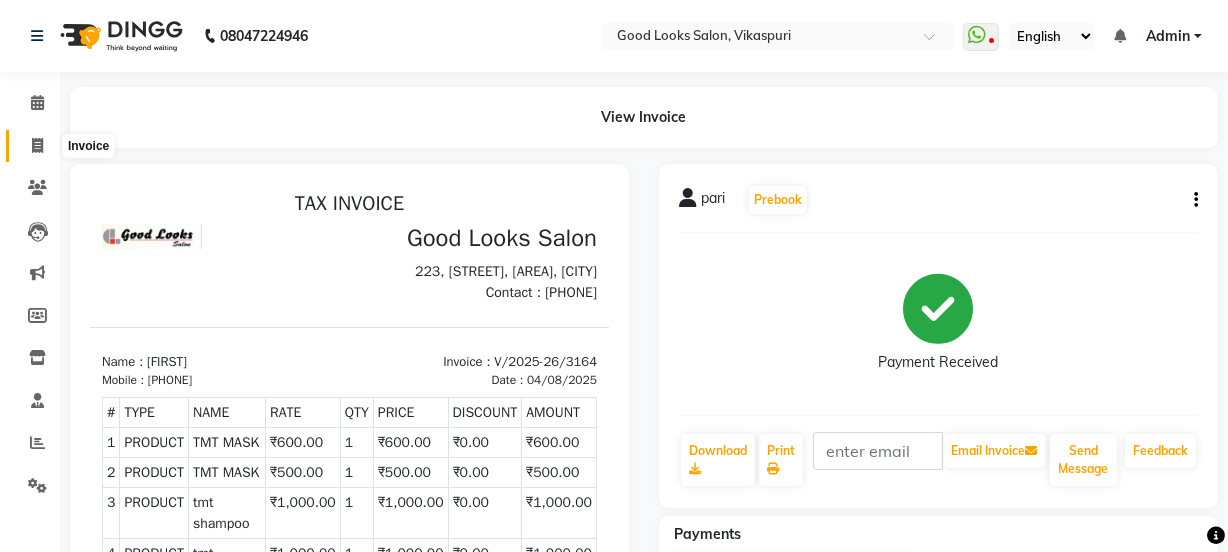 click 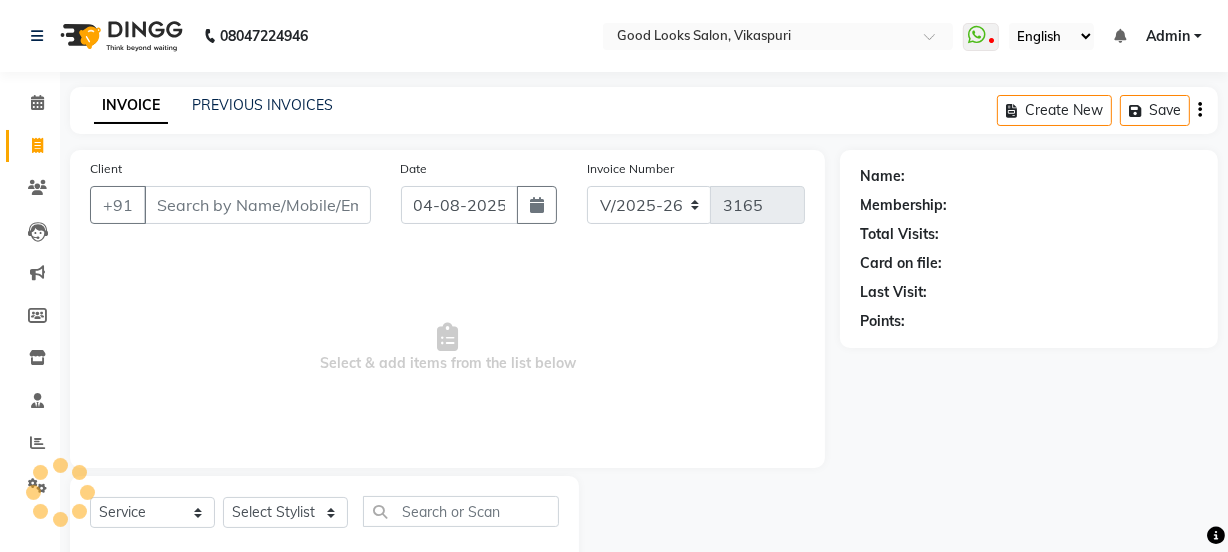 scroll, scrollTop: 50, scrollLeft: 0, axis: vertical 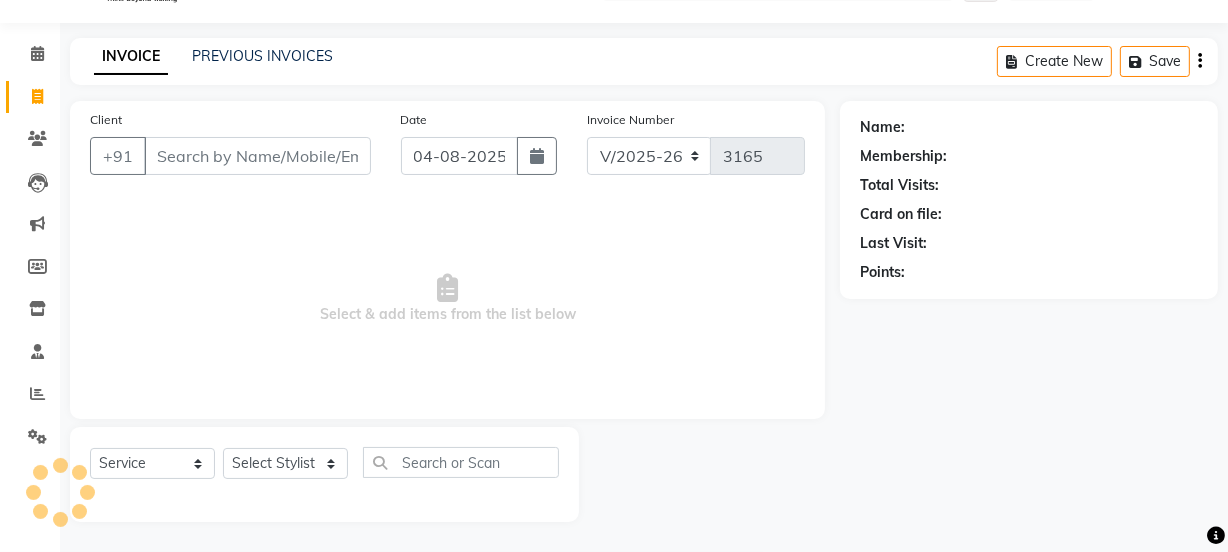 click on "Client" at bounding box center (257, 156) 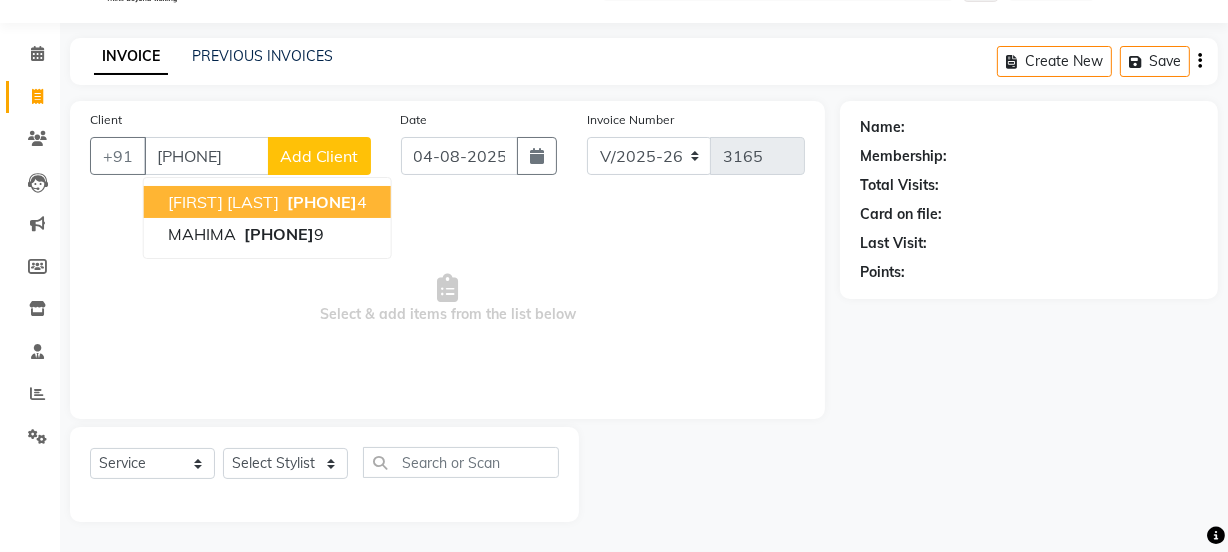 type on "[PHONE]" 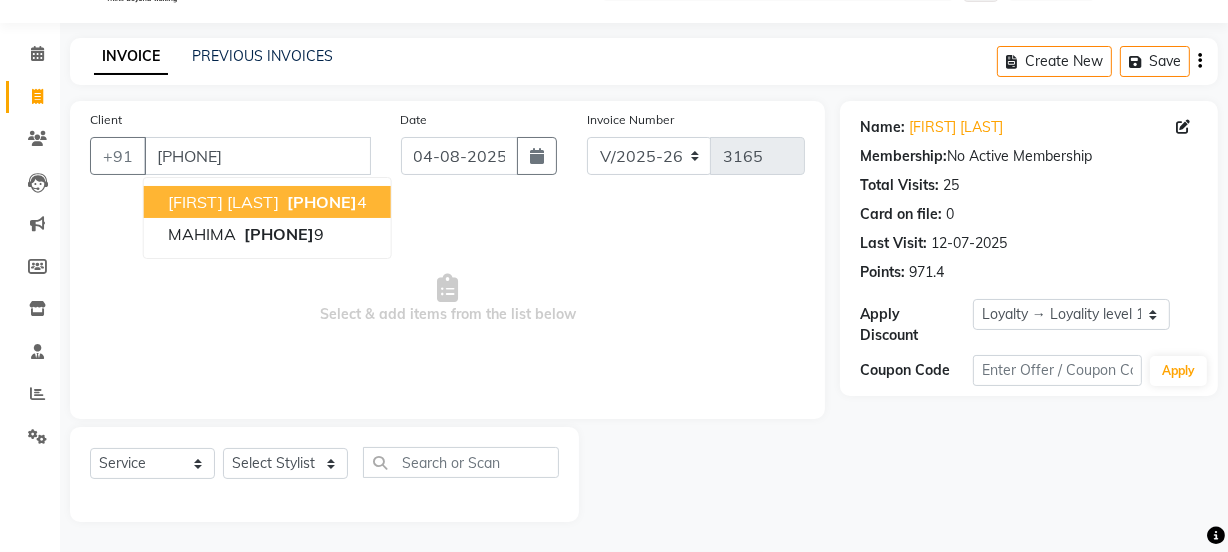 click on "[FIRST] [LAST]" at bounding box center [223, 202] 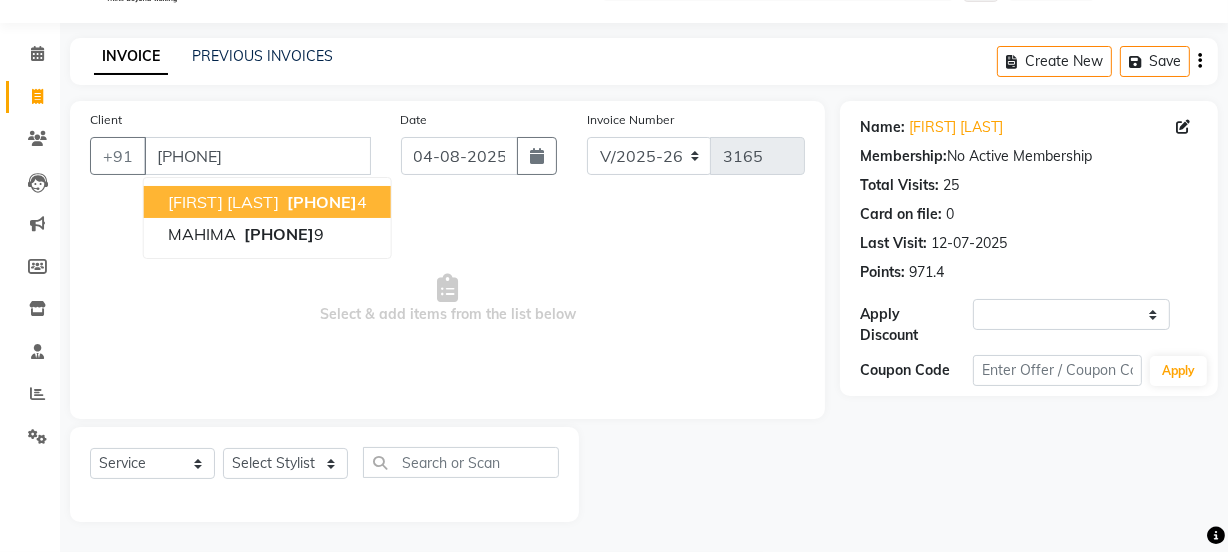 select on "1: Object" 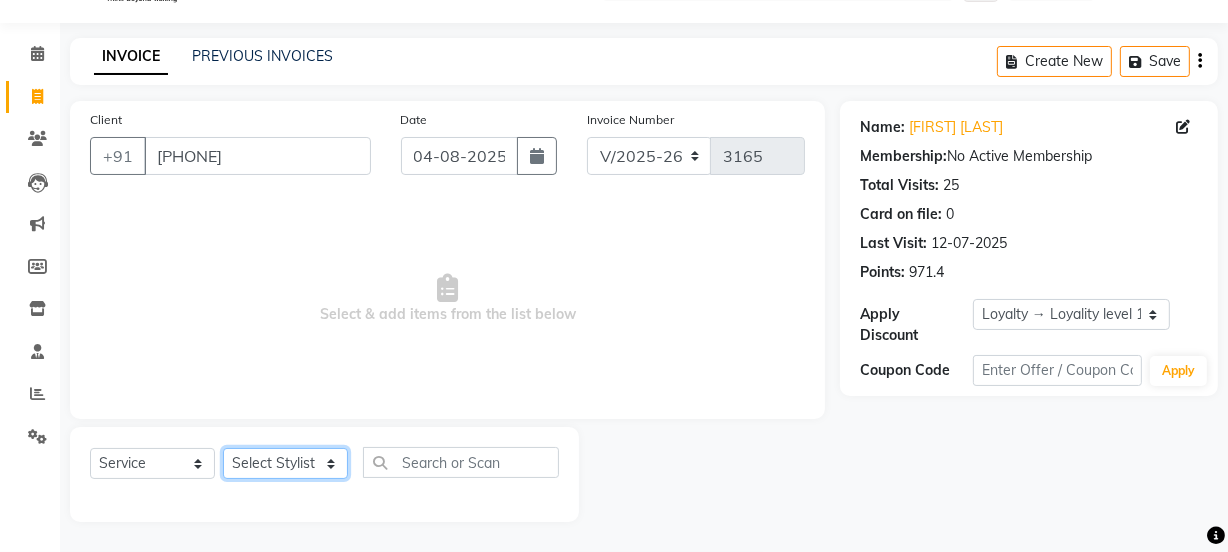 click on "Select Stylist Jyoti kaif Manager Pooja Prachi Raman Raman 2 Reception RIHAN Sameer Shivam simo SUNNY yogita" 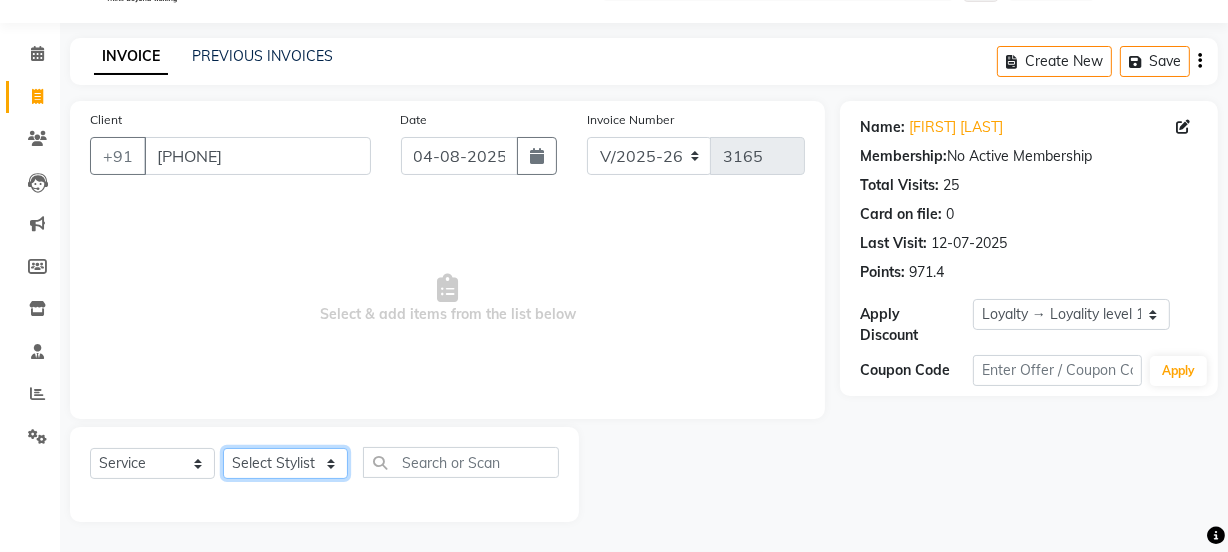 select on "43944" 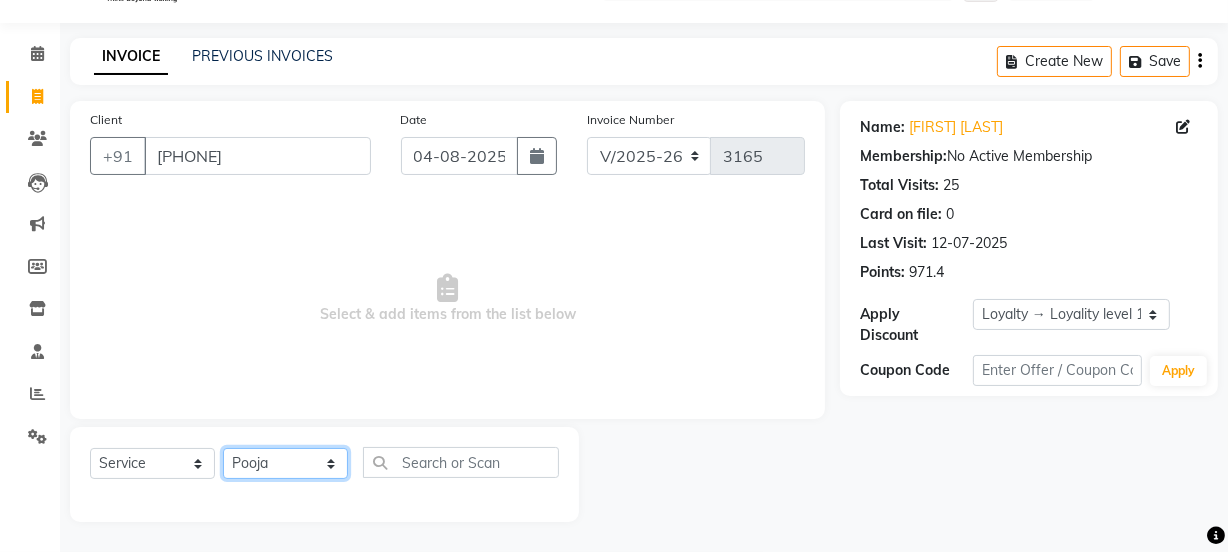 click on "Select Stylist Jyoti kaif Manager Pooja Prachi Raman Raman 2 Reception RIHAN Sameer Shivam simo SUNNY yogita" 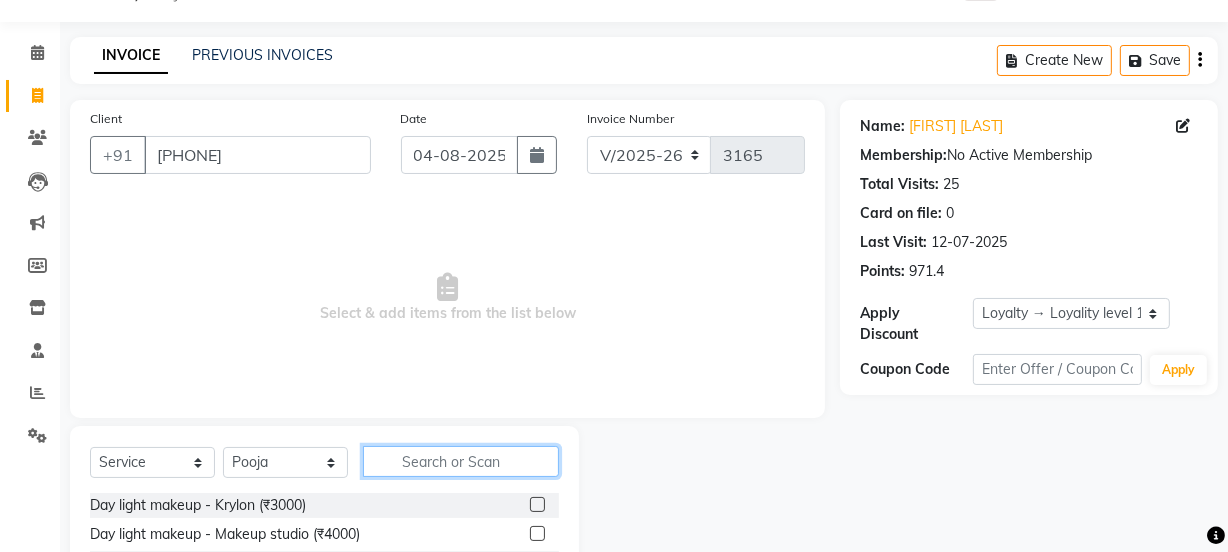 click 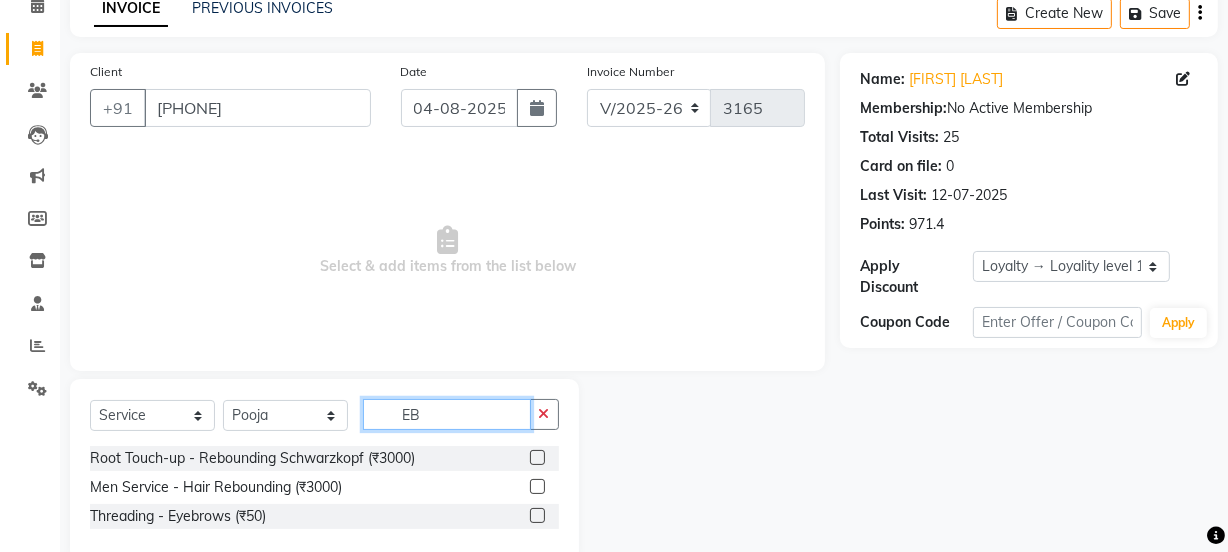 scroll, scrollTop: 136, scrollLeft: 0, axis: vertical 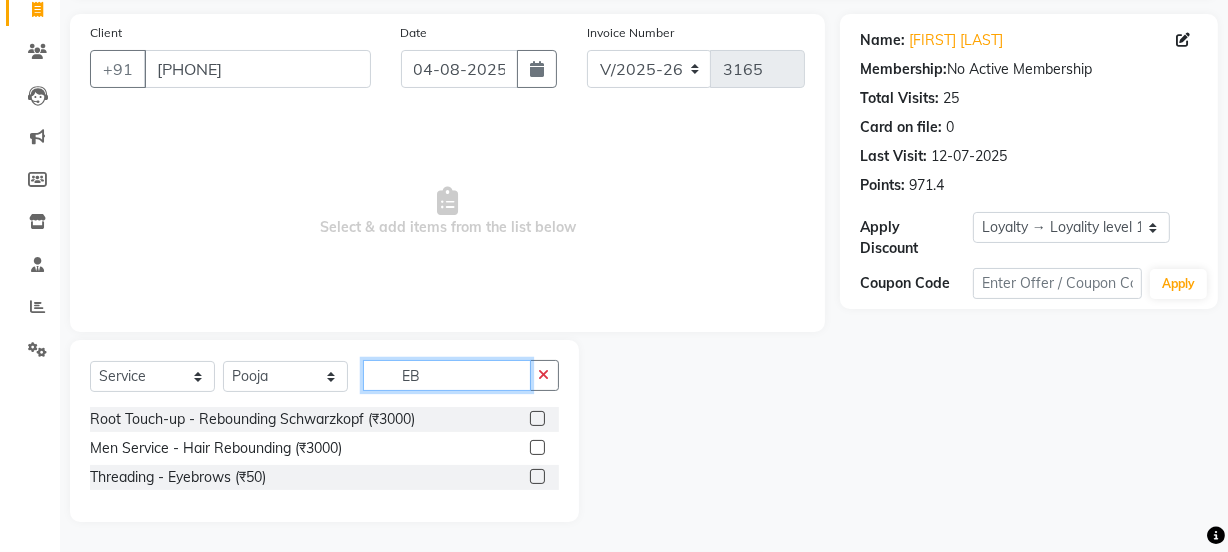 type on "EB" 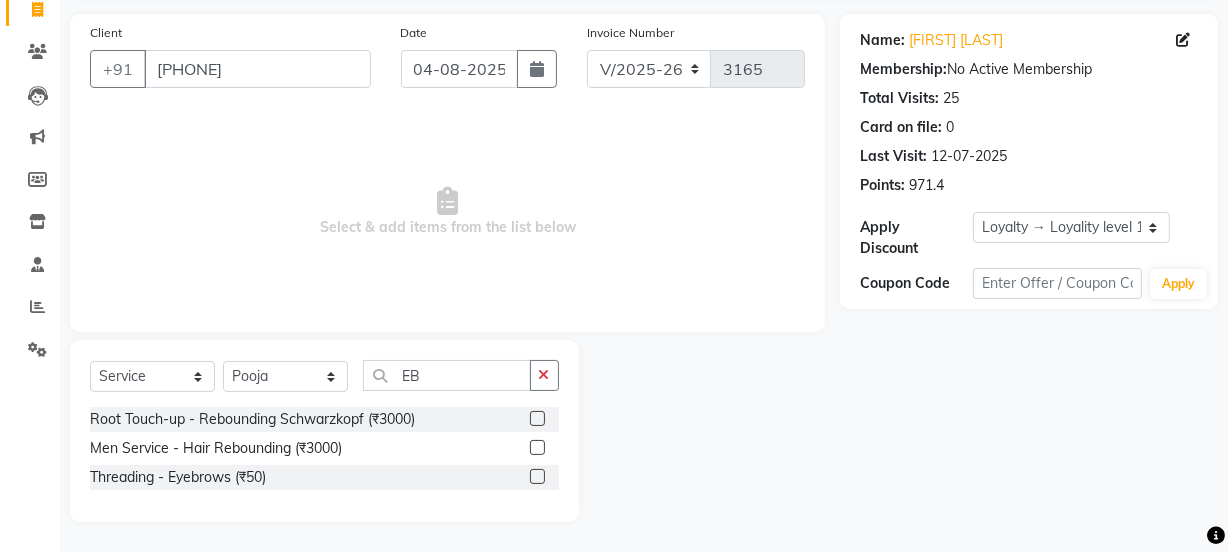click 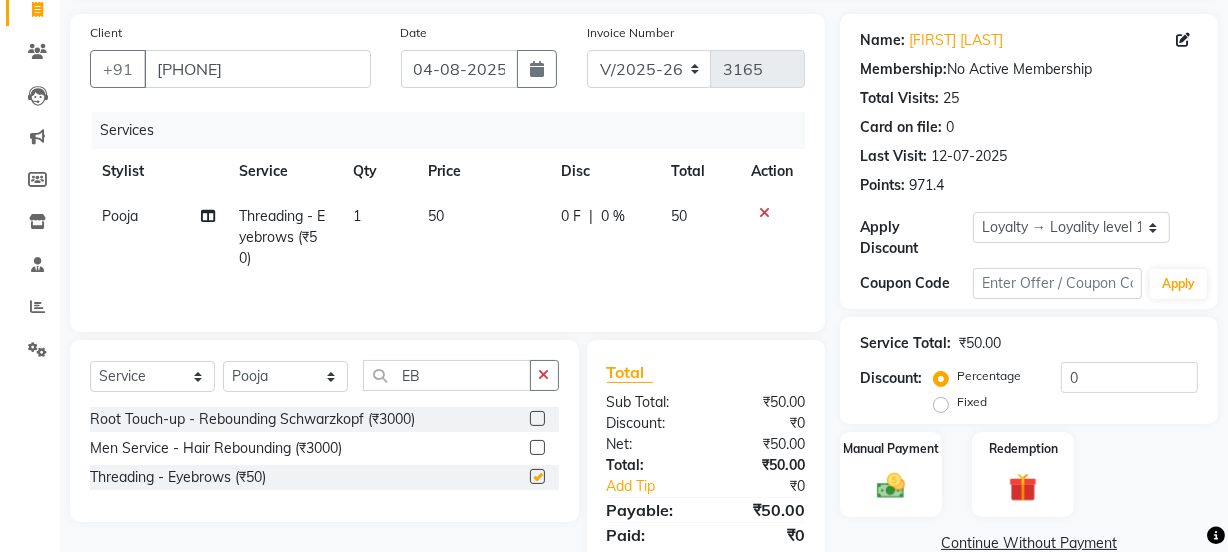 checkbox on "false" 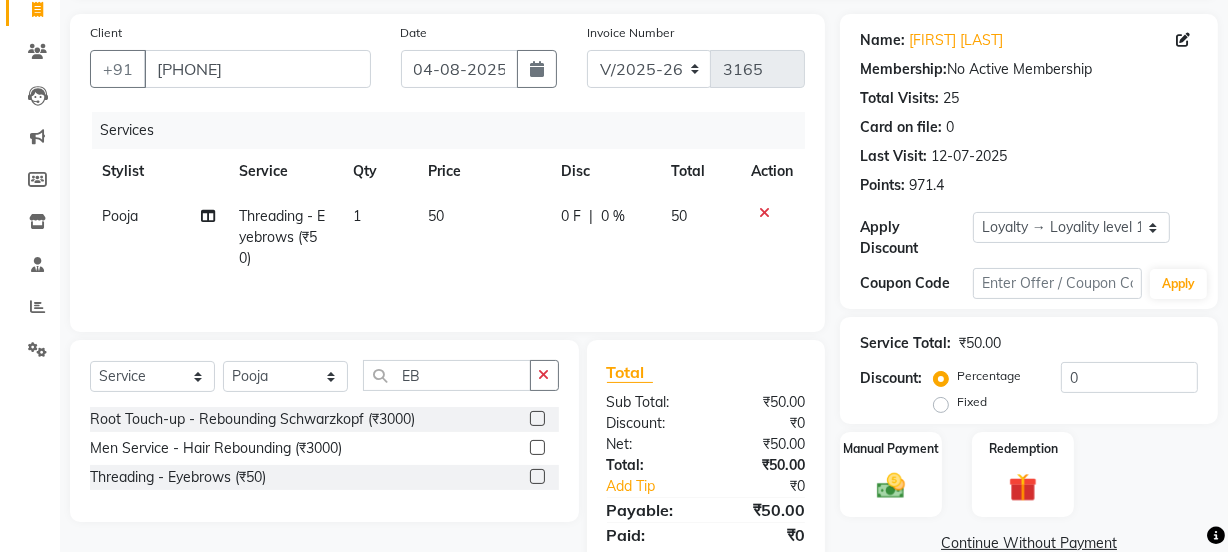 click on "50" 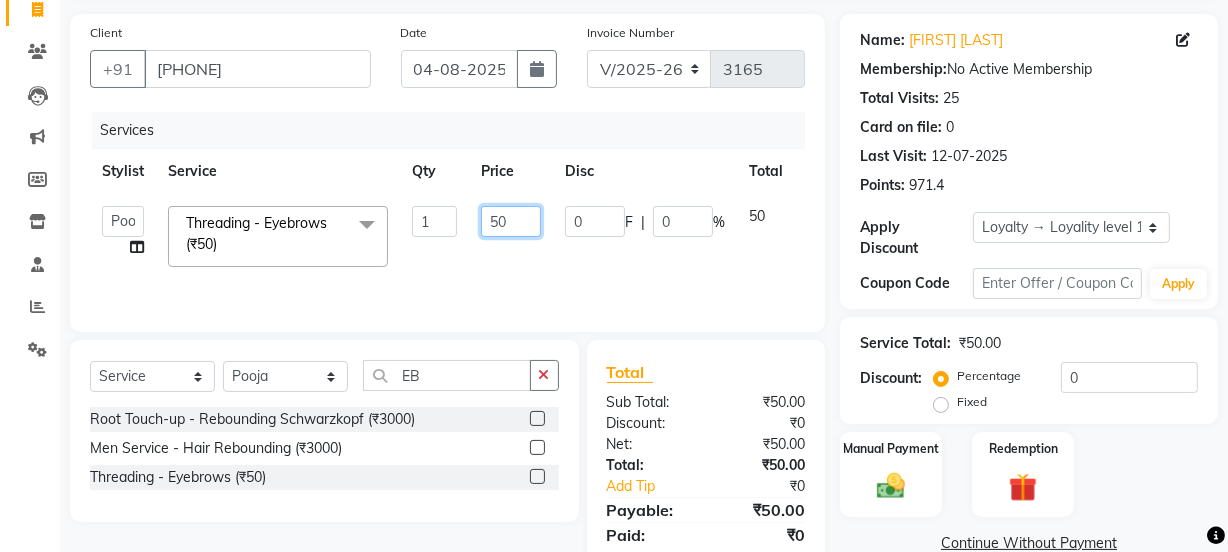 click on "50" 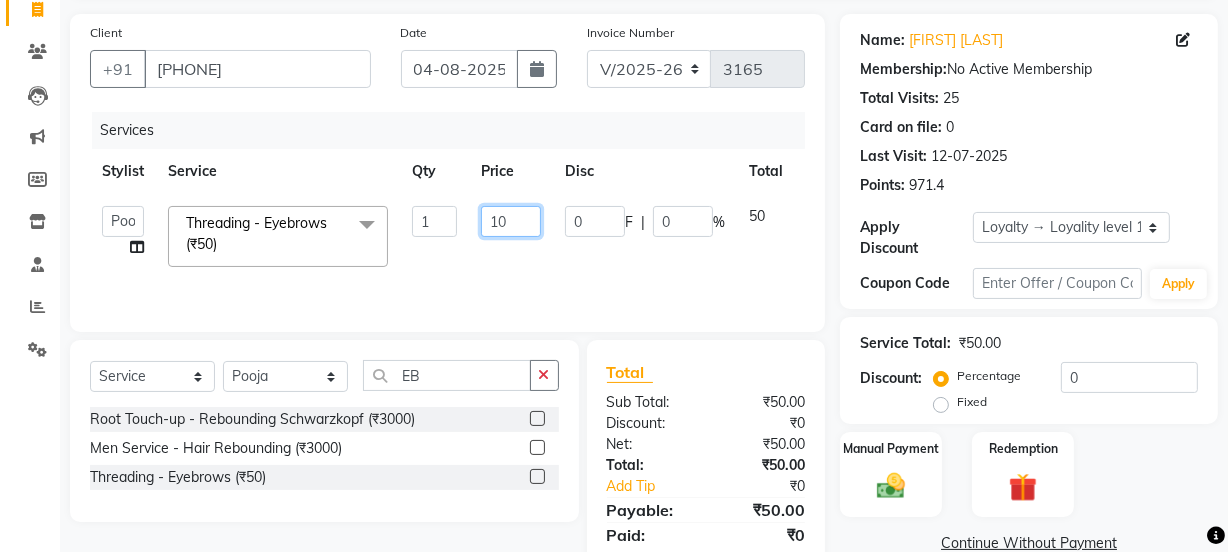 type on "100" 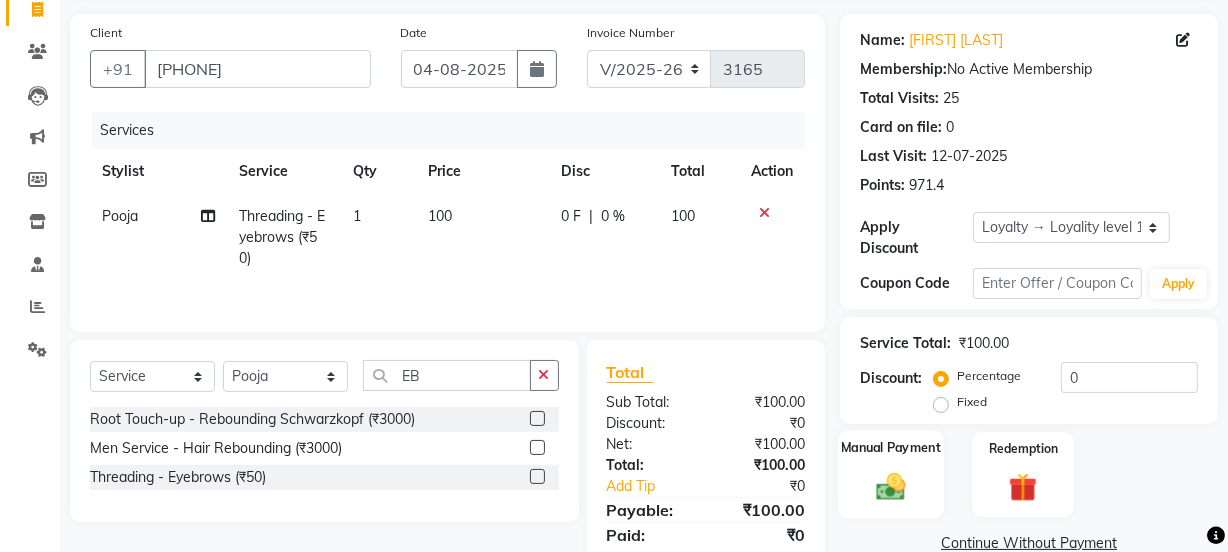 click 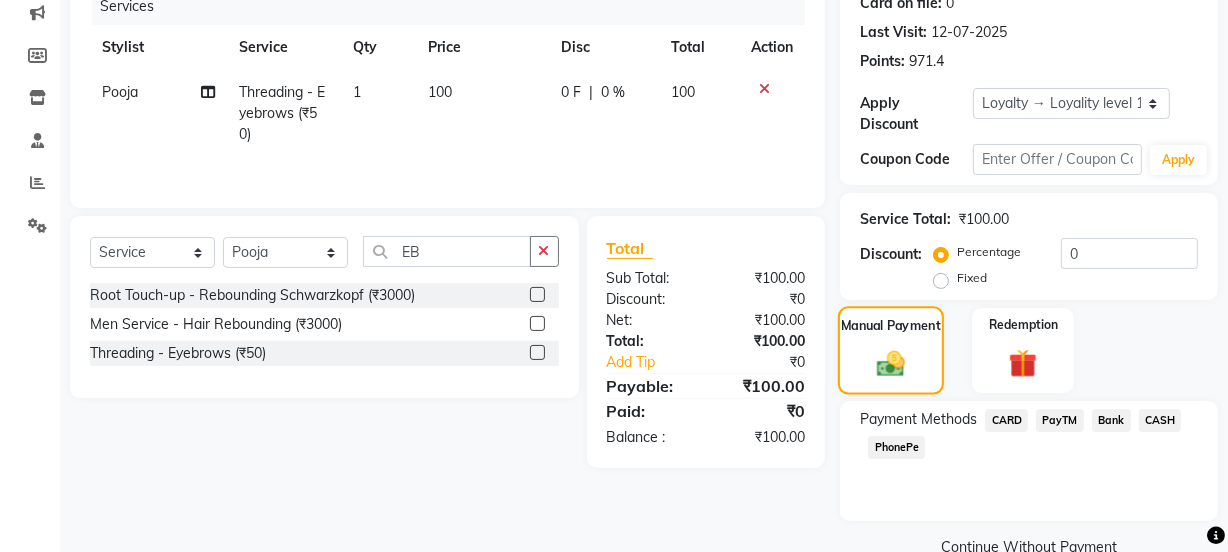scroll, scrollTop: 300, scrollLeft: 0, axis: vertical 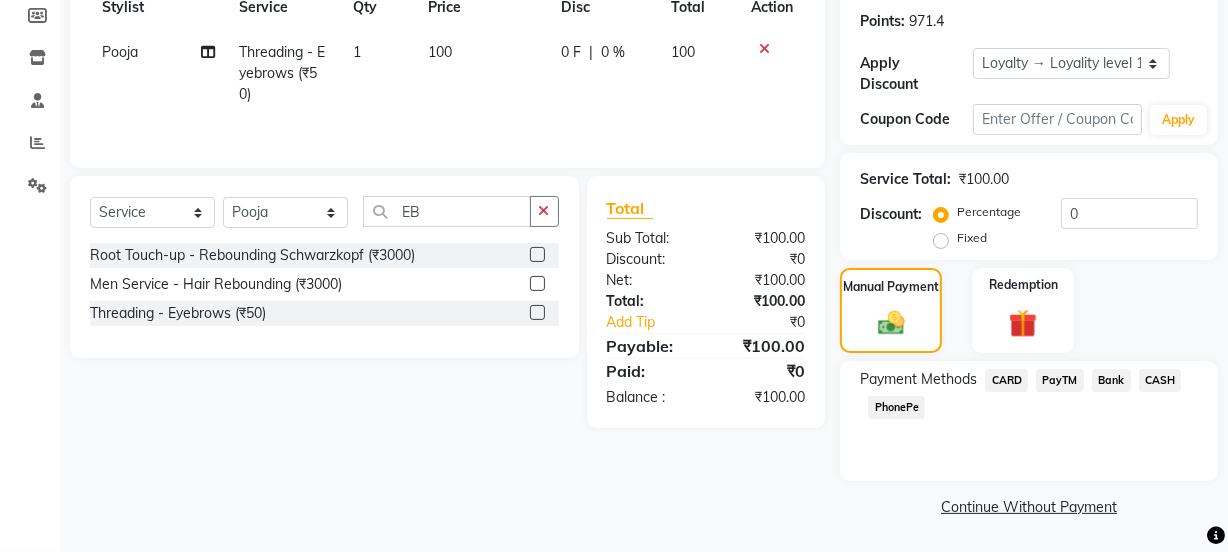 click on "CASH" 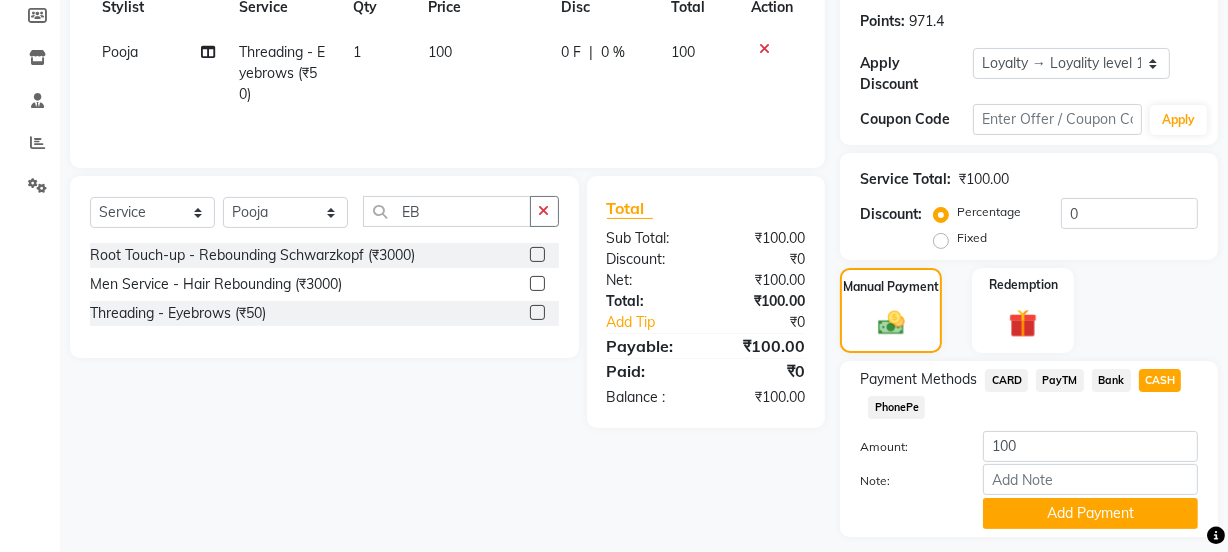 scroll, scrollTop: 356, scrollLeft: 0, axis: vertical 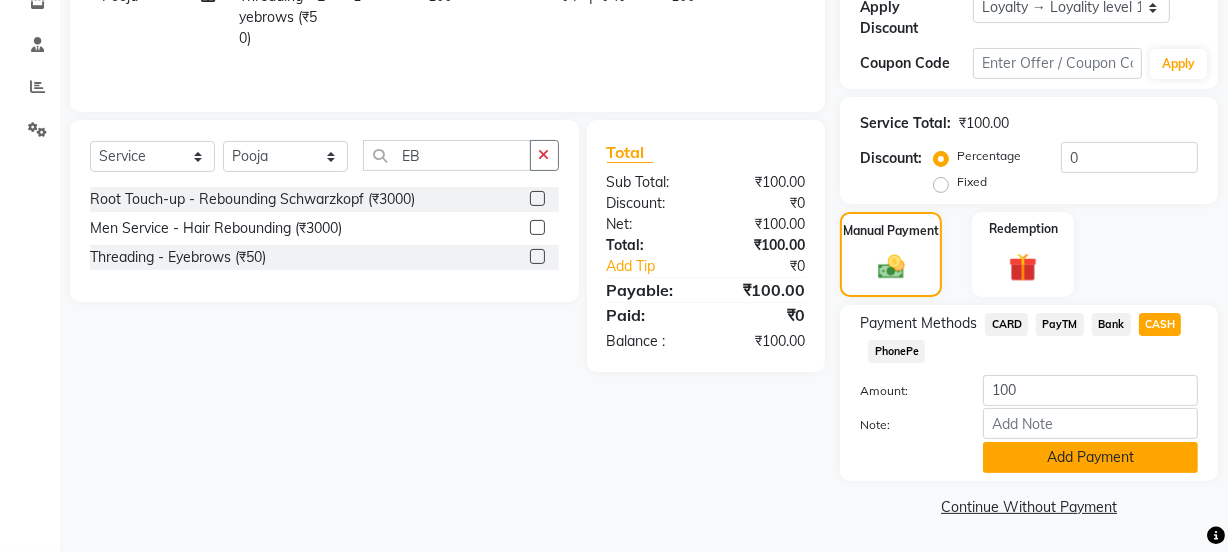 click on "Add Payment" 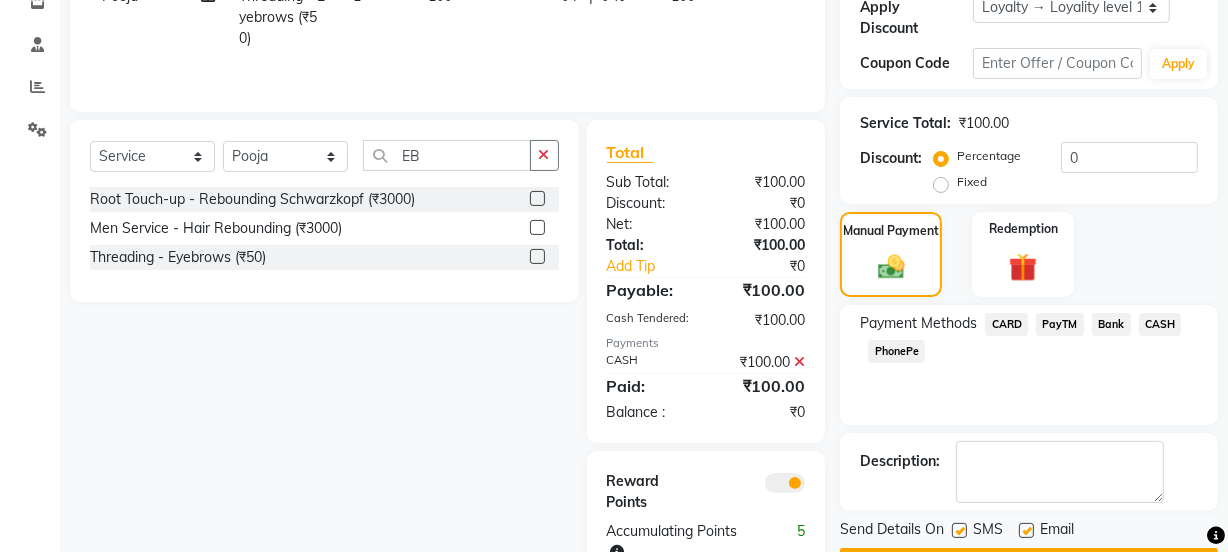 scroll, scrollTop: 417, scrollLeft: 0, axis: vertical 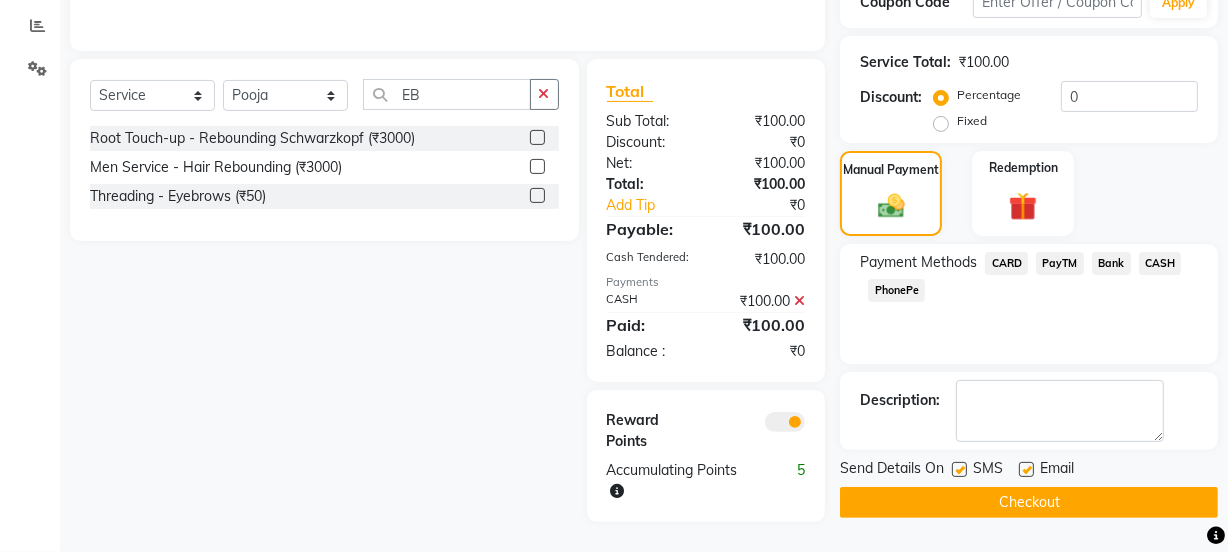 click 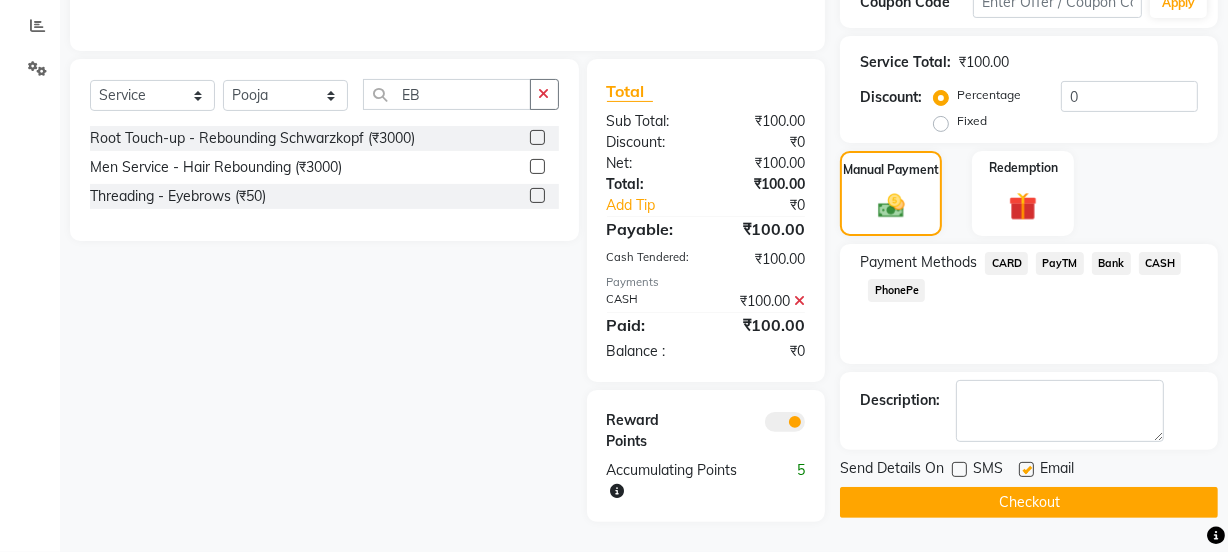 click 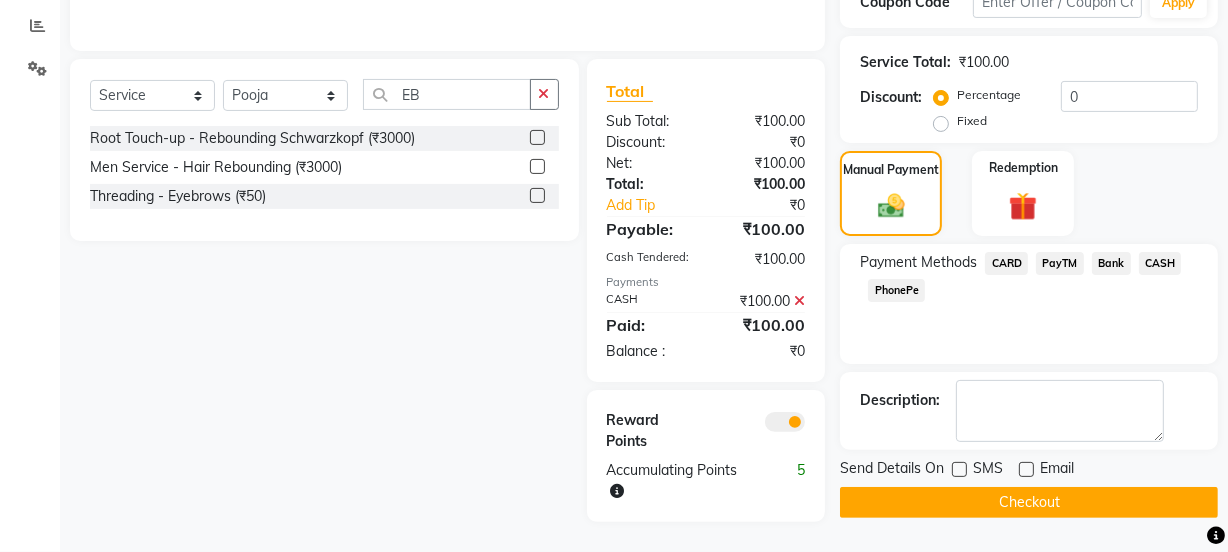 click on "Checkout" 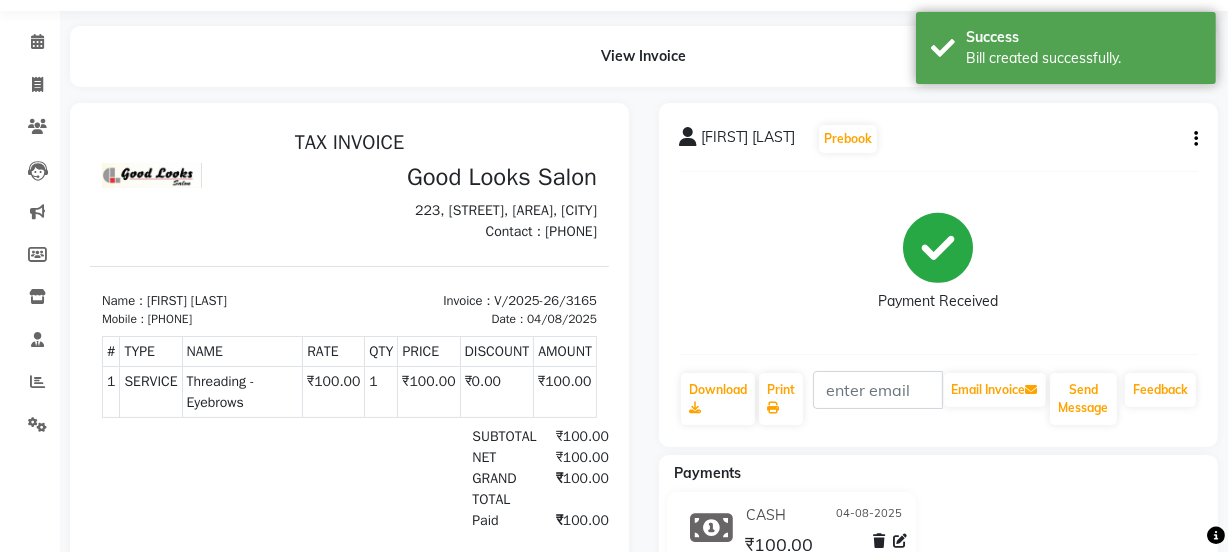 scroll, scrollTop: 0, scrollLeft: 0, axis: both 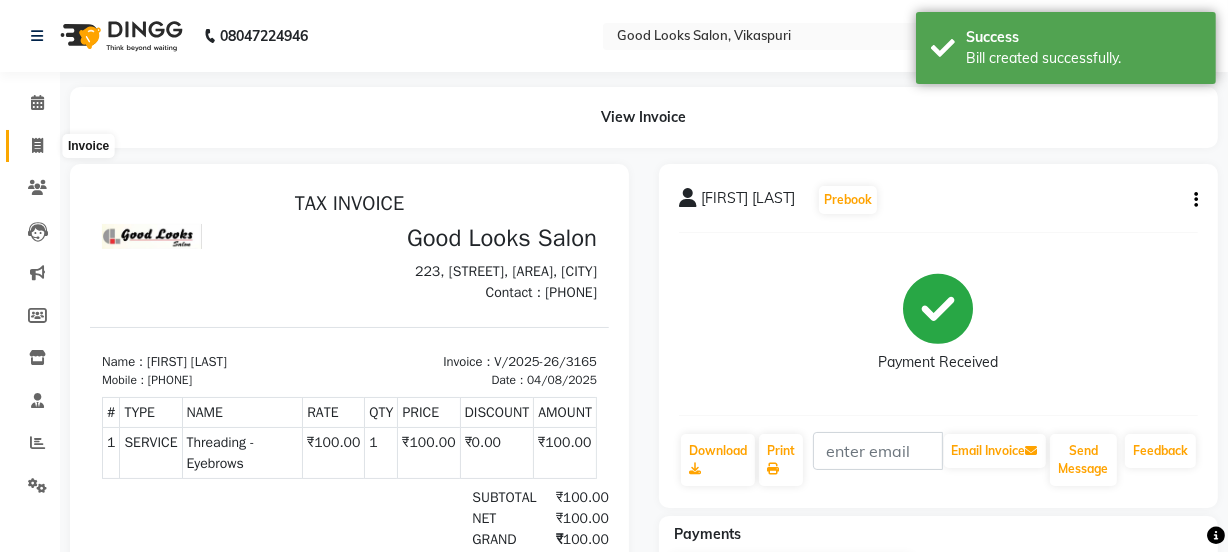 click 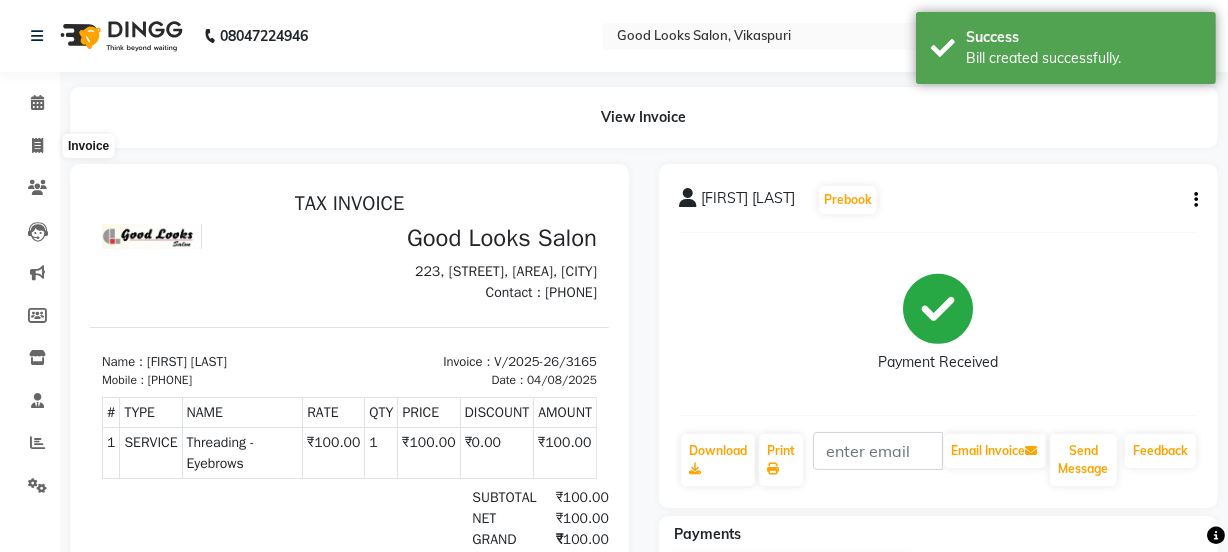 select on "4230" 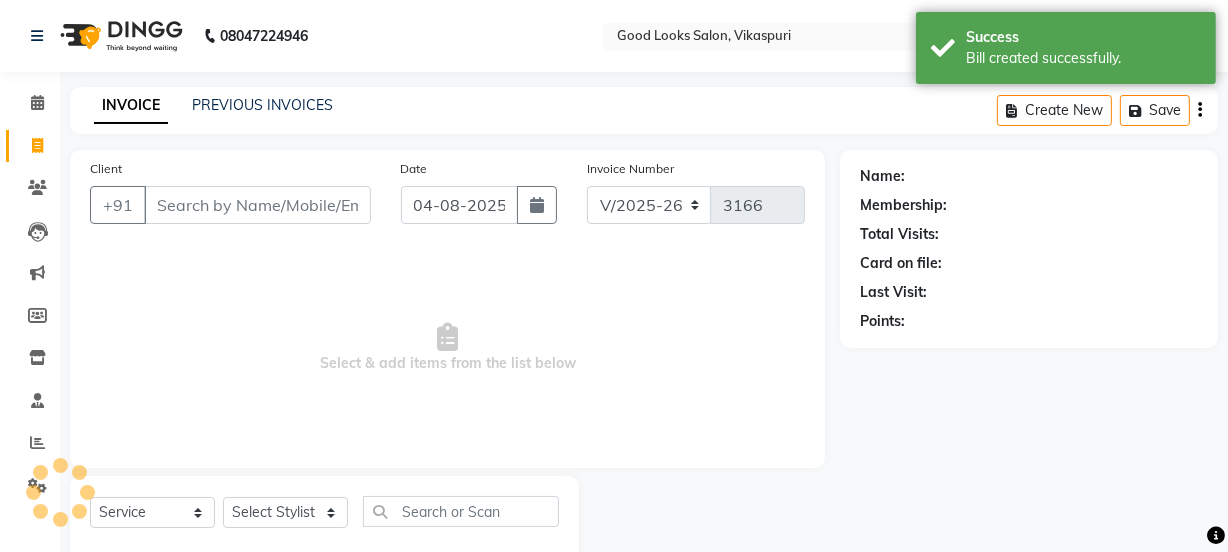 scroll, scrollTop: 50, scrollLeft: 0, axis: vertical 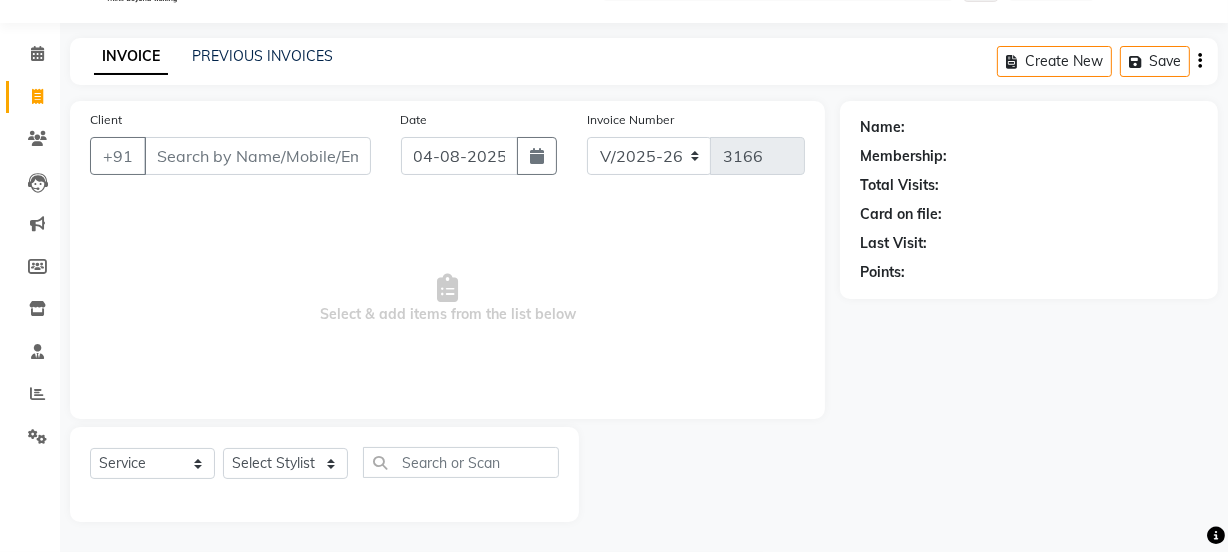 click on "Client" at bounding box center [257, 156] 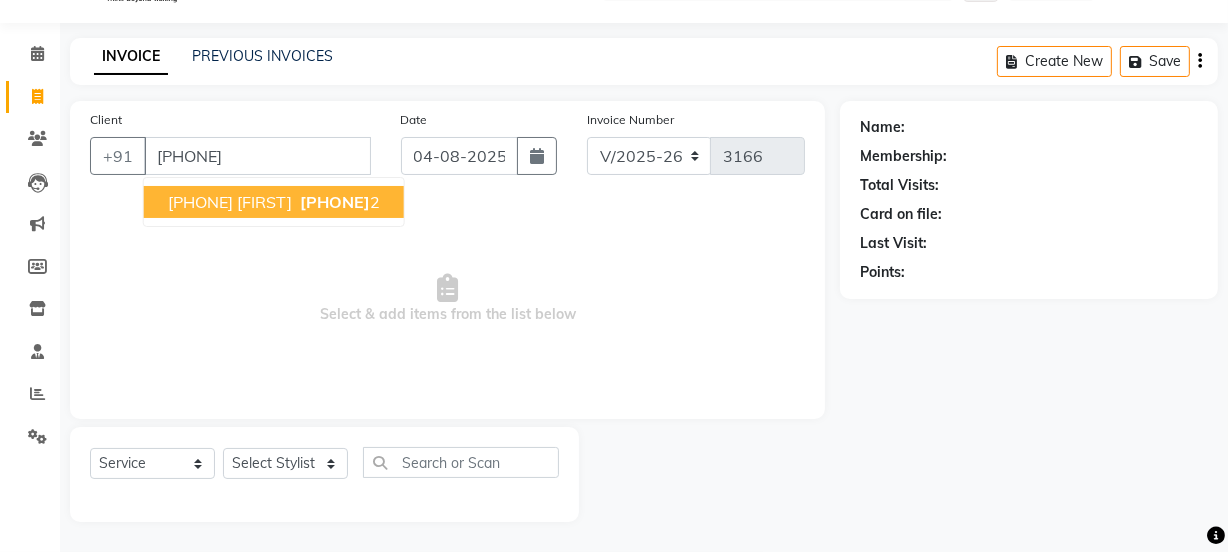 type on "[PHONE]" 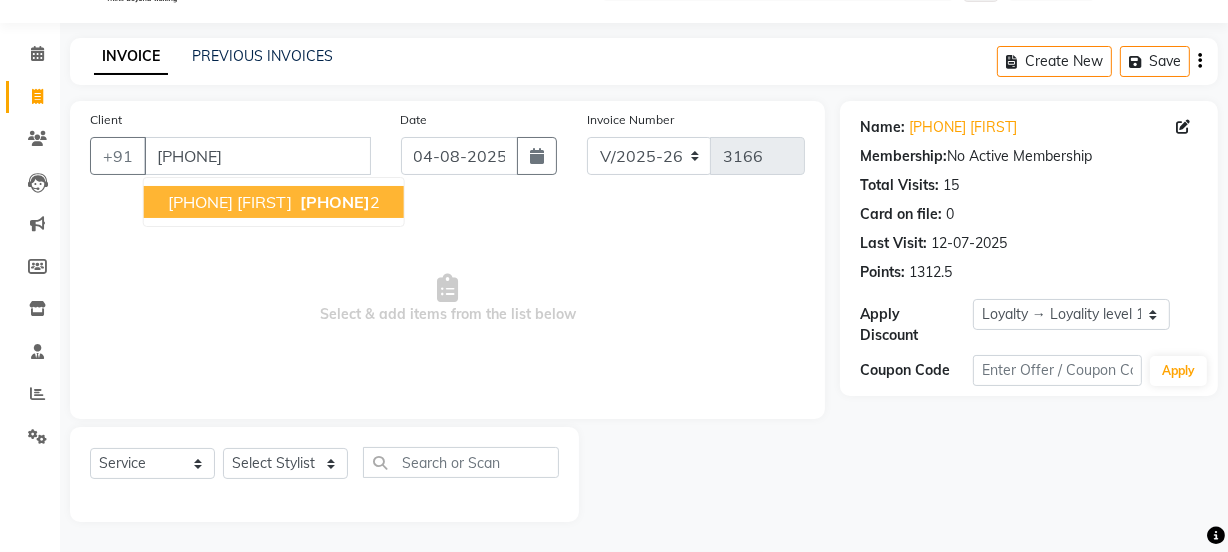 click on "[PHONE]" at bounding box center (335, 202) 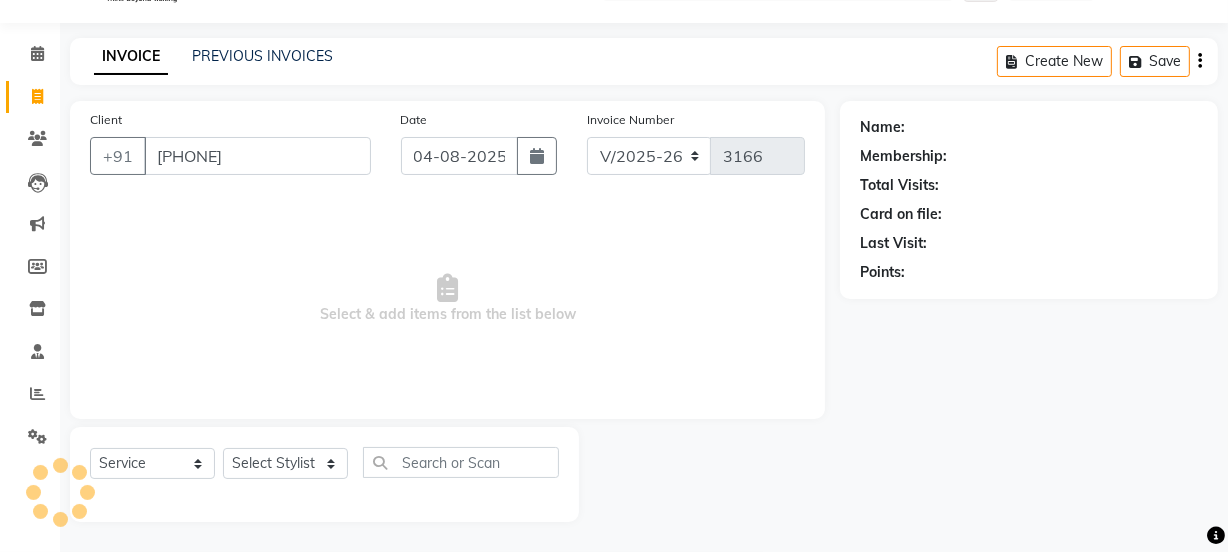 select on "1: Object" 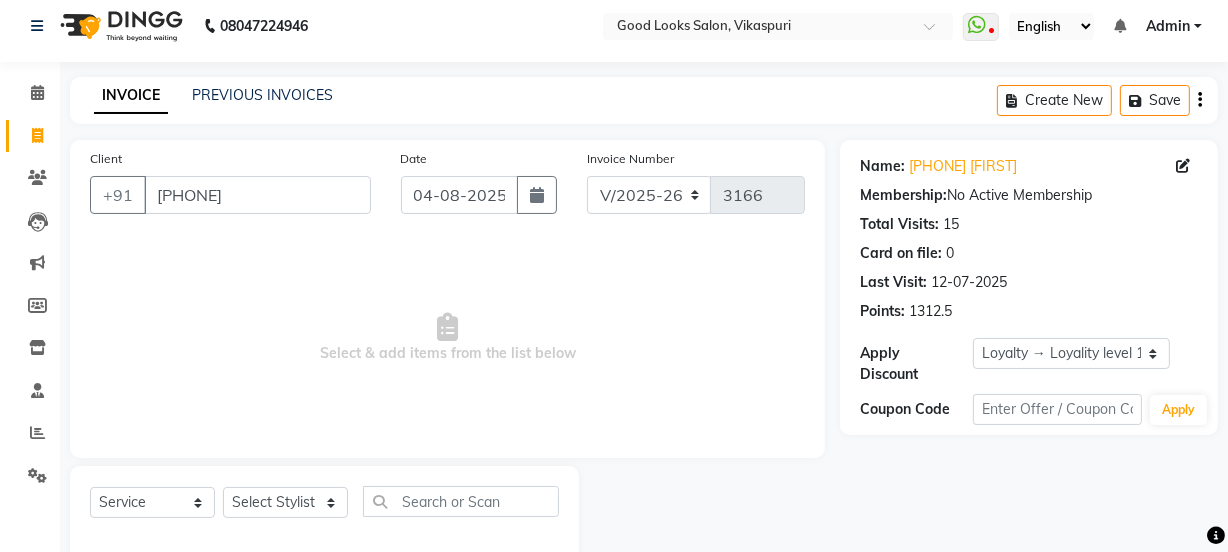 scroll, scrollTop: 0, scrollLeft: 0, axis: both 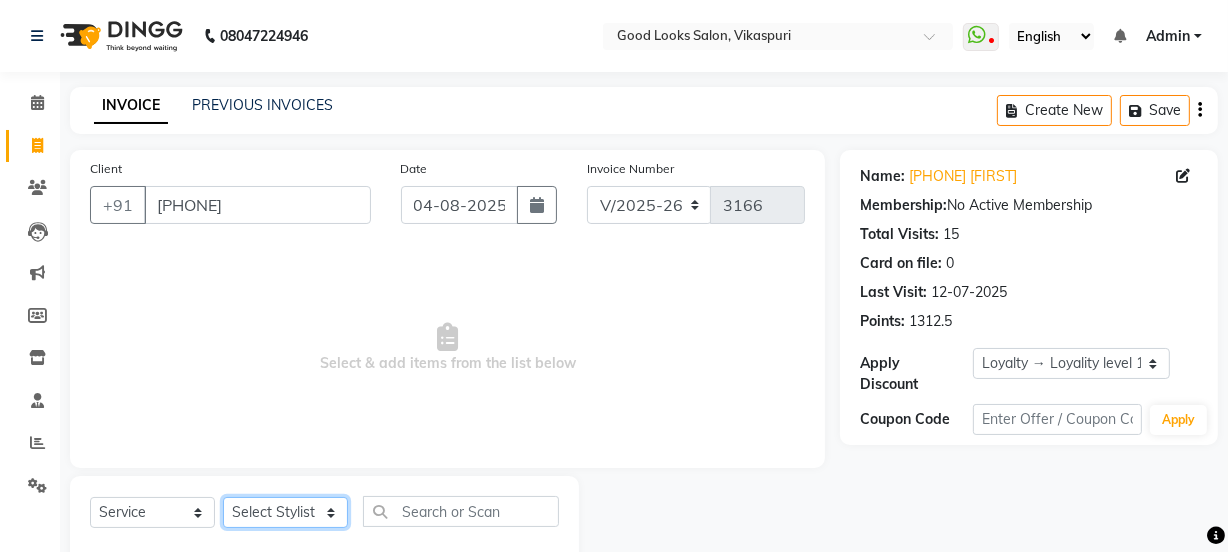 click on "Select Stylist Jyoti kaif Manager Pooja Prachi Raman Raman 2 Reception RIHAN Sameer Shivam simo SUNNY yogita" 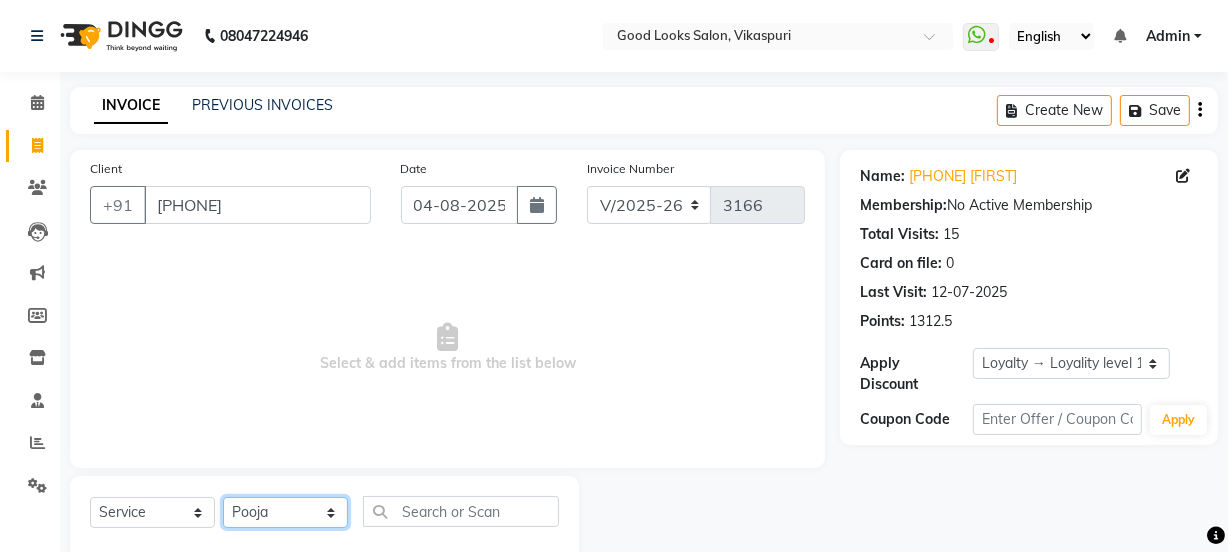 click on "Select Stylist Jyoti kaif Manager Pooja Prachi Raman Raman 2 Reception RIHAN Sameer Shivam simo SUNNY yogita" 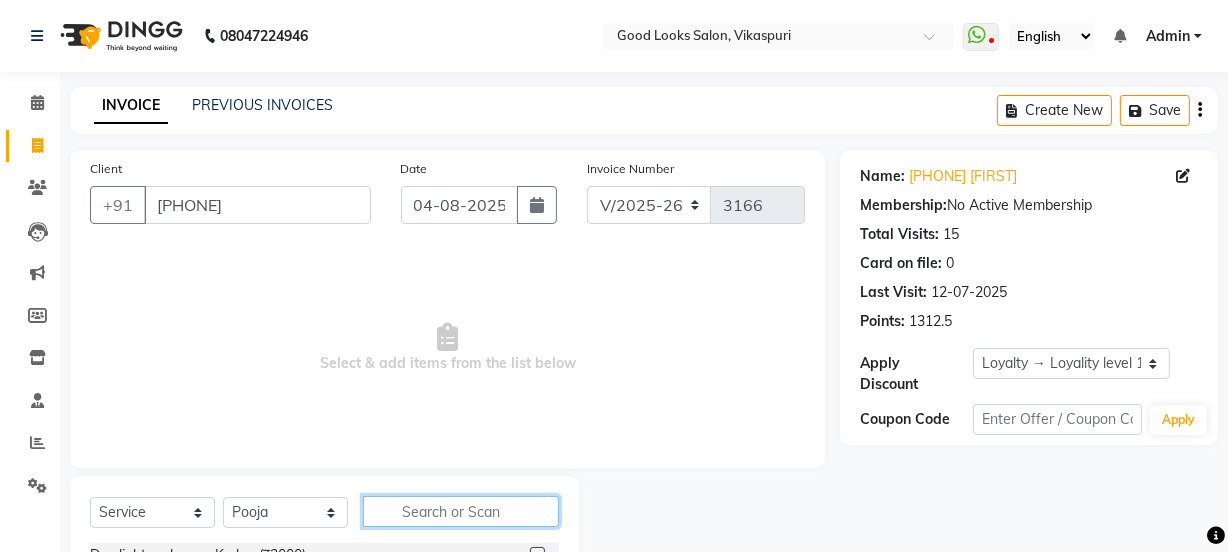 click 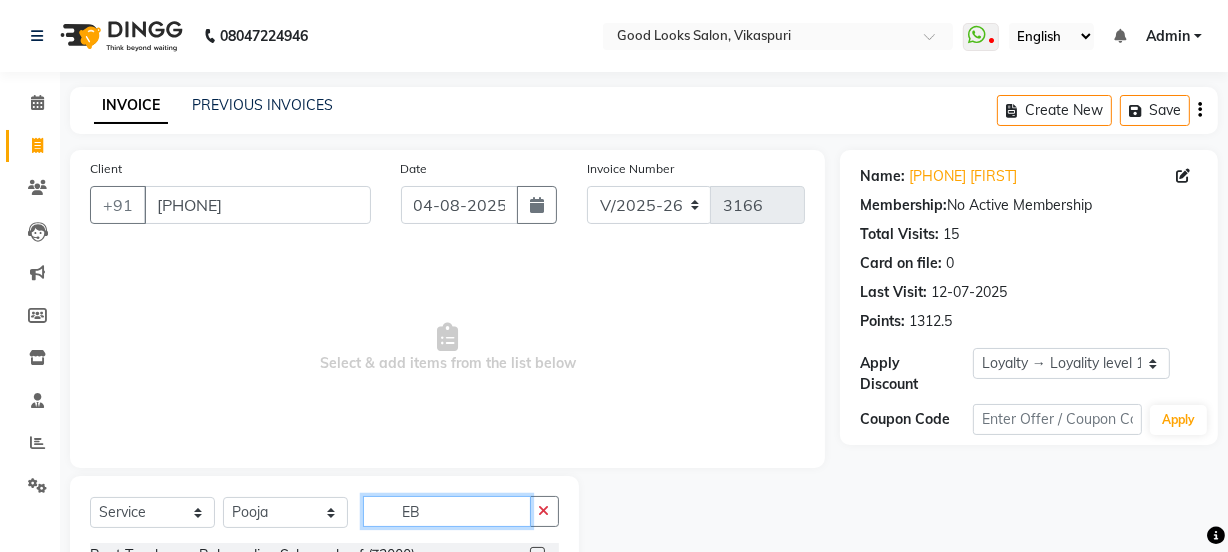 scroll, scrollTop: 136, scrollLeft: 0, axis: vertical 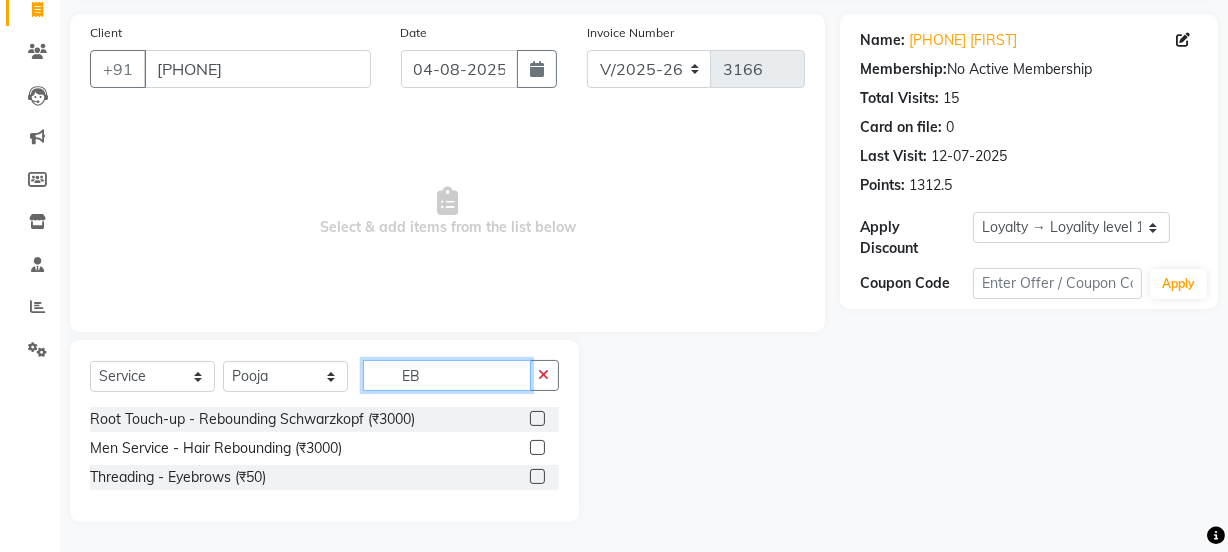 type on "EB" 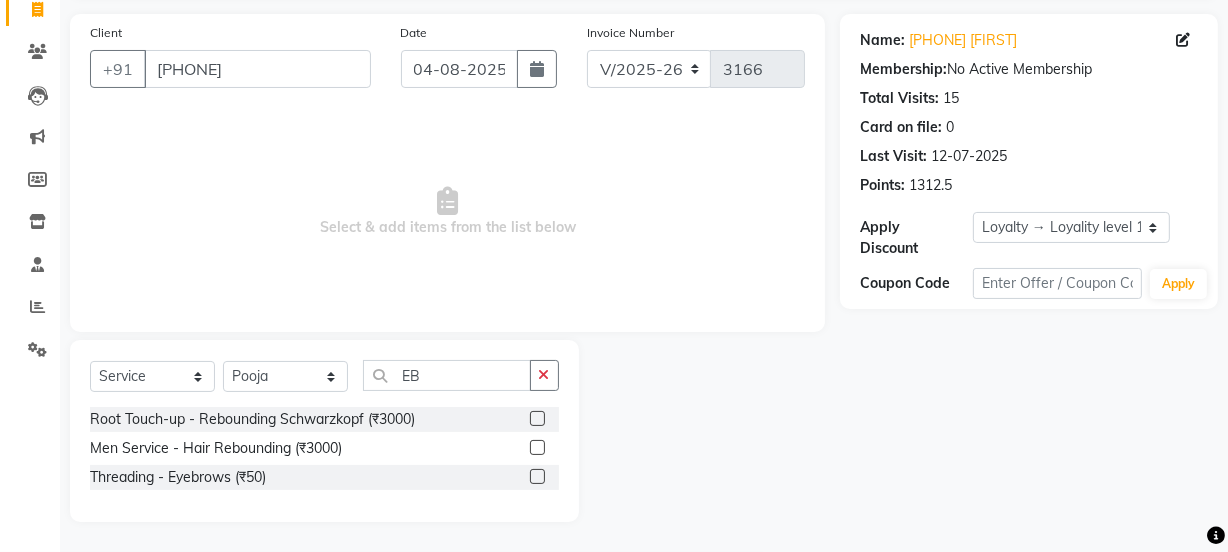 click 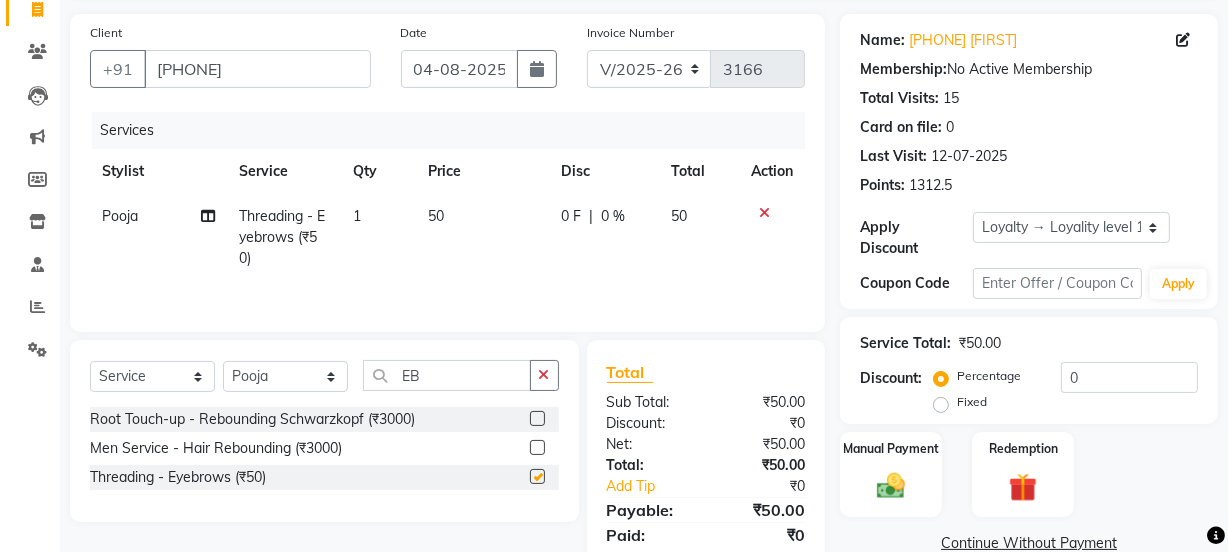 checkbox on "false" 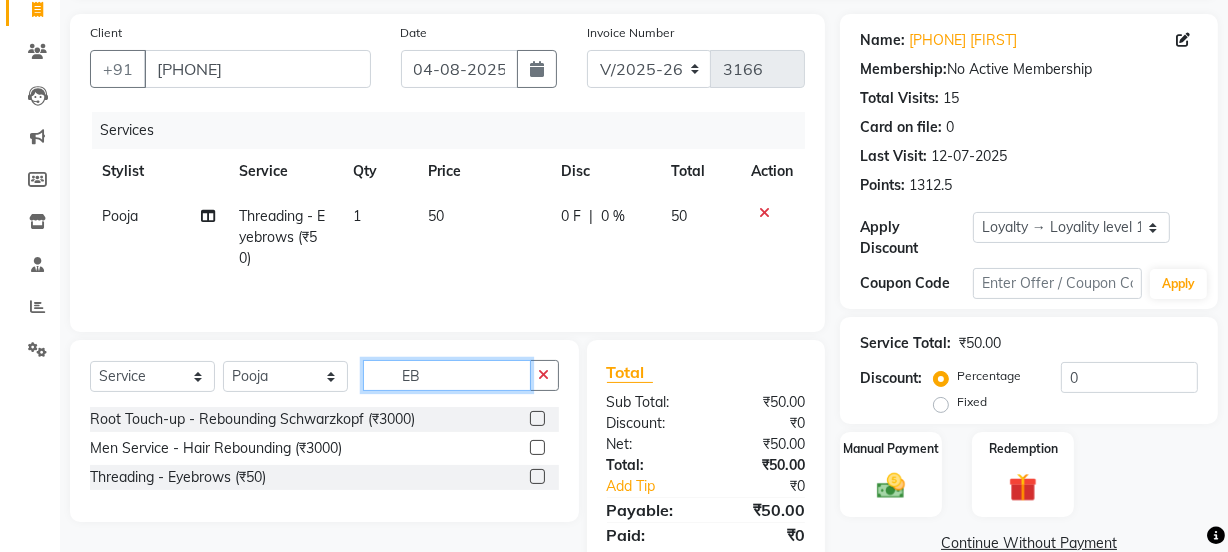 click on "EB" 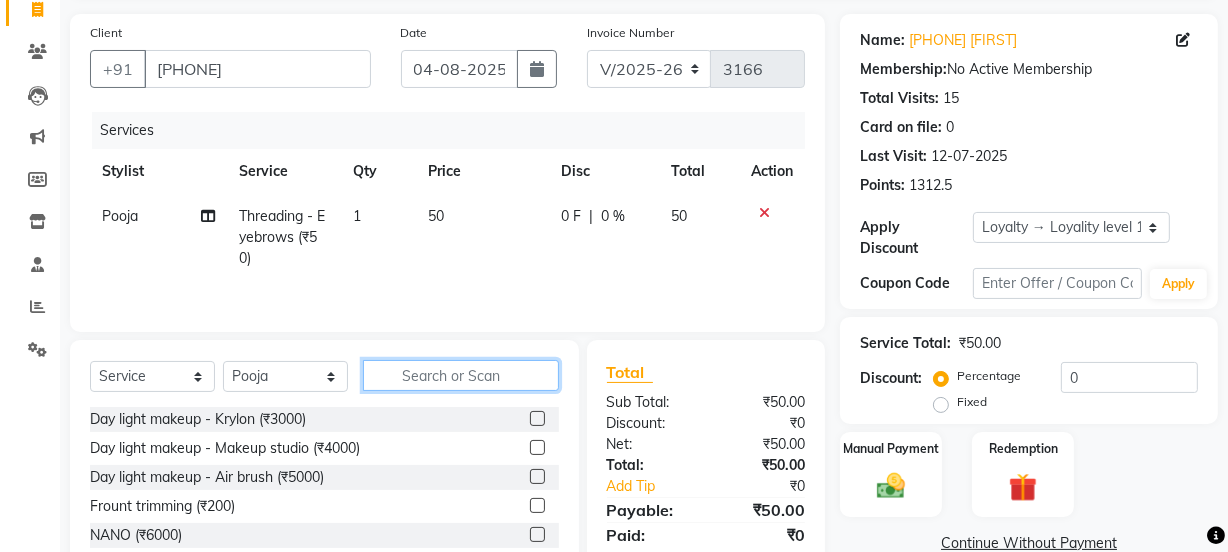 type 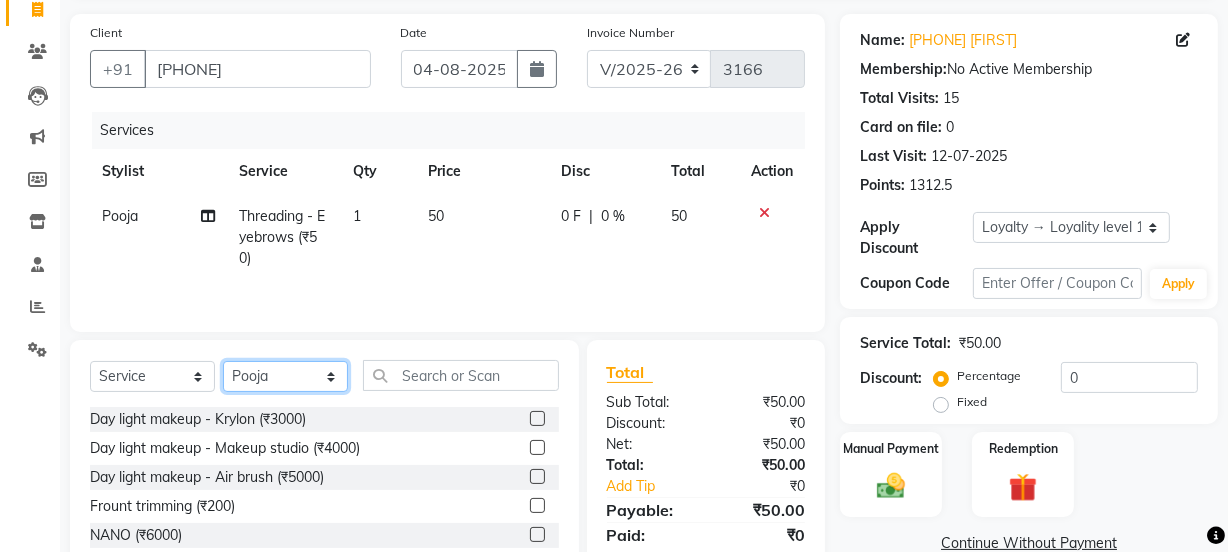 click on "Select Stylist Jyoti kaif Manager Pooja Prachi Raman Raman 2 Reception RIHAN Sameer Shivam simo SUNNY yogita" 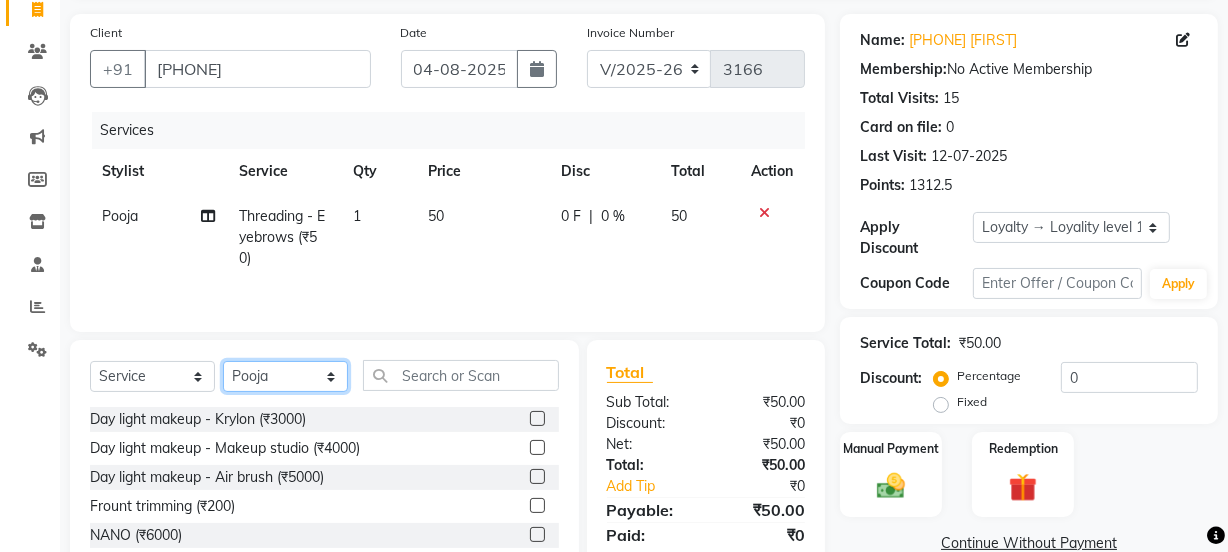 select on "22726" 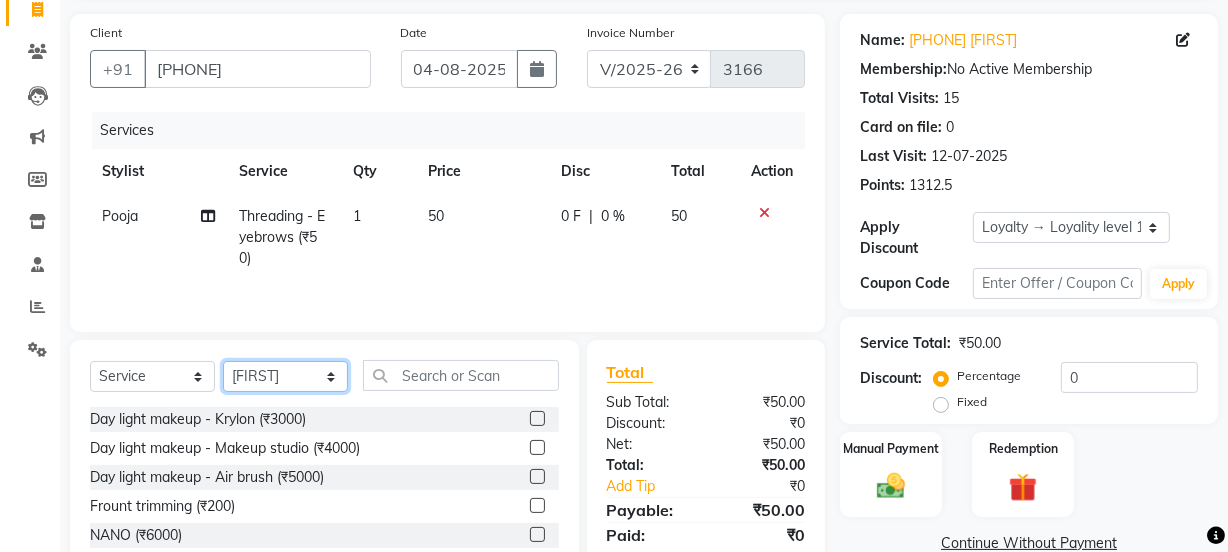 click on "Select Stylist Jyoti kaif Manager Pooja Prachi Raman Raman 2 Reception RIHAN Sameer Shivam simo SUNNY yogita" 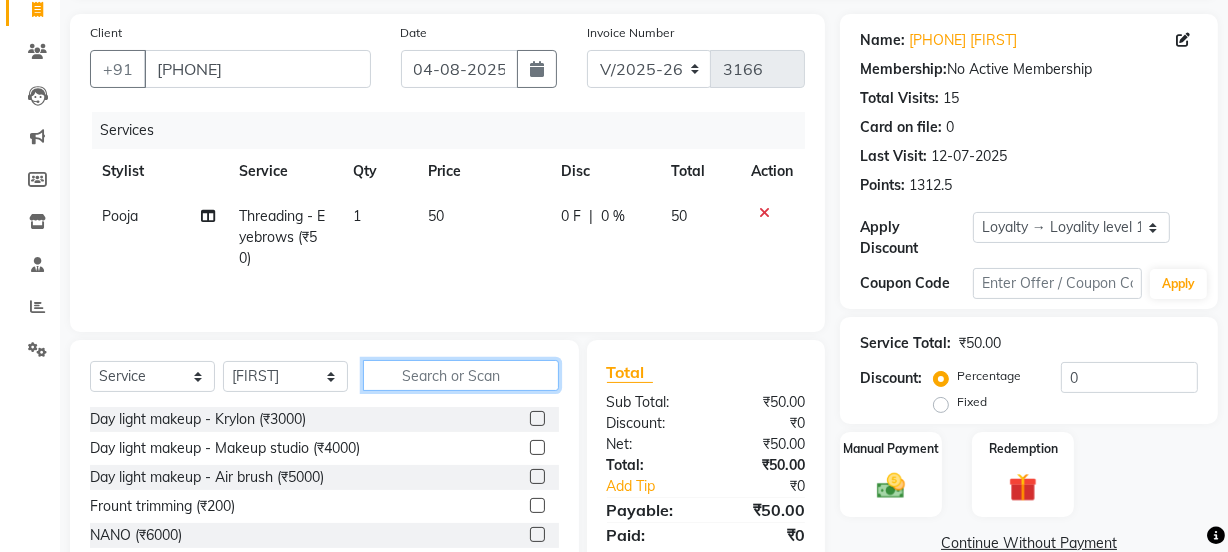 click 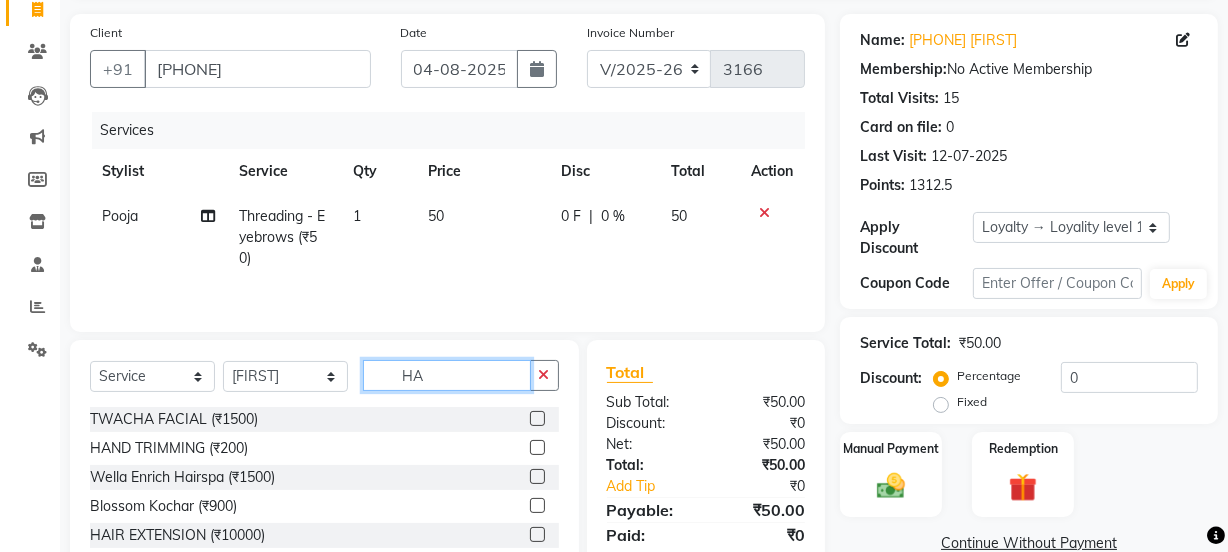 type on "H" 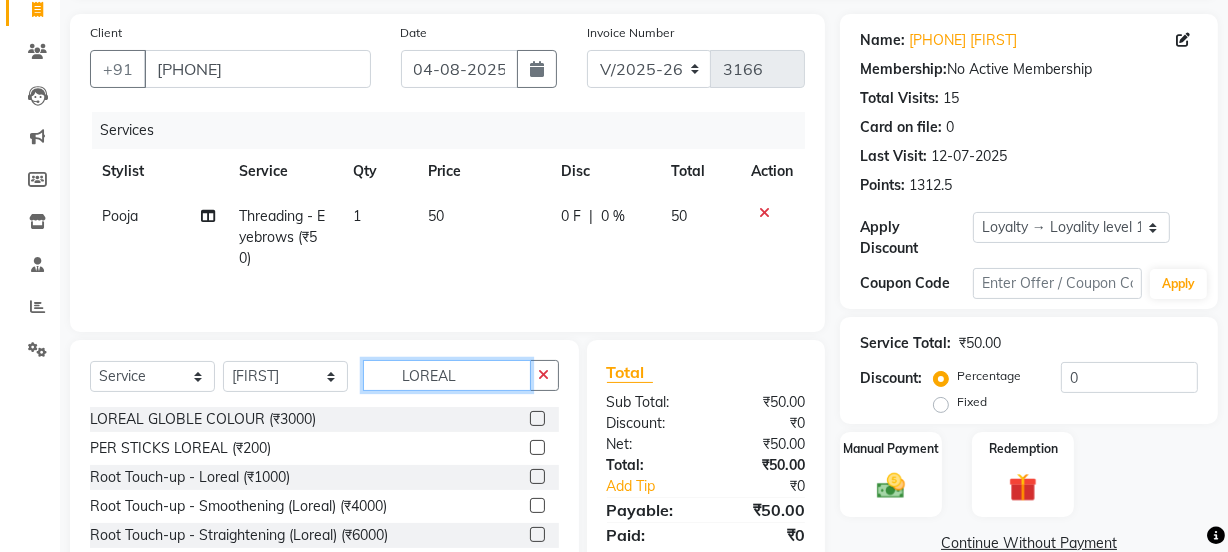type on "LOREAL" 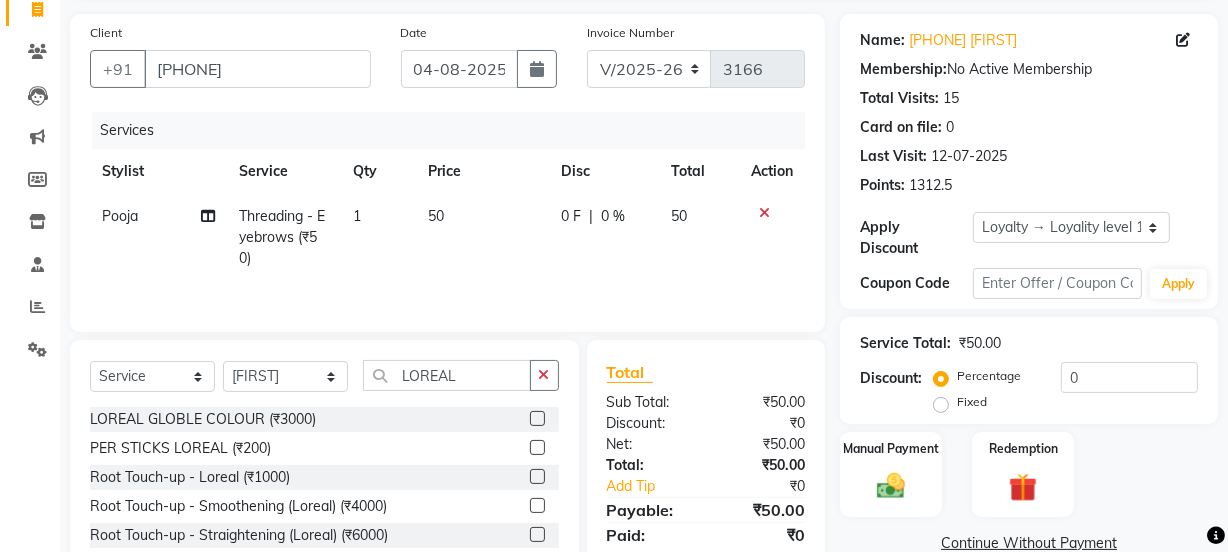 click 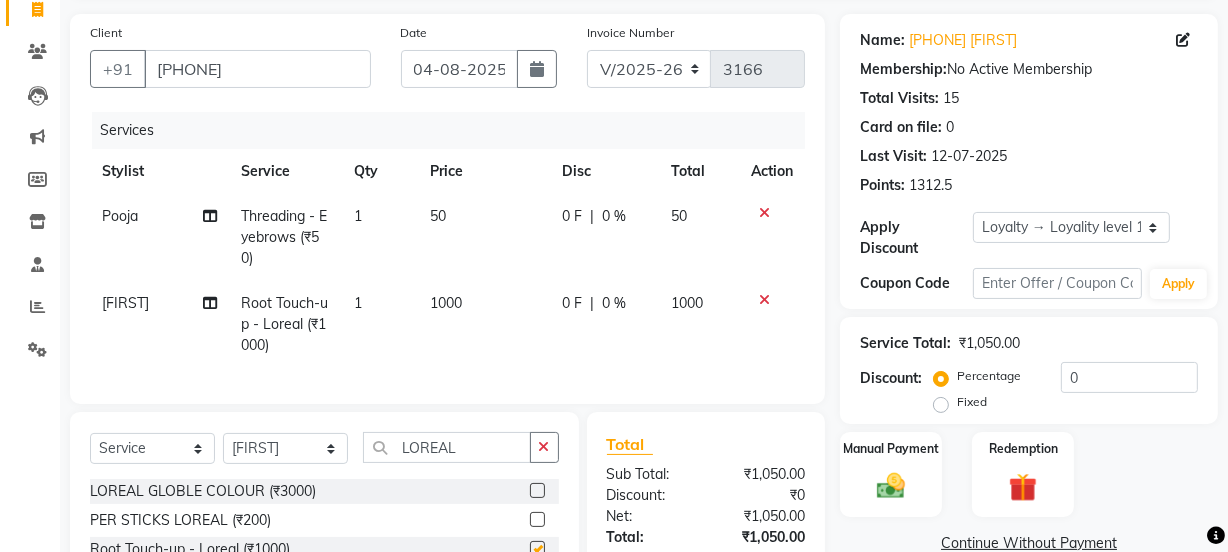 checkbox on "false" 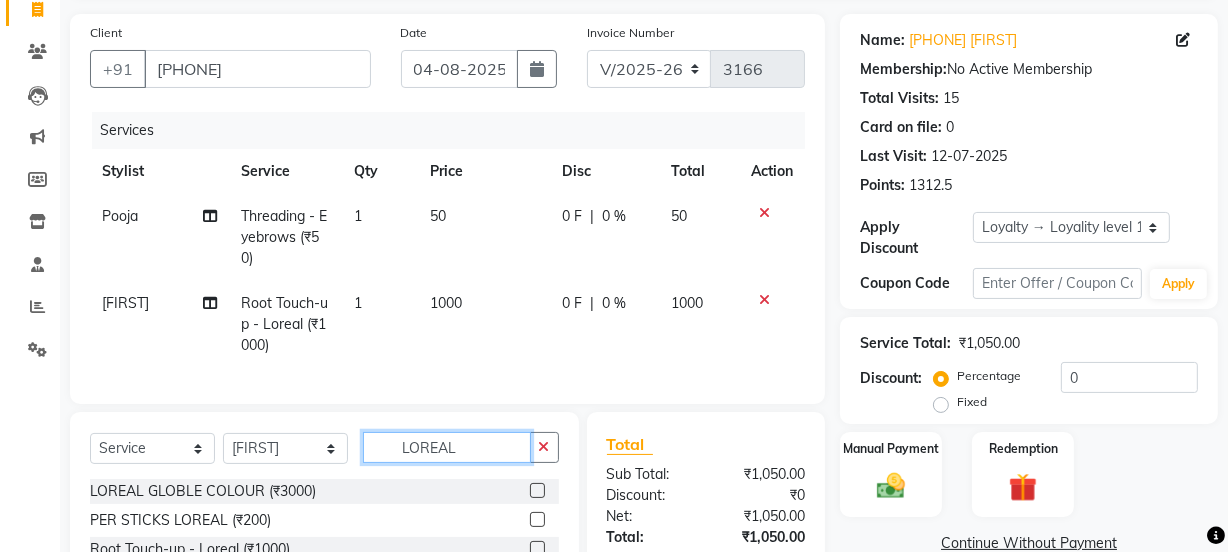 click on "LOREAL" 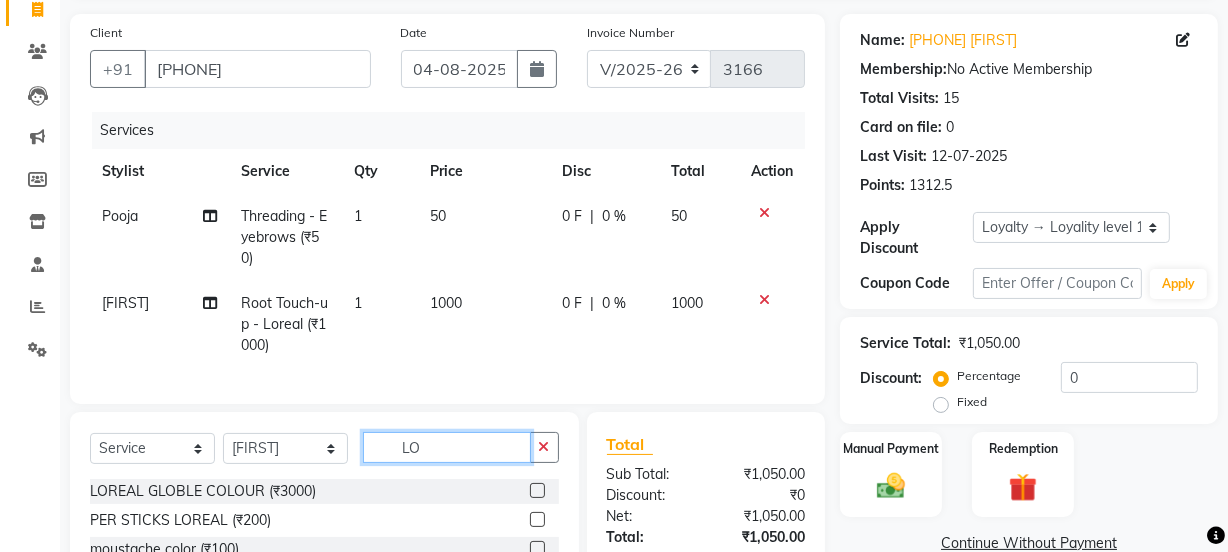 type on "L" 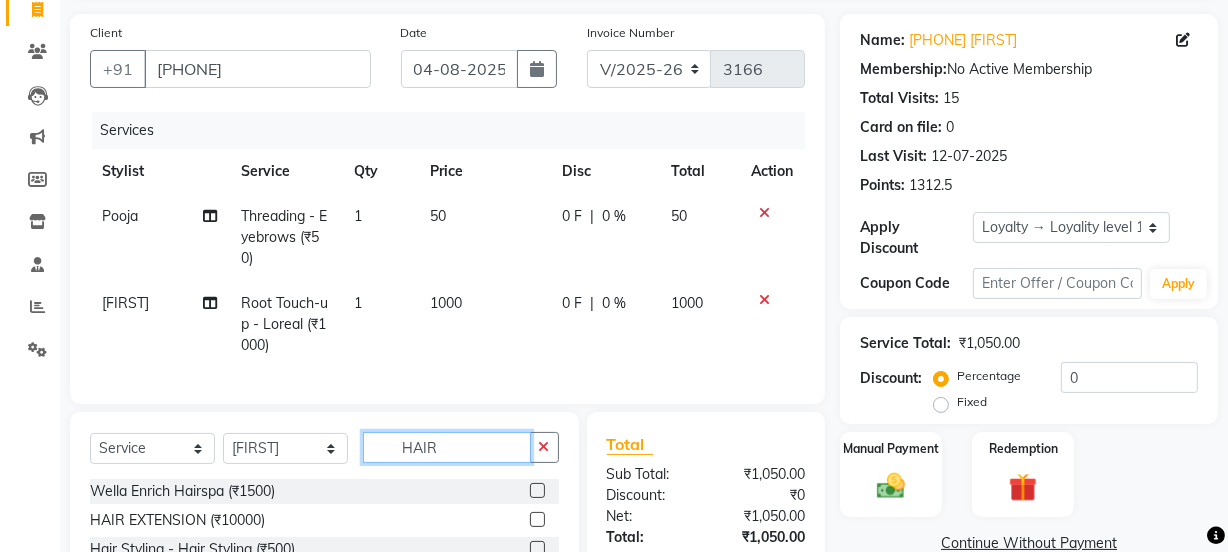 scroll, scrollTop: 335, scrollLeft: 0, axis: vertical 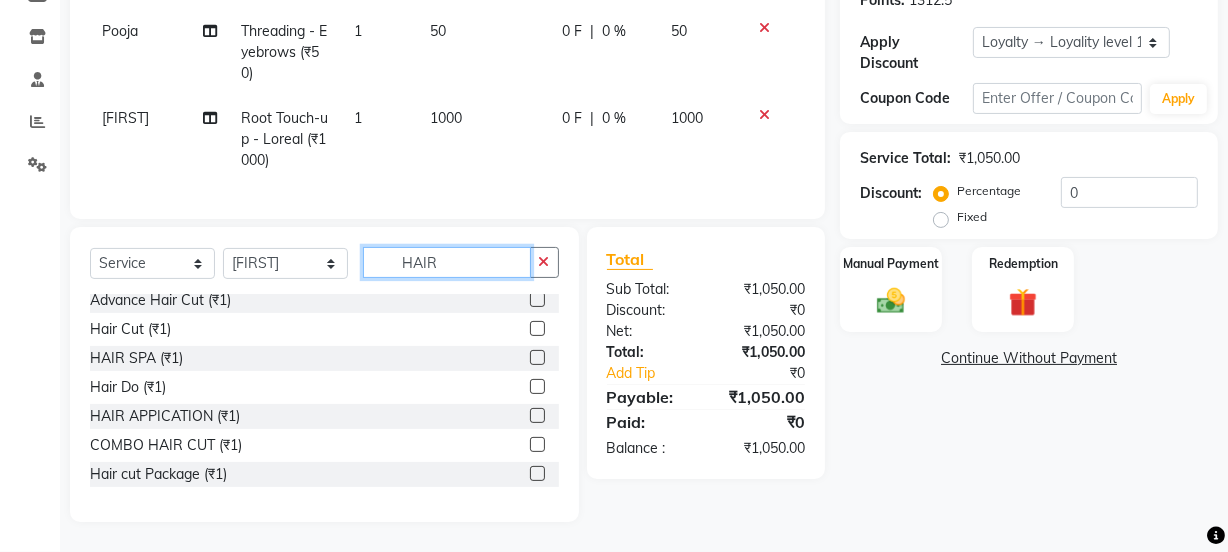 type on "HAIR" 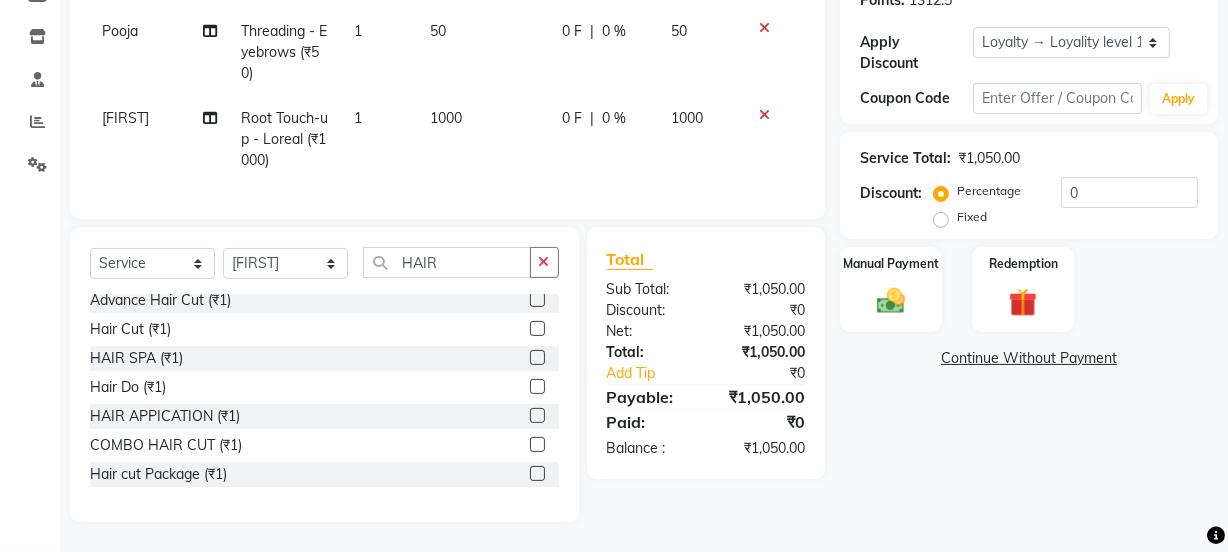 click 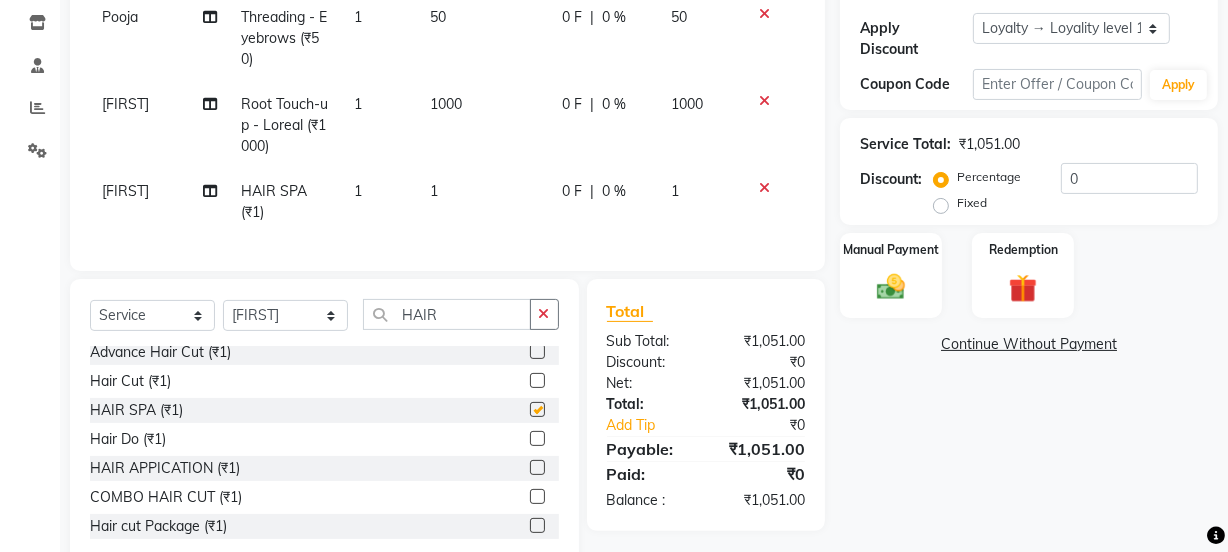 checkbox on "false" 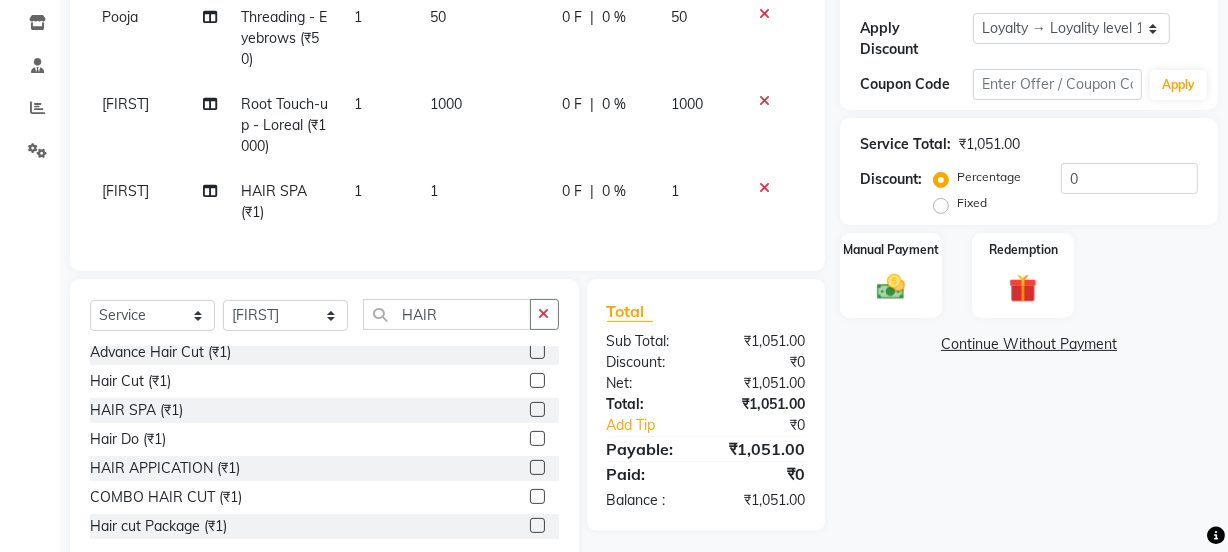 click on "1" 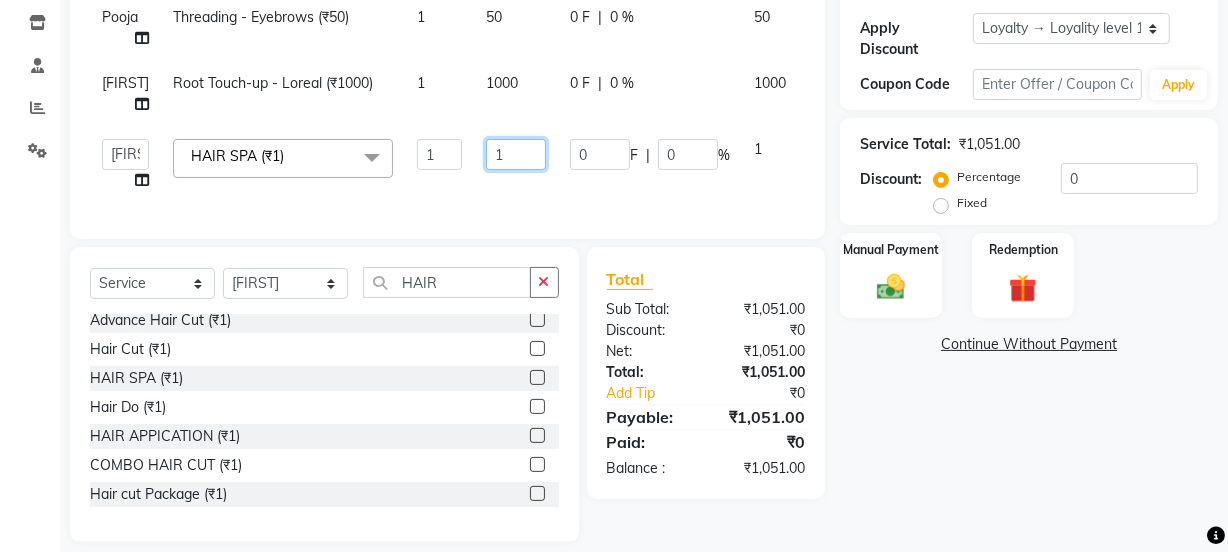 click on "1" 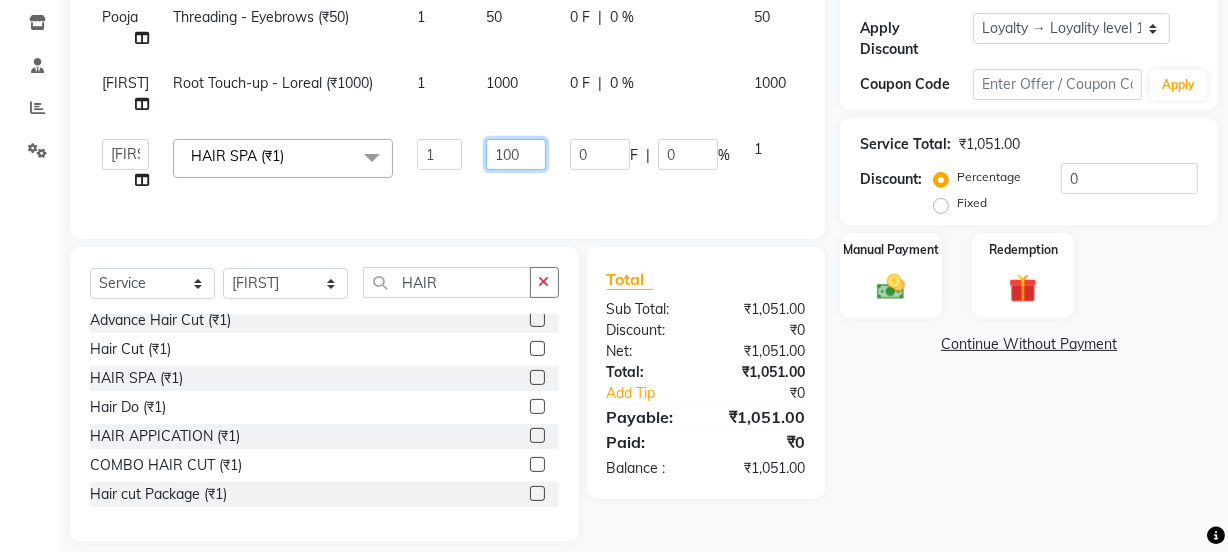 type on "1000" 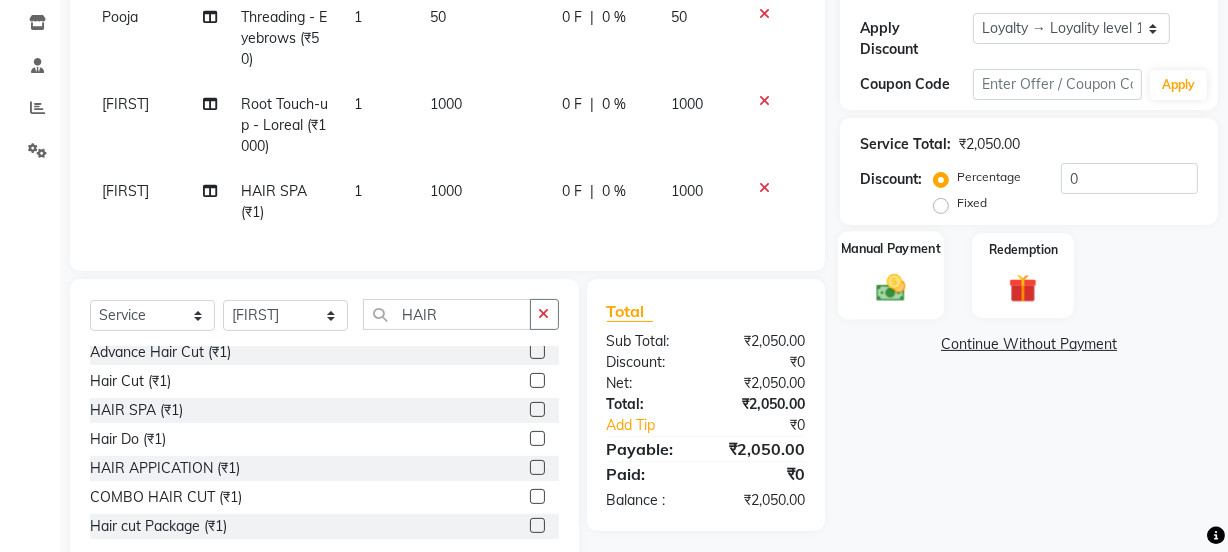 click 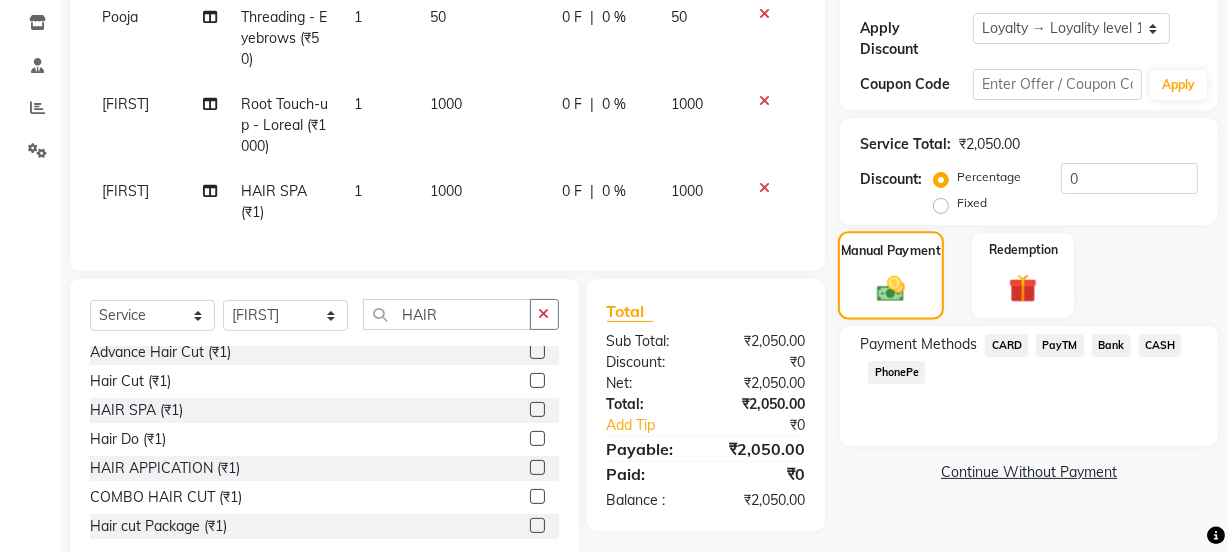 click 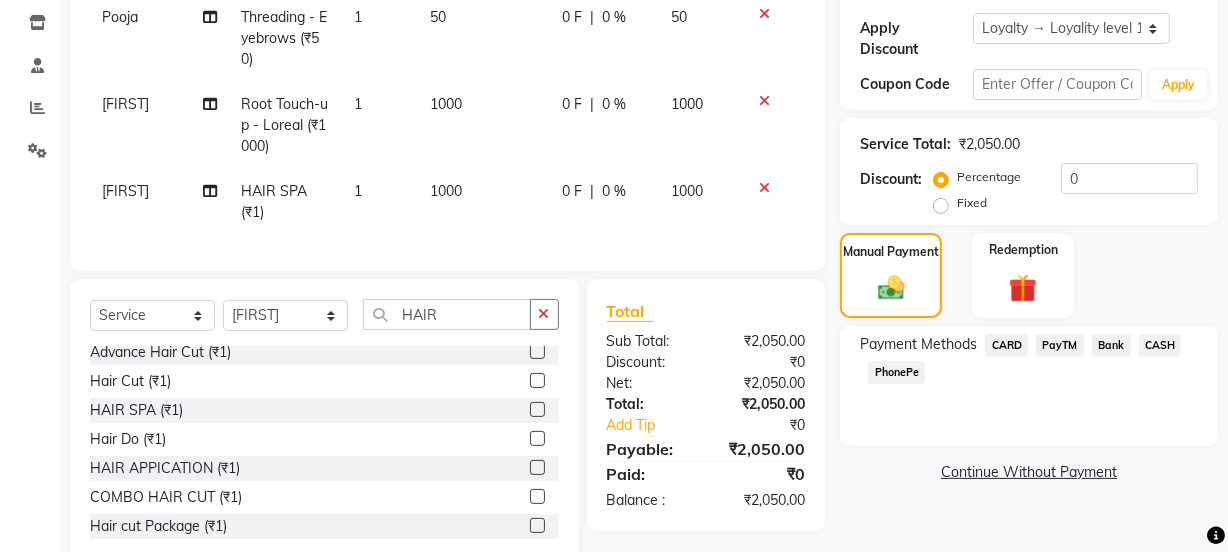 click on "PayTM" 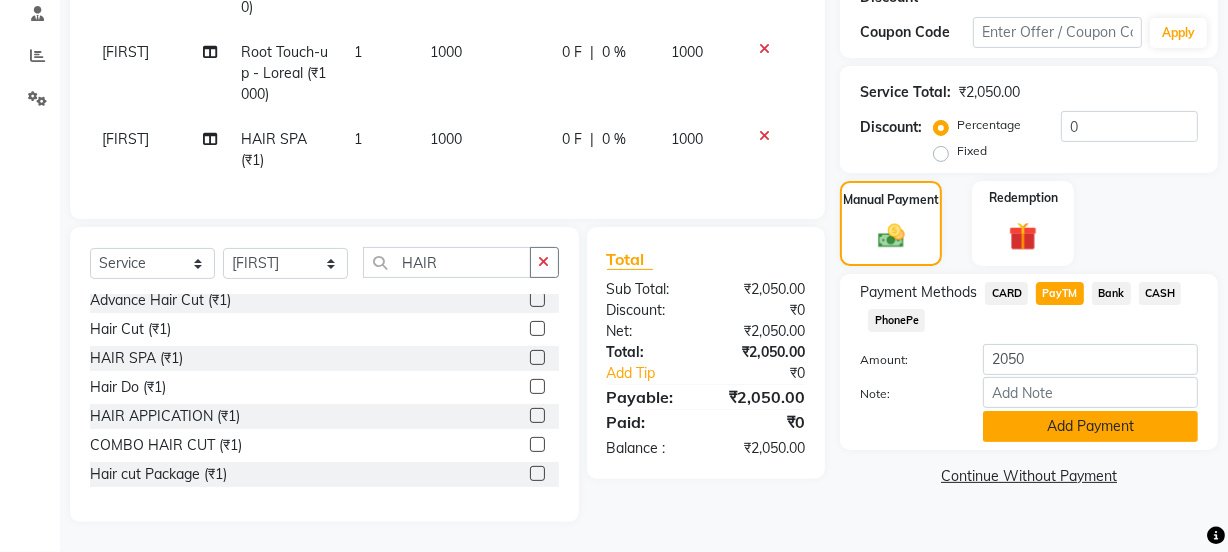 click on "Add Payment" 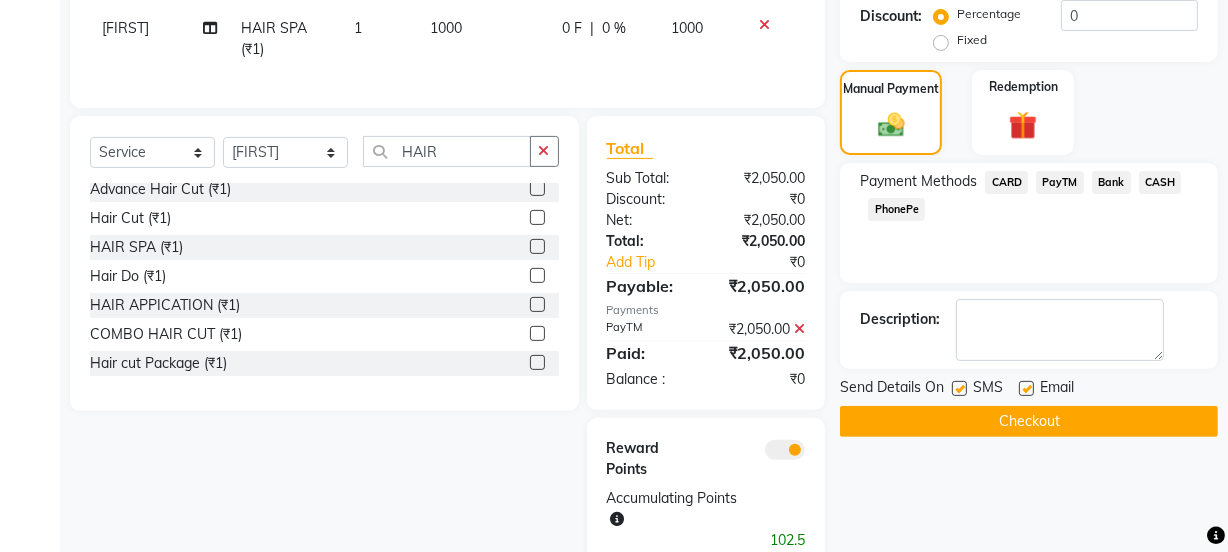 scroll, scrollTop: 560, scrollLeft: 0, axis: vertical 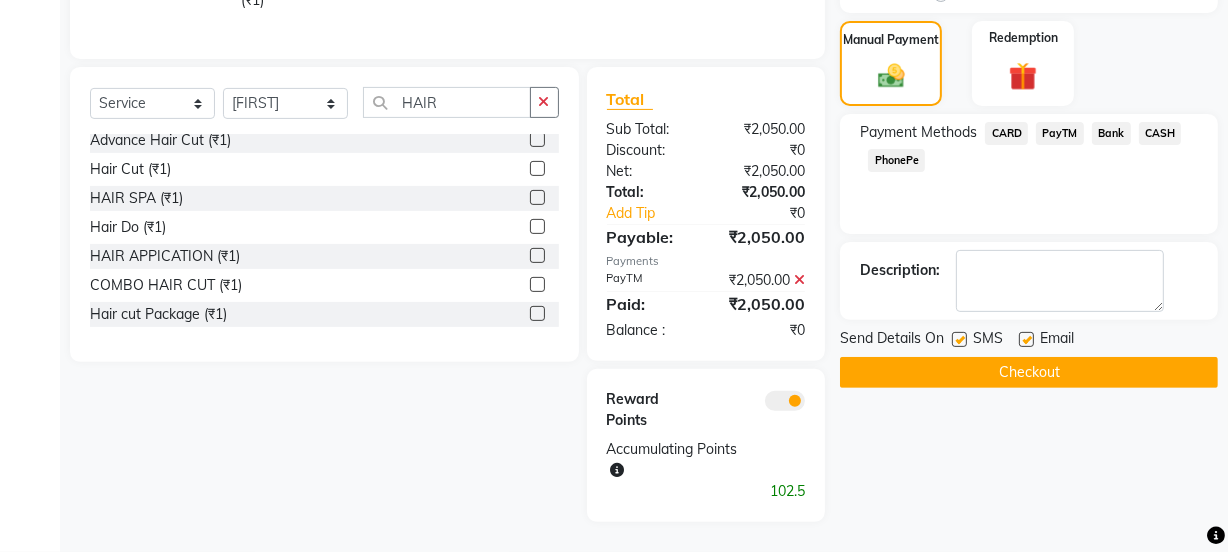 click 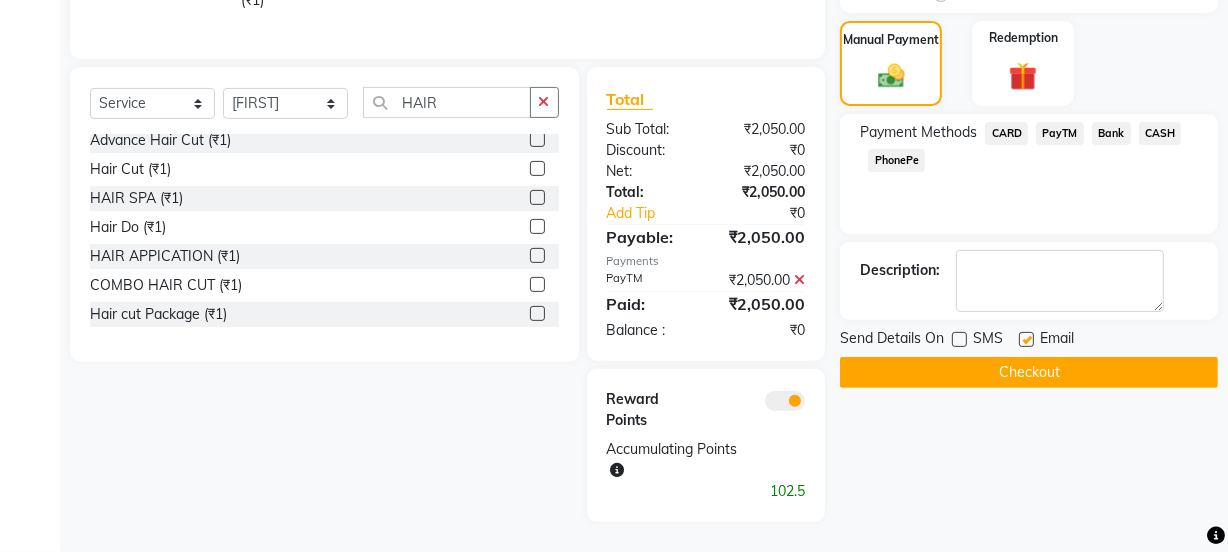click on "Email" 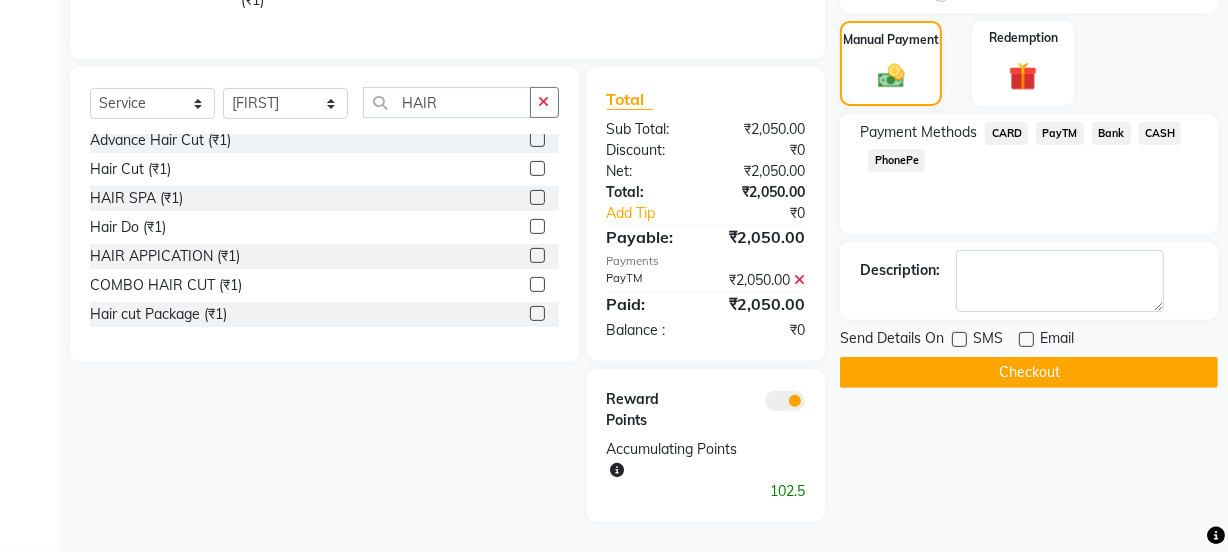 click on "Checkout" 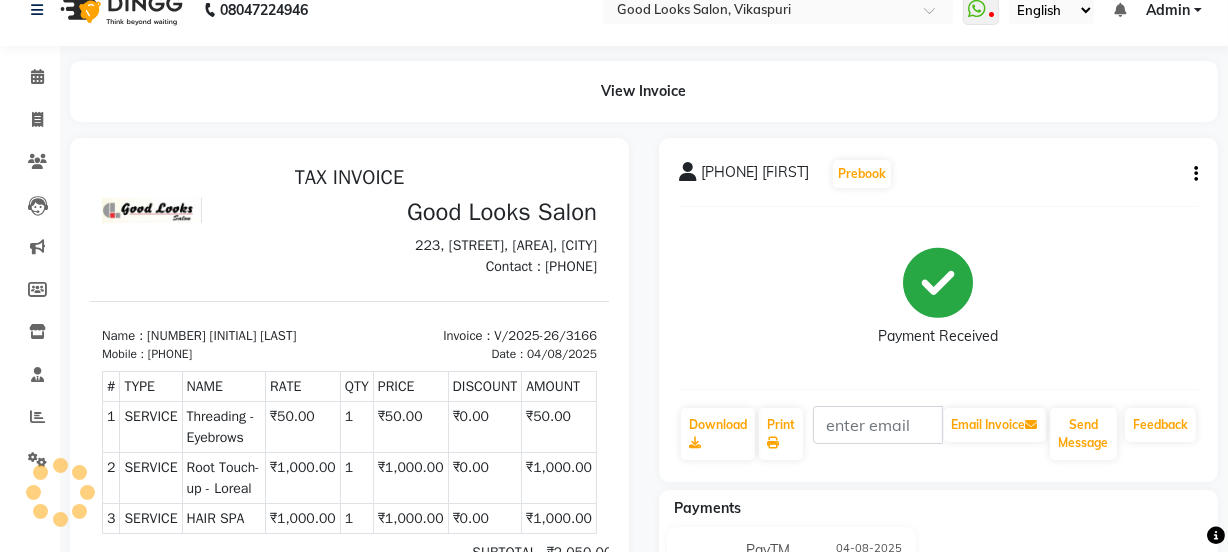 scroll, scrollTop: 0, scrollLeft: 0, axis: both 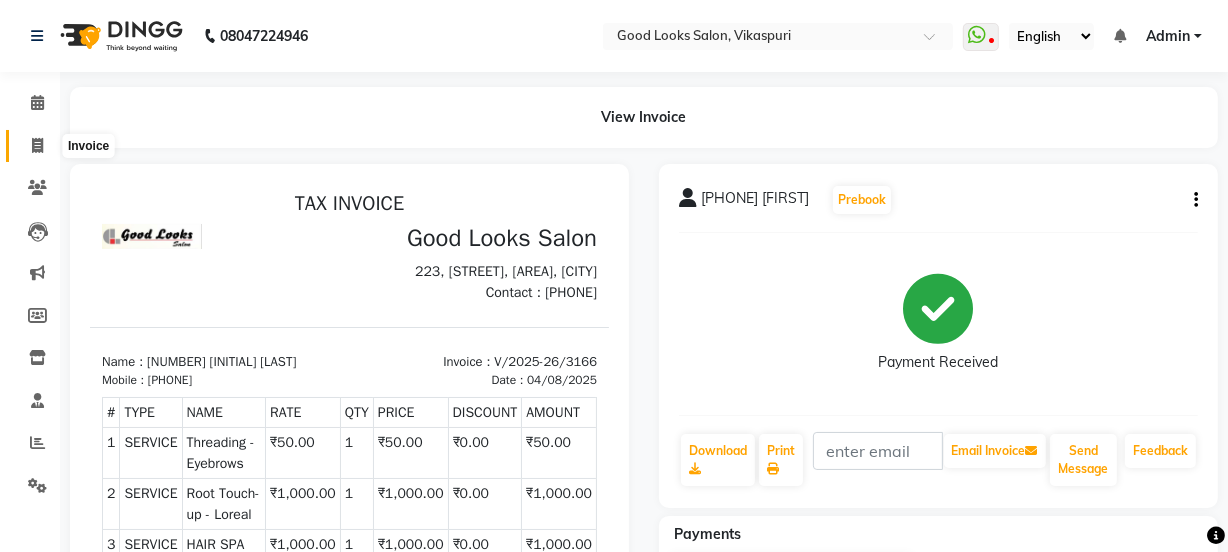 click 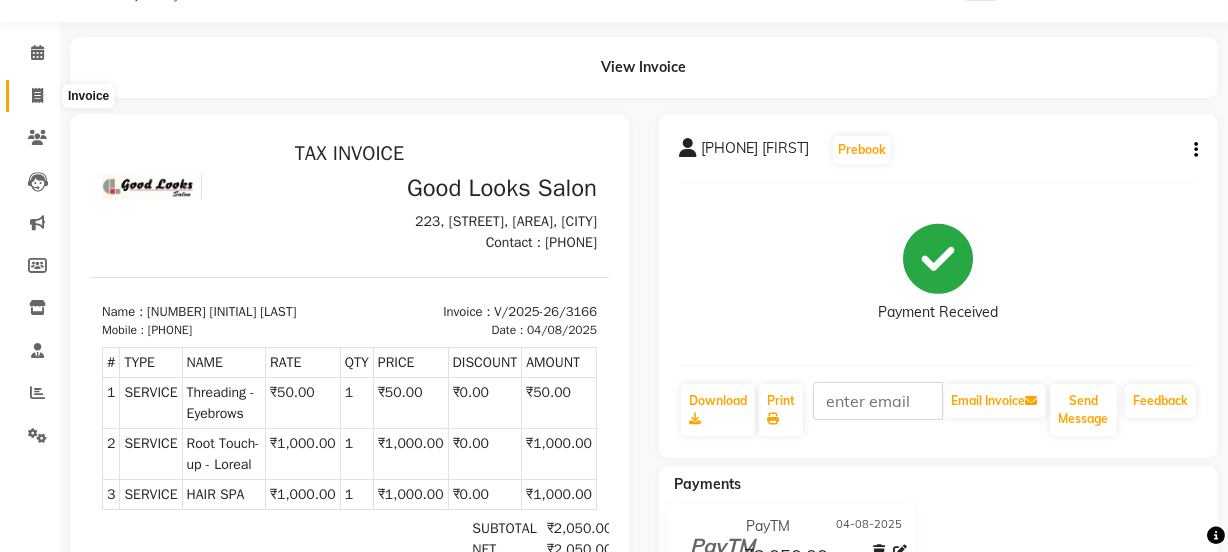 select on "4230" 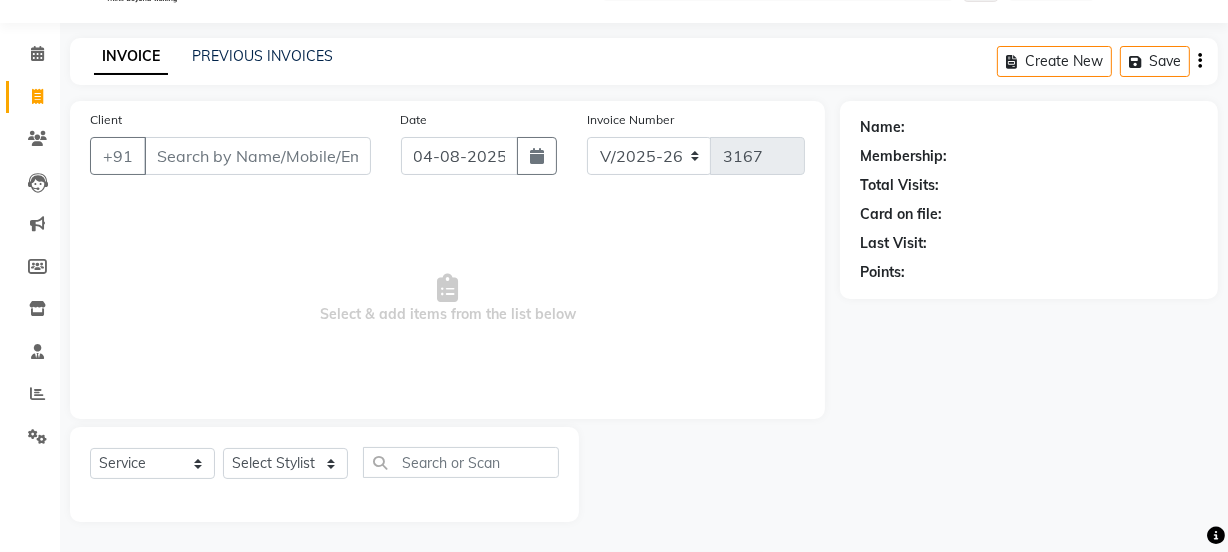 click on "Client" at bounding box center (257, 156) 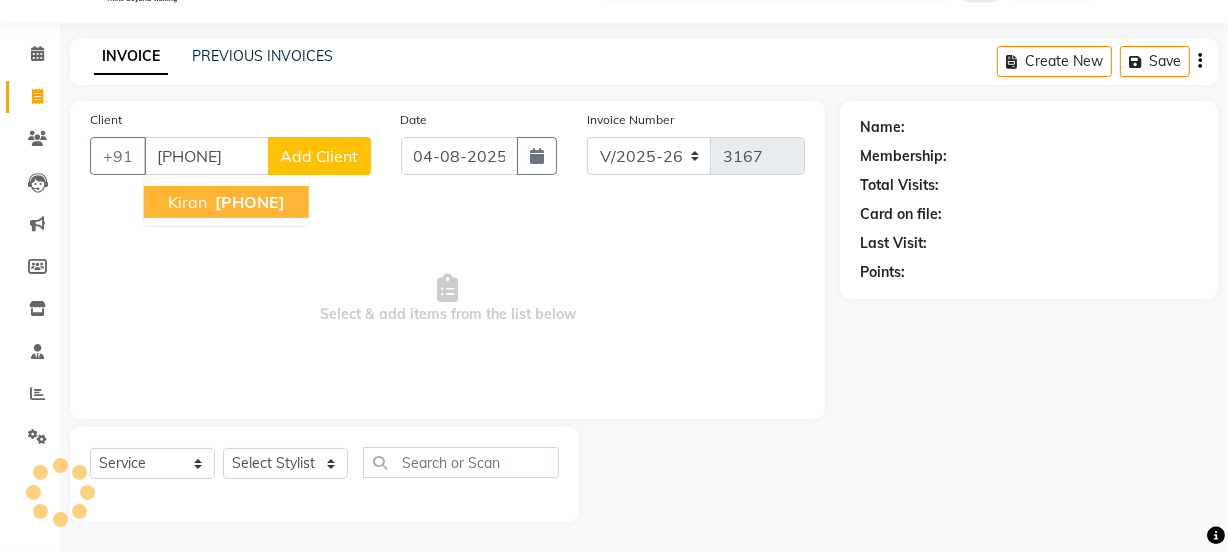 type on "[PHONE]" 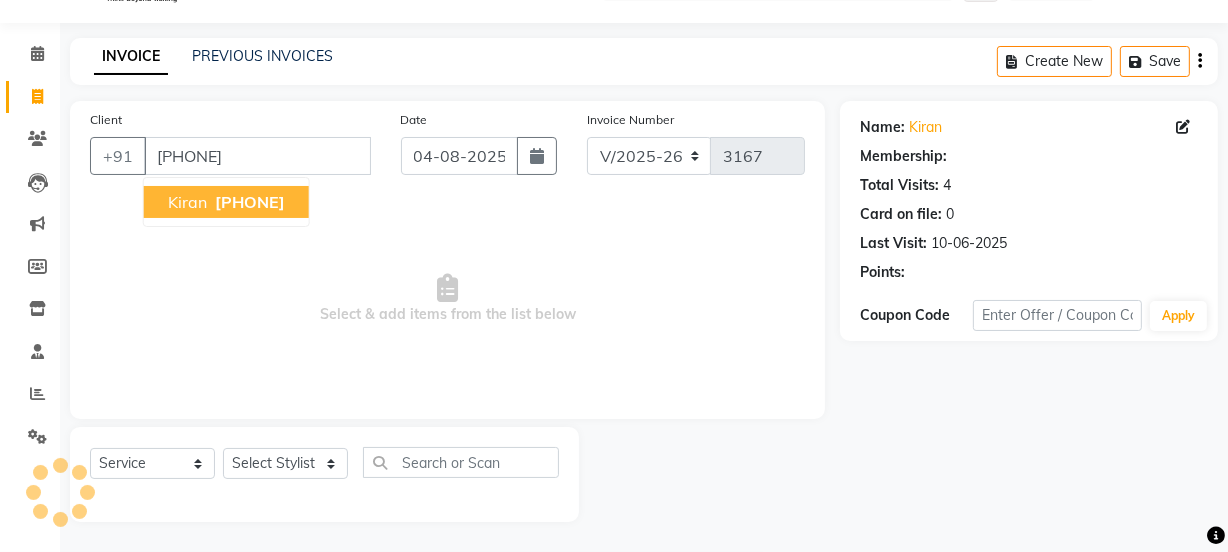 select on "1: Object" 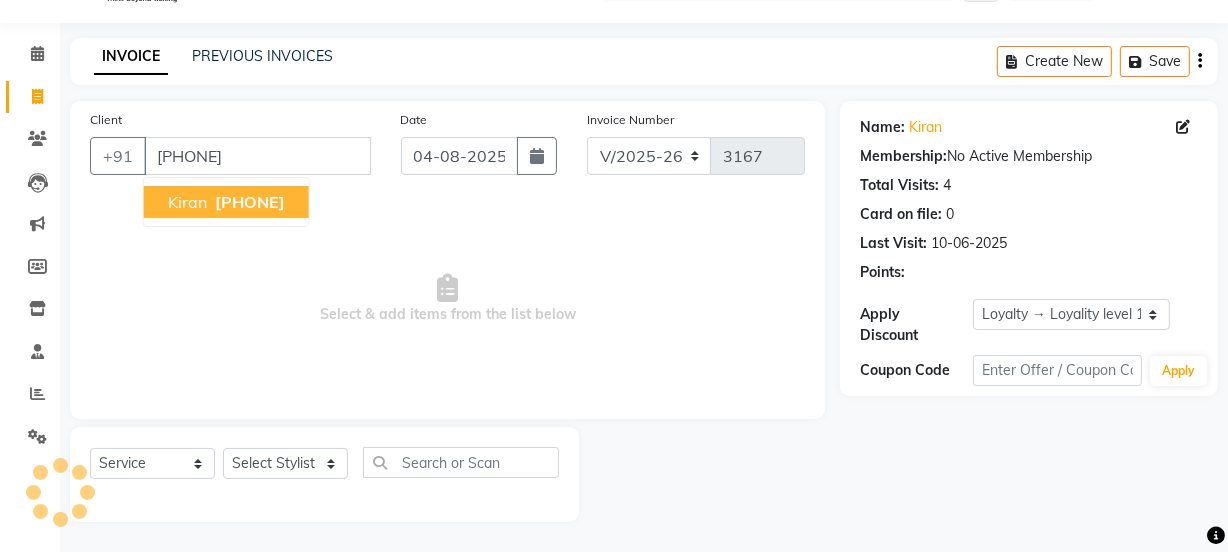 click on "[PHONE]" at bounding box center [250, 202] 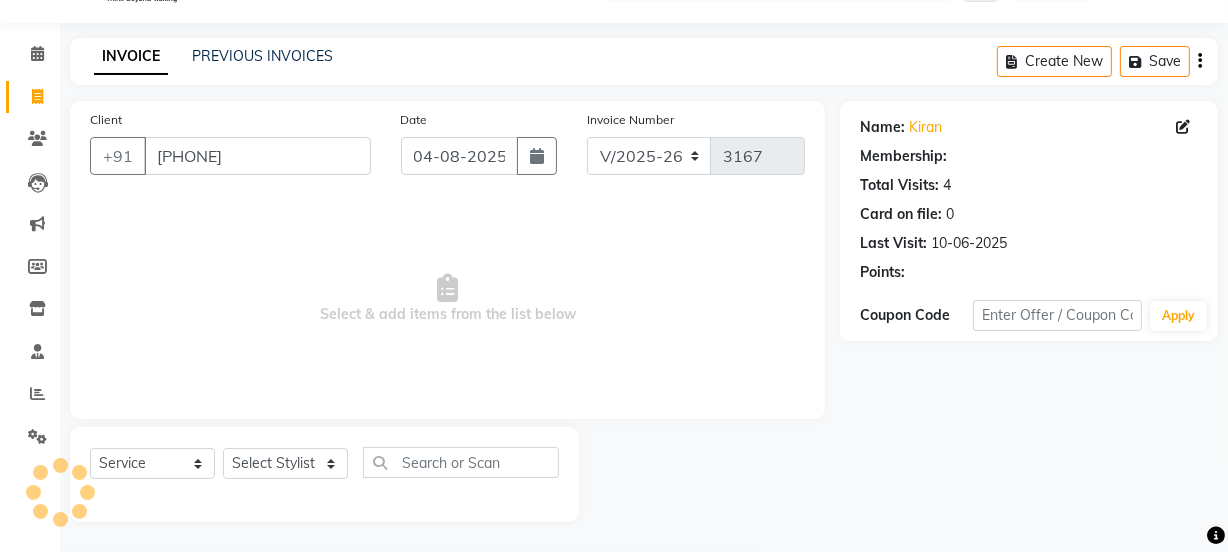 select on "1: Object" 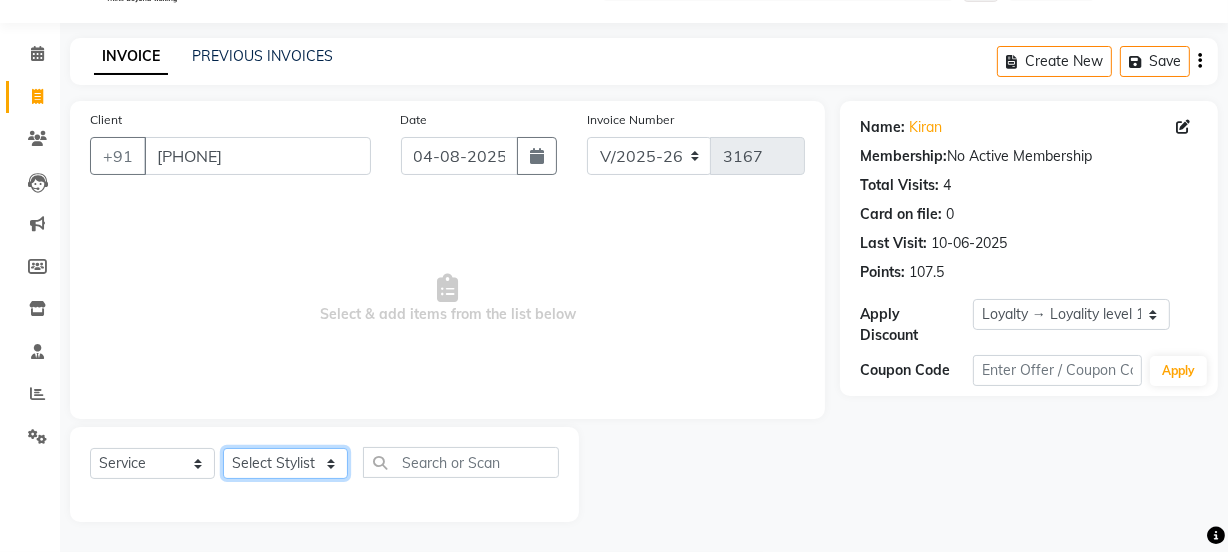 click on "Select Stylist Jyoti kaif Manager Pooja Prachi Raman Raman 2 Reception RIHAN Sameer Shivam simo SUNNY yogita" 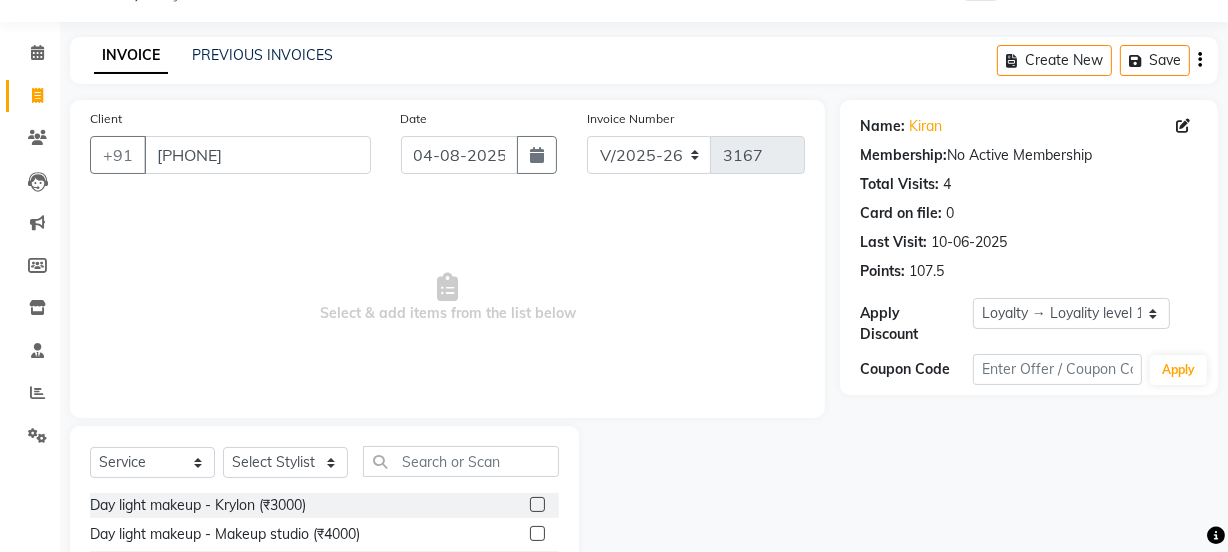 click on "Select  Service  Product  Membership  Package Voucher Prepaid Gift Card  Select Stylist Jyoti kaif Manager Pooja Prachi Raman Raman 2 Reception RIHAN Sameer Shivam simo SUNNY yogita" 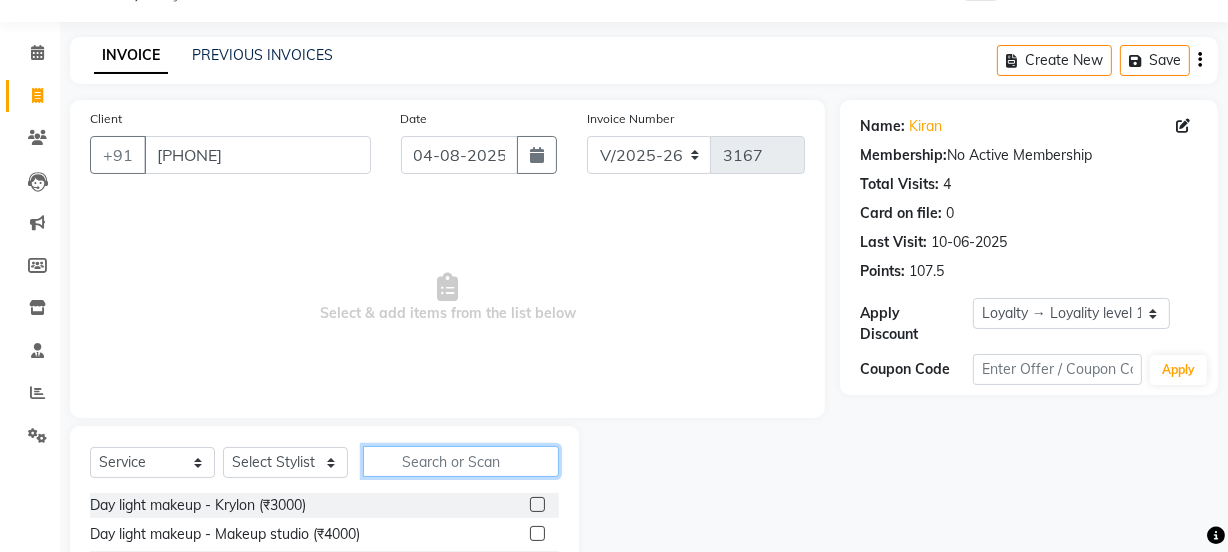 click 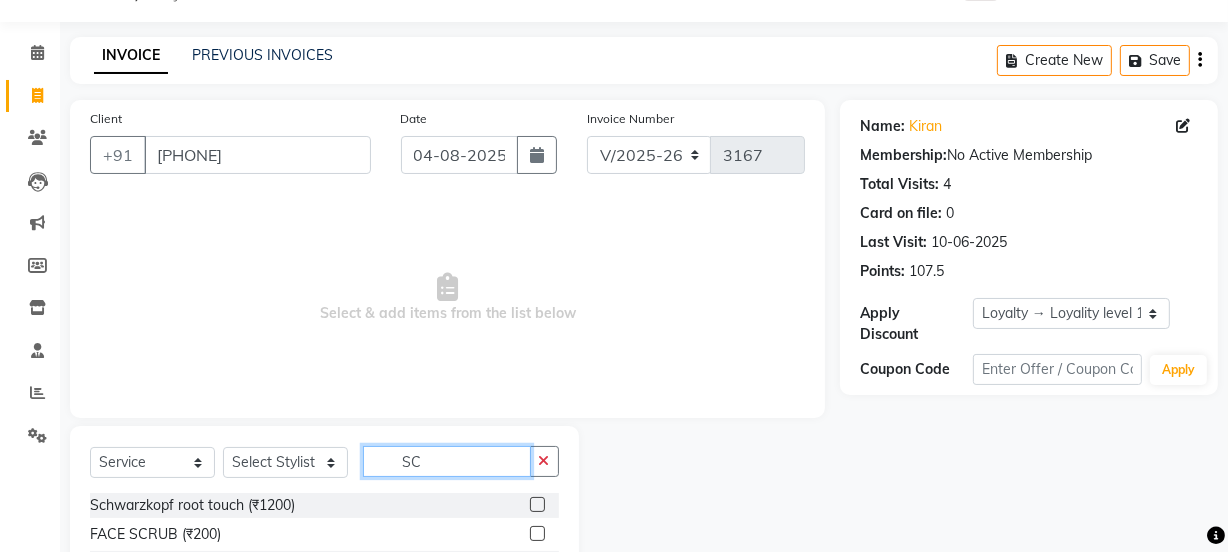 type on "SC" 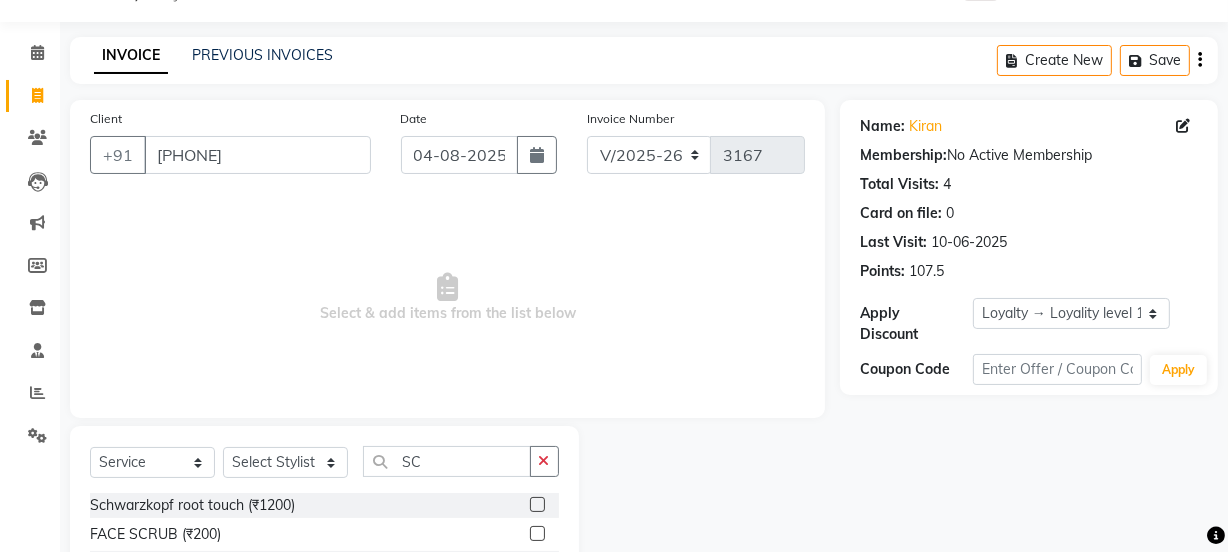 click 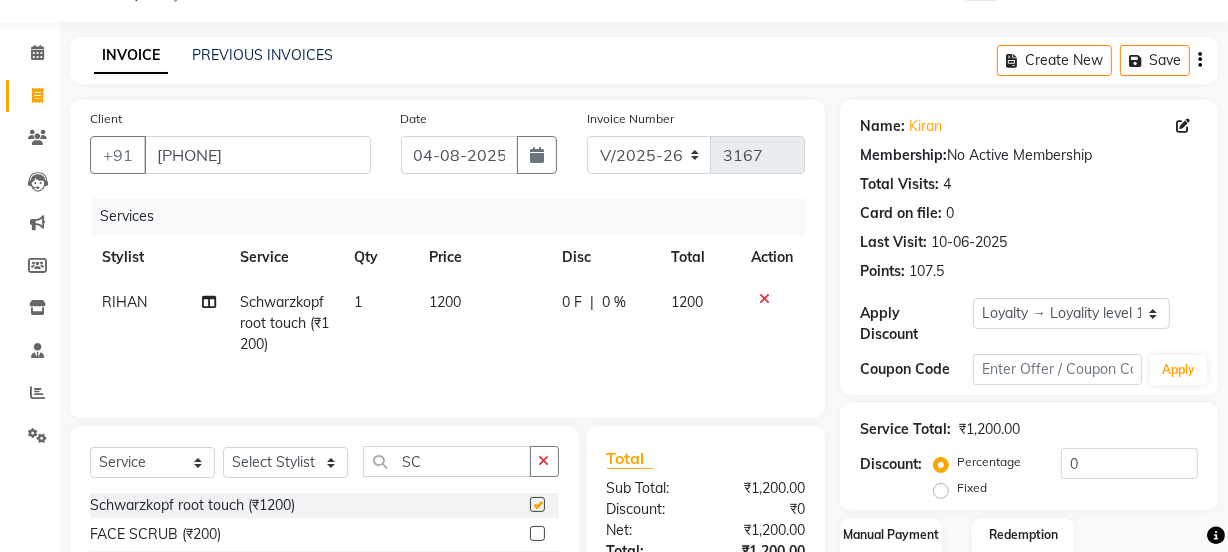 checkbox on "false" 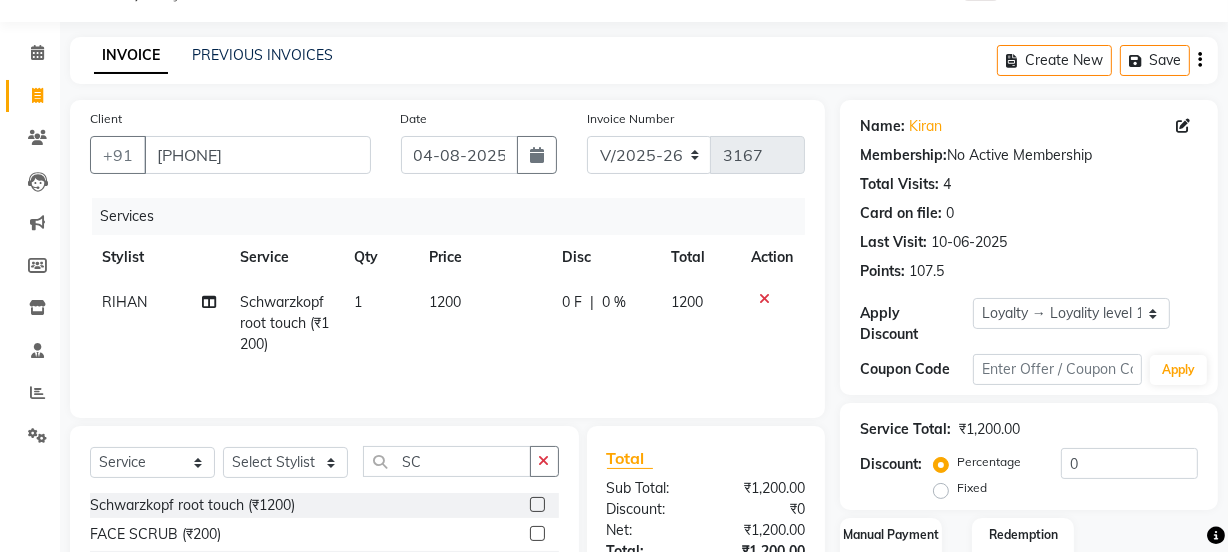 click on "1200" 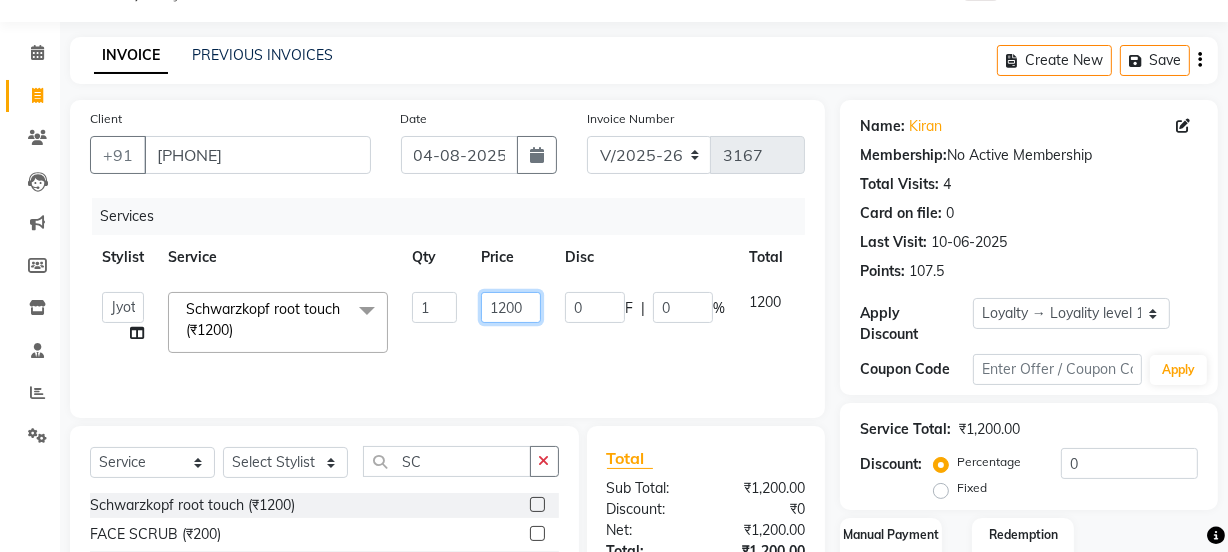 click on "1200" 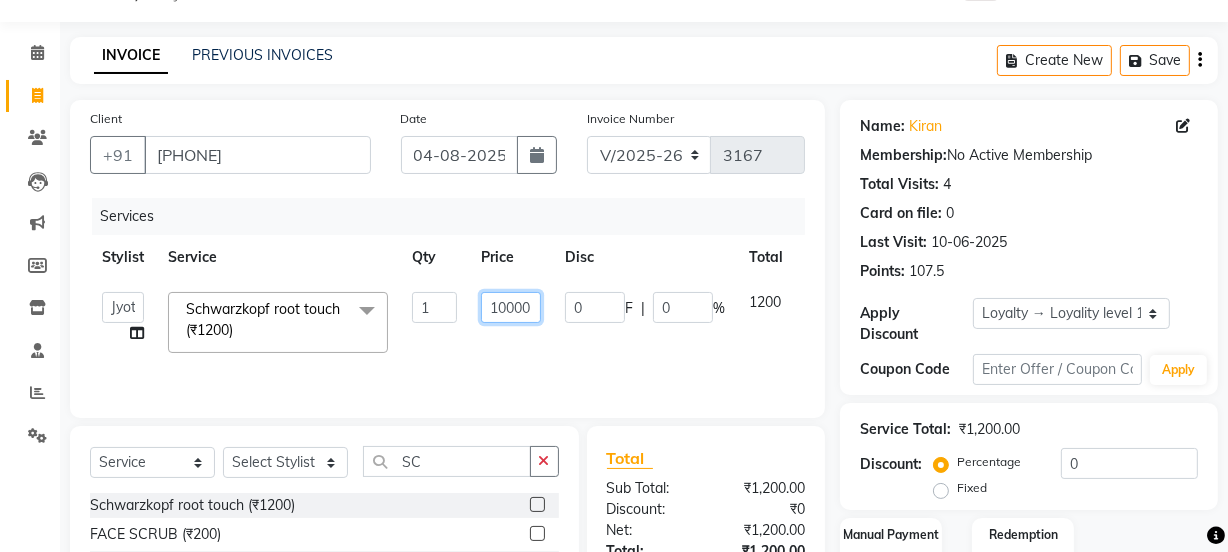 type on "1000" 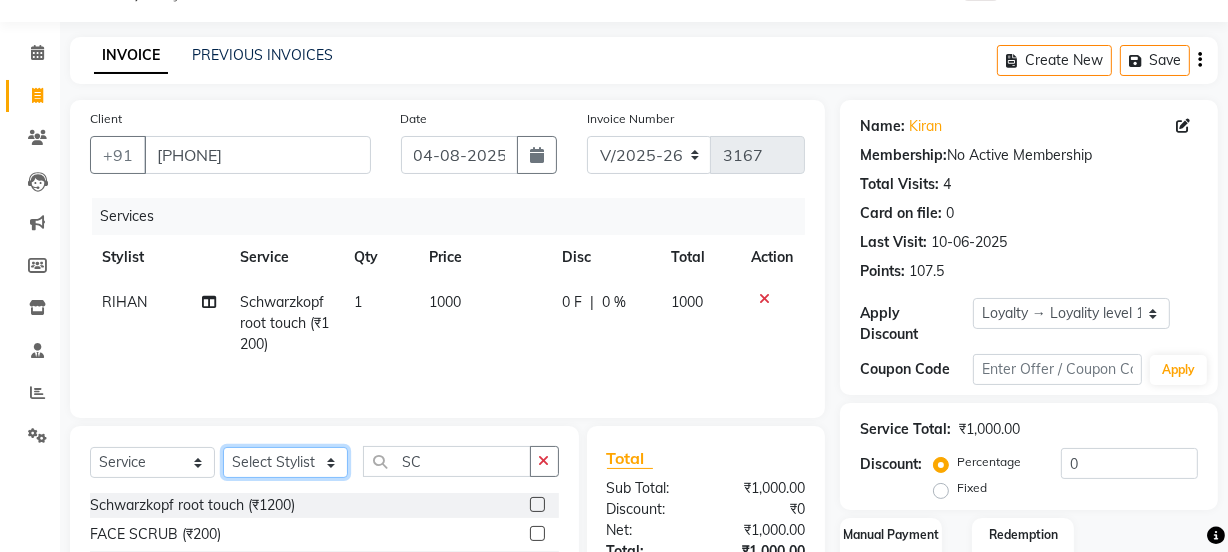 click on "Select Stylist Jyoti kaif Manager Pooja Prachi Raman Raman 2 Reception RIHAN Sameer Shivam simo SUNNY yogita" 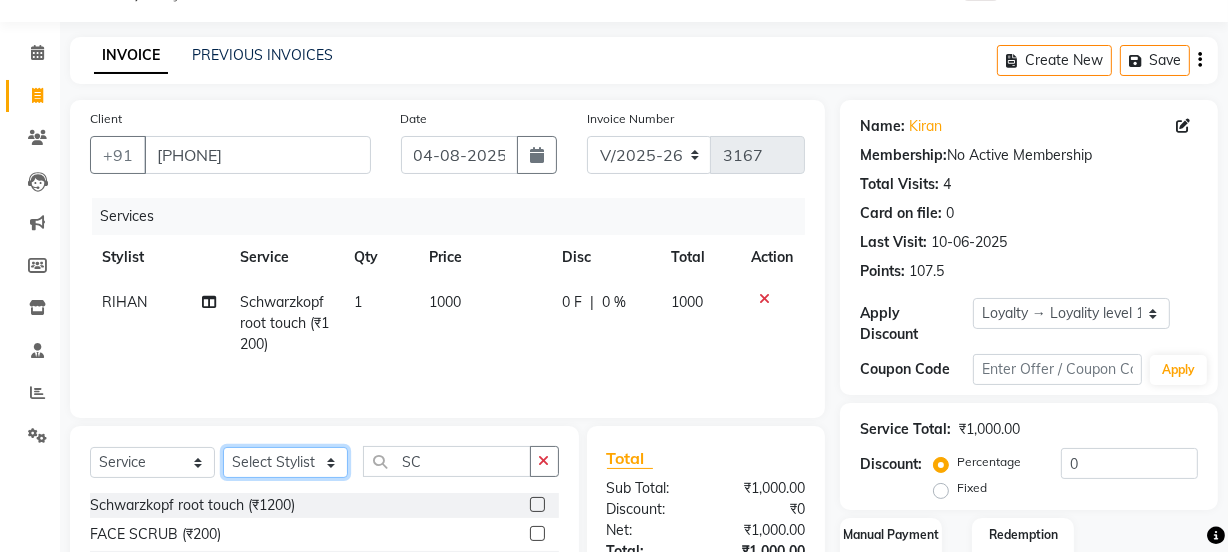select on "22726" 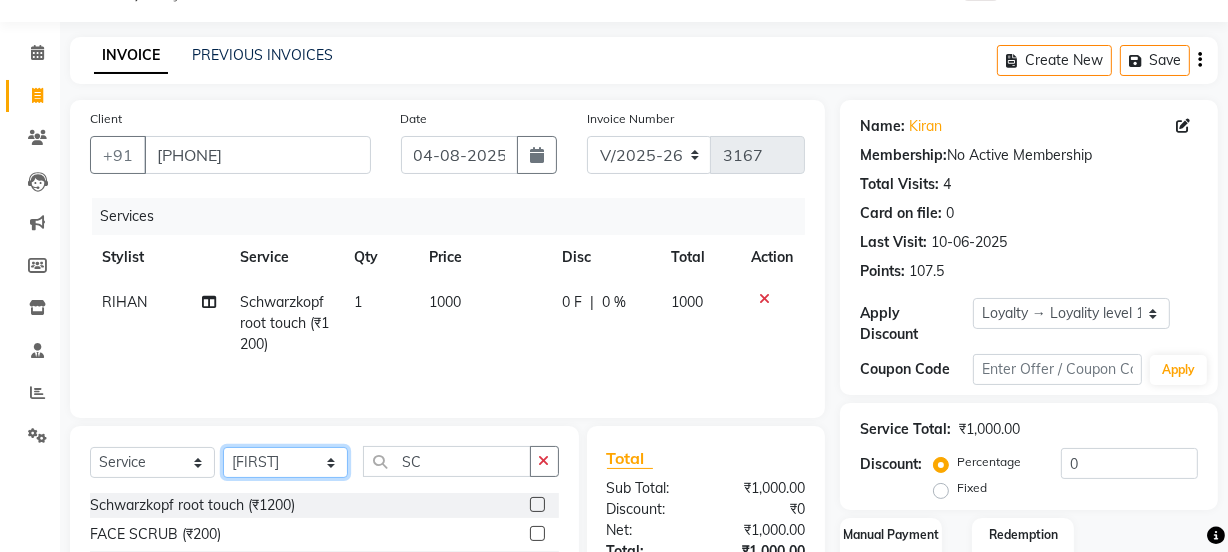 click on "Select Stylist Jyoti kaif Manager Pooja Prachi Raman Raman 2 Reception RIHAN Sameer Shivam simo SUNNY yogita" 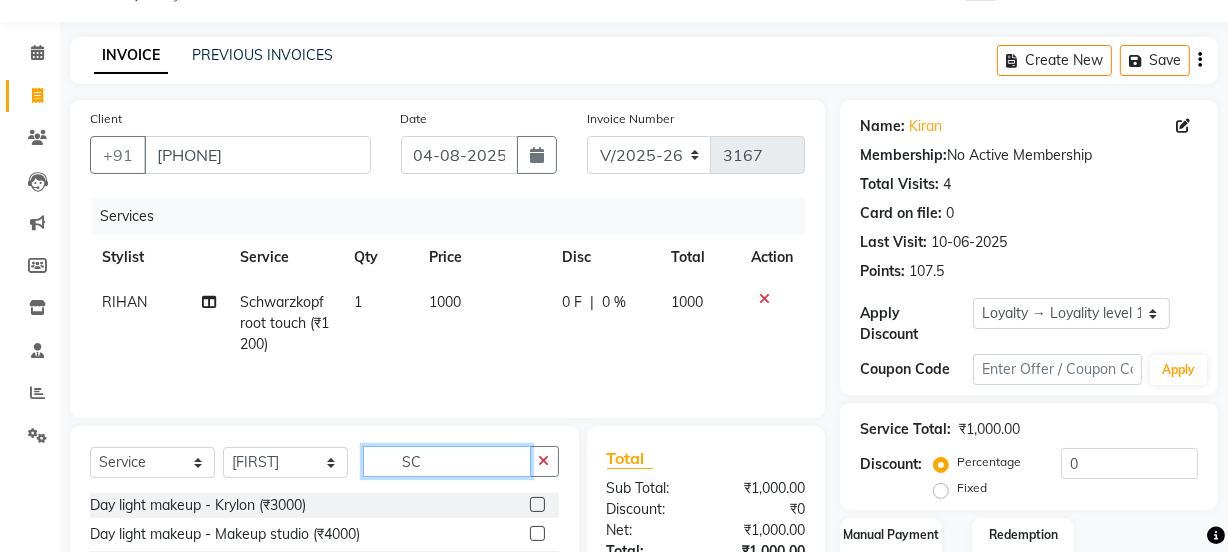 click on "SC" 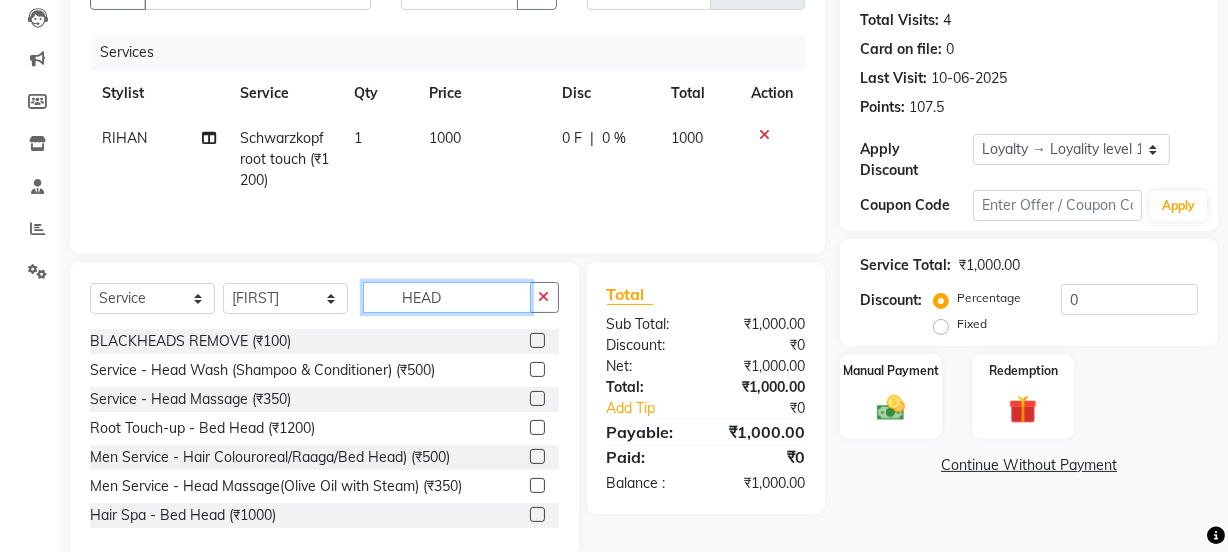 scroll, scrollTop: 250, scrollLeft: 0, axis: vertical 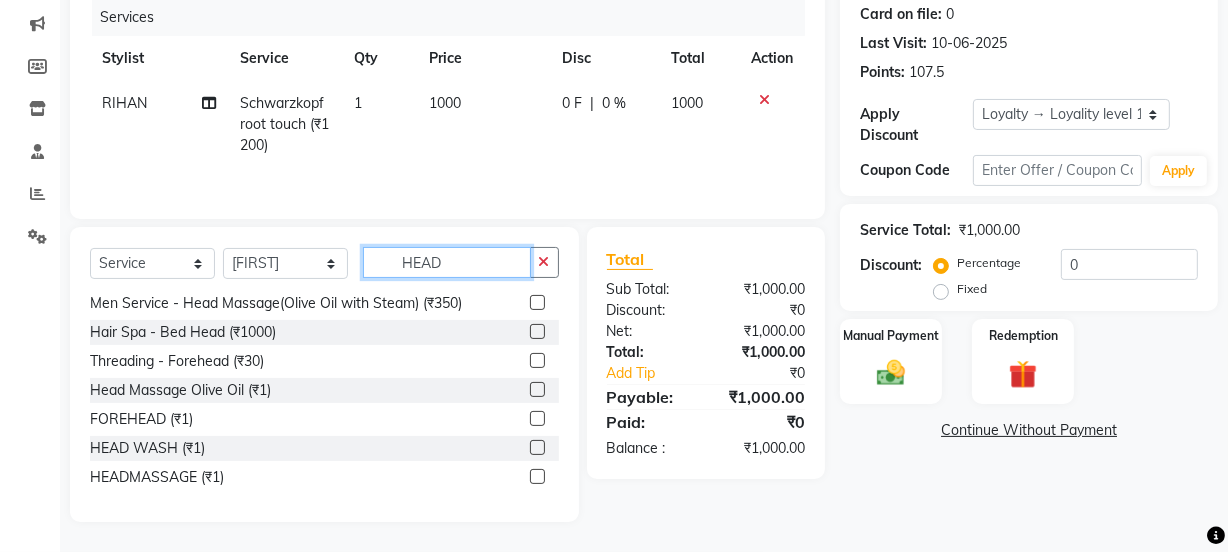 type on "HEAD" 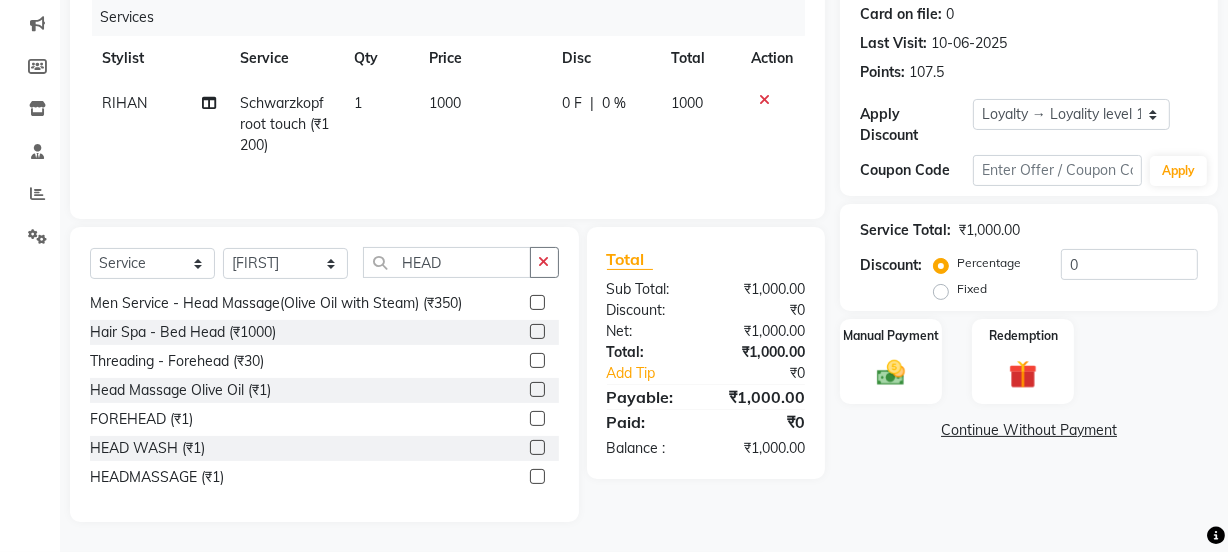 click 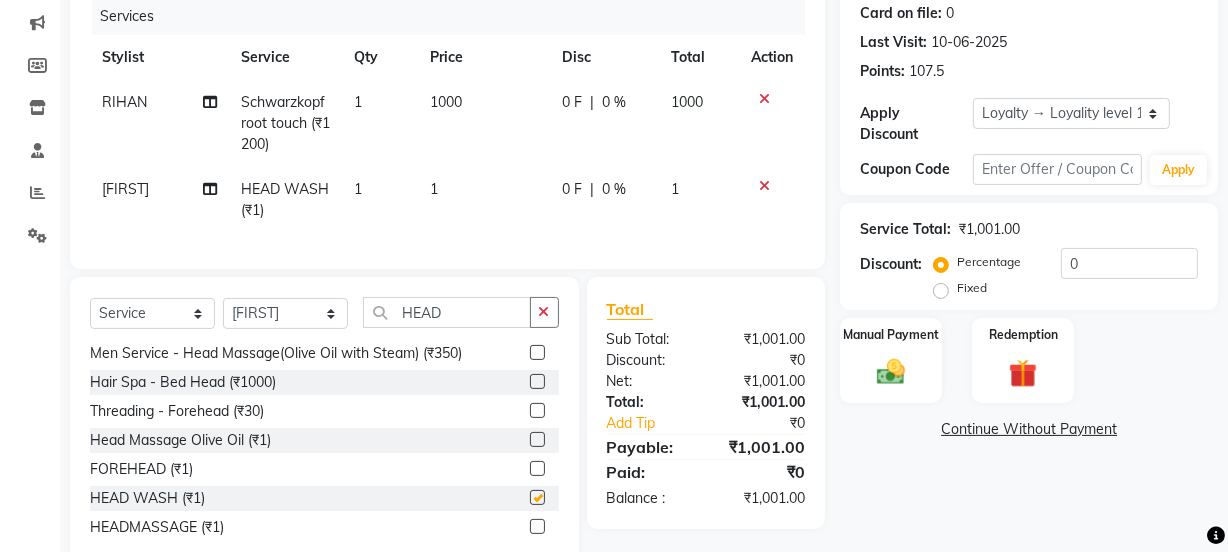 checkbox on "false" 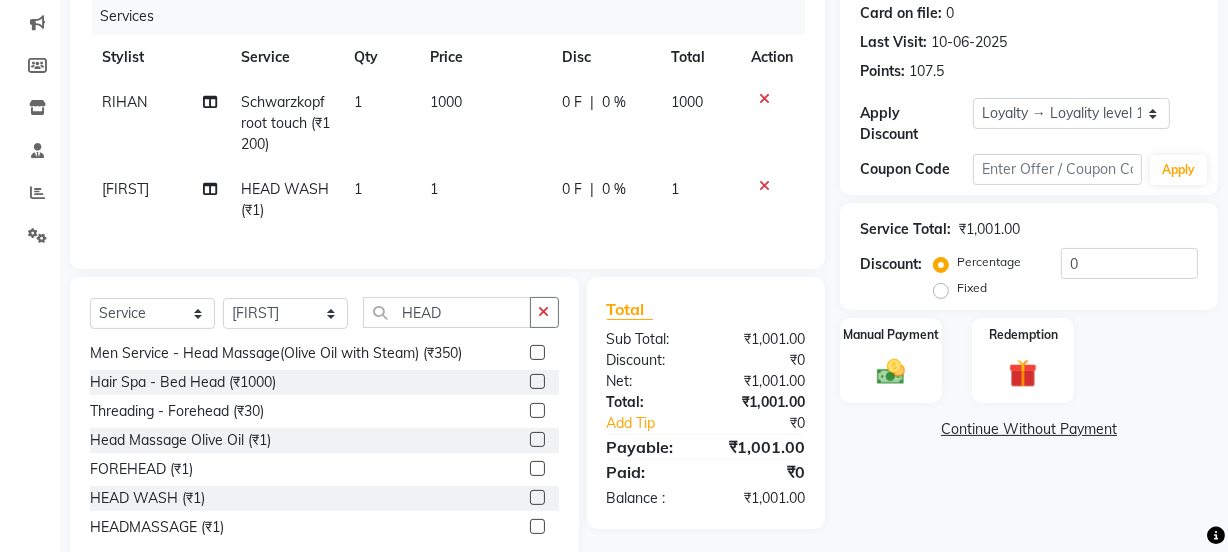 click on "1" 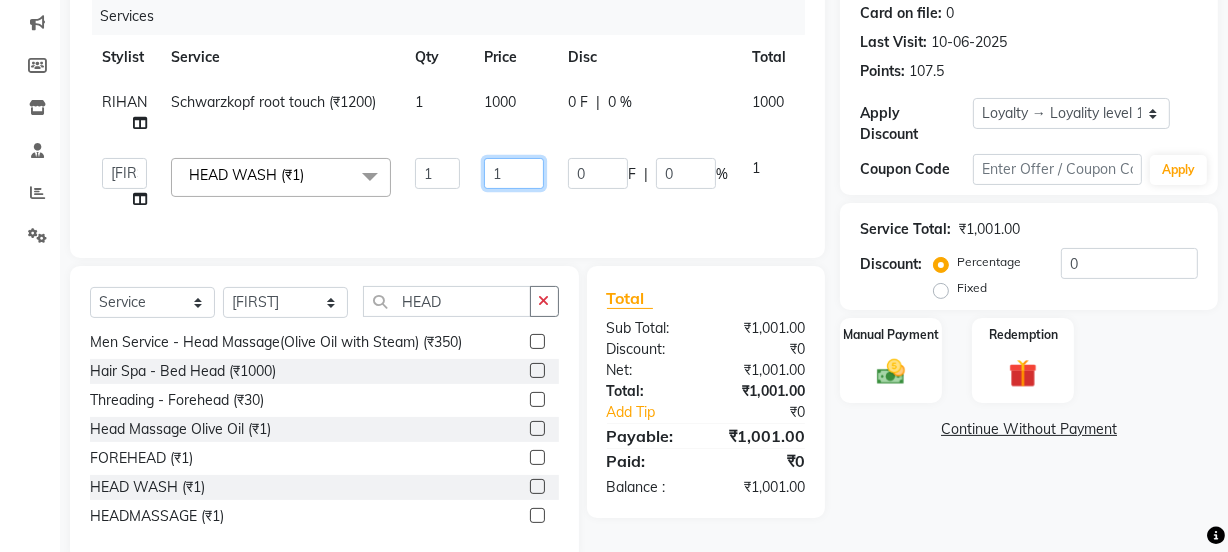 click on "1" 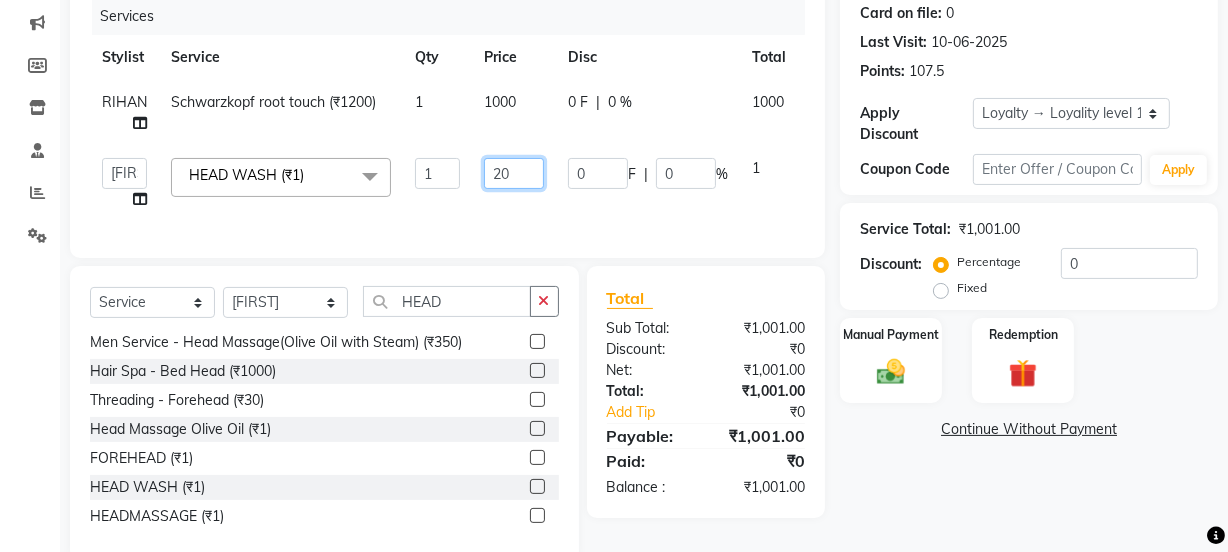 type on "200" 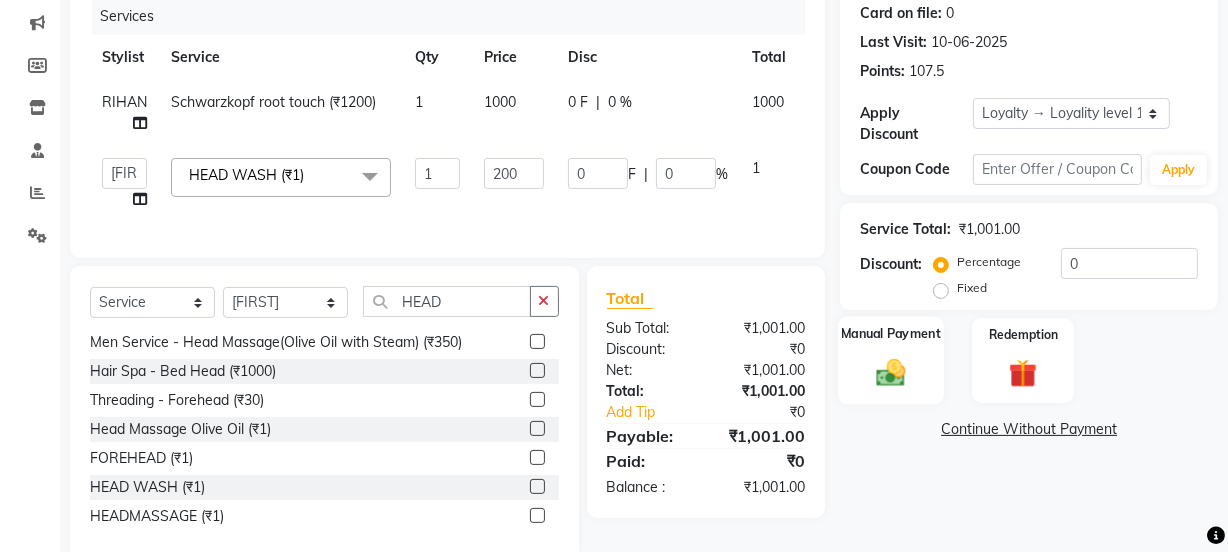 click on "Manual Payment" 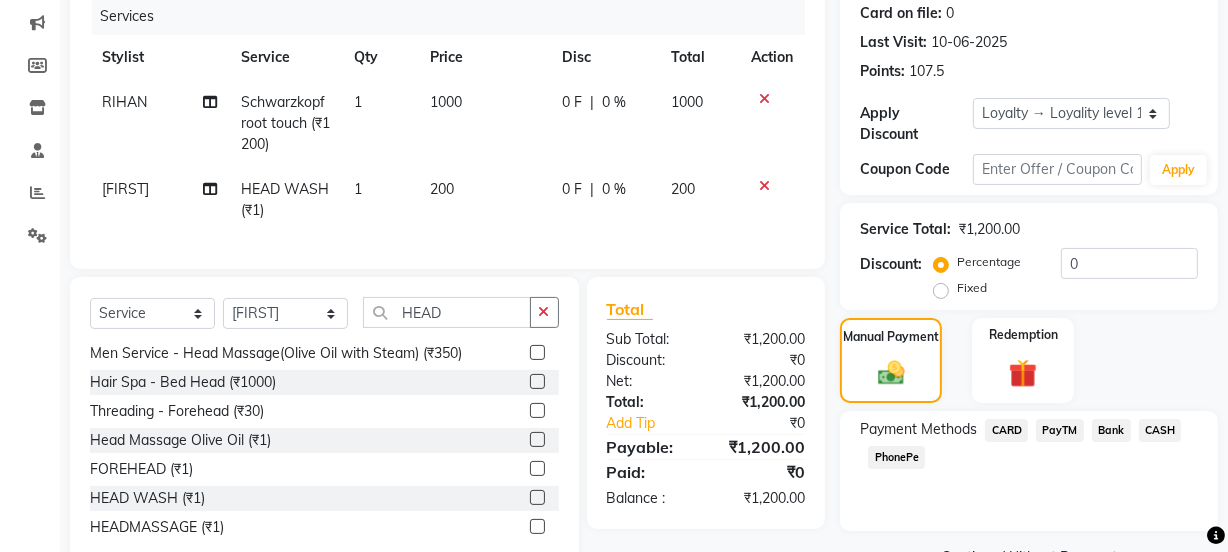 click on "PayTM" 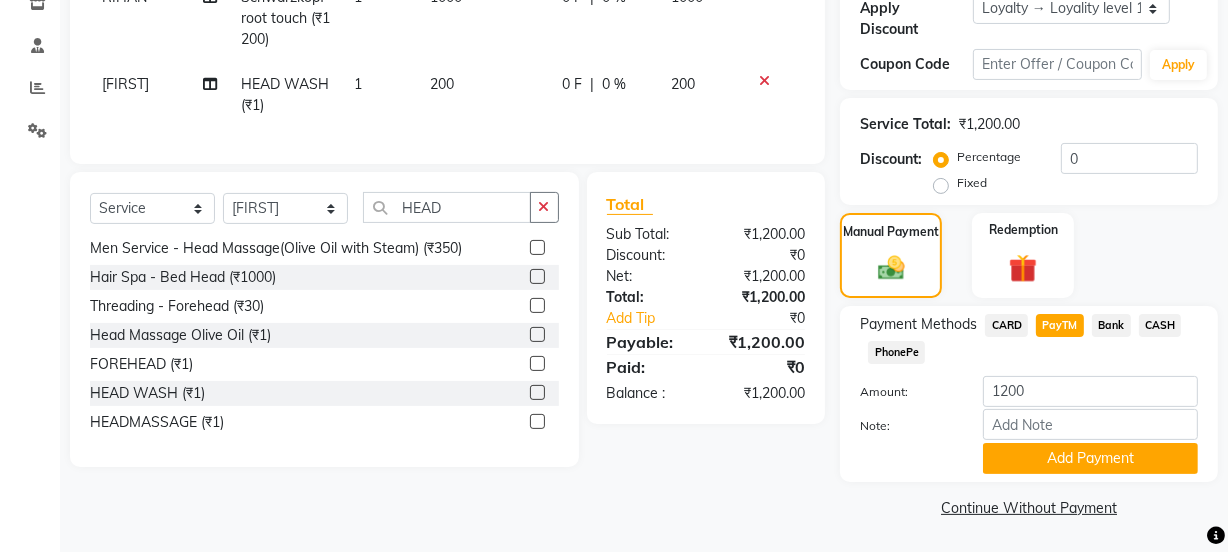scroll, scrollTop: 356, scrollLeft: 0, axis: vertical 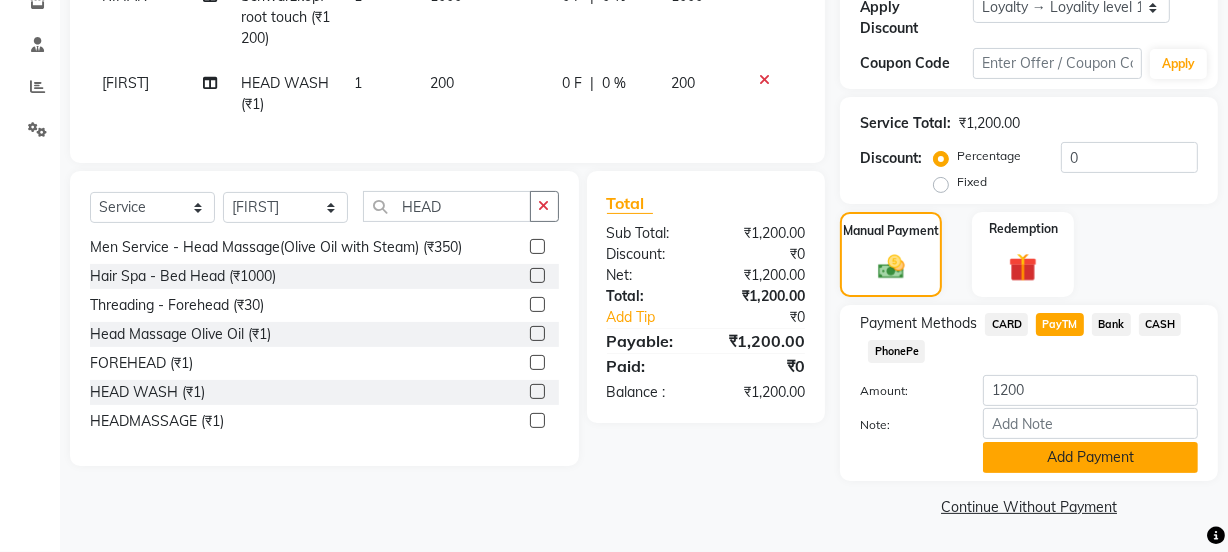 click on "Add Payment" 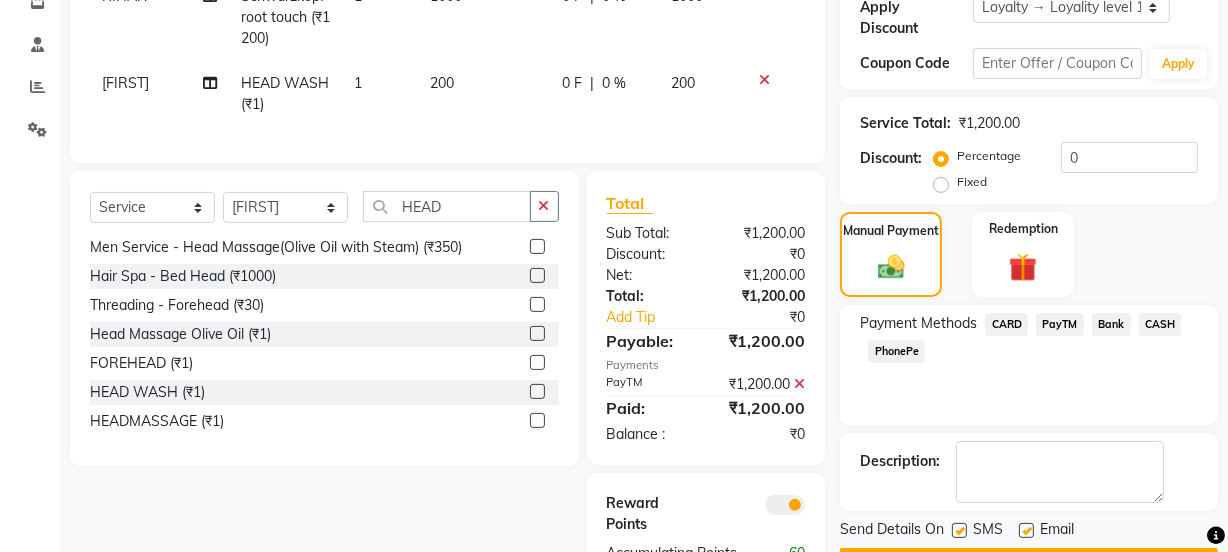 scroll, scrollTop: 452, scrollLeft: 0, axis: vertical 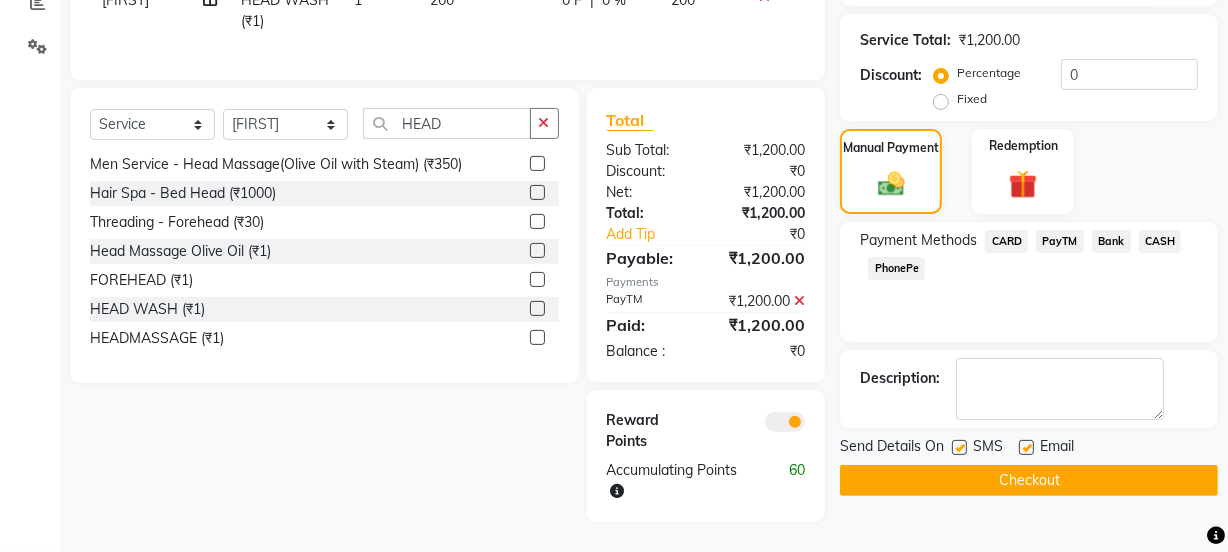 click 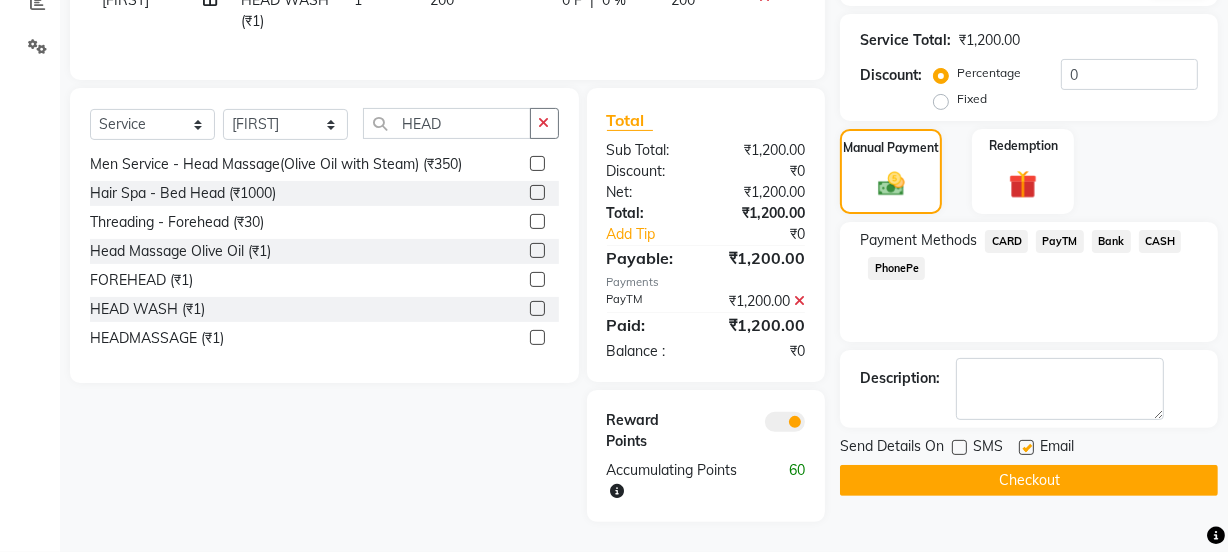 click 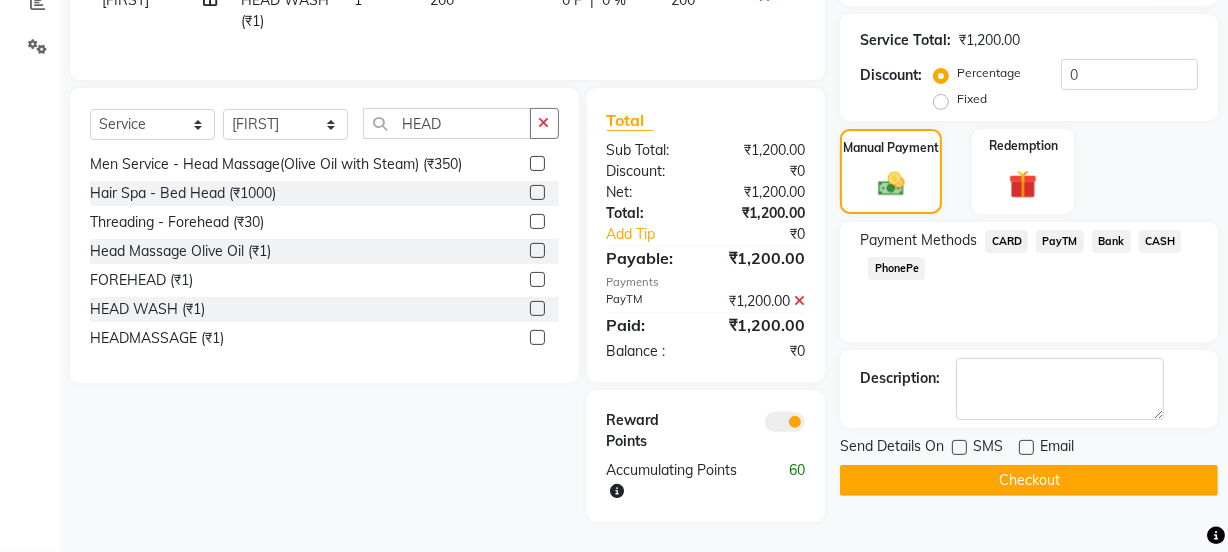 click on "Checkout" 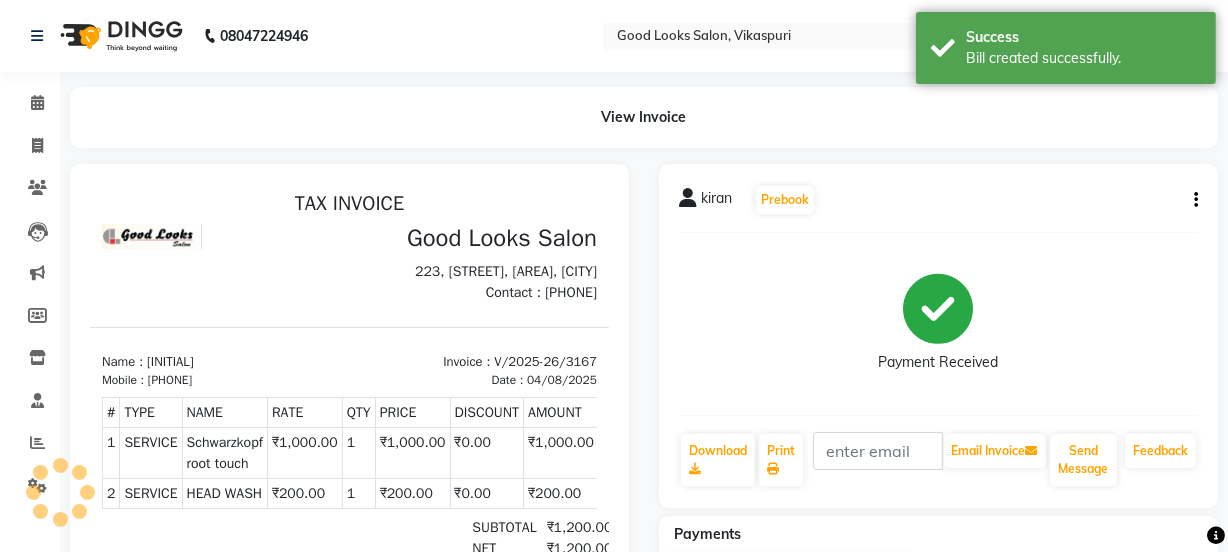scroll, scrollTop: 0, scrollLeft: 0, axis: both 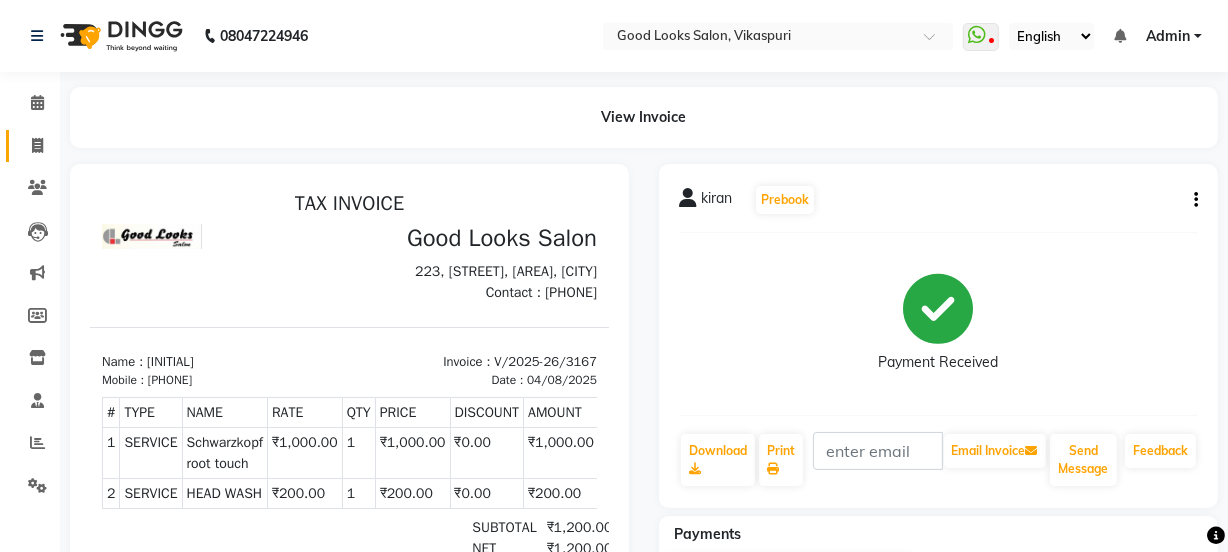click 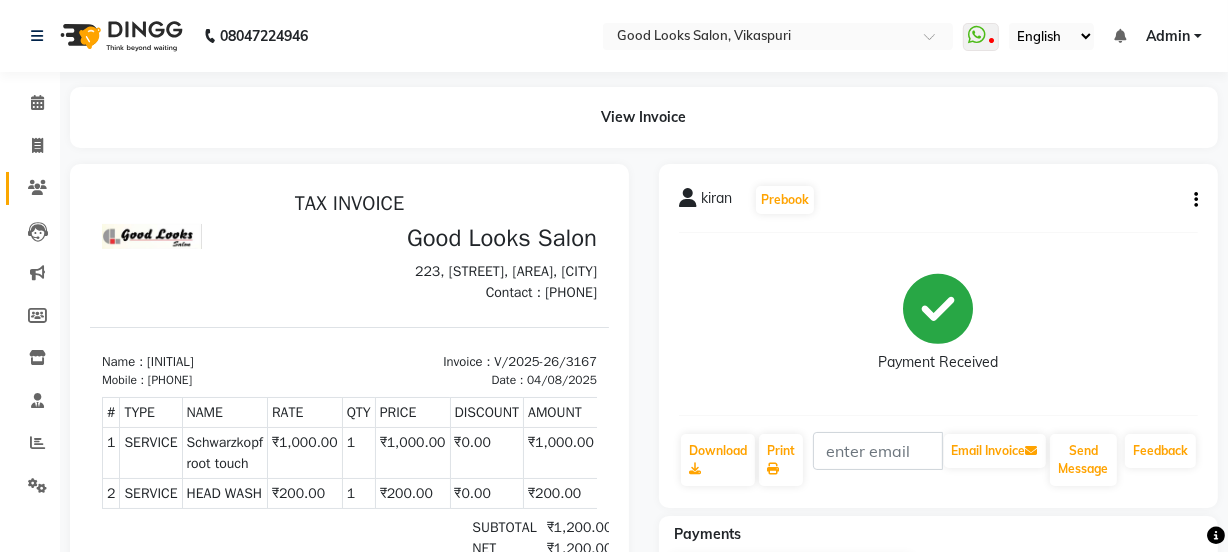 select on "service" 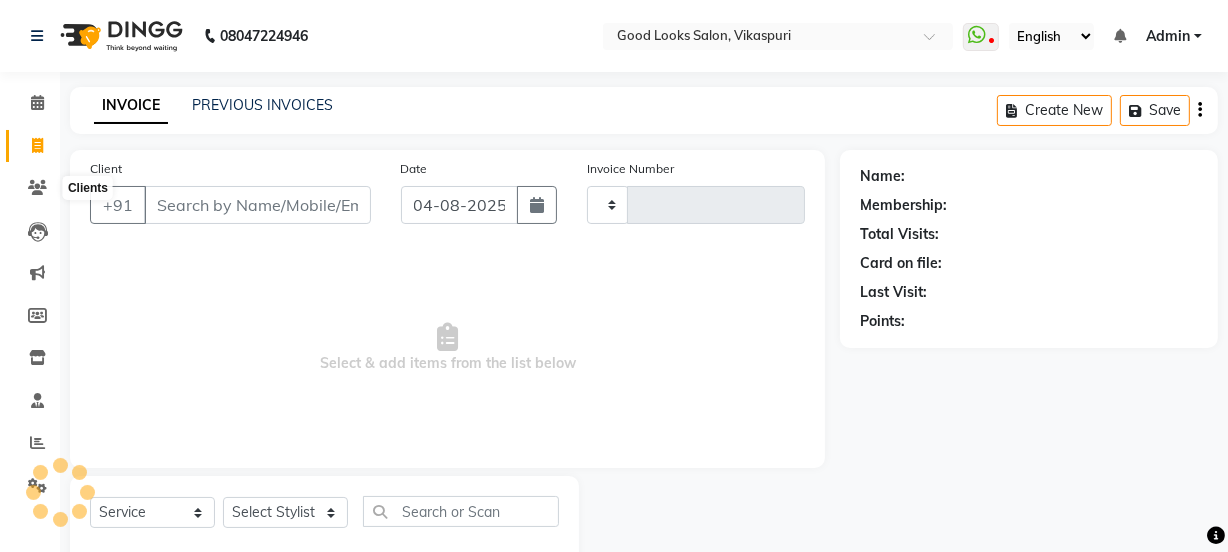 type on "3168" 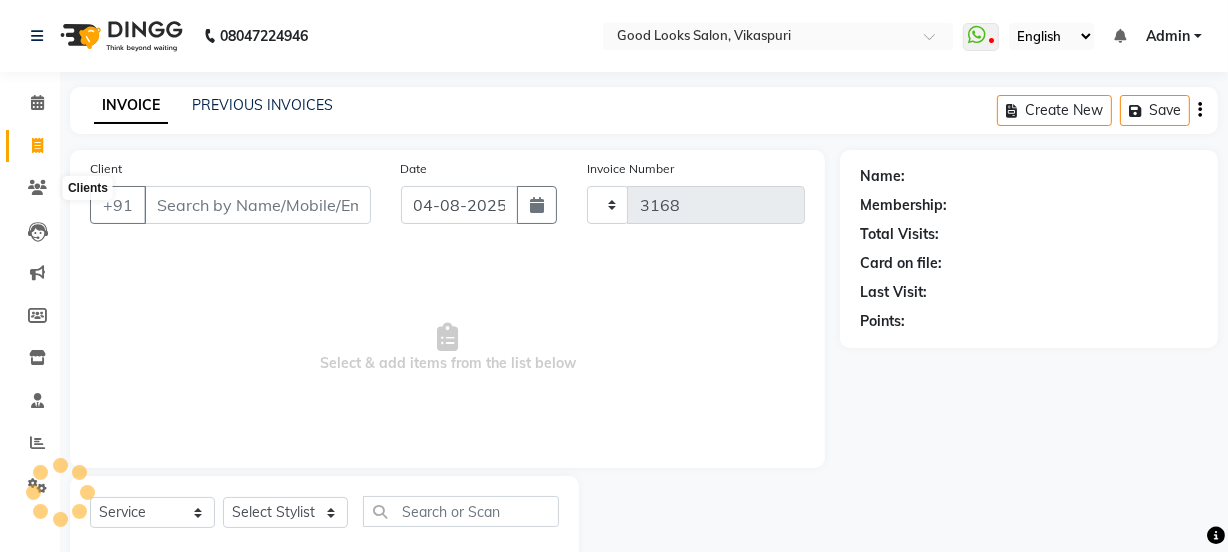 select on "4230" 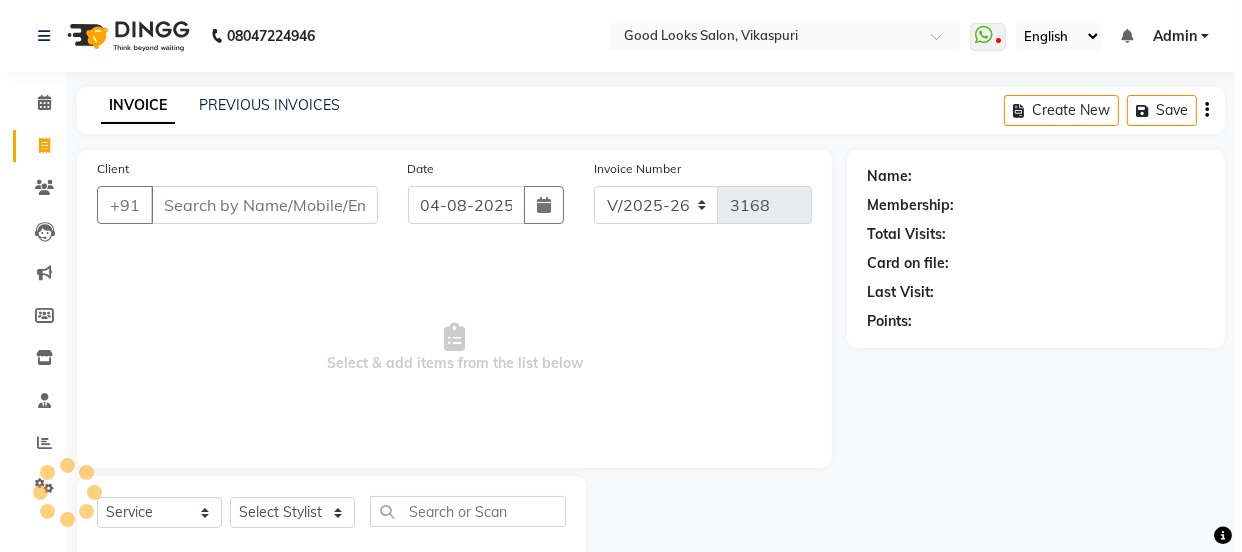 scroll, scrollTop: 50, scrollLeft: 0, axis: vertical 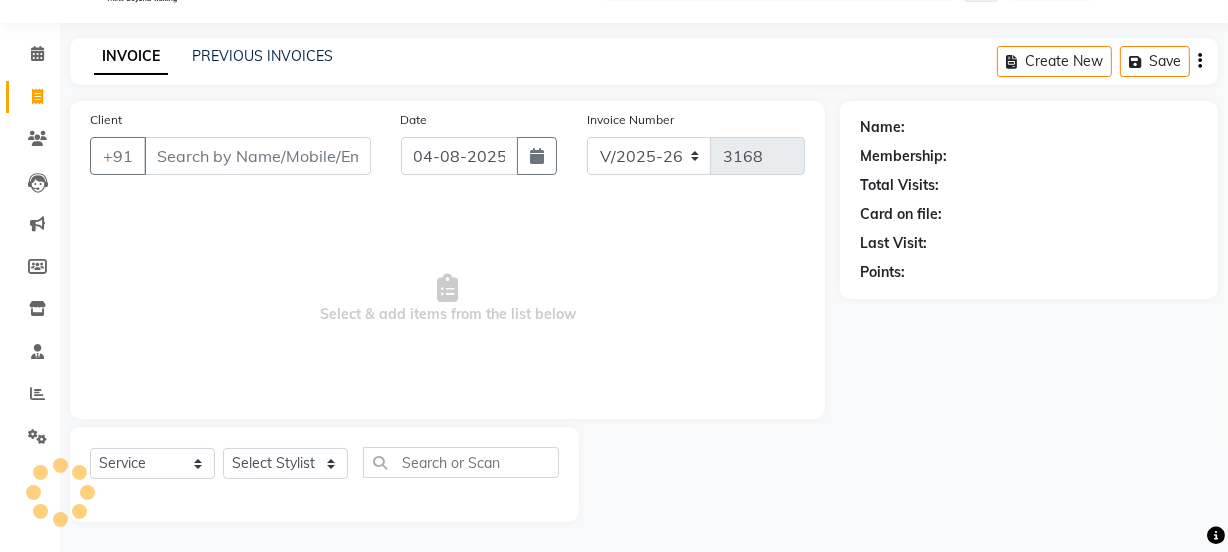 click on "Client" at bounding box center [257, 156] 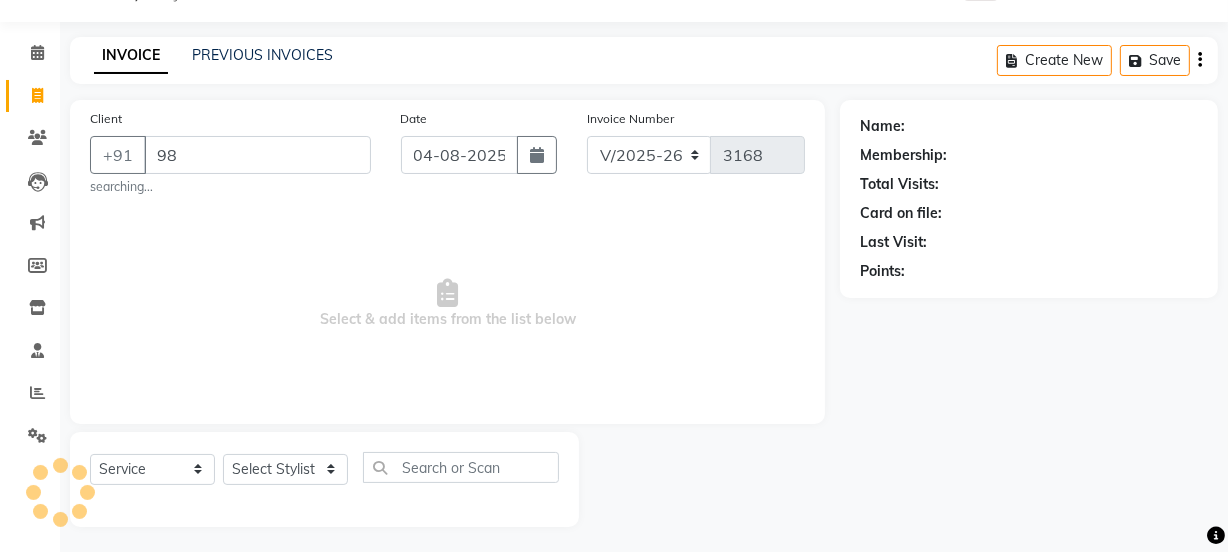 type on "9" 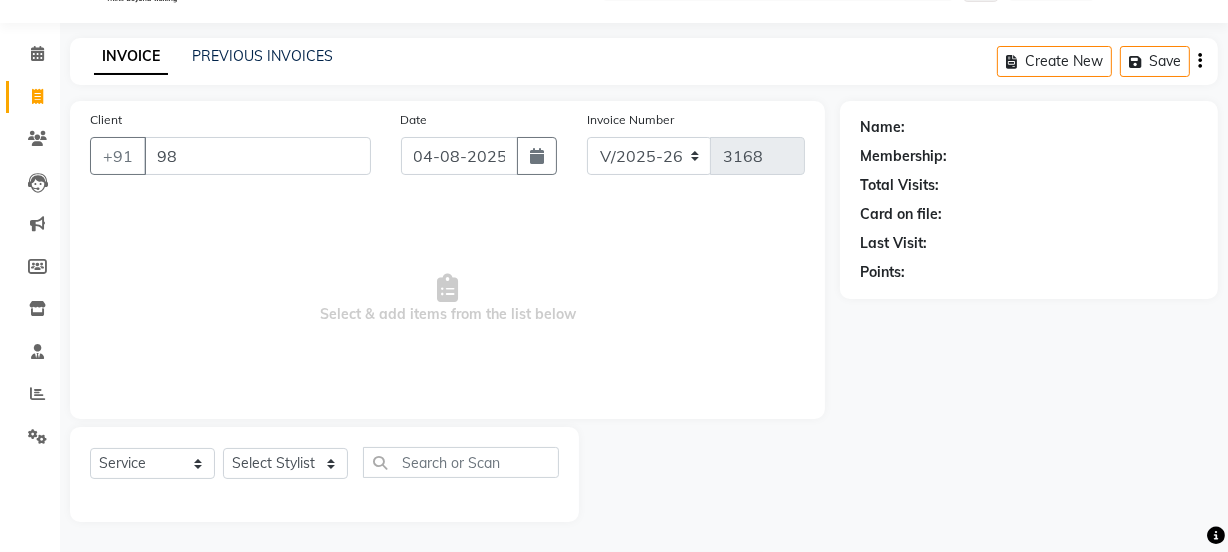 type on "9" 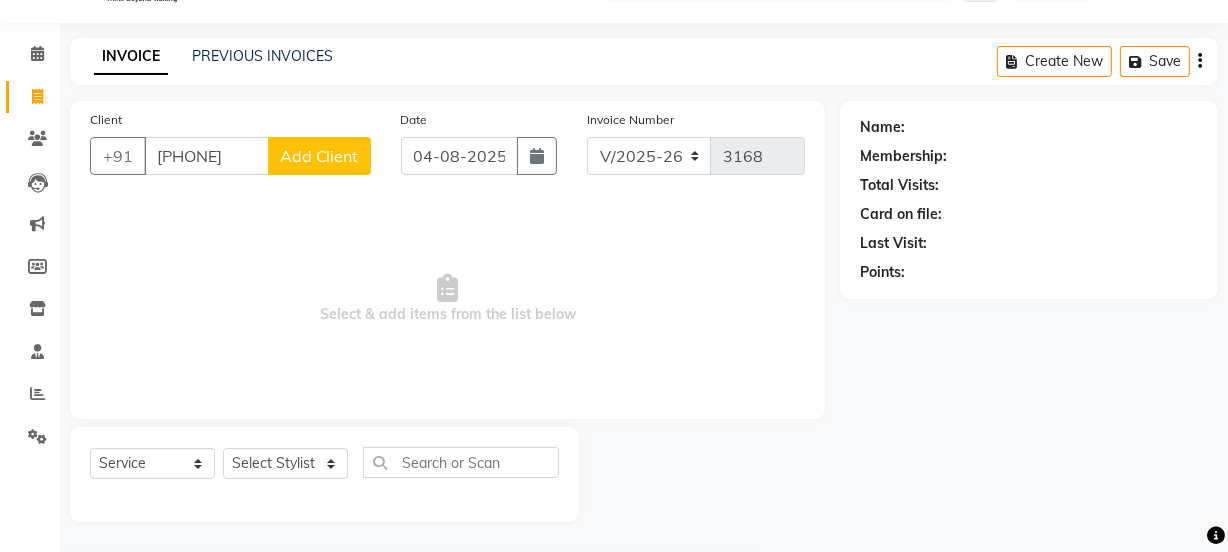drag, startPoint x: 263, startPoint y: 151, endPoint x: 270, endPoint y: 160, distance: 11.401754 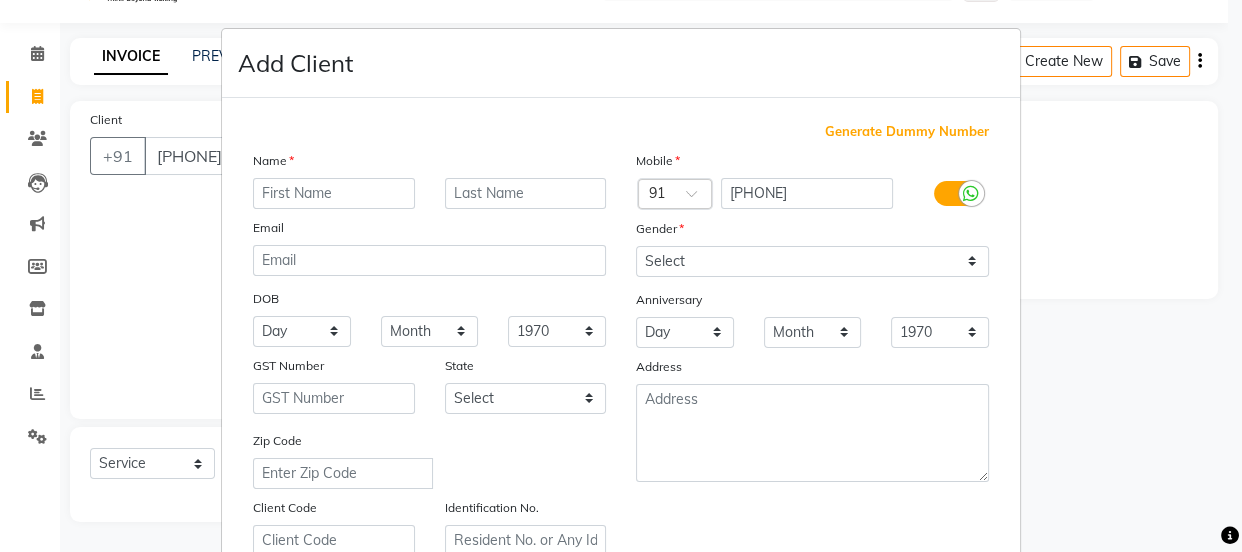 click at bounding box center (334, 193) 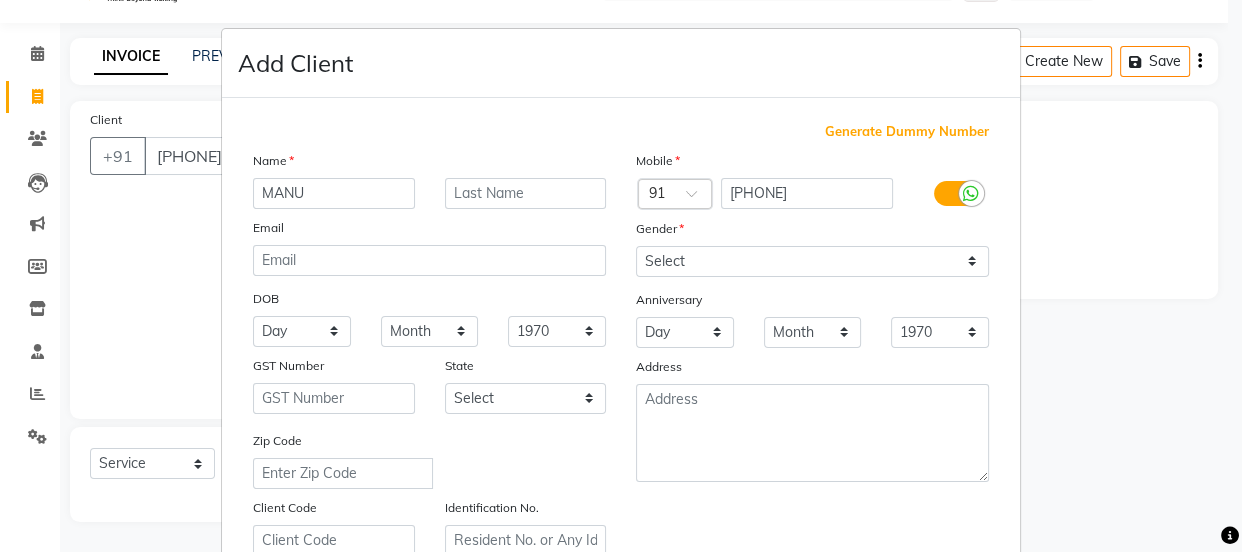 type on "MANU" 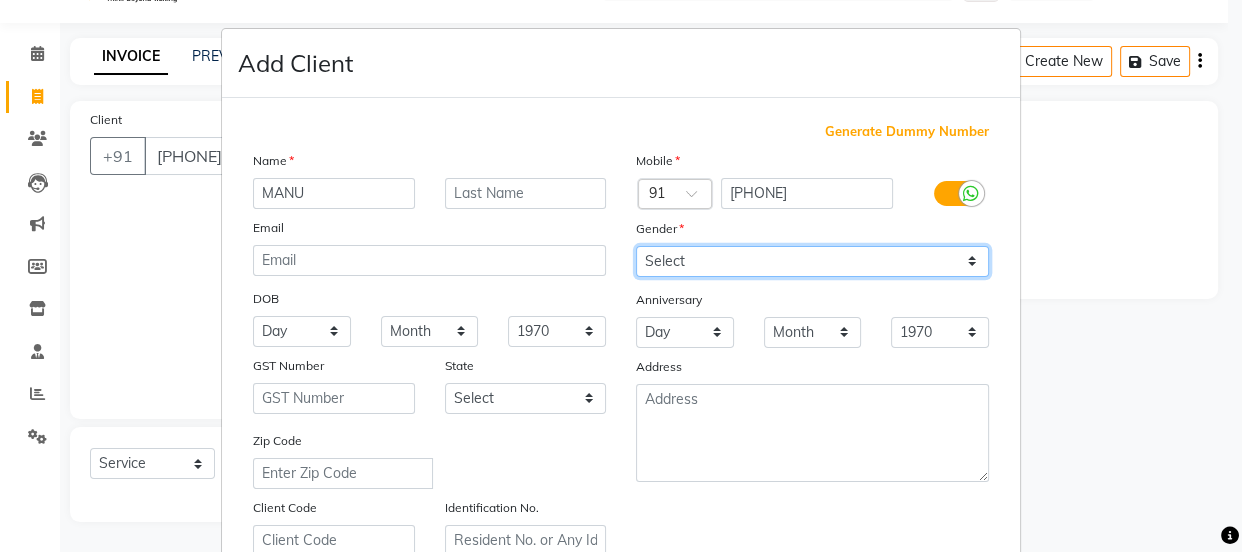click on "Select Male Female Other Prefer Not To Say" at bounding box center [812, 261] 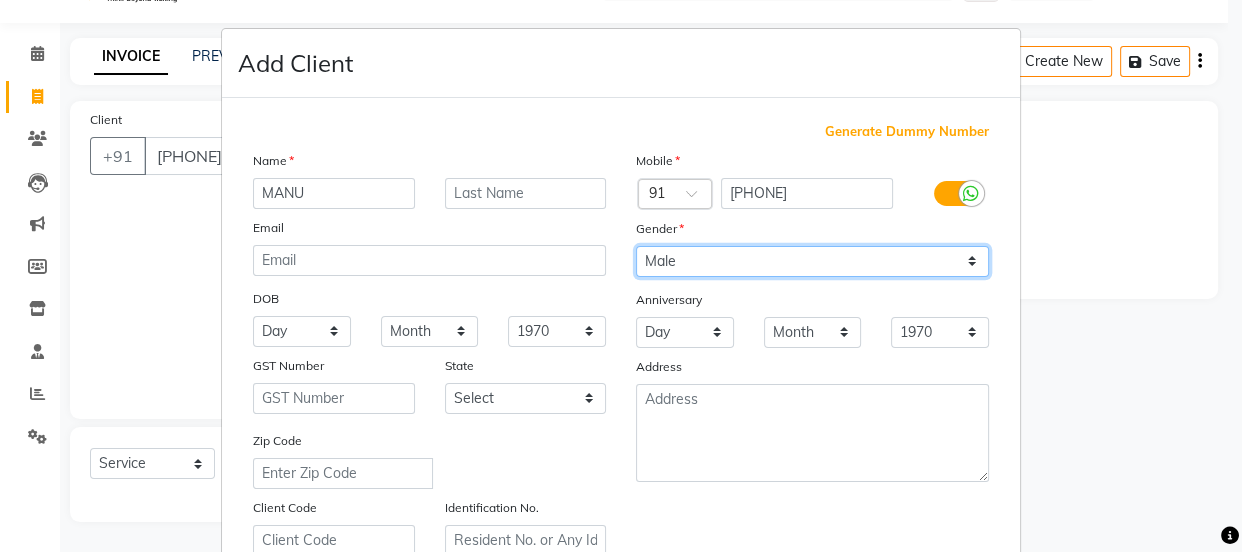 click on "Select Male Female Other Prefer Not To Say" at bounding box center (812, 261) 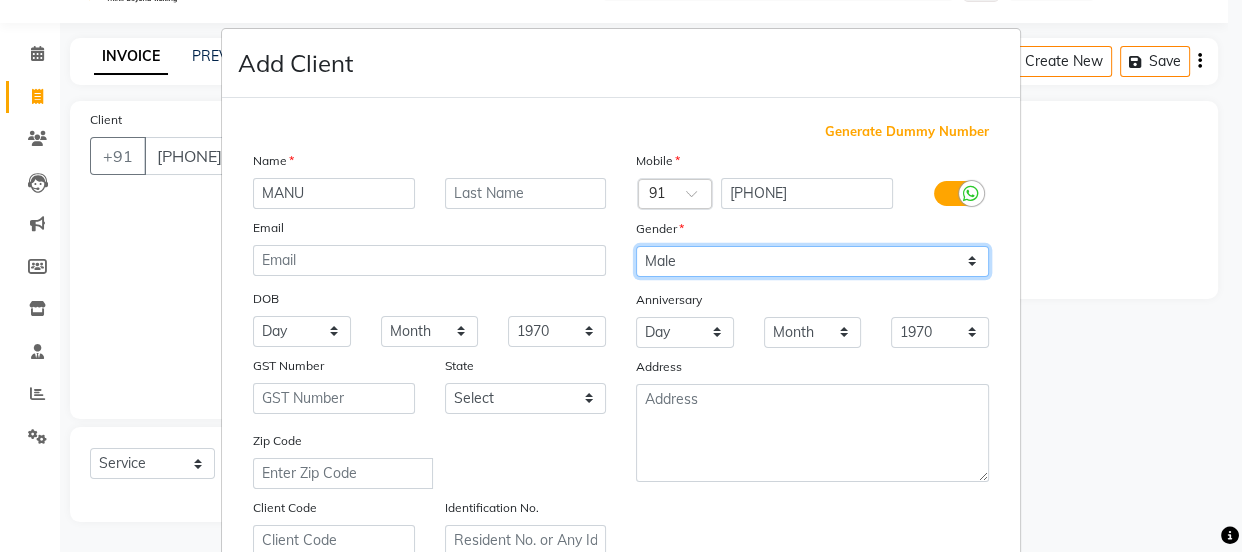 click on "Select Male Female Other Prefer Not To Say" at bounding box center (812, 261) 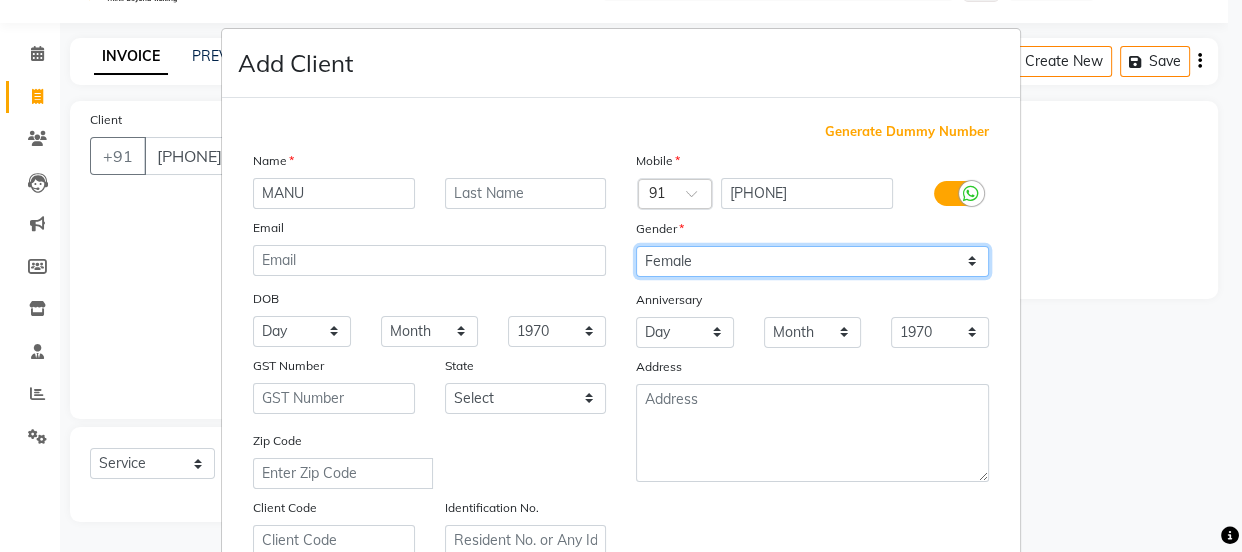 click on "Select Male Female Other Prefer Not To Say" at bounding box center [812, 261] 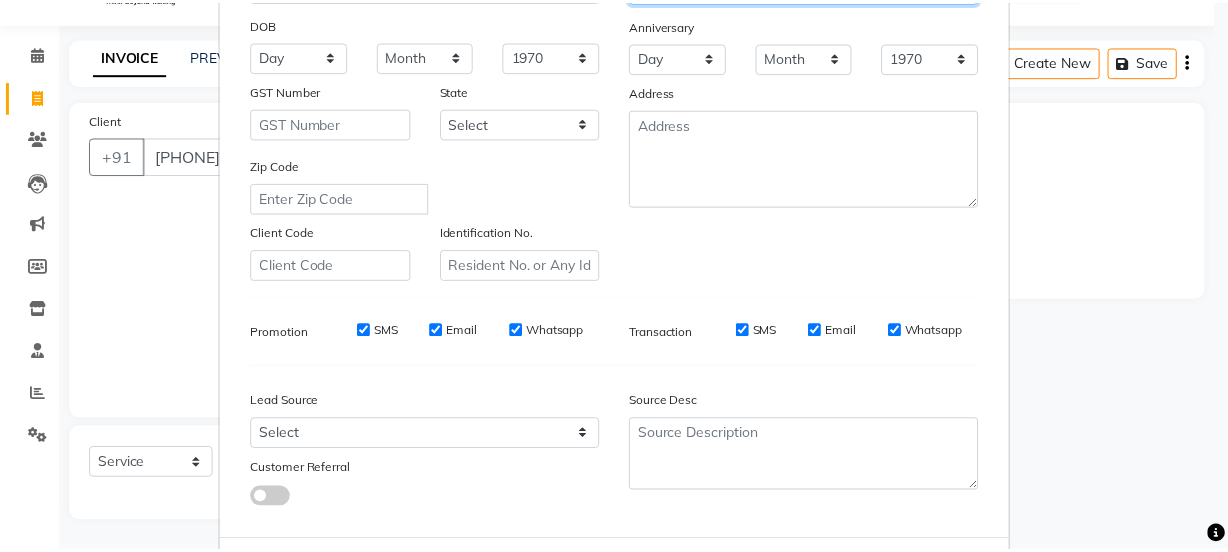 scroll, scrollTop: 377, scrollLeft: 0, axis: vertical 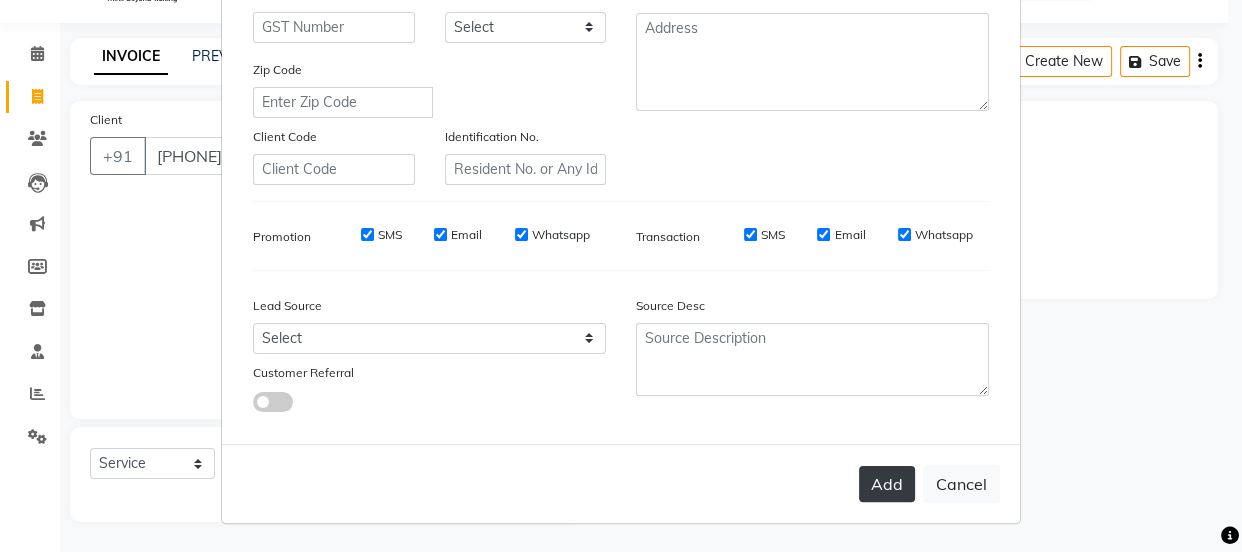 click on "Add" at bounding box center [887, 484] 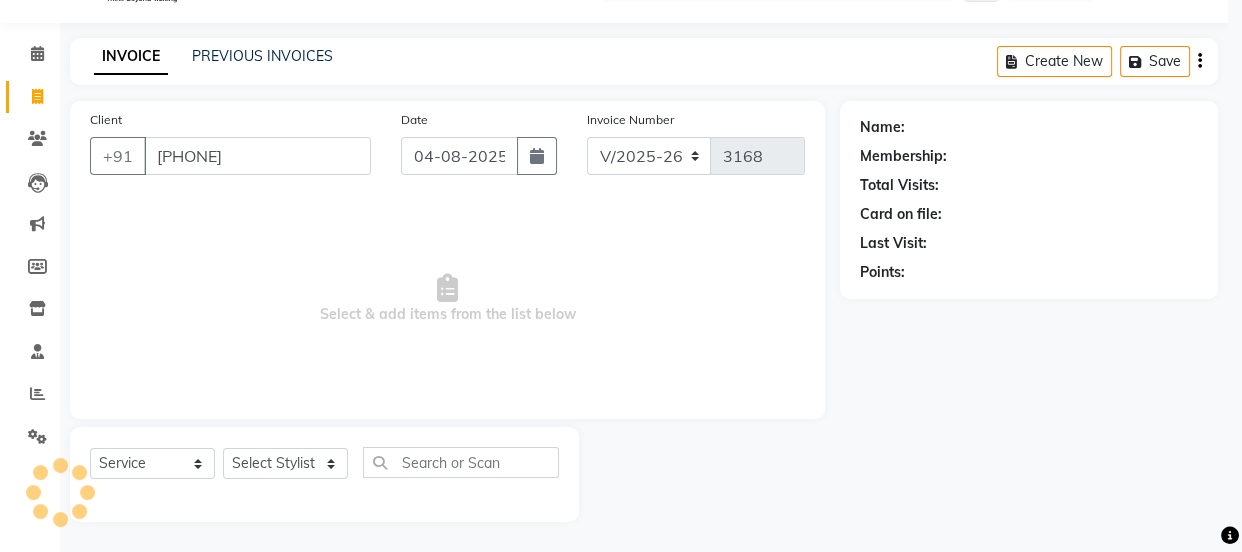 type 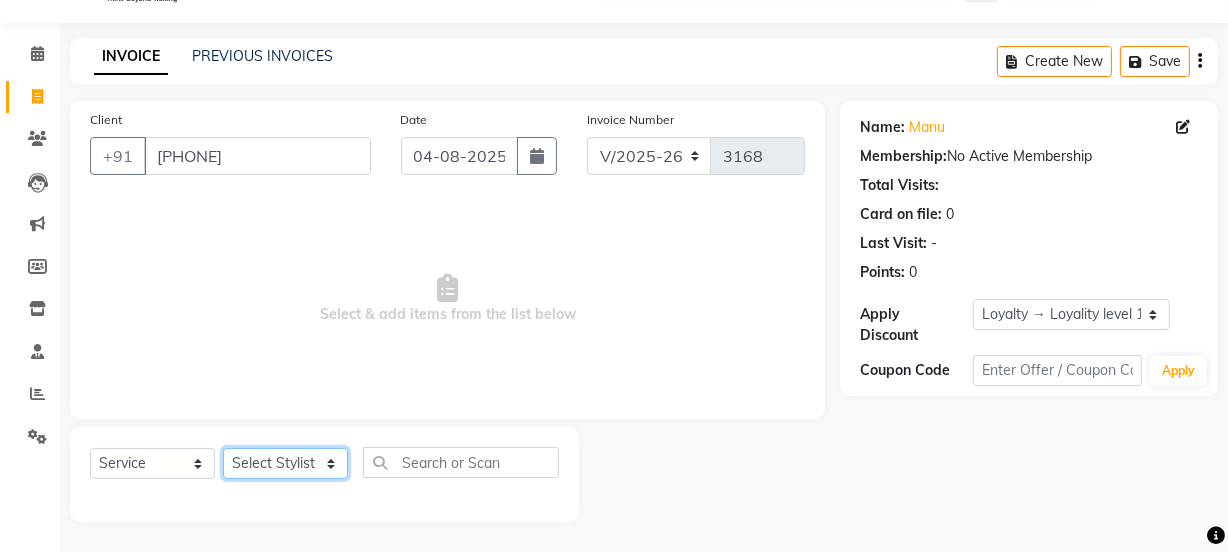 click on "Select Stylist Jyoti kaif Manager Pooja Prachi Raman Raman 2 Reception RIHAN Sameer Shivam simo SUNNY yogita" 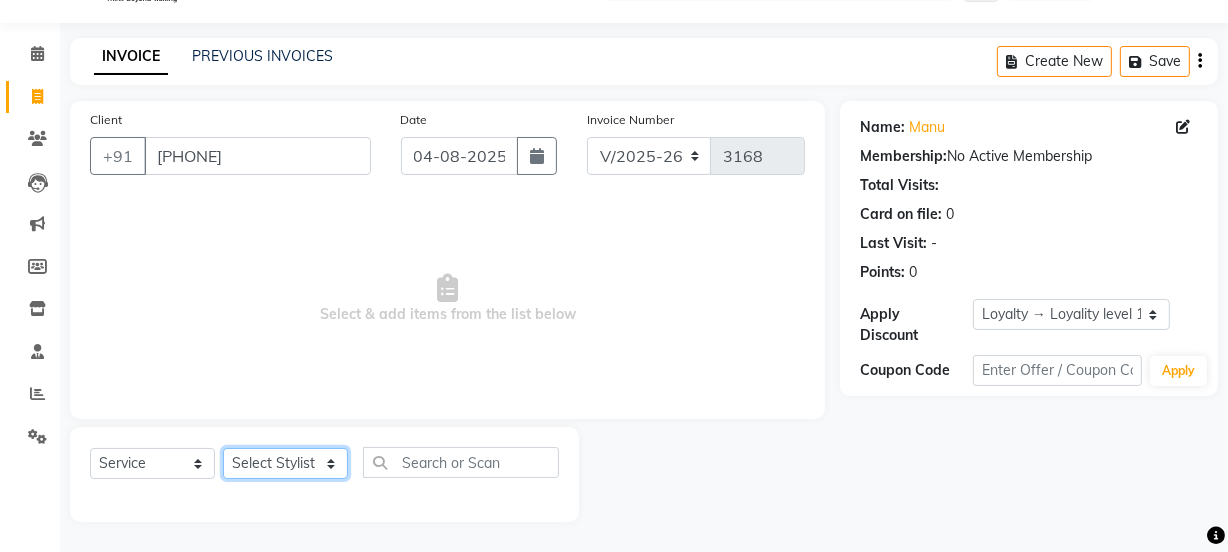 select on "85314" 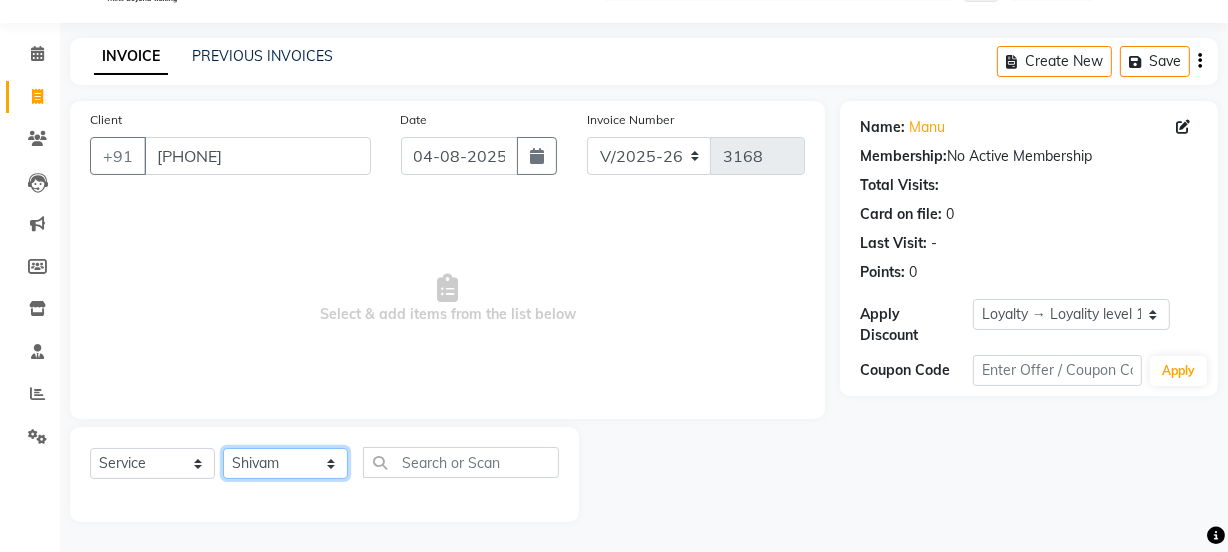 click on "Select Stylist Jyoti kaif Manager Pooja Prachi Raman Raman 2 Reception RIHAN Sameer Shivam simo SUNNY yogita" 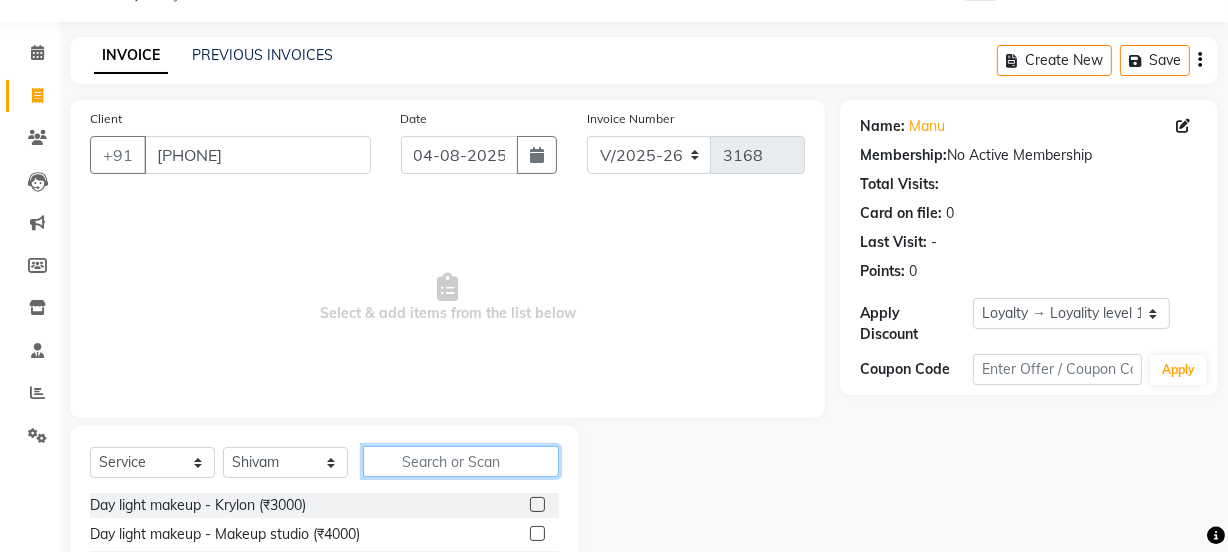 click 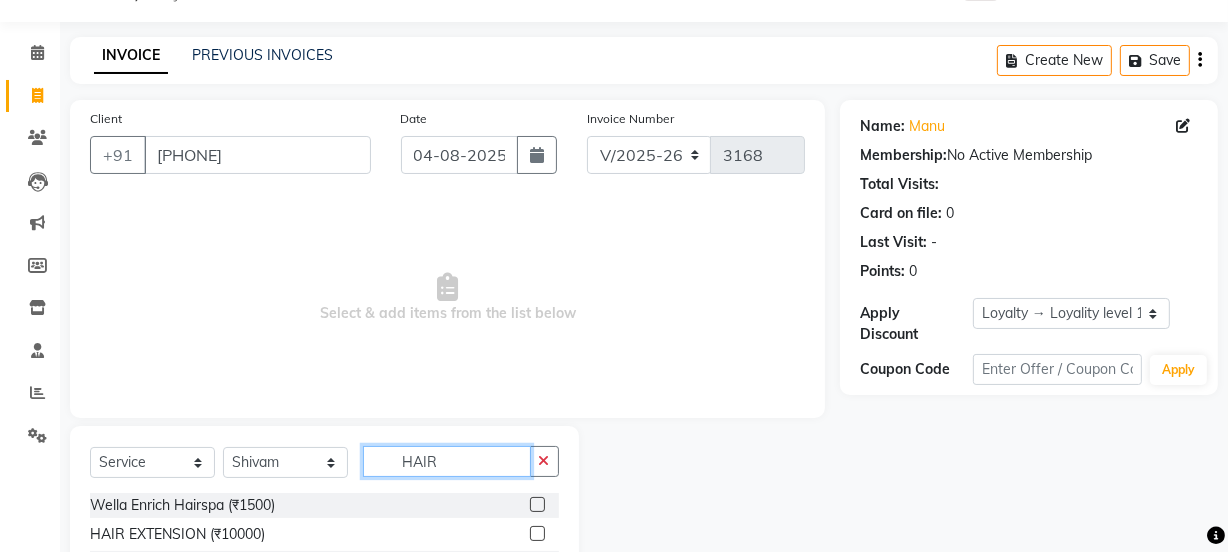 scroll, scrollTop: 250, scrollLeft: 0, axis: vertical 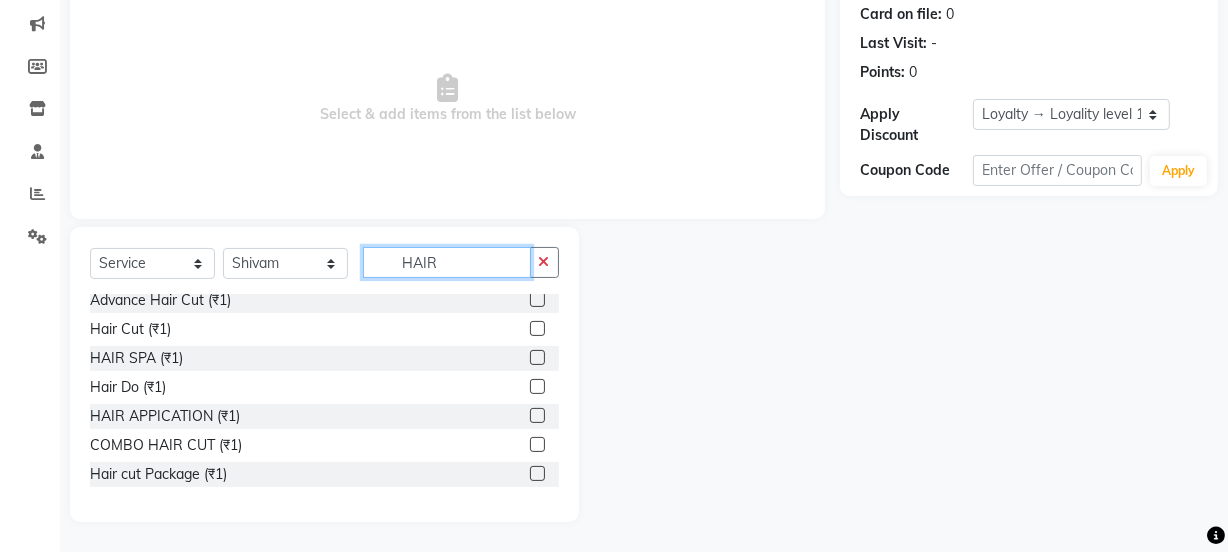 type on "HAIR" 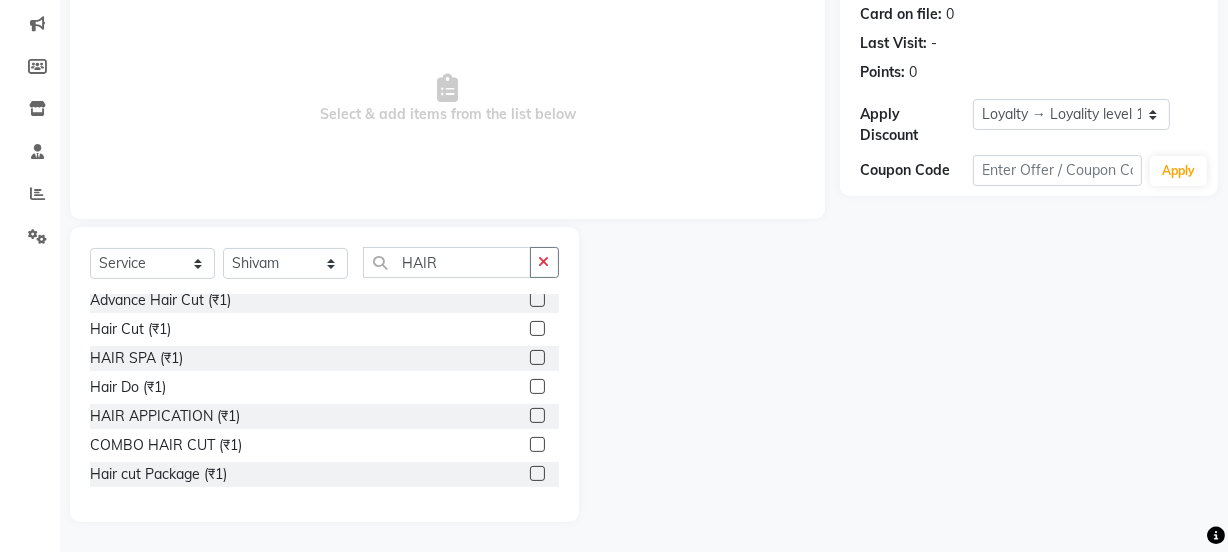 click 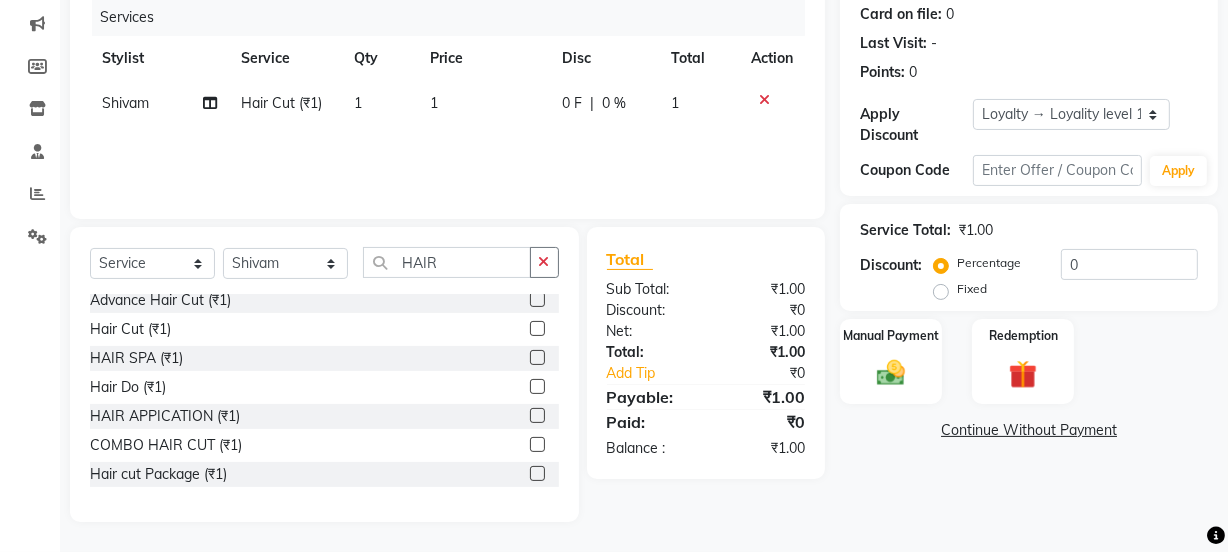 click 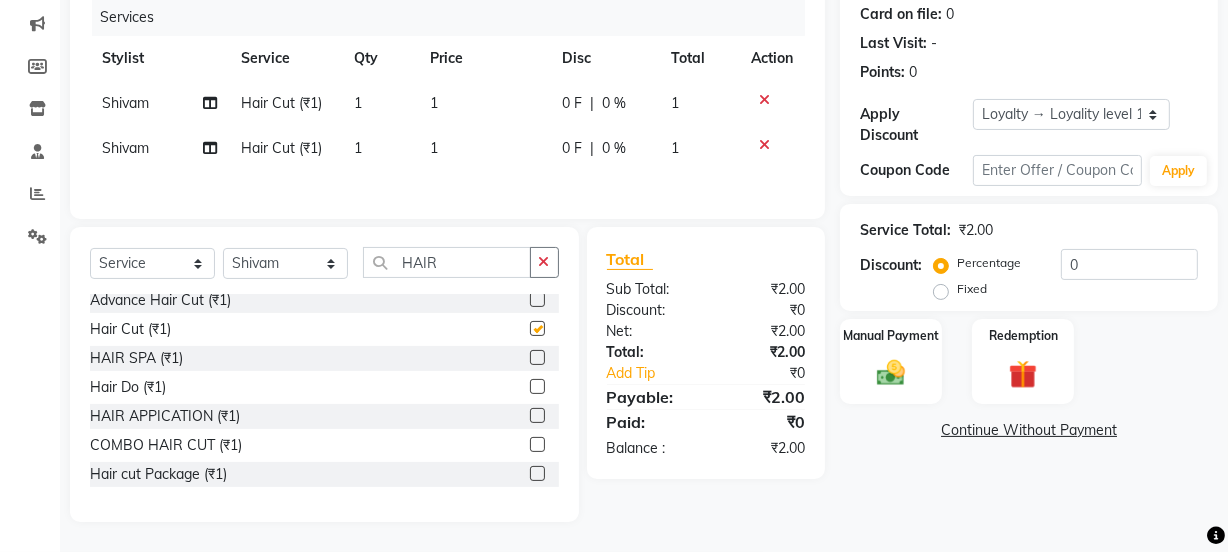 checkbox on "false" 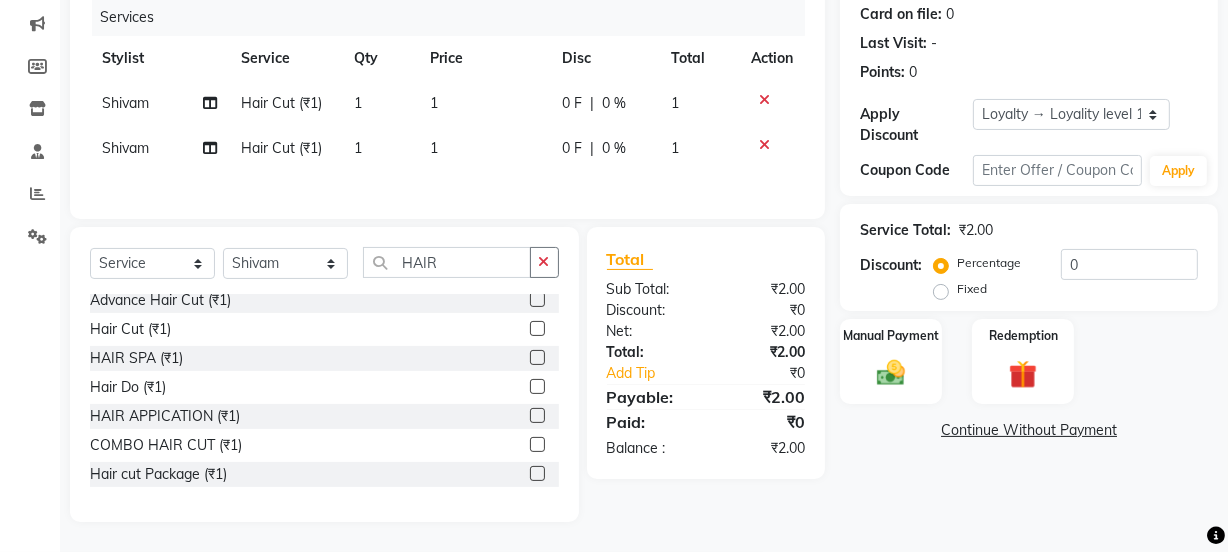click on "1" 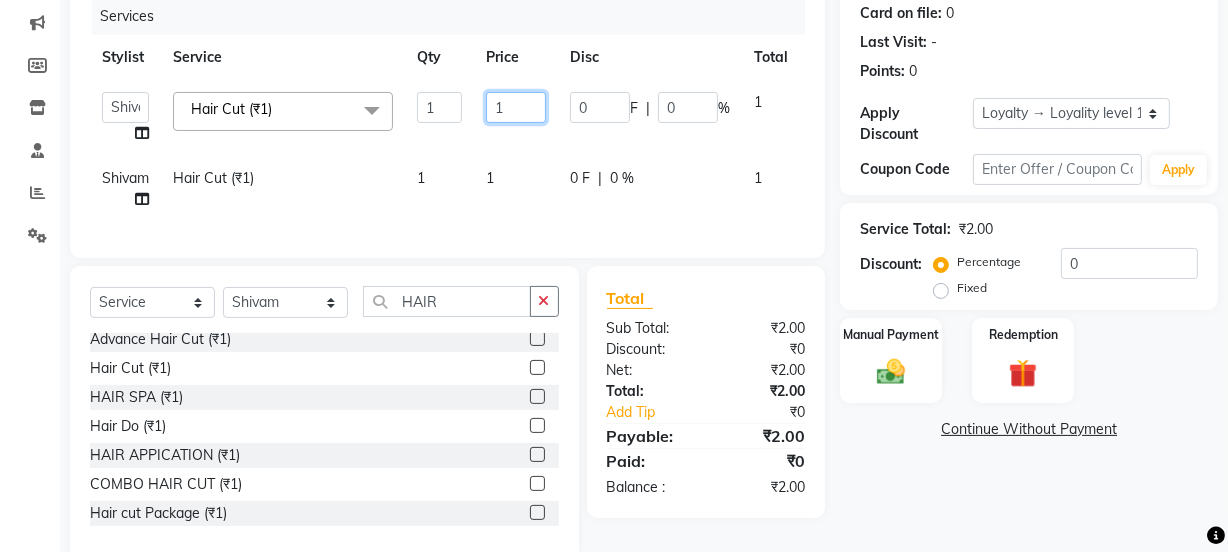 click on "1" 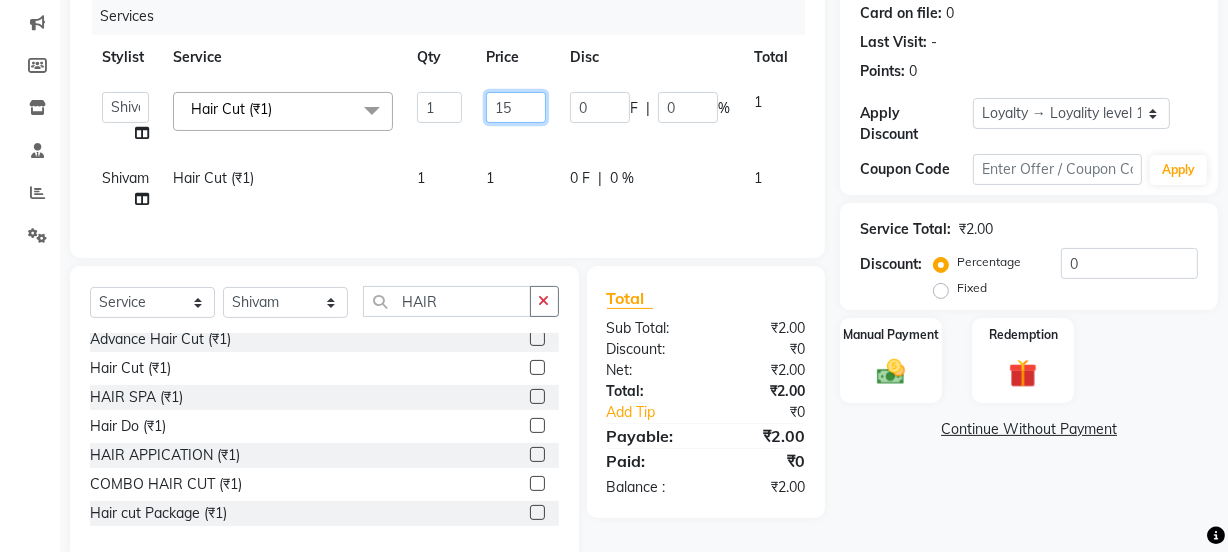 type on "150" 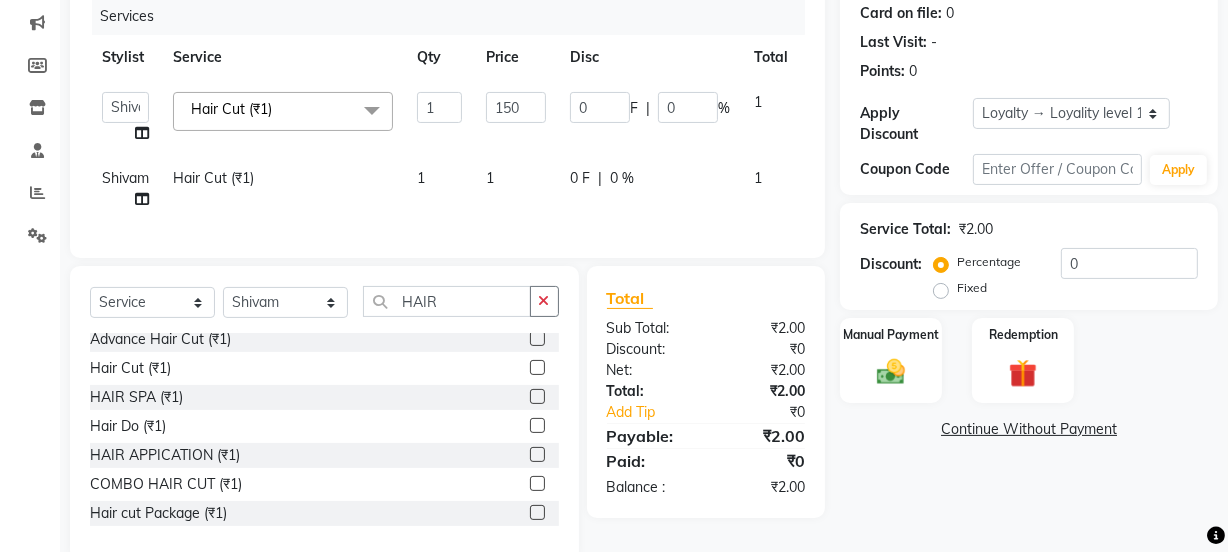 click on "Services Stylist Service Qty Price Disc Total Action  [FIRST]   kaif   Manager   [FIRST]   [FIRST]   [FIRST]   [FIRST] 2   Reception   RIHAN   [FIRST]   [FIRST]   simo   SUNNY   yogita  Hair Cut (₹1)  x Day light makeup  - Krylon (₹3000) Day light makeup  - Makeup studio (₹4000) Day light makeup  - Air brush (₹5000) Frount trimming (₹200) NANO (₹6000) Schwarzkopf root touch (₹1200) Full Arms Bleach (₹500) Bubble gum pedicure (₹1200) Wella bleach (₹700) FACE SCRUB (₹200) EYELESH (₹500) KANPEKI (₹3000) TANINO BOTOX (₹7000) BUBBLE GUM MANICURE (₹1500) TMT MASK (₹8001) MOROCCO SEREM (₹1800) LOREAL GLOBLE COLOUR (₹3000) BACK RICA WAX (₹600) NAIL CUT (₹100) PROTIN SPA G (₹1500) FOOT MASSAGE (₹300) STOMACH WAX (₹200) BACK TRIMMING (₹150) TWACHA FACIAL (₹1500) MACADAMIA SPA (₹3000) FULL BODY TRIMMING (₹100) THREADING MALE (₹100) BLUETOX (₹6000) lower lips (₹30) NOSE WAX (₹50) CHIN WAX (₹50) UNDER ARMS TRIMMING (₹50) ELBOWS (₹100) MENHDI APPLICATION (₹300) 1" 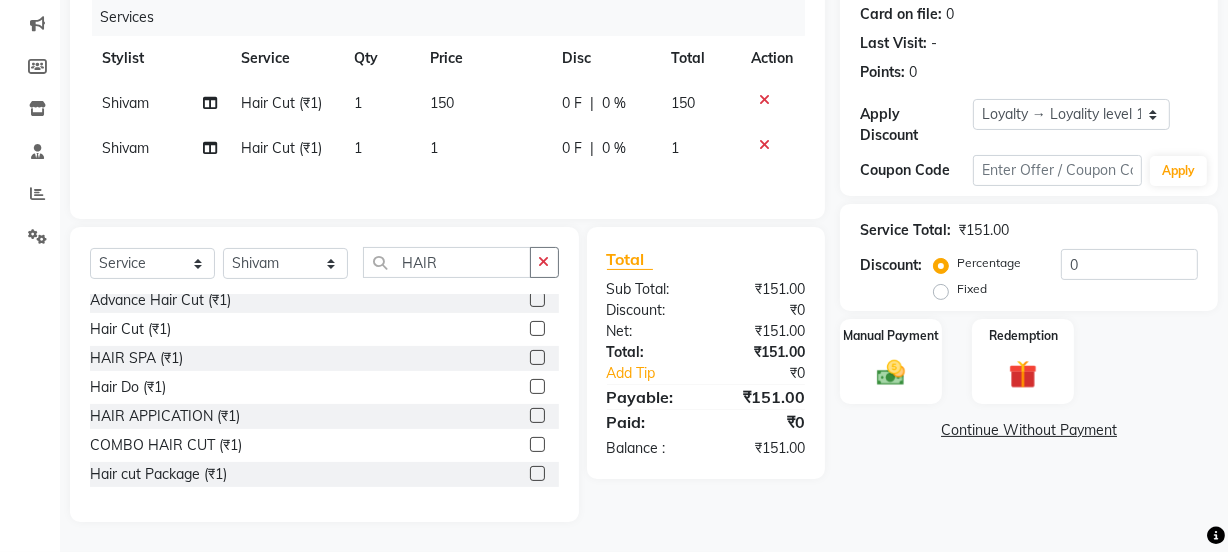 click on "1" 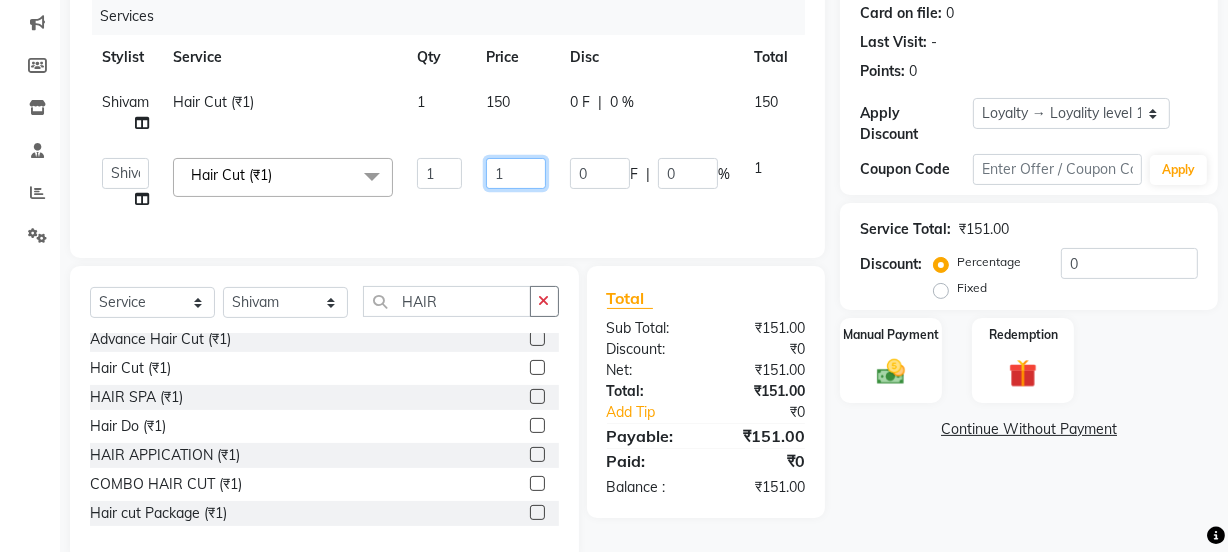click on "1" 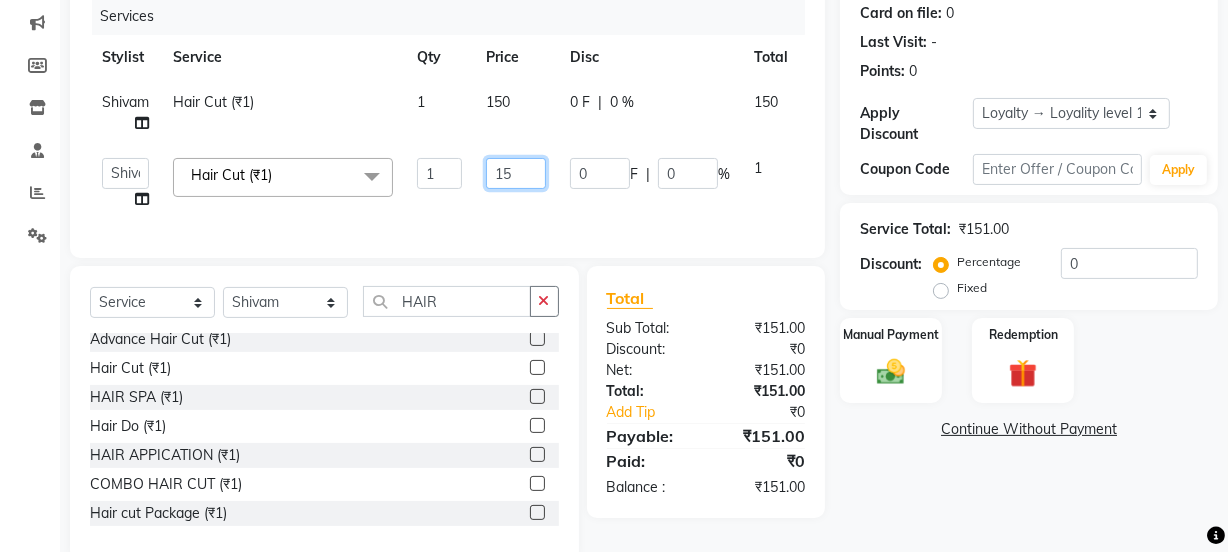 type on "150" 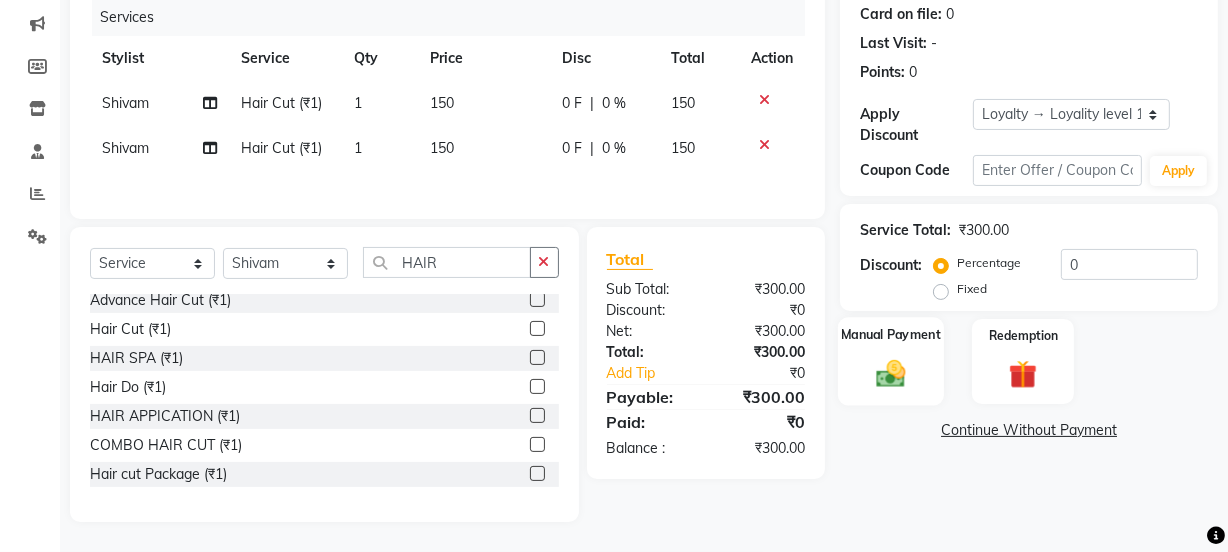 click on "Manual Payment" 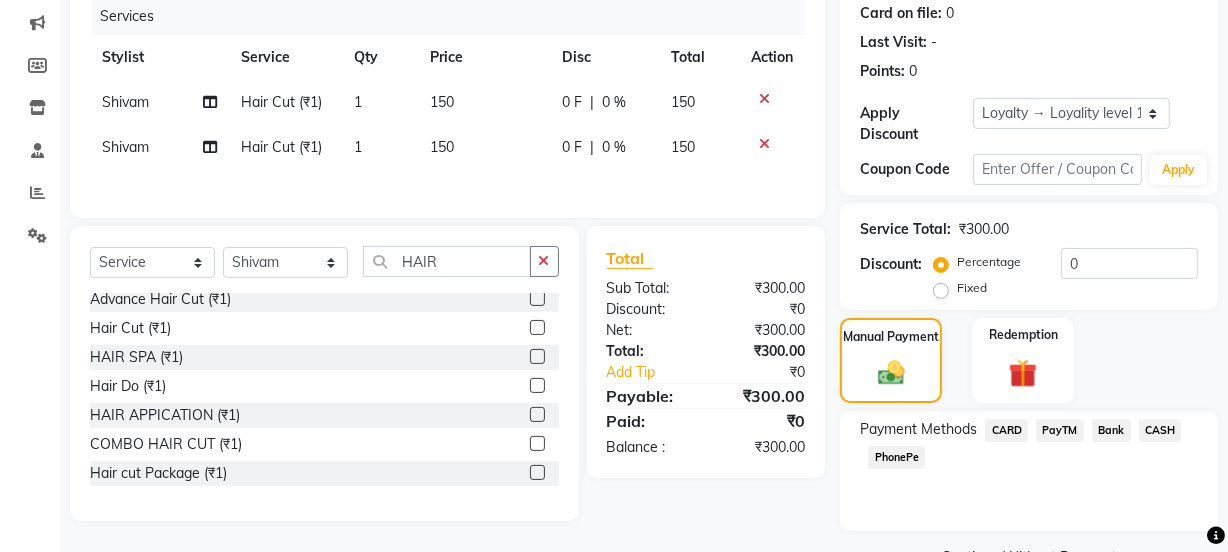 click on "PayTM" 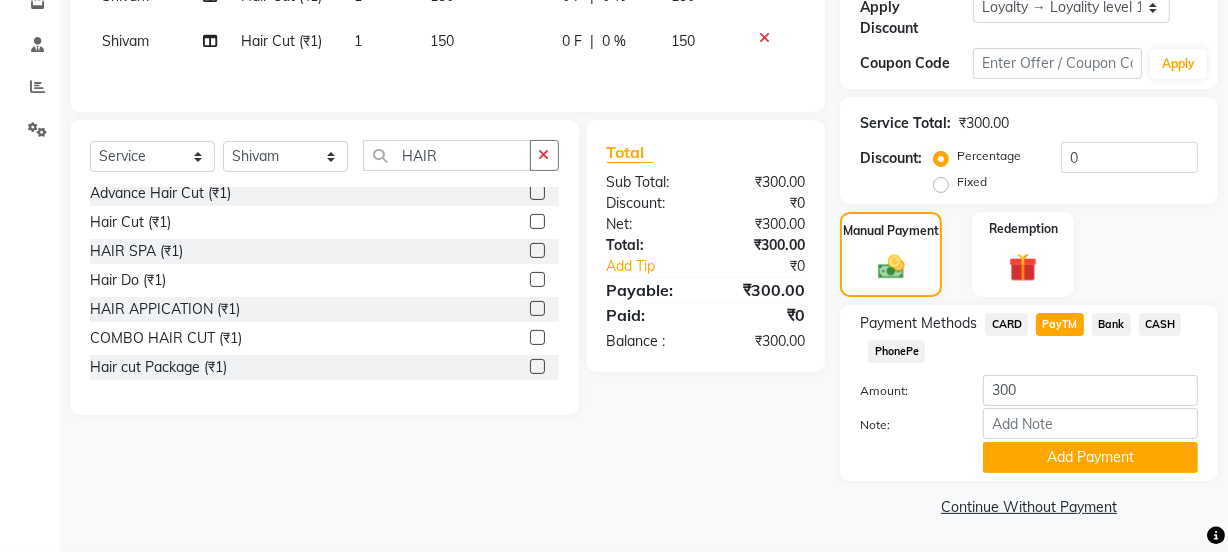 scroll, scrollTop: 0, scrollLeft: 0, axis: both 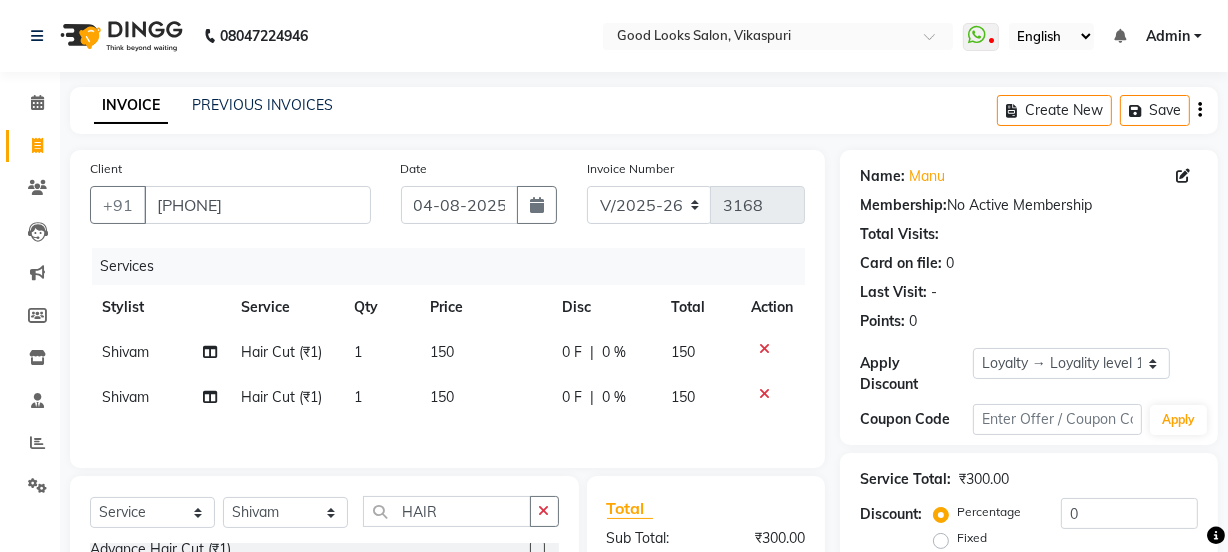 click on "Shivam" 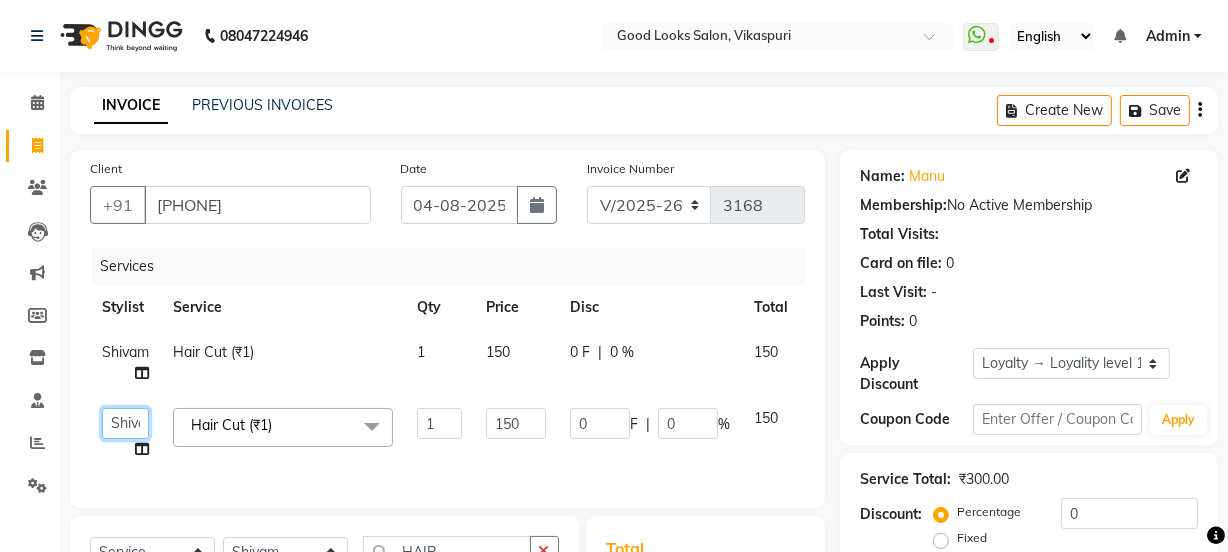 click on "Jyoti   kaif   Manager   Pooja   Prachi   Raman   Raman 2   Reception   RIHAN   Sameer   Shivam   simo   SUNNY   yogita" 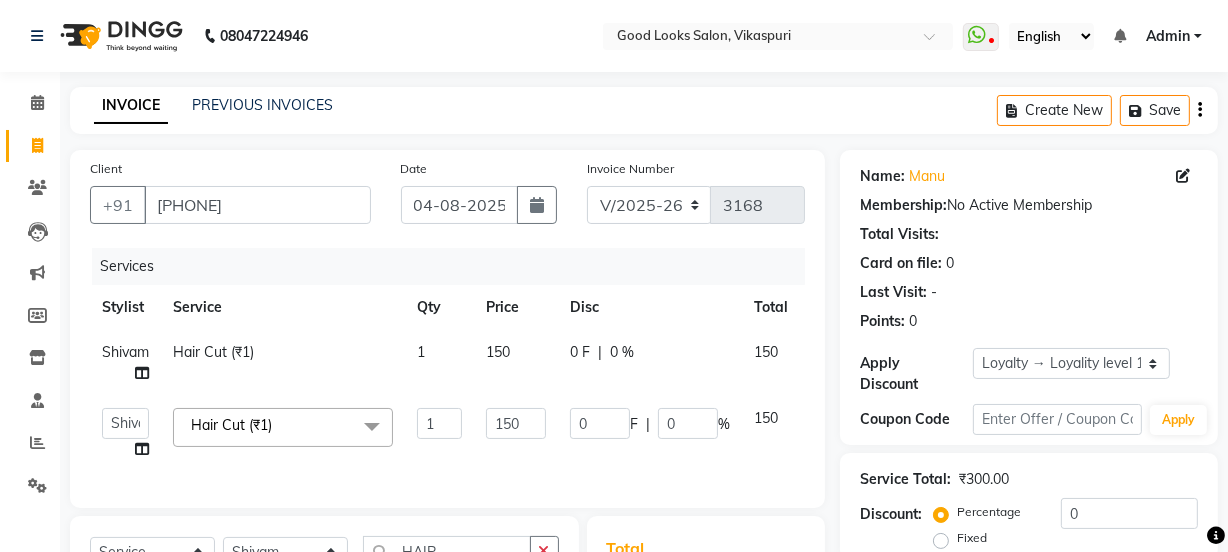 select on "[NUMBER]" 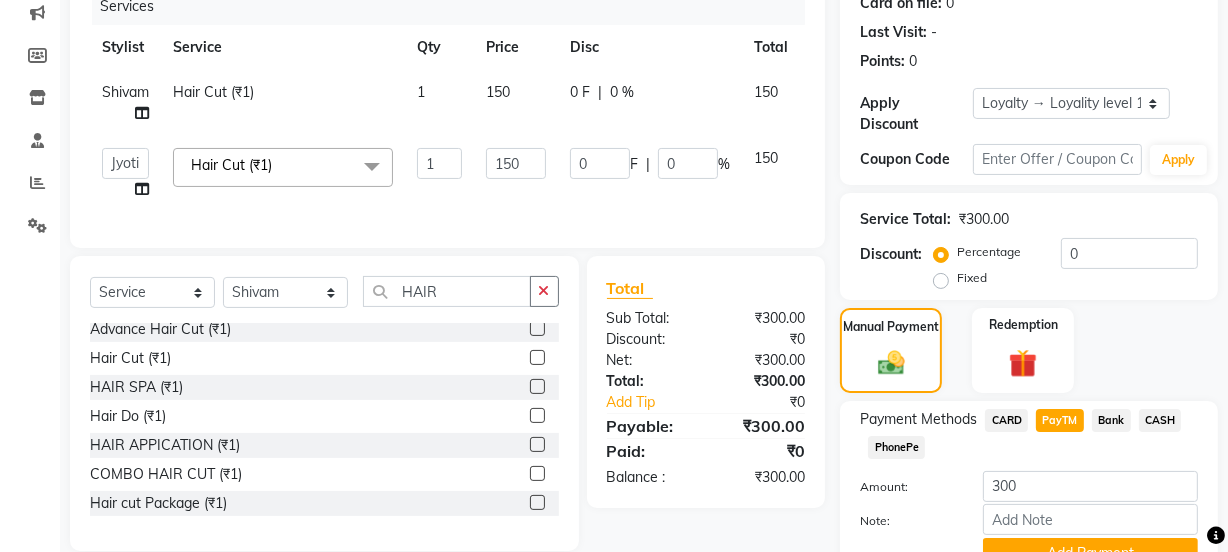 scroll, scrollTop: 356, scrollLeft: 0, axis: vertical 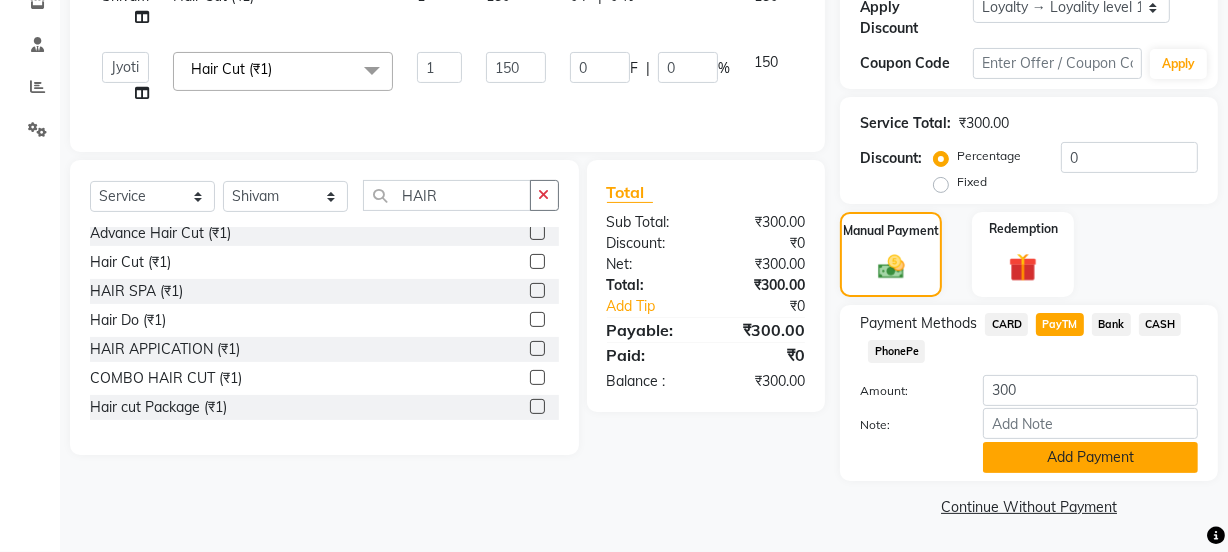 click on "Add Payment" 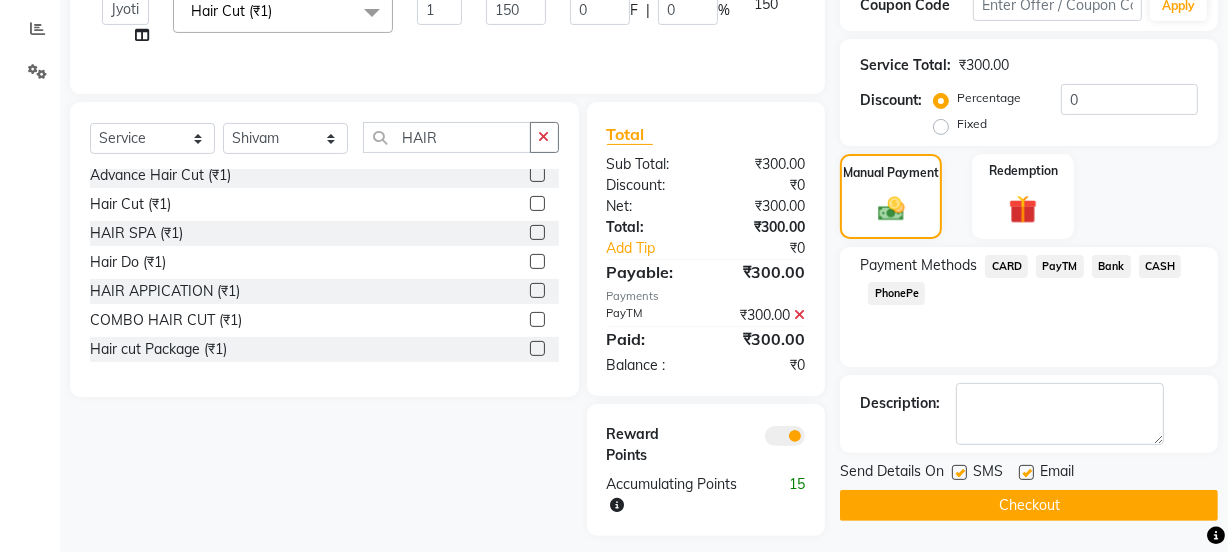 scroll, scrollTop: 441, scrollLeft: 0, axis: vertical 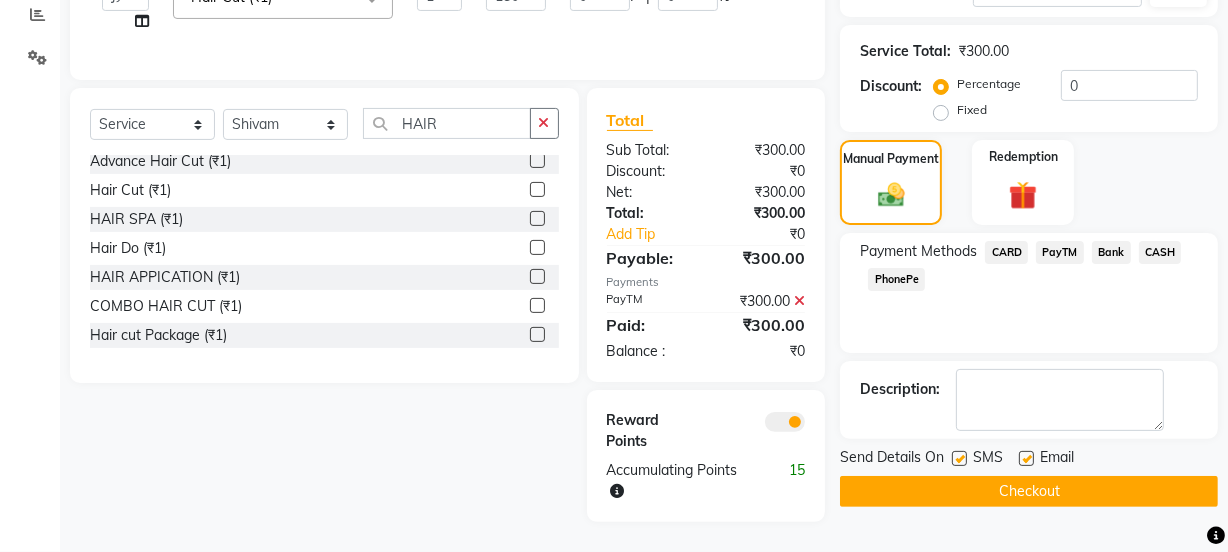 click 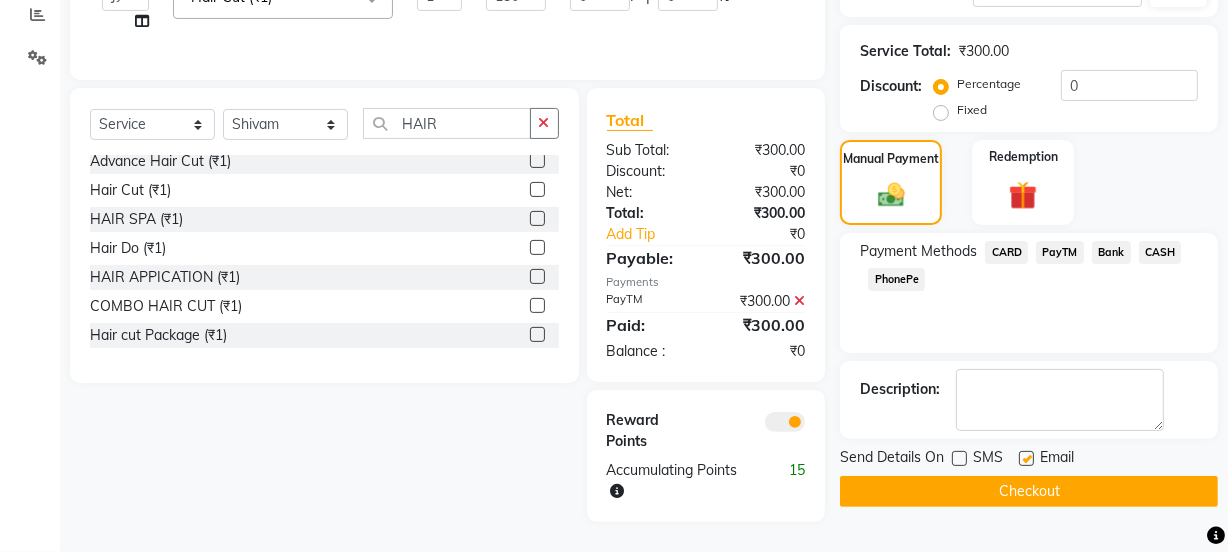 click 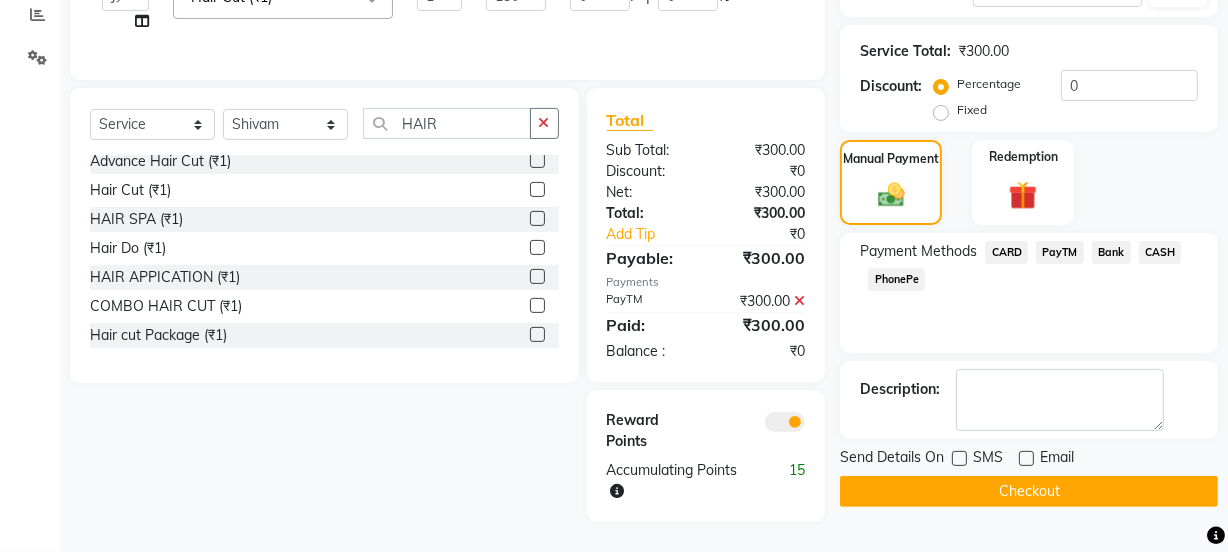 click on "Checkout" 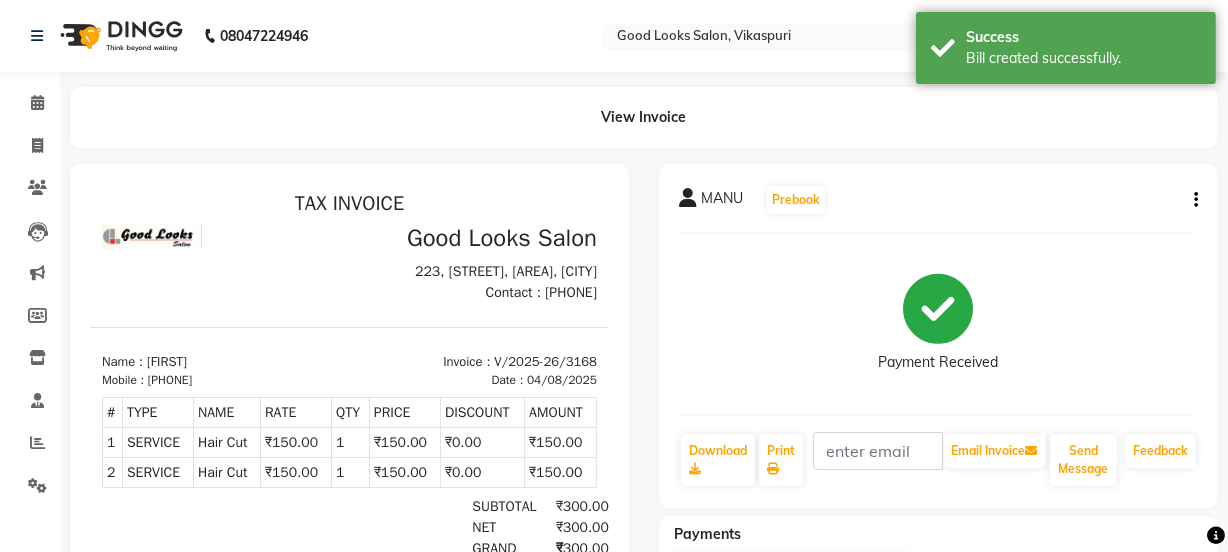 scroll, scrollTop: 0, scrollLeft: 0, axis: both 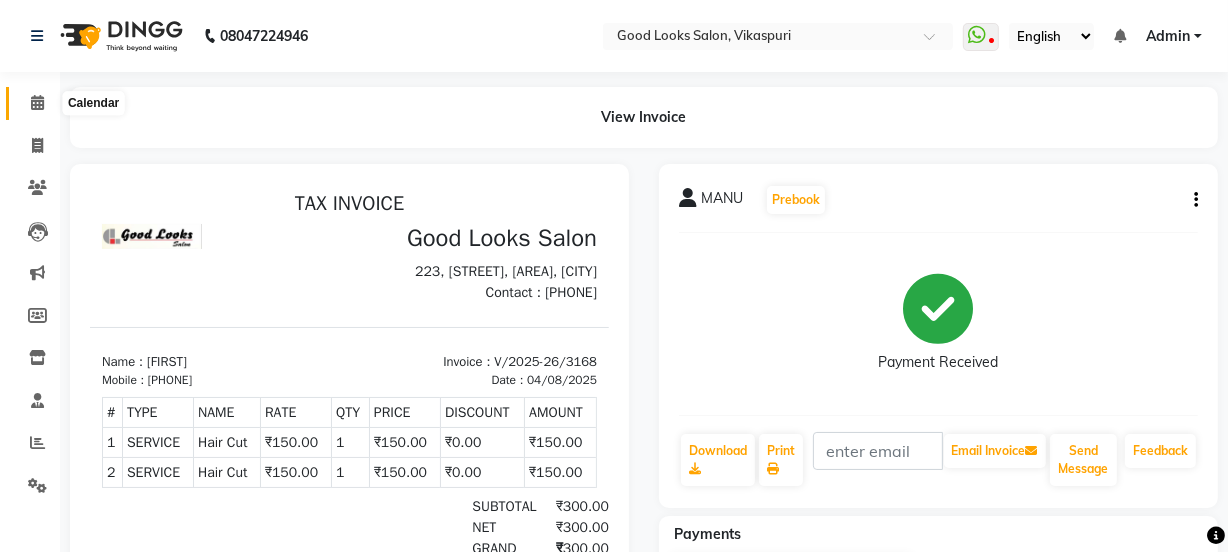 click 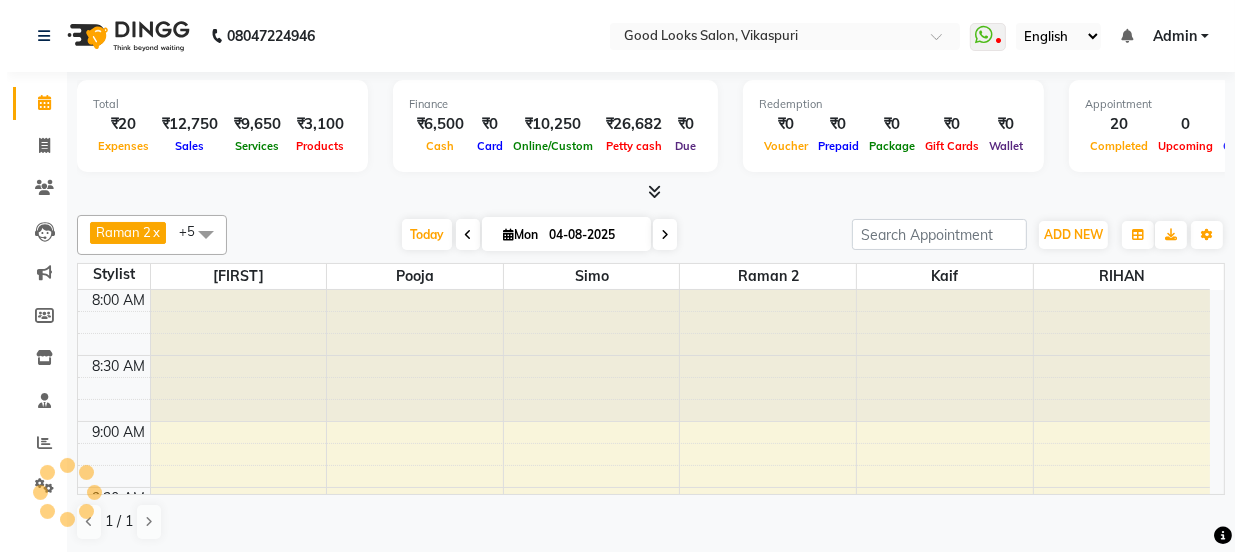 scroll, scrollTop: 0, scrollLeft: 0, axis: both 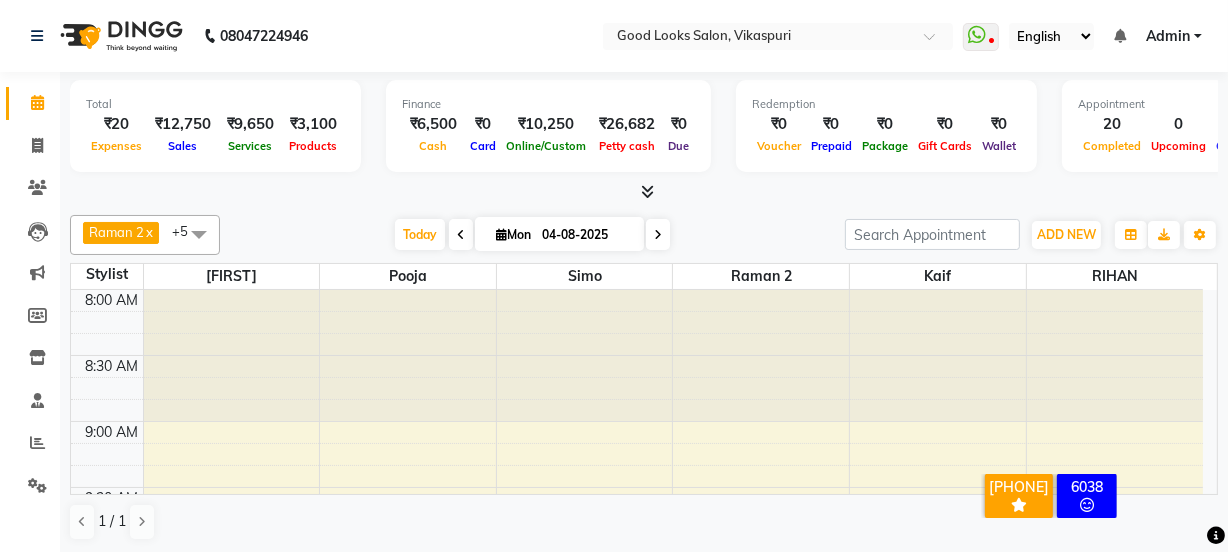 click 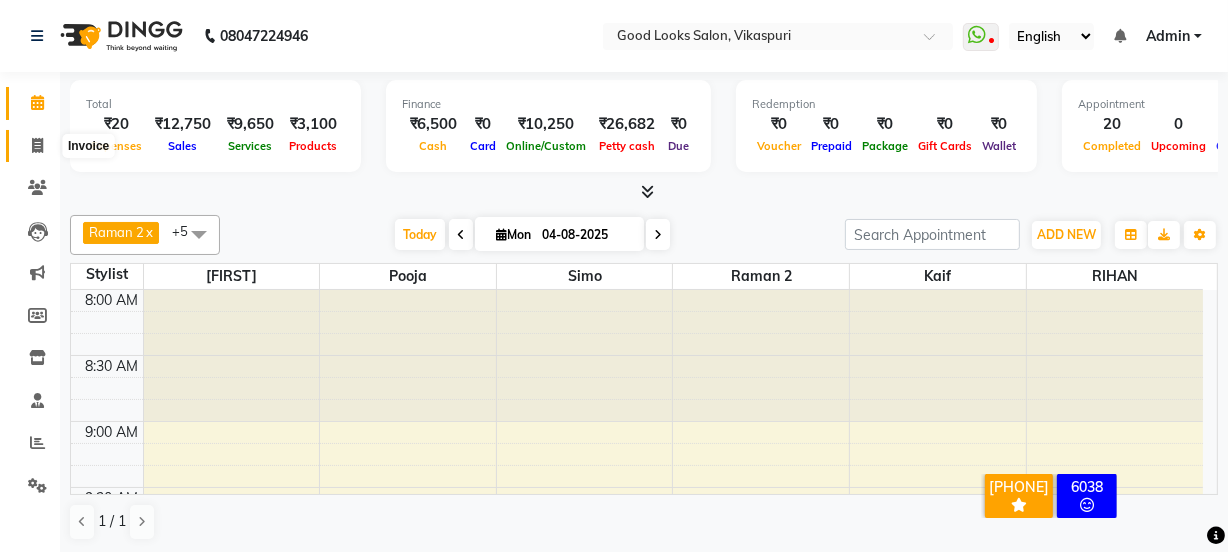 click 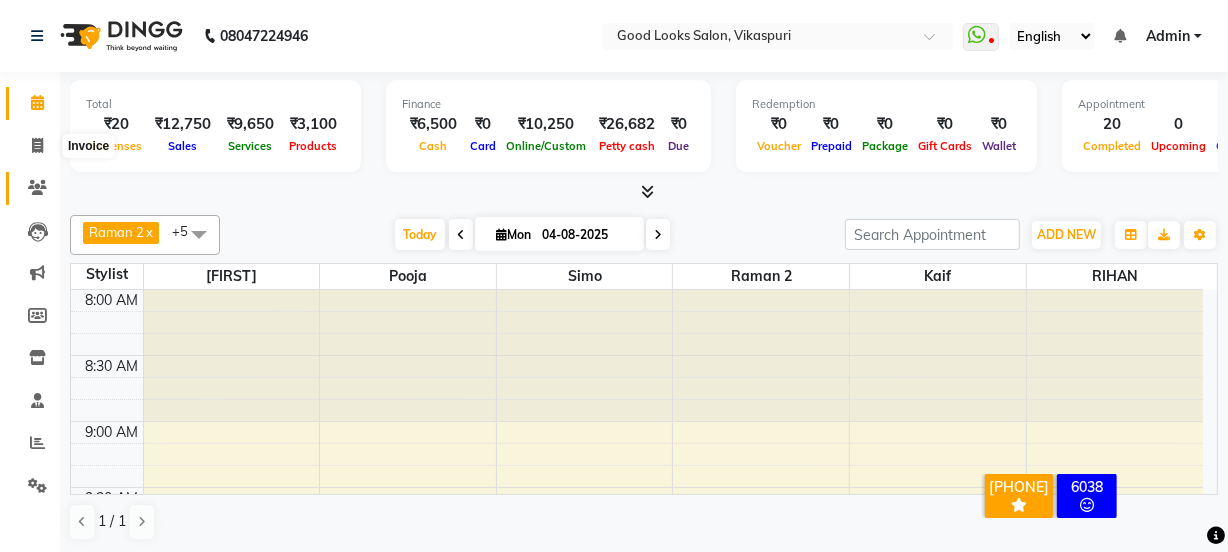 select on "service" 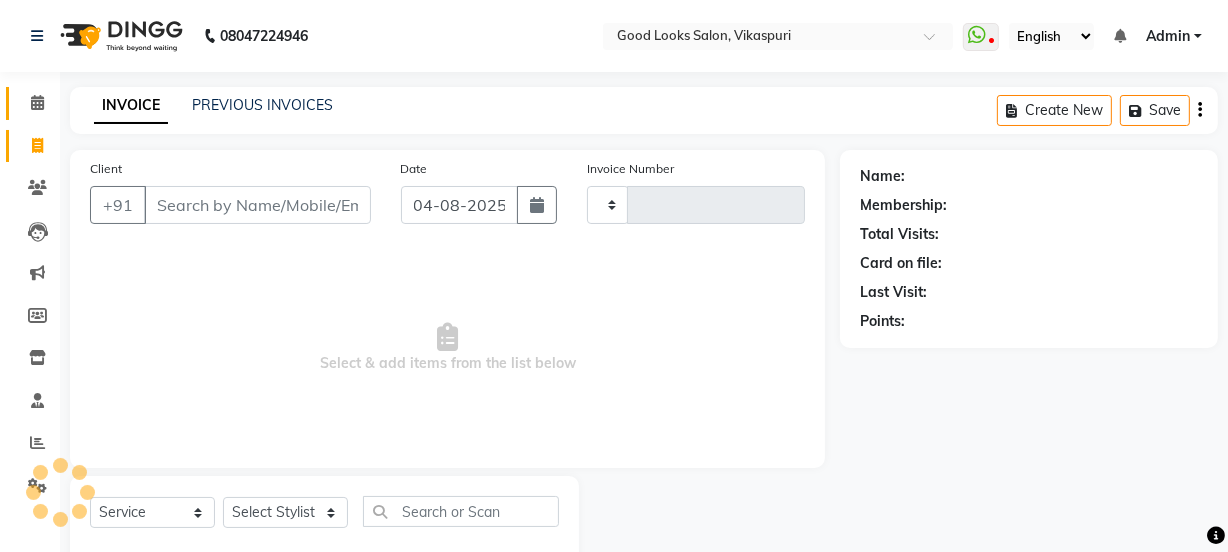 type on "3169" 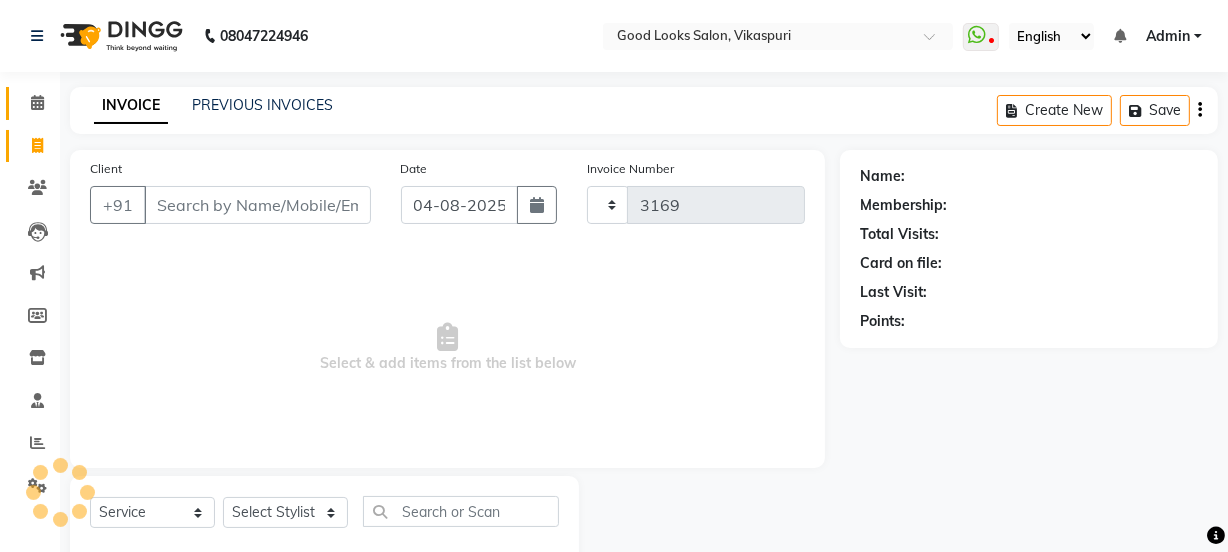 select on "4230" 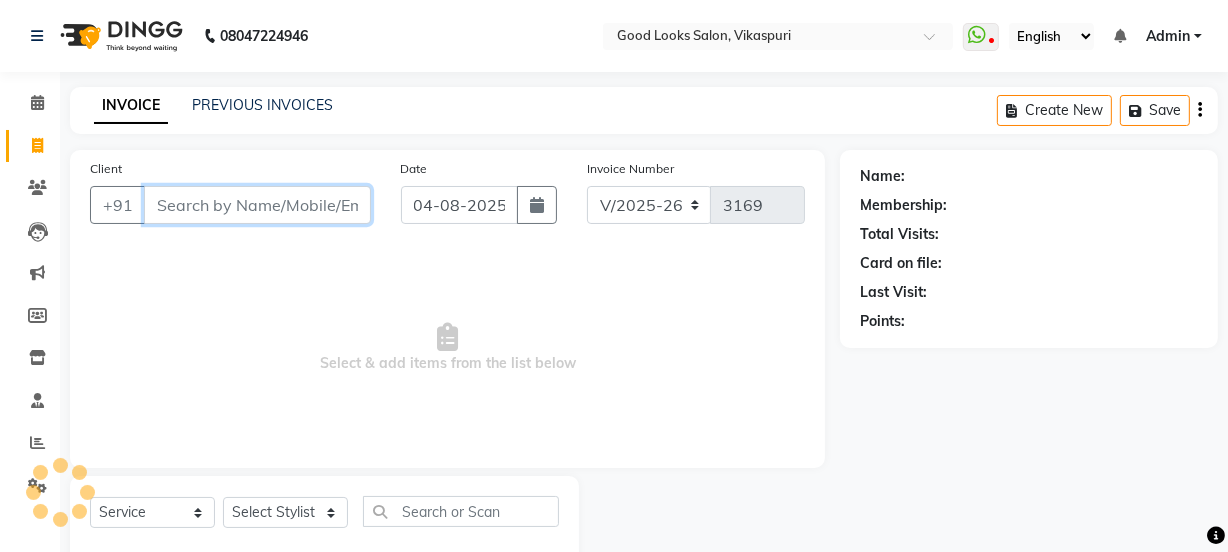 click on "Client" at bounding box center (257, 205) 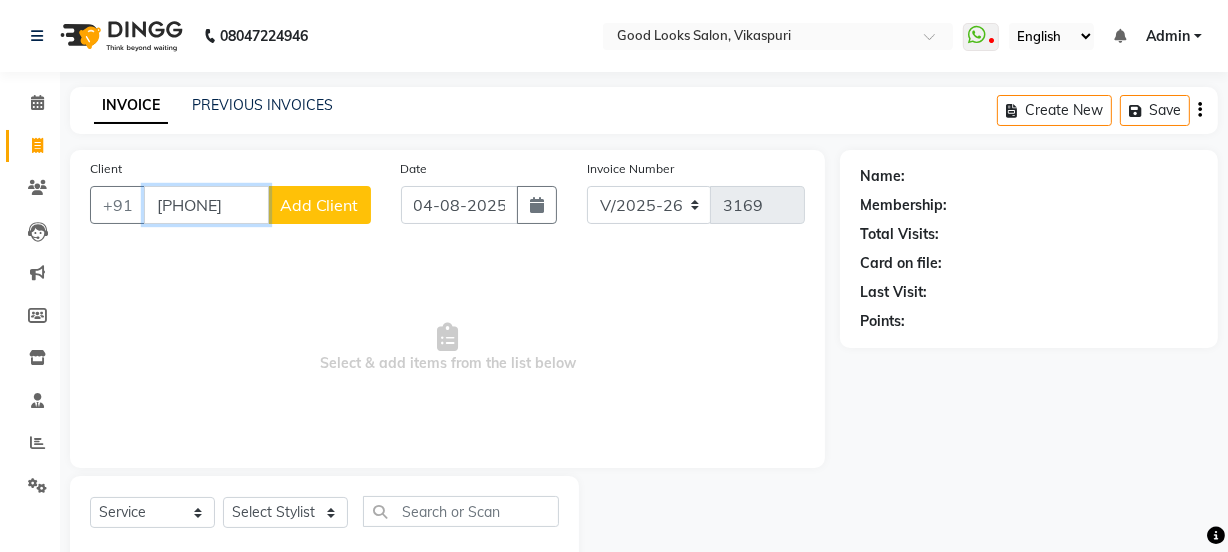 type on "[PHONE]" 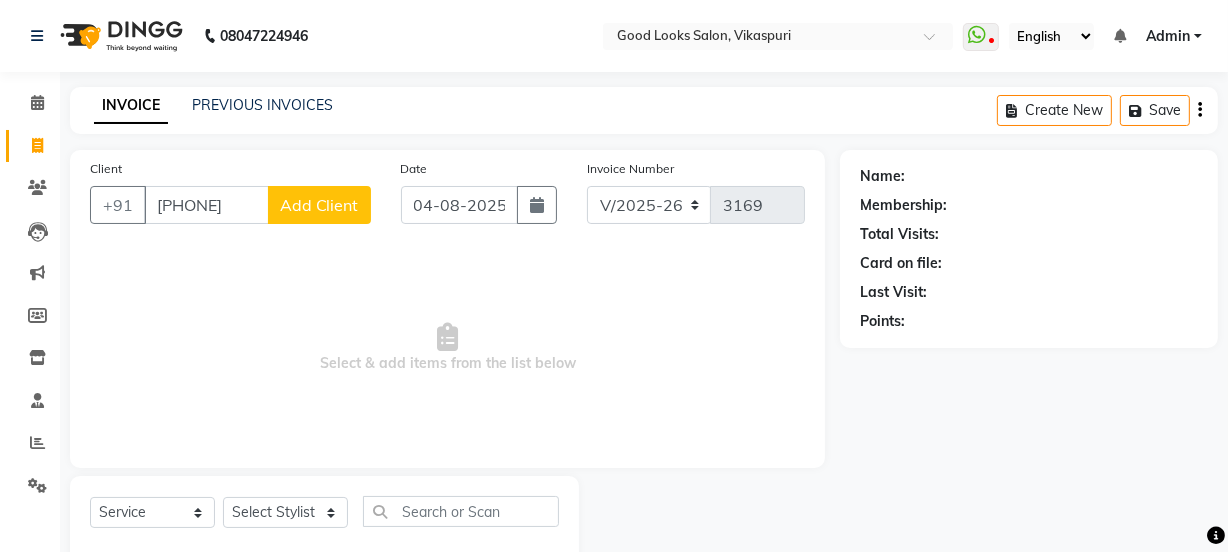 drag, startPoint x: 294, startPoint y: 229, endPoint x: 300, endPoint y: 195, distance: 34.525352 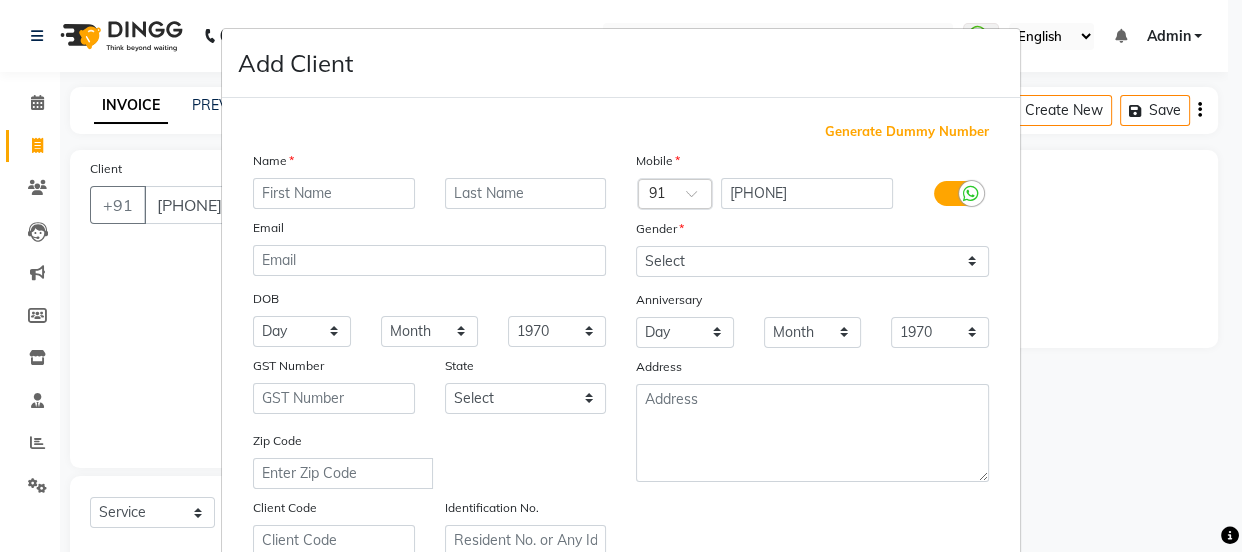 click on "Generate Dummy Number" at bounding box center [907, 132] 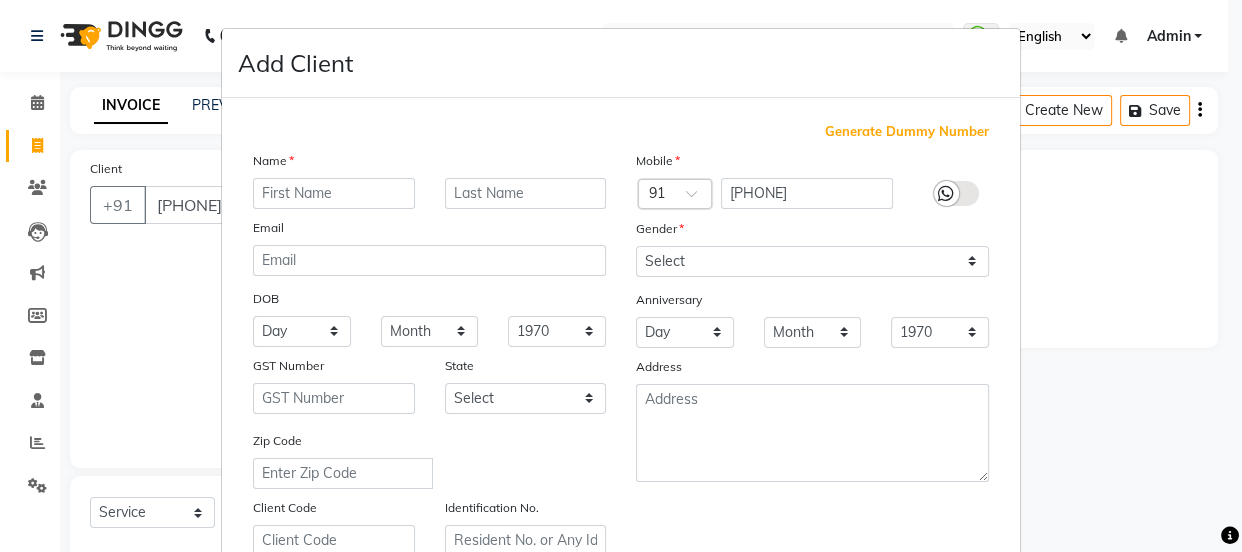 type on "[PHONE]" 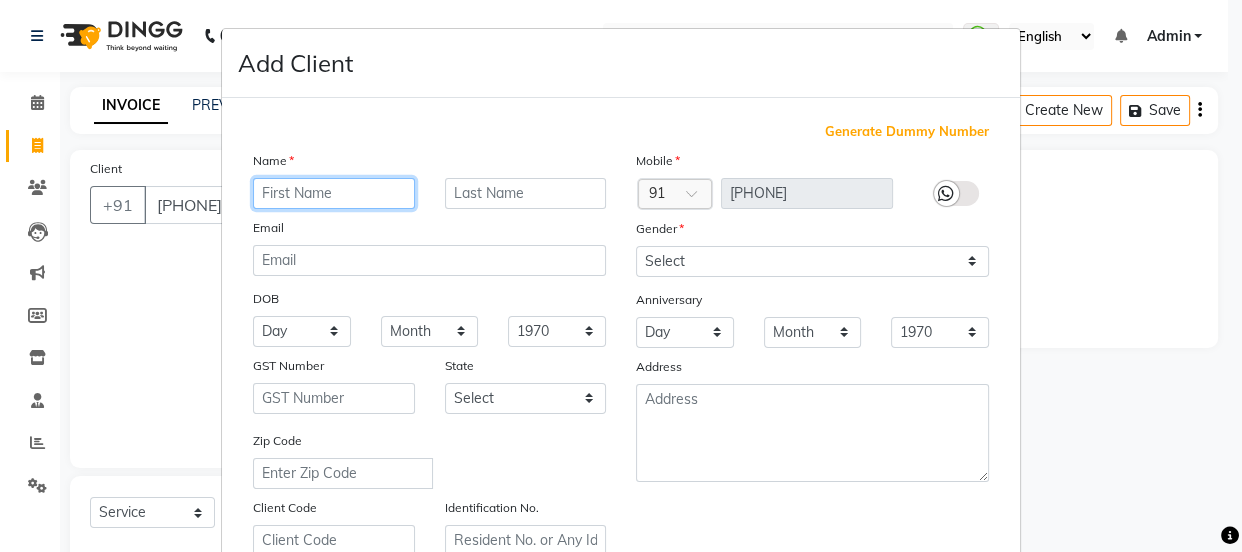 click at bounding box center (334, 193) 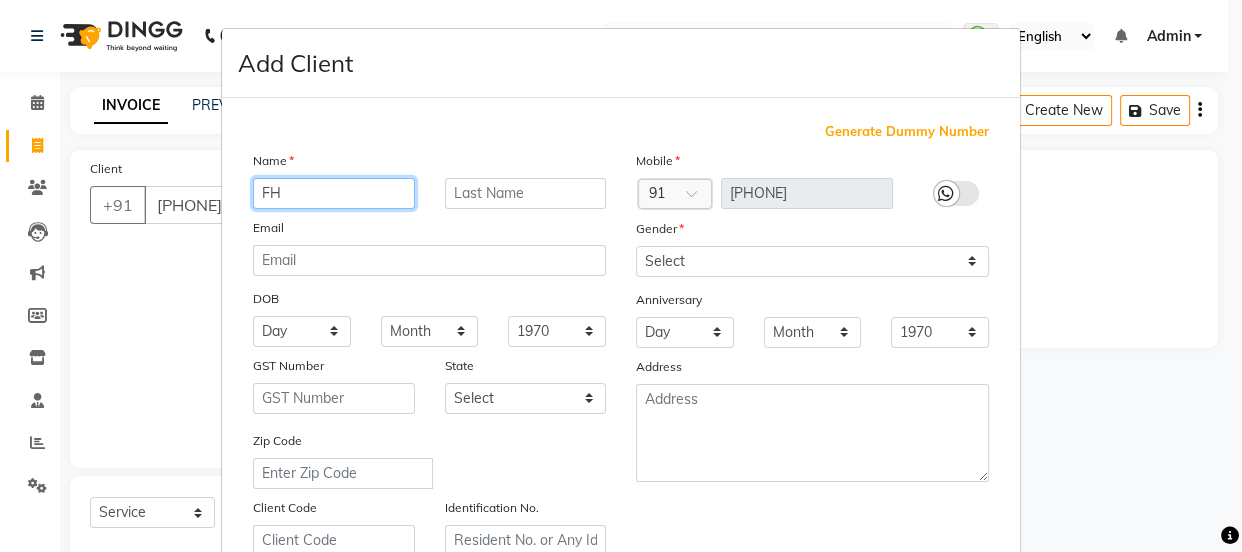 type on "FH" 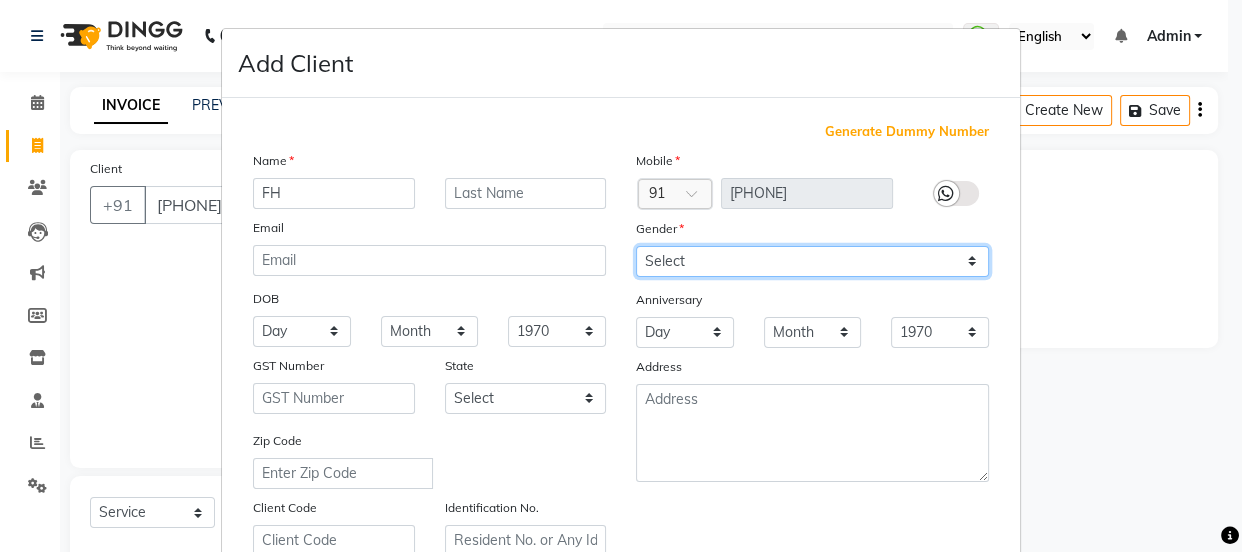 click on "Select Male Female Other Prefer Not To Say" at bounding box center (812, 261) 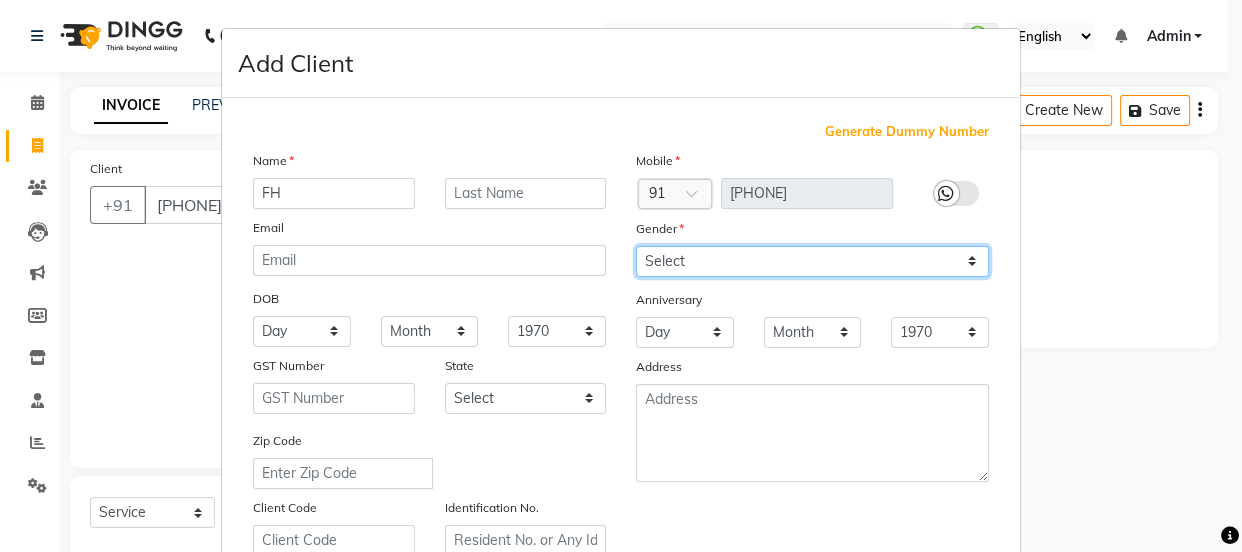 select on "other" 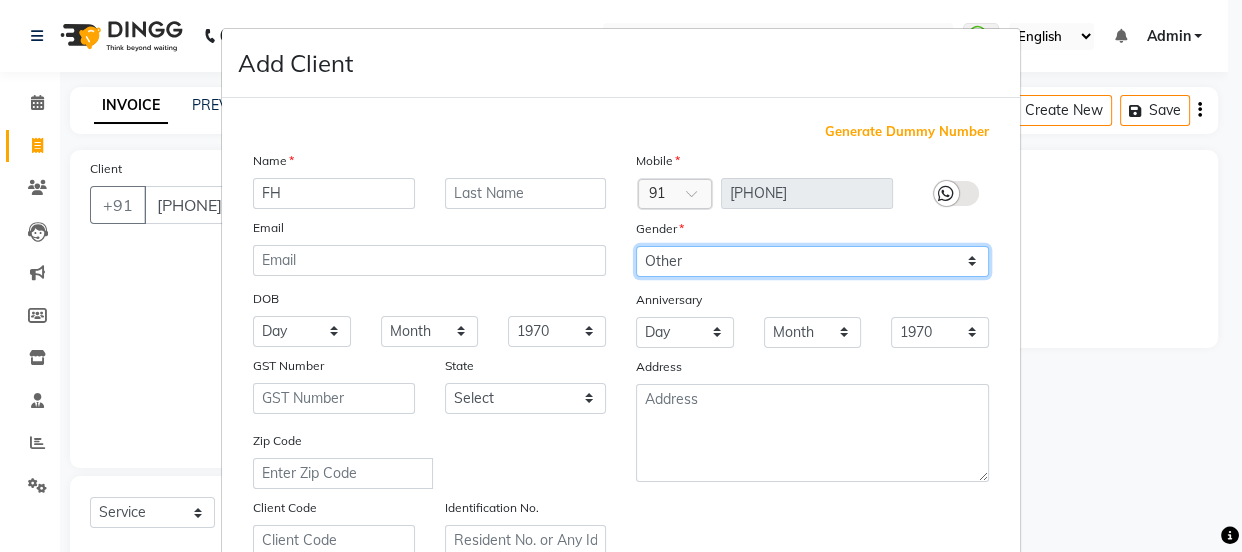 click on "Select Male Female Other Prefer Not To Say" at bounding box center (812, 261) 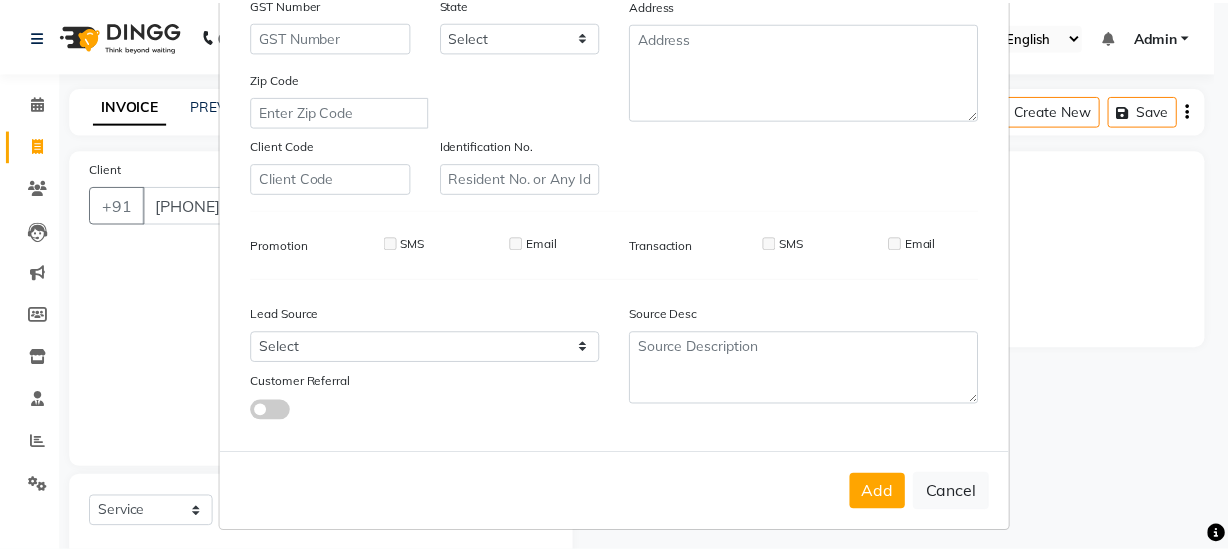 scroll, scrollTop: 377, scrollLeft: 0, axis: vertical 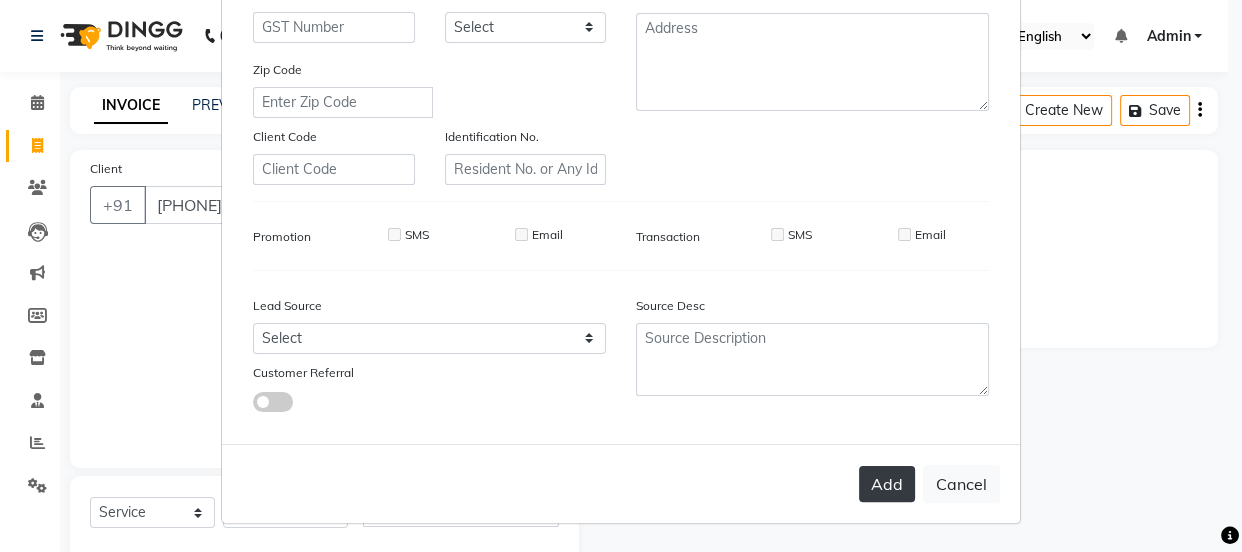 click on "Add" at bounding box center [887, 484] 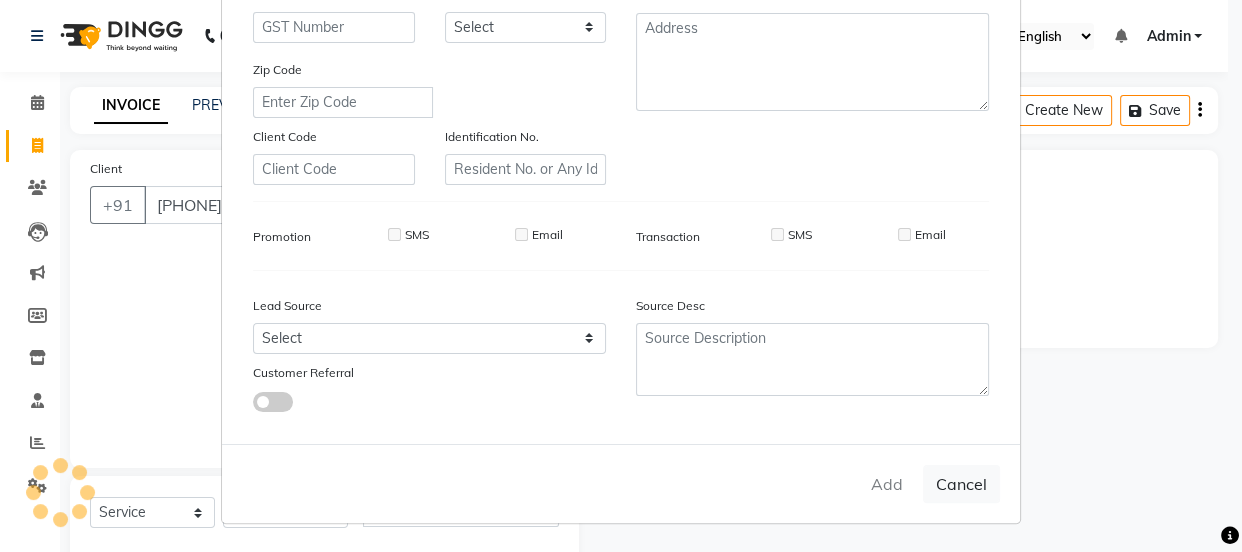 type on "[PHONE]" 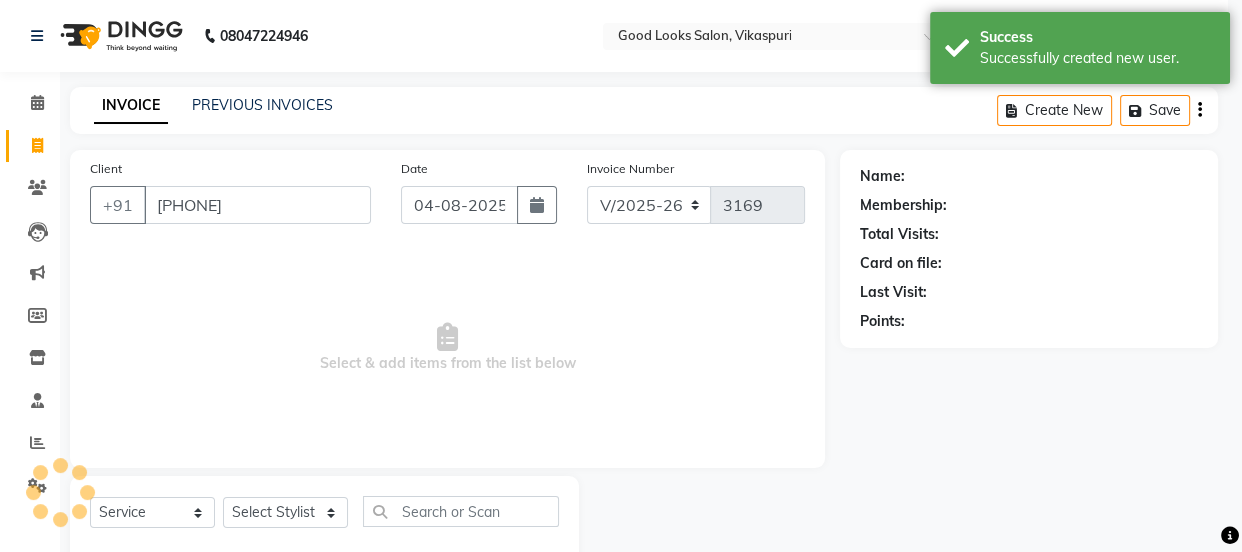 select on "1: Object" 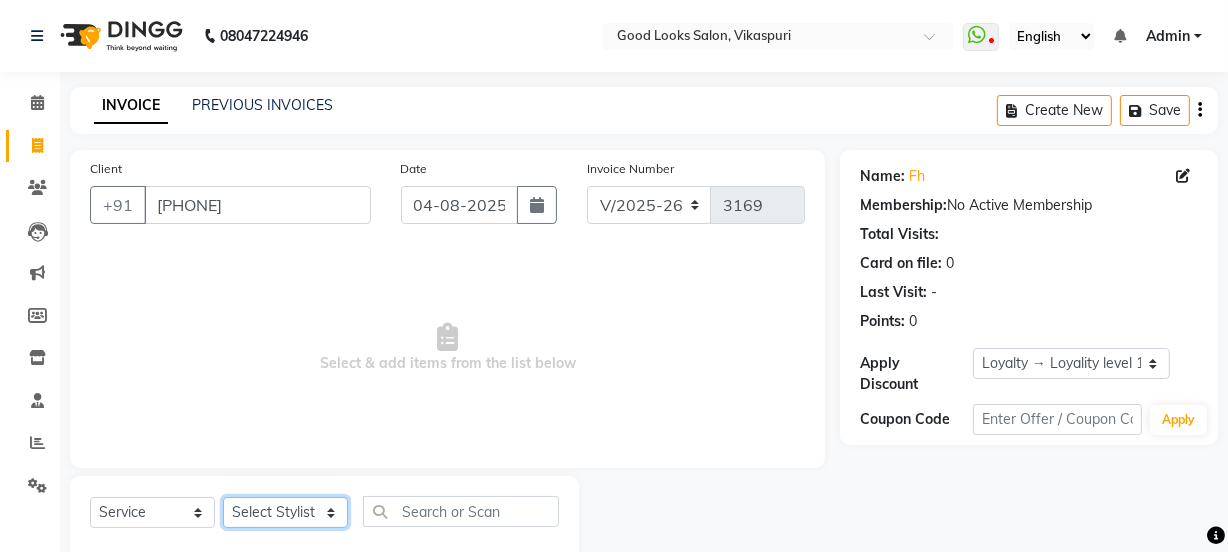click on "Select Stylist Jyoti kaif Manager Pooja Prachi Raman Raman 2 Reception RIHAN Sameer Shivam simo SUNNY yogita" 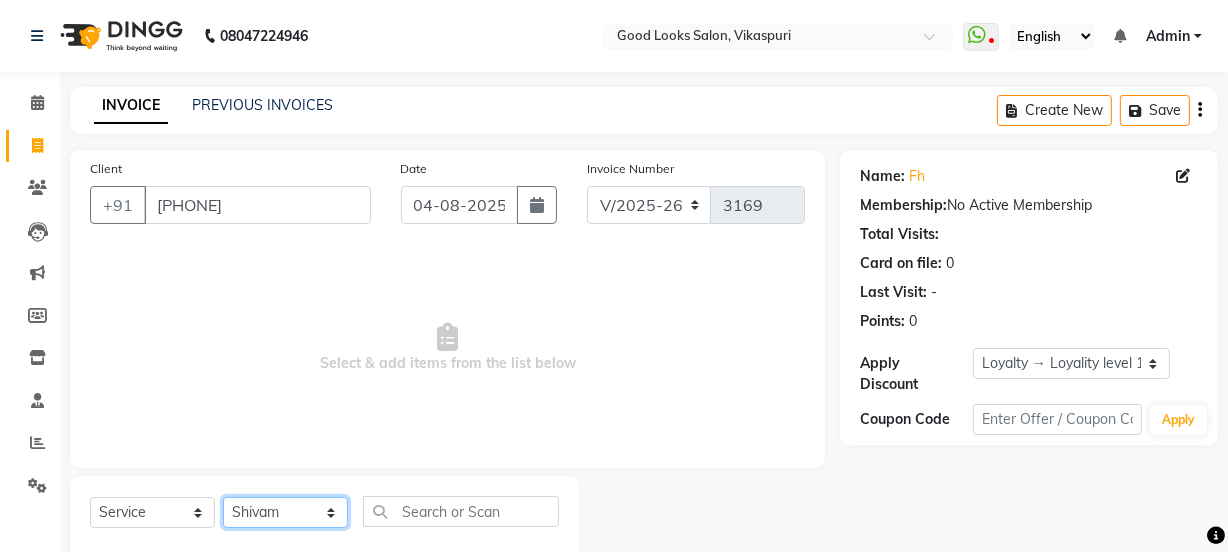 click on "Select Stylist Jyoti kaif Manager Pooja Prachi Raman Raman 2 Reception RIHAN Sameer Shivam simo SUNNY yogita" 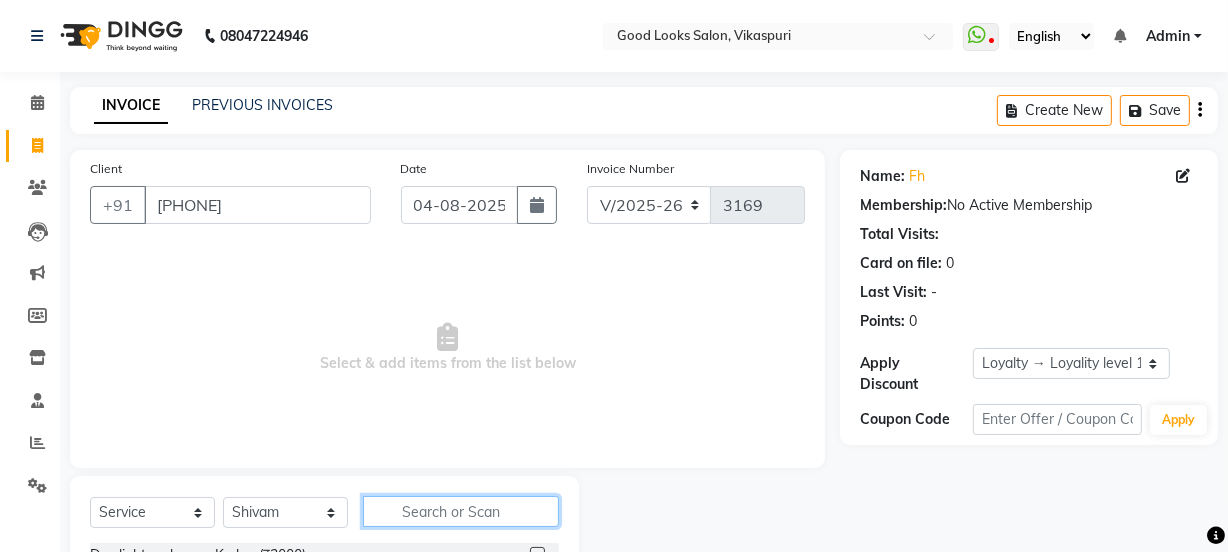 click 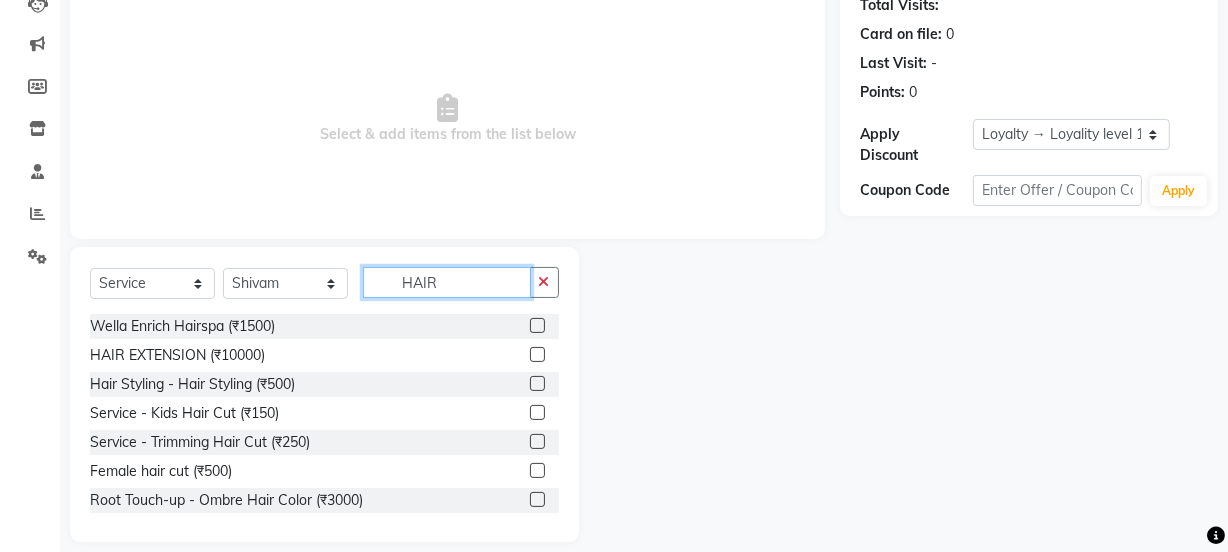 scroll, scrollTop: 250, scrollLeft: 0, axis: vertical 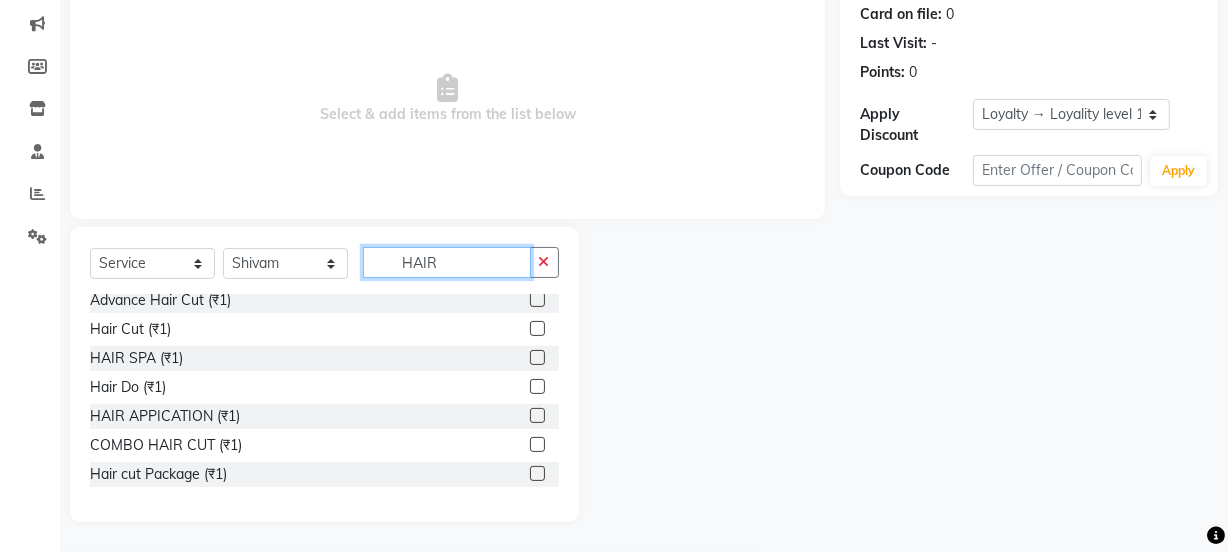 type on "HAIR" 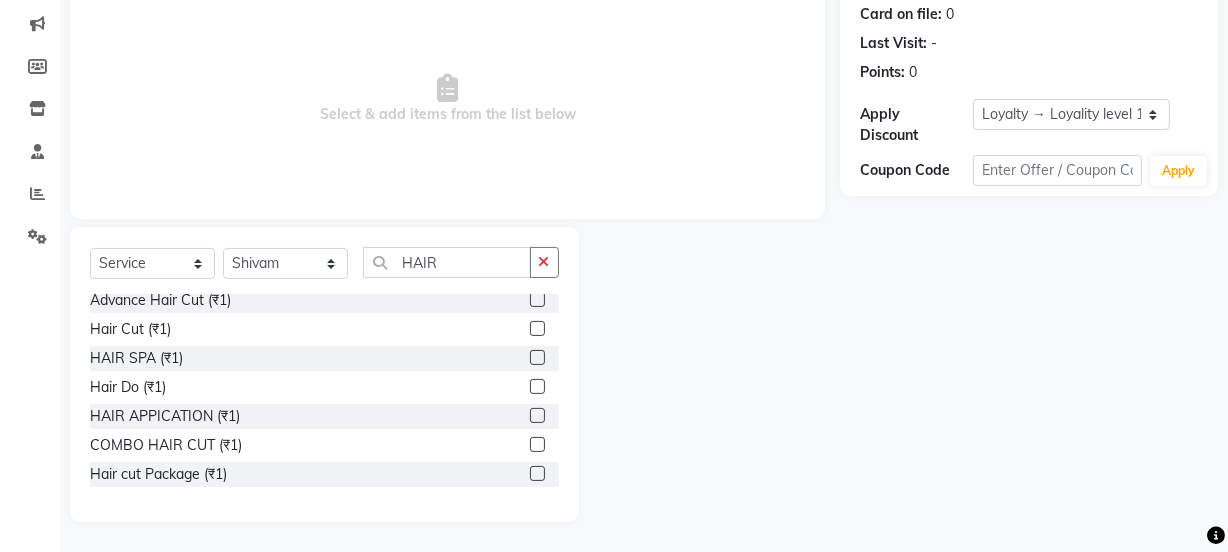 click 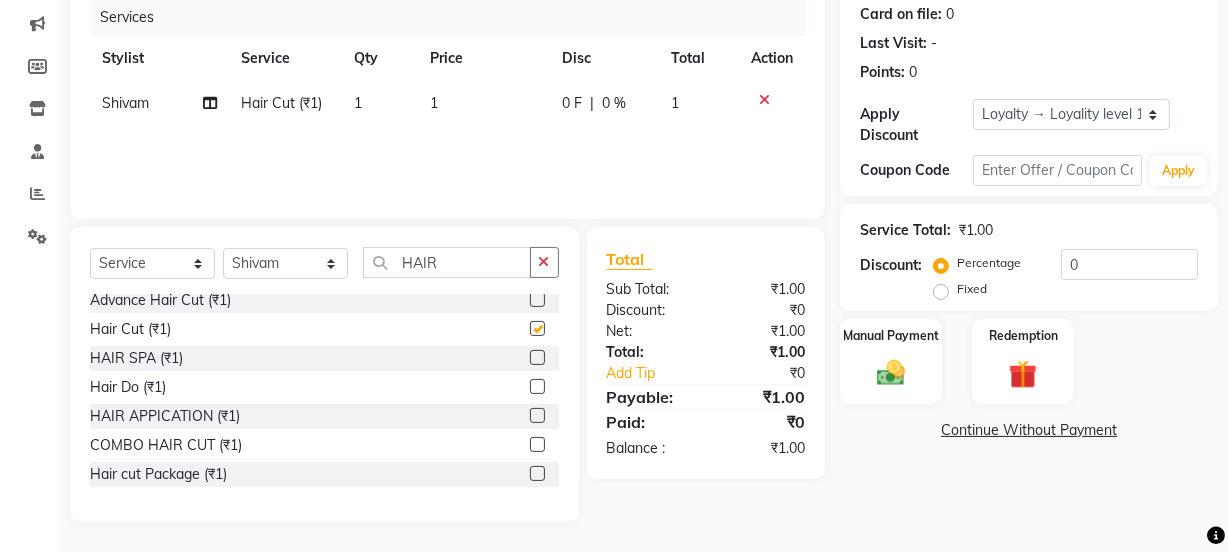 checkbox on "false" 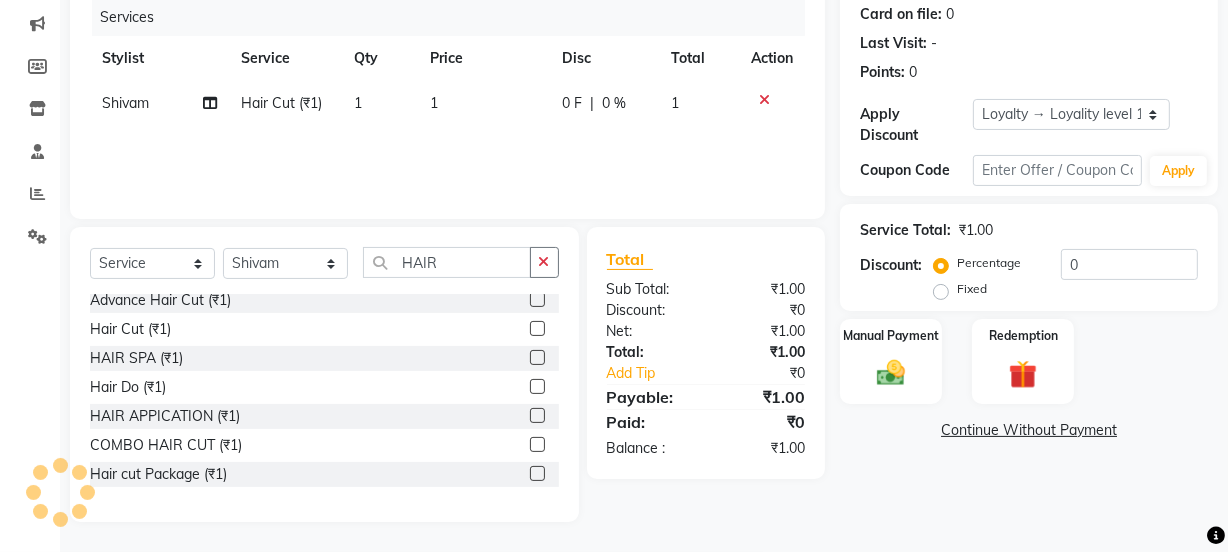 click on "1" 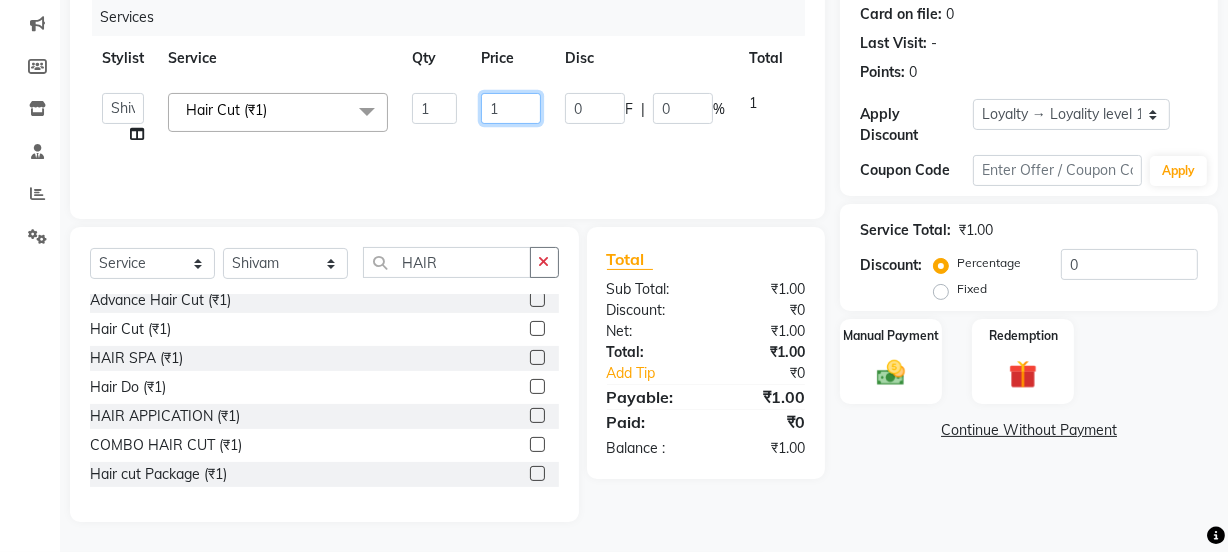 click on "1" 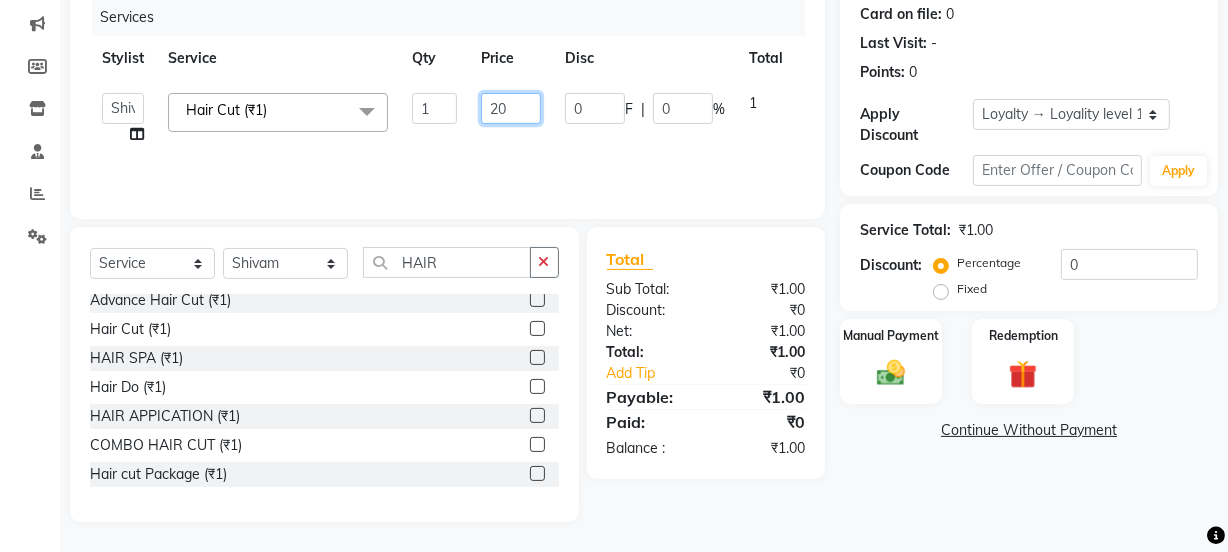 type on "200" 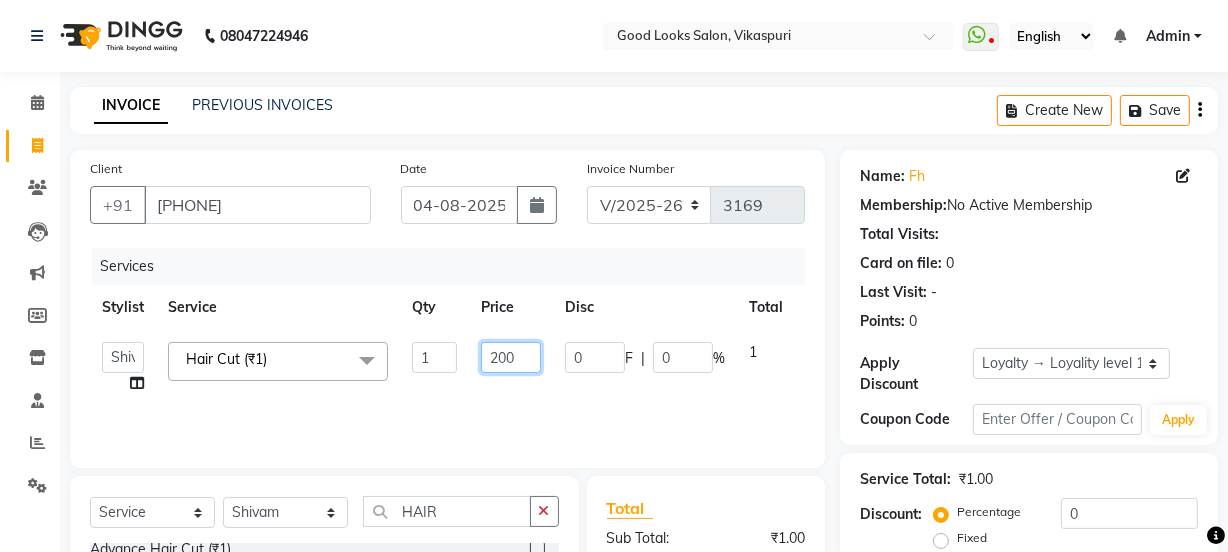 scroll, scrollTop: 250, scrollLeft: 0, axis: vertical 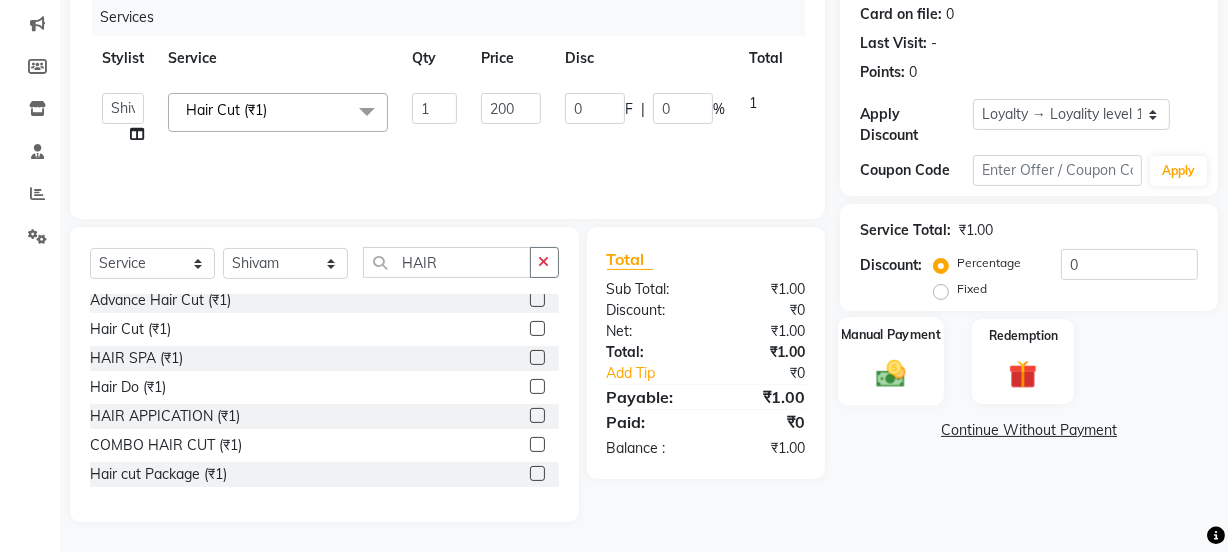 click 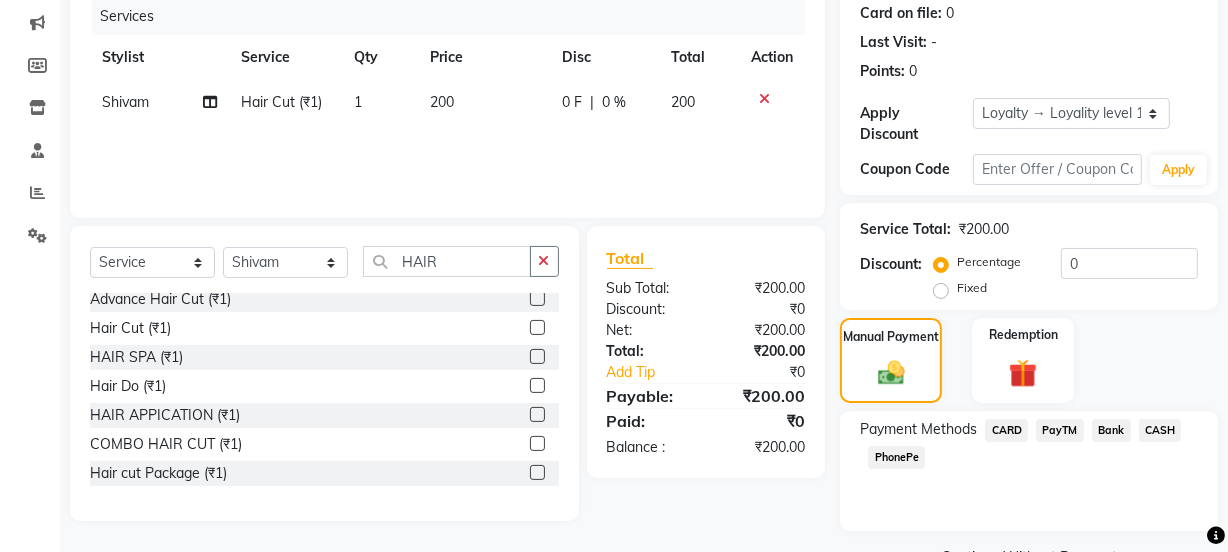 click on "CASH" 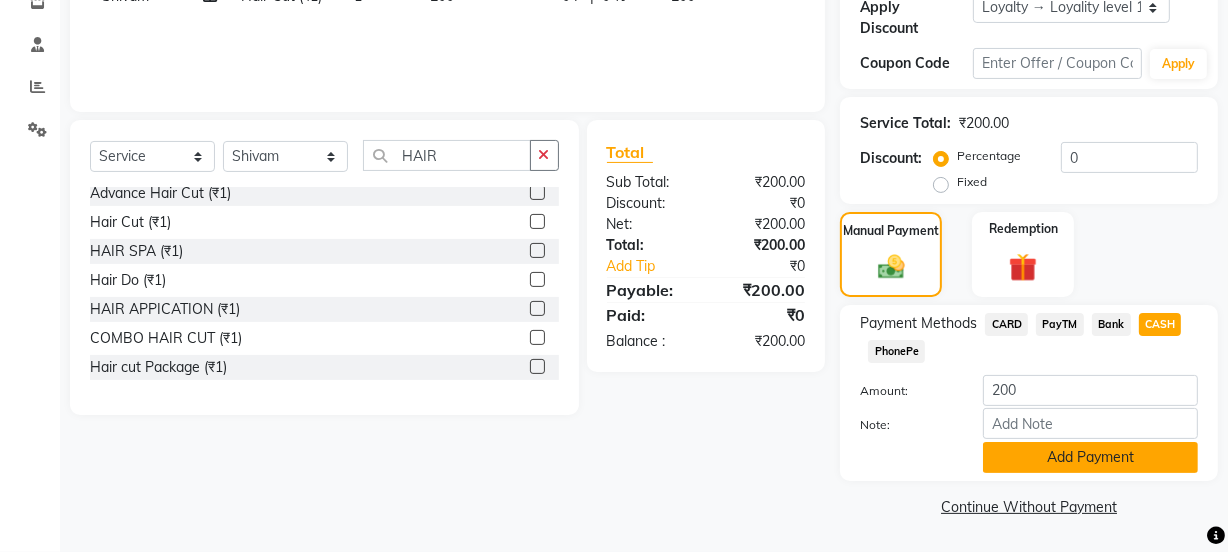 click on "Add Payment" 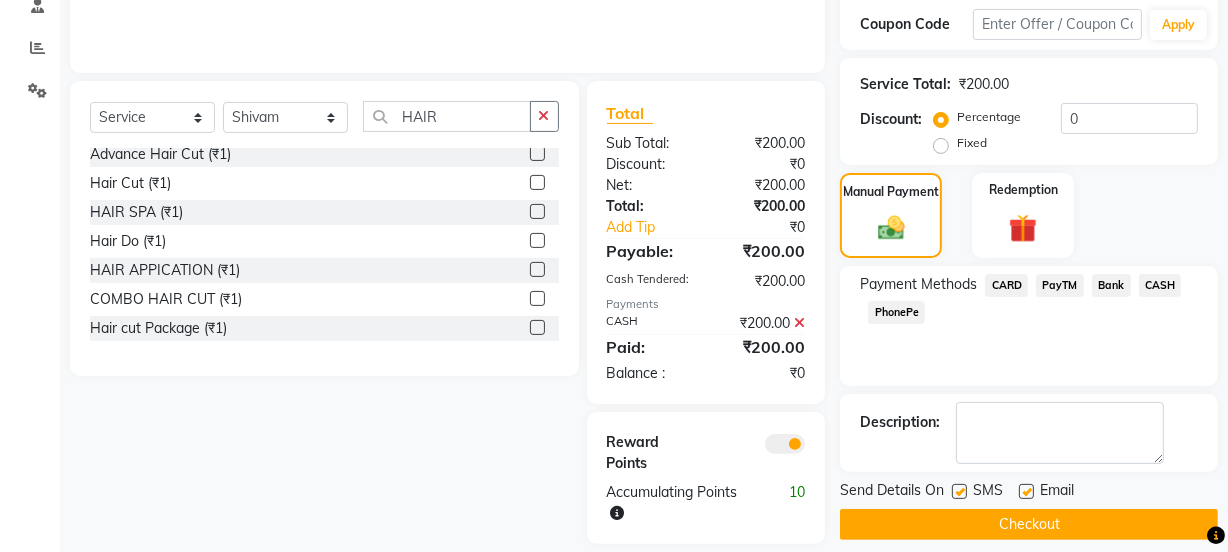 scroll, scrollTop: 417, scrollLeft: 0, axis: vertical 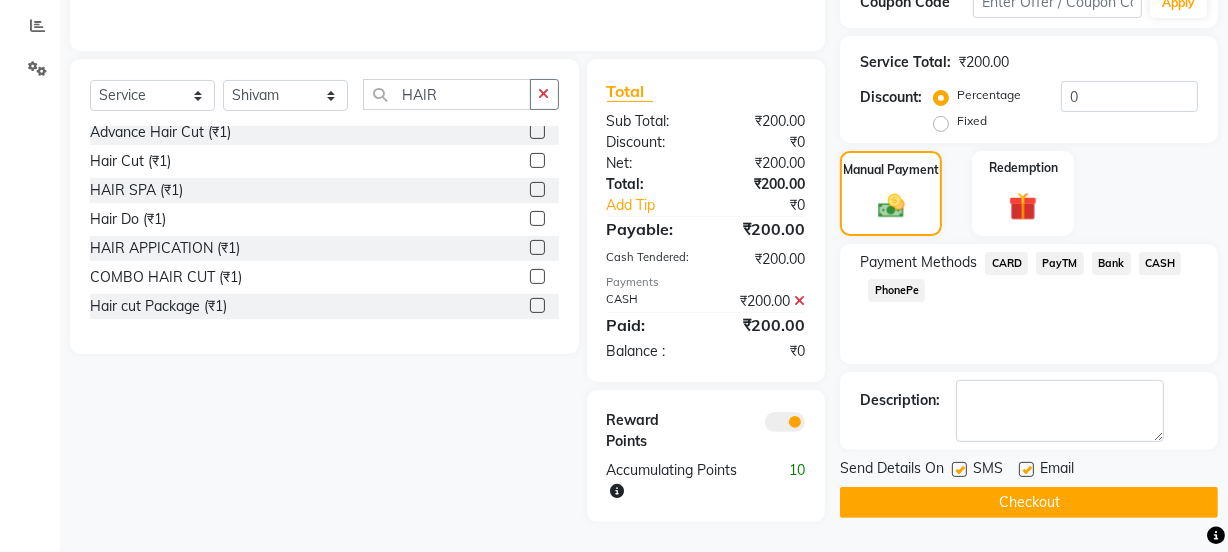 click 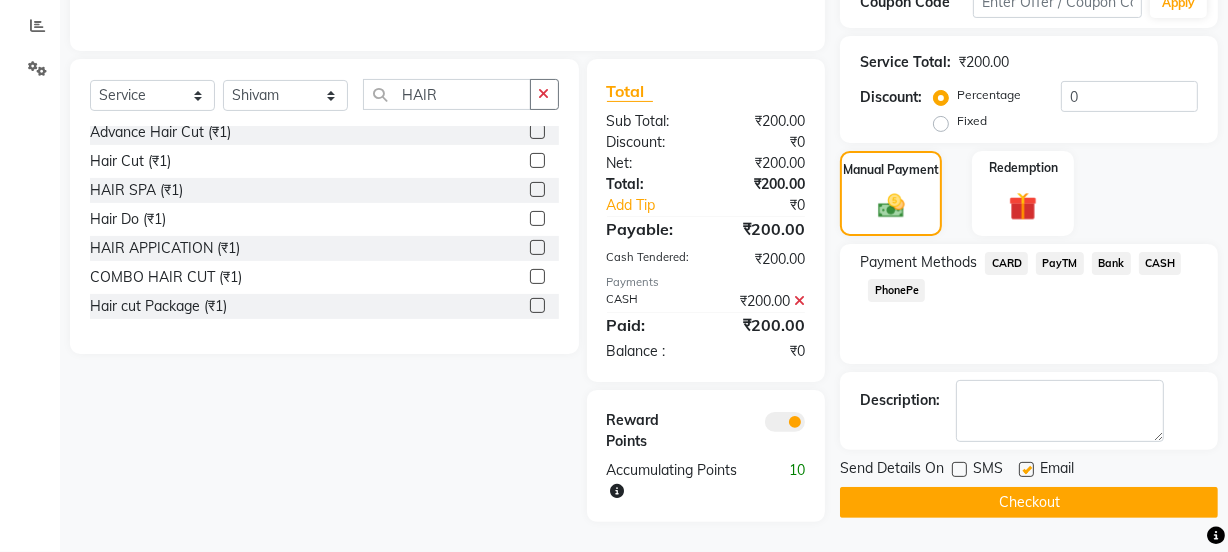 click 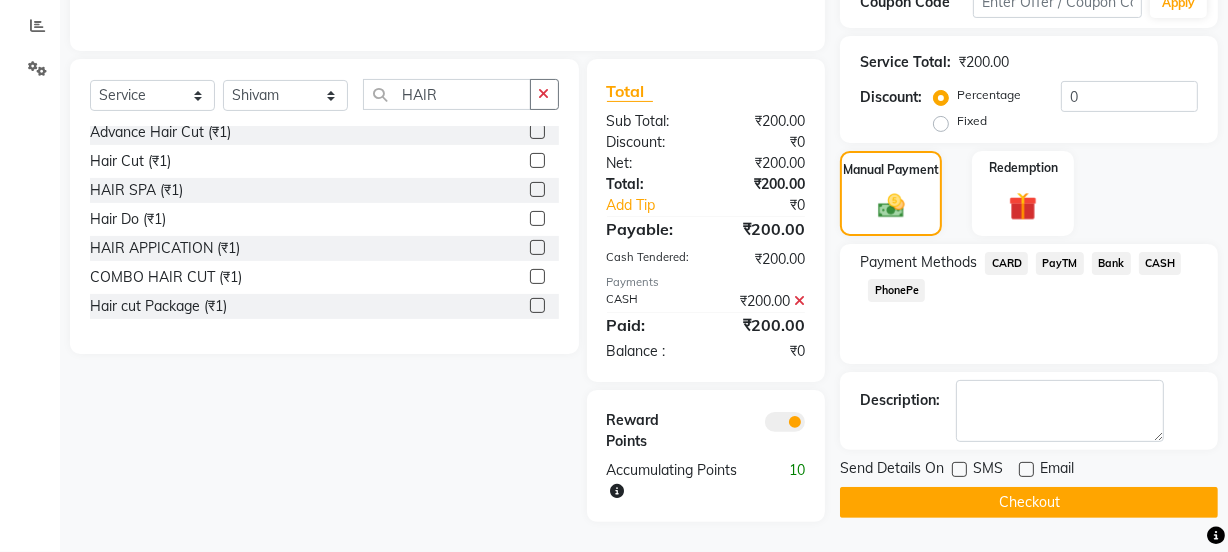 click on "Checkout" 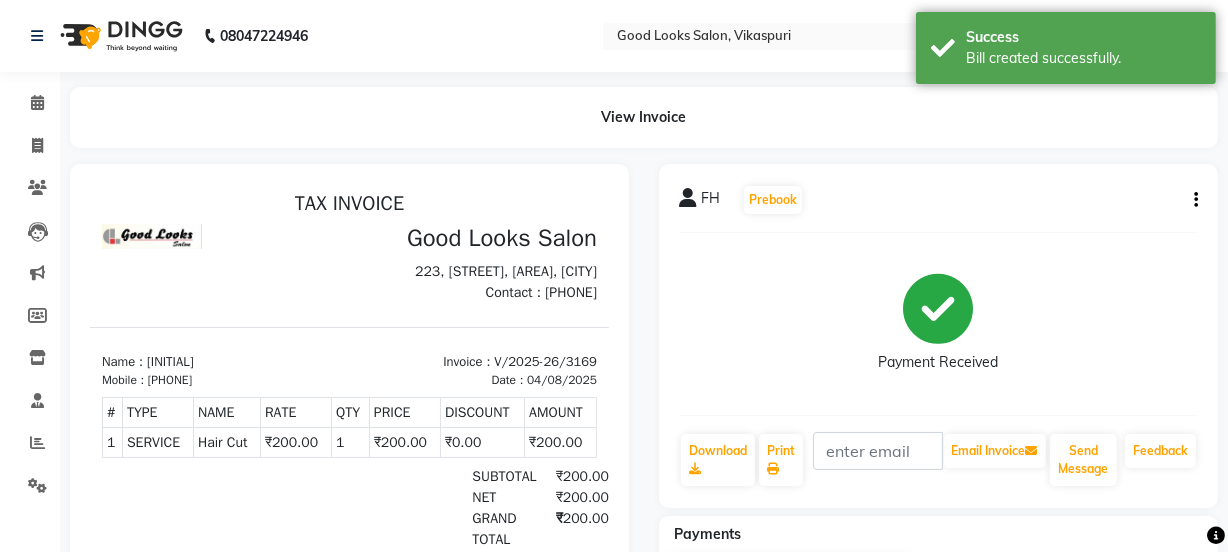 scroll, scrollTop: 0, scrollLeft: 0, axis: both 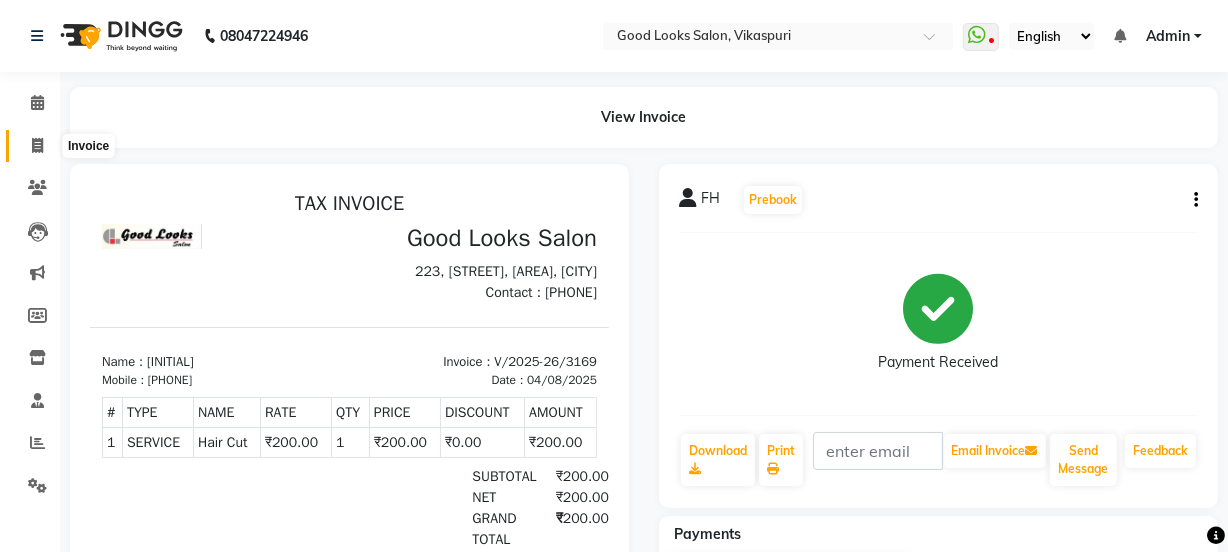click 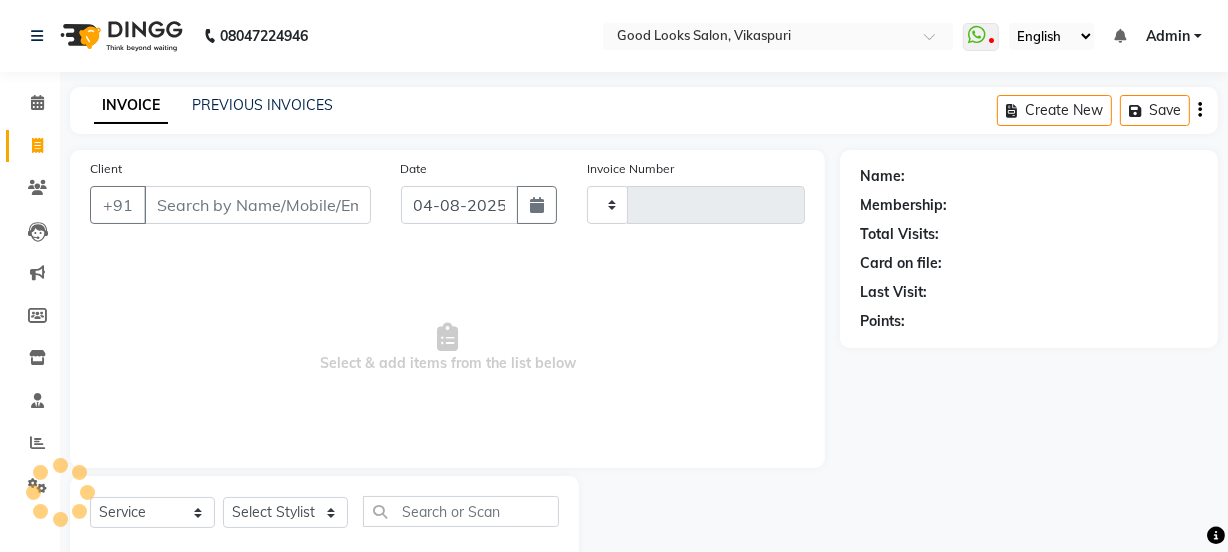 type on "3170" 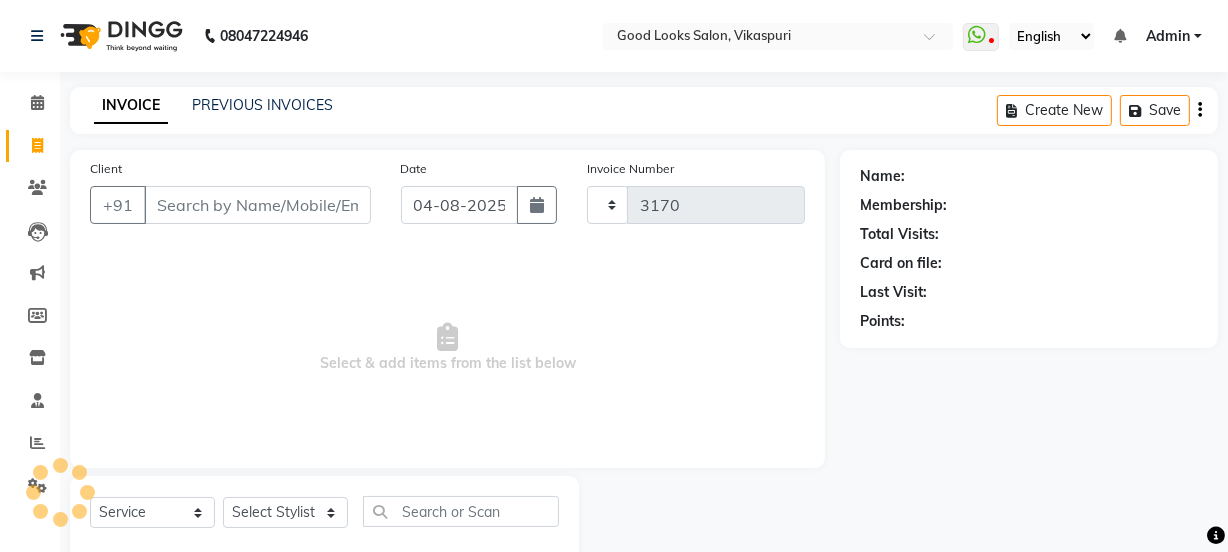 scroll, scrollTop: 50, scrollLeft: 0, axis: vertical 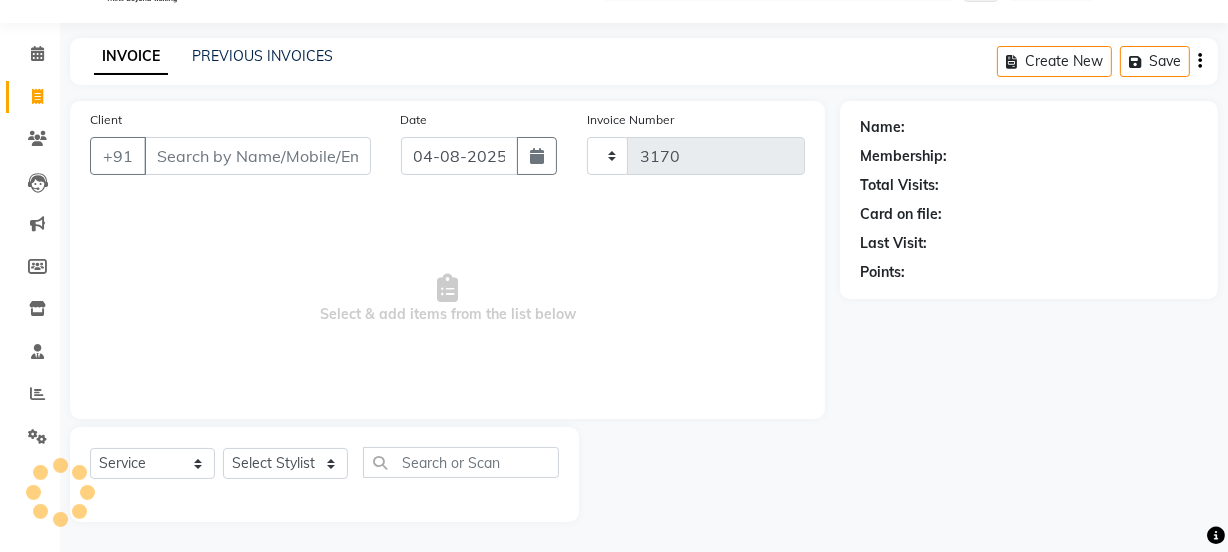 select on "4230" 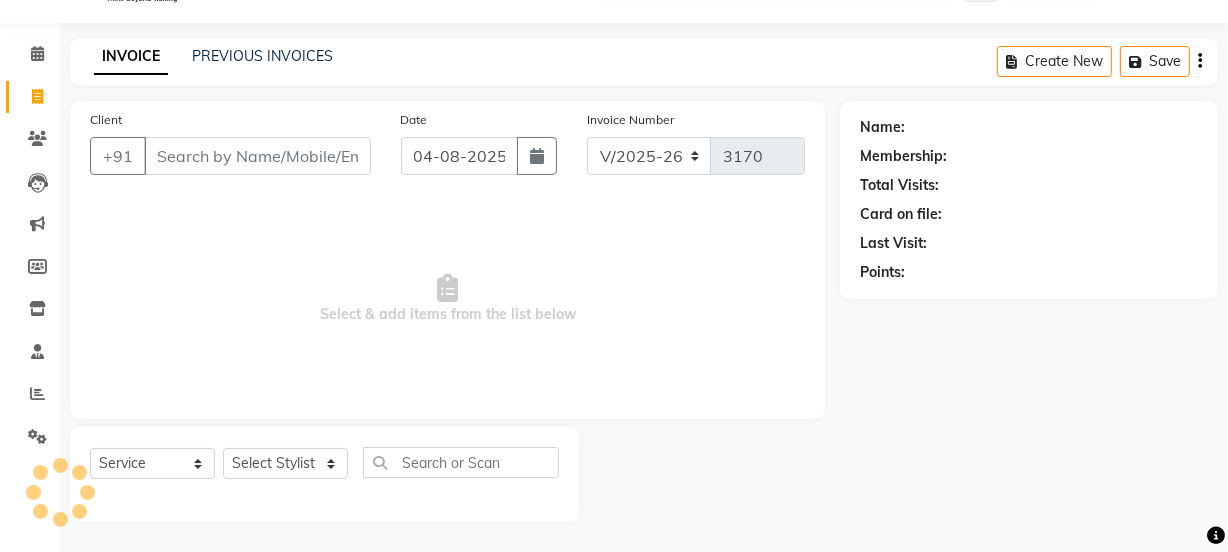 click on "Client" at bounding box center [257, 156] 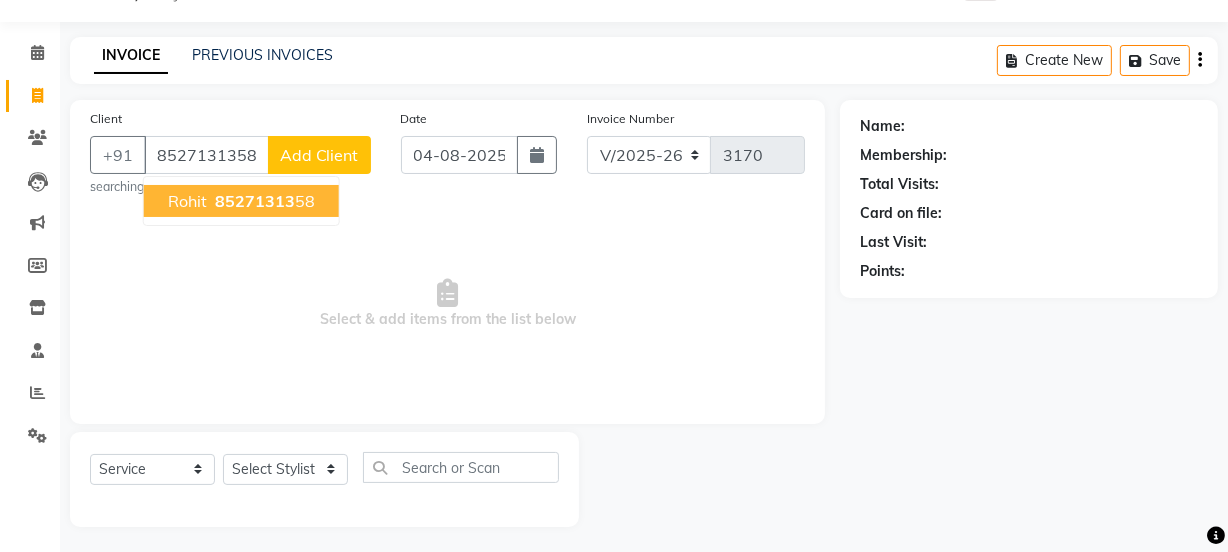 type on "8527131358" 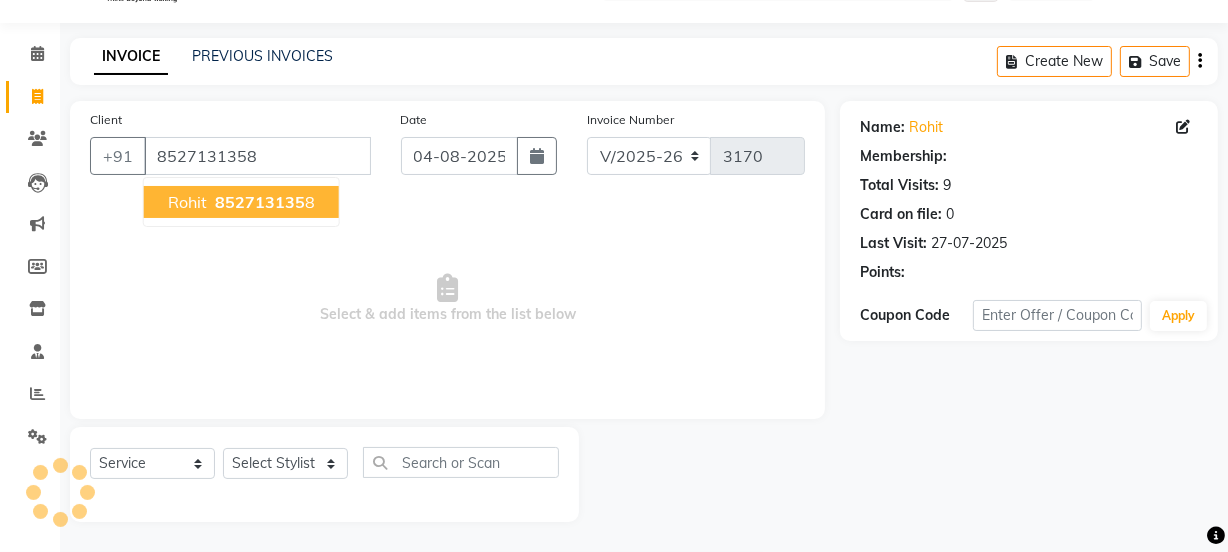 select on "1: Object" 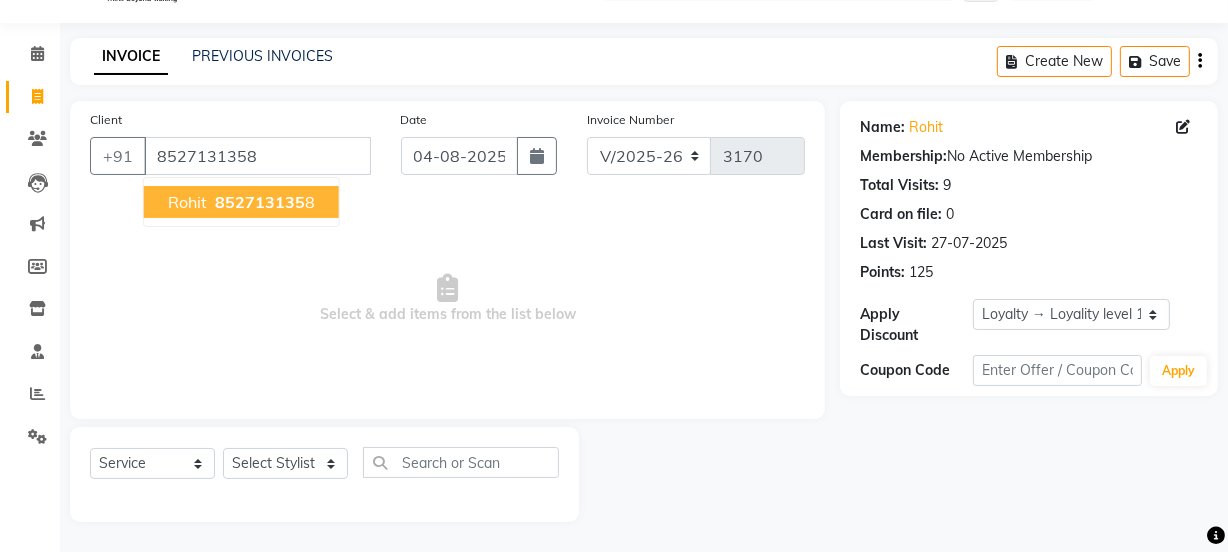 click on "852713135" at bounding box center (260, 202) 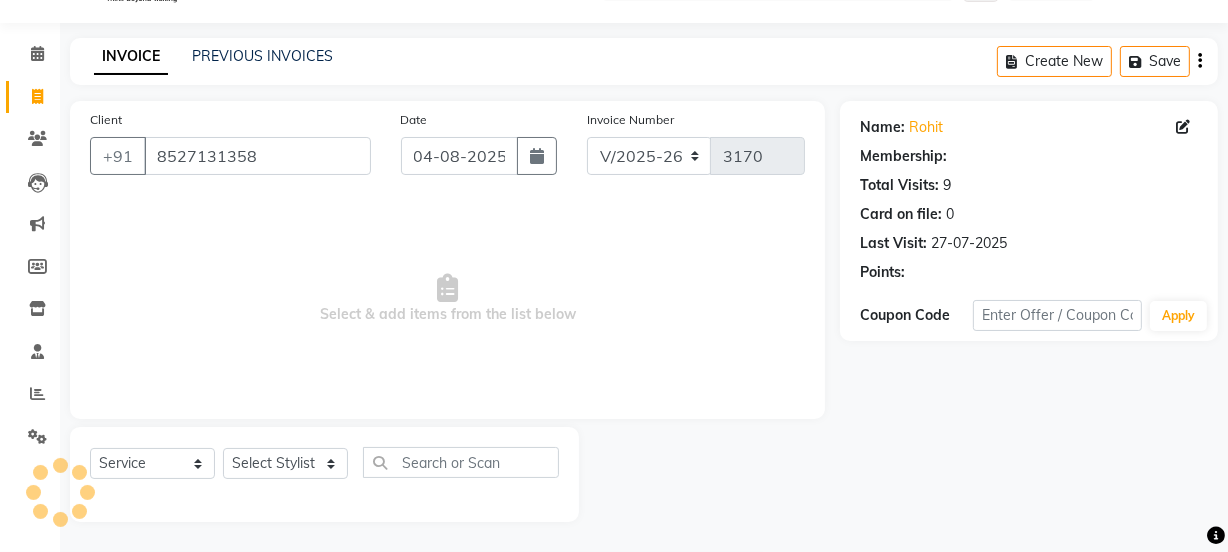 select on "1: Object" 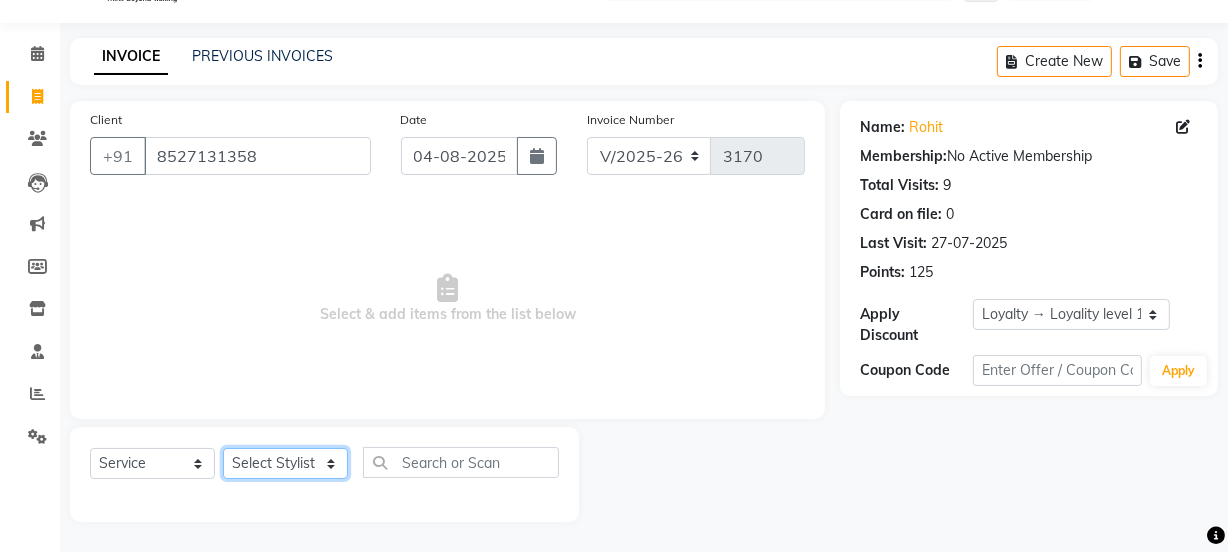 click on "Select Stylist Jyoti kaif Manager Pooja Prachi Raman Raman 2 Reception RIHAN Sameer Shivam simo SUNNY yogita" 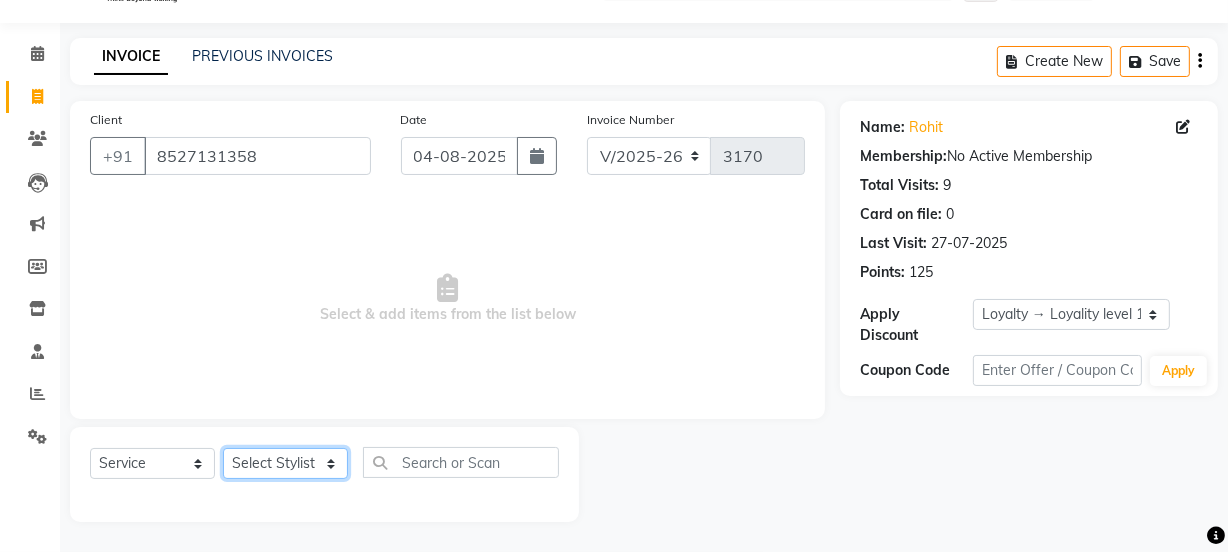 select on "[NUMBER]" 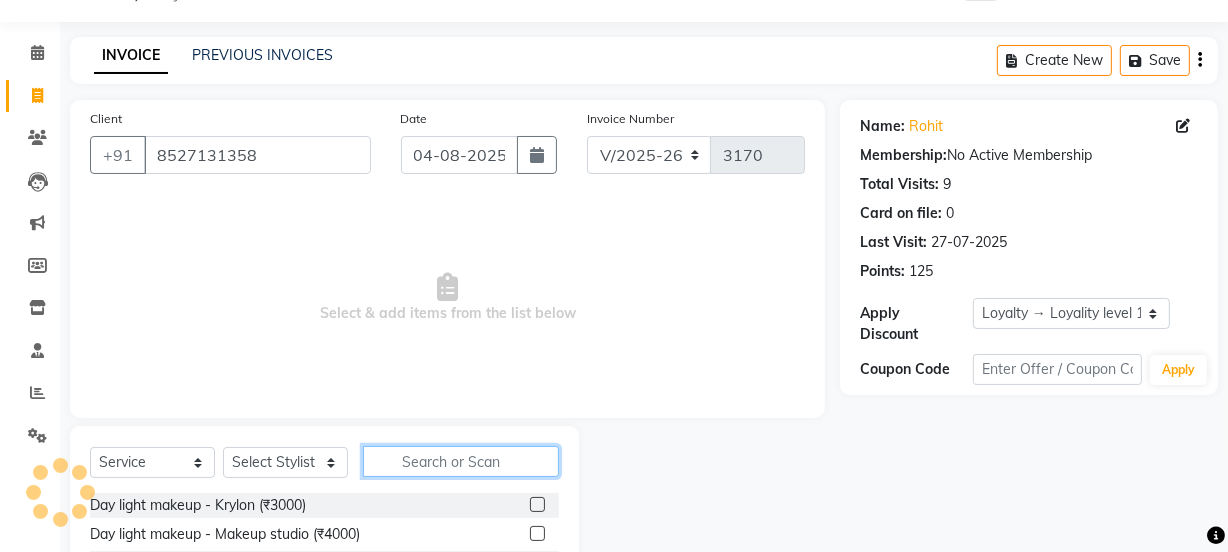 click 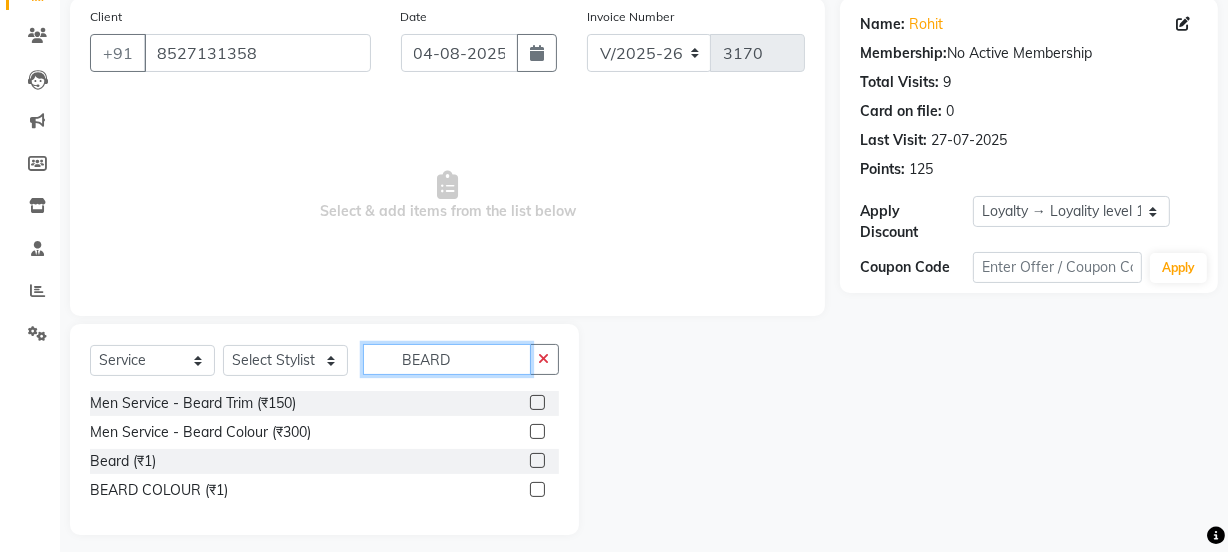 scroll, scrollTop: 165, scrollLeft: 0, axis: vertical 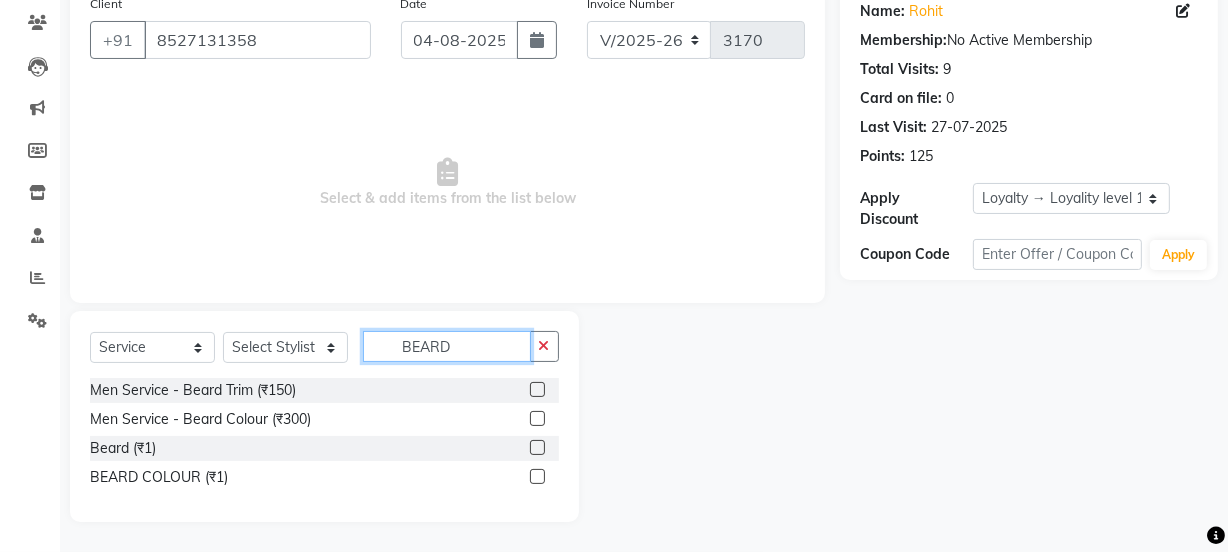 type on "BEARD" 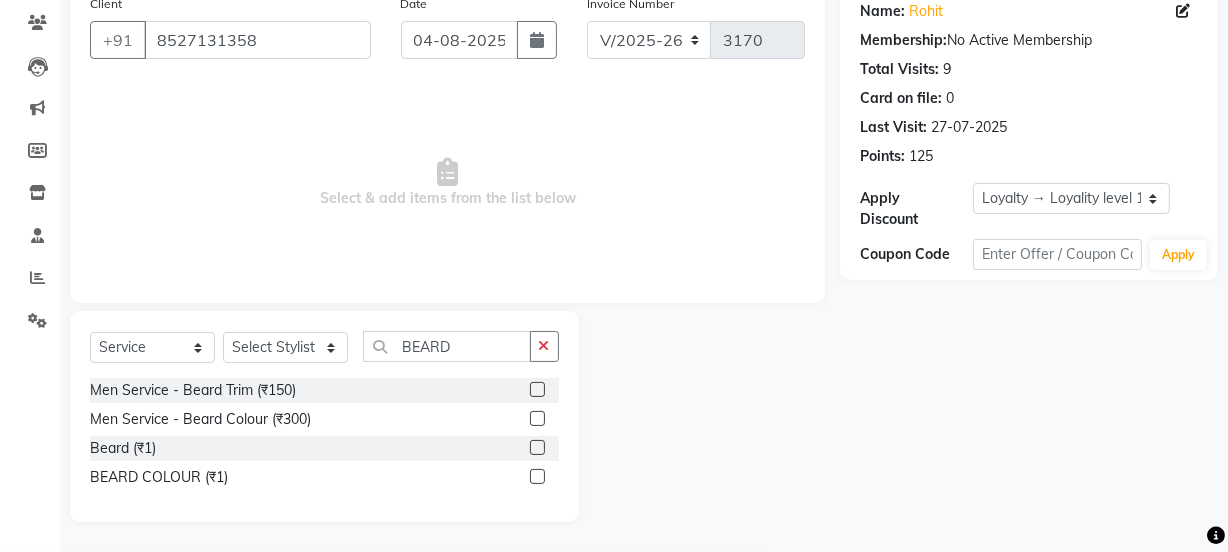 click 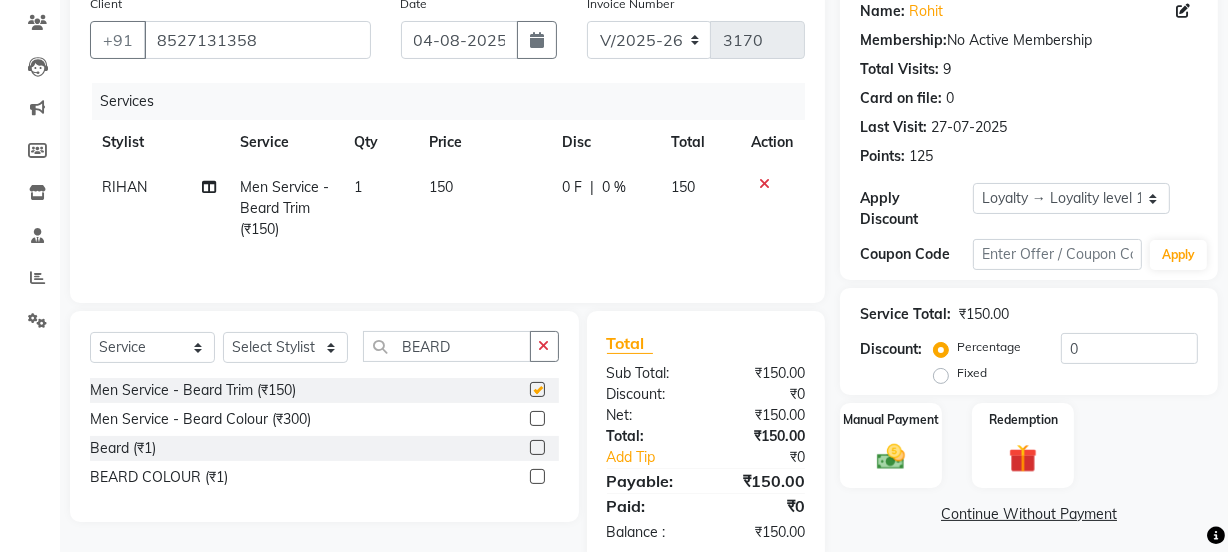checkbox on "false" 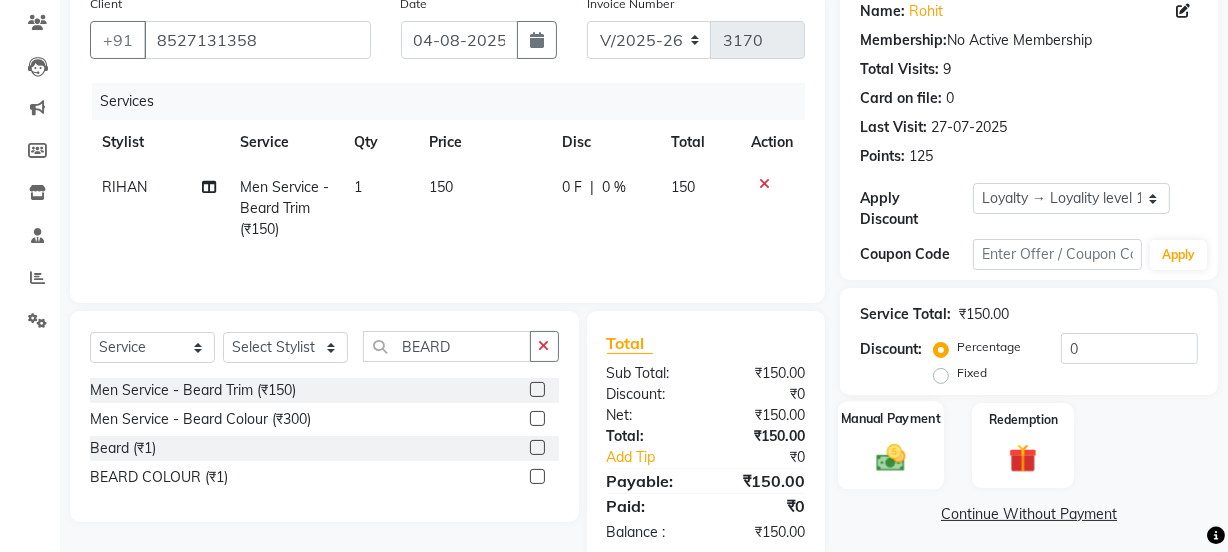 click on "Manual Payment" 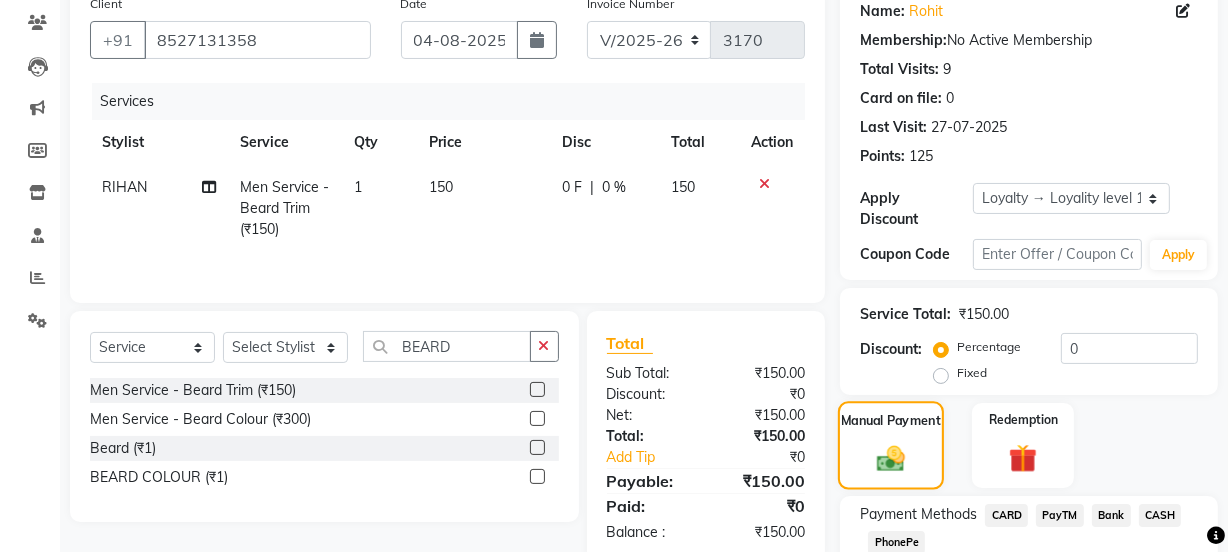 scroll, scrollTop: 300, scrollLeft: 0, axis: vertical 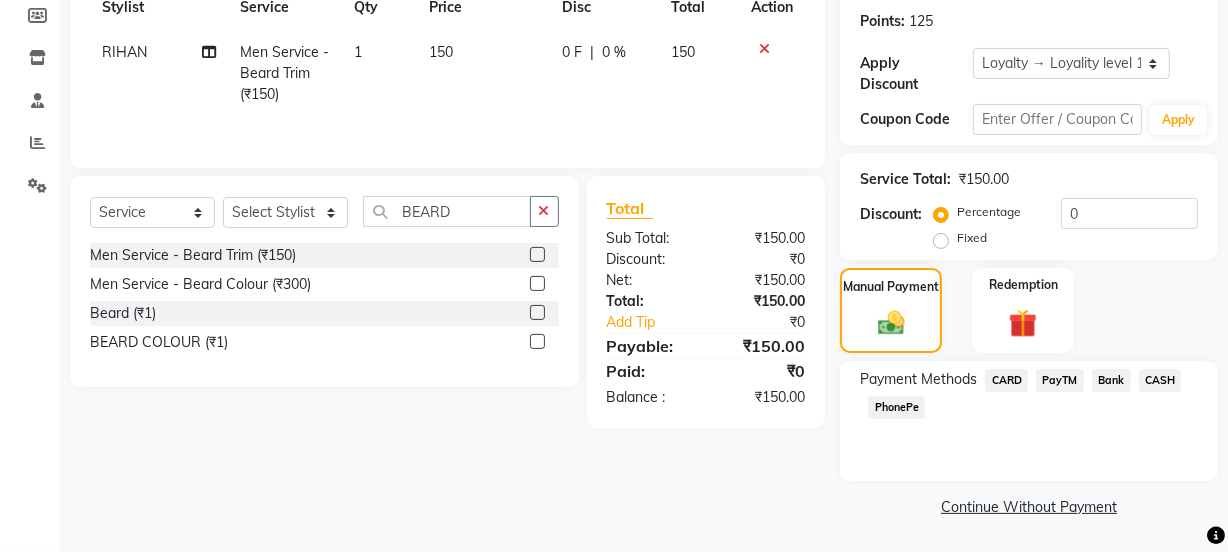 click on "PayTM" 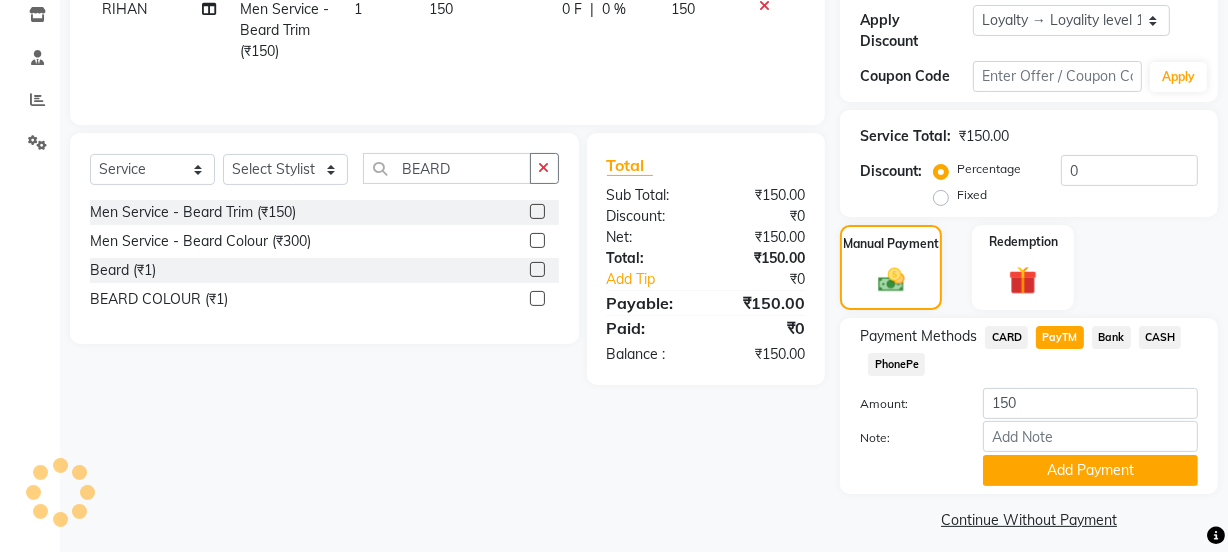 scroll, scrollTop: 356, scrollLeft: 0, axis: vertical 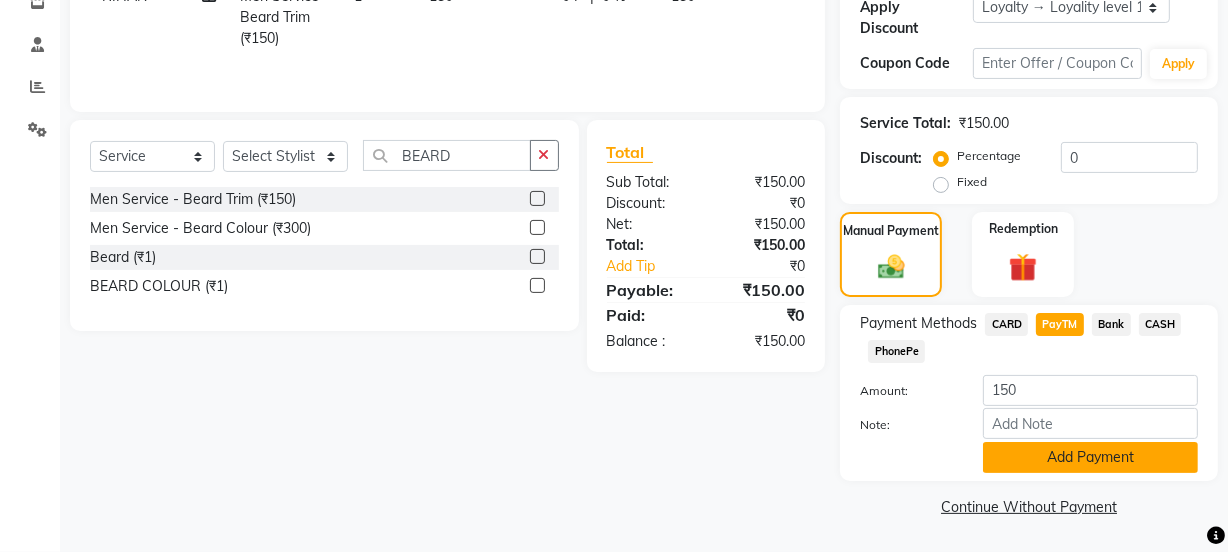 click on "Add Payment" 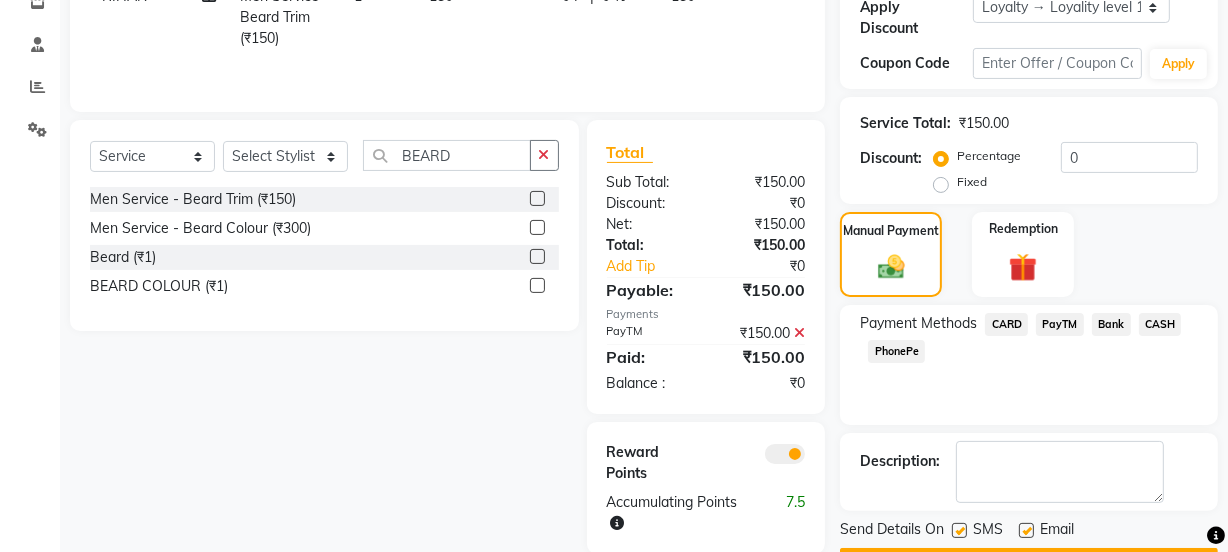 scroll, scrollTop: 412, scrollLeft: 0, axis: vertical 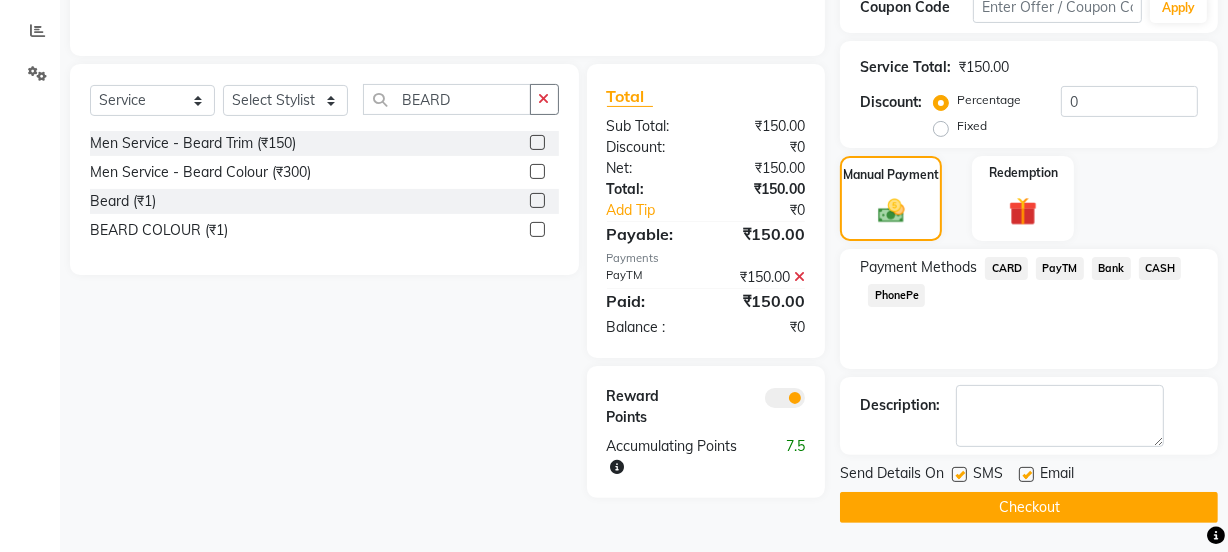 click 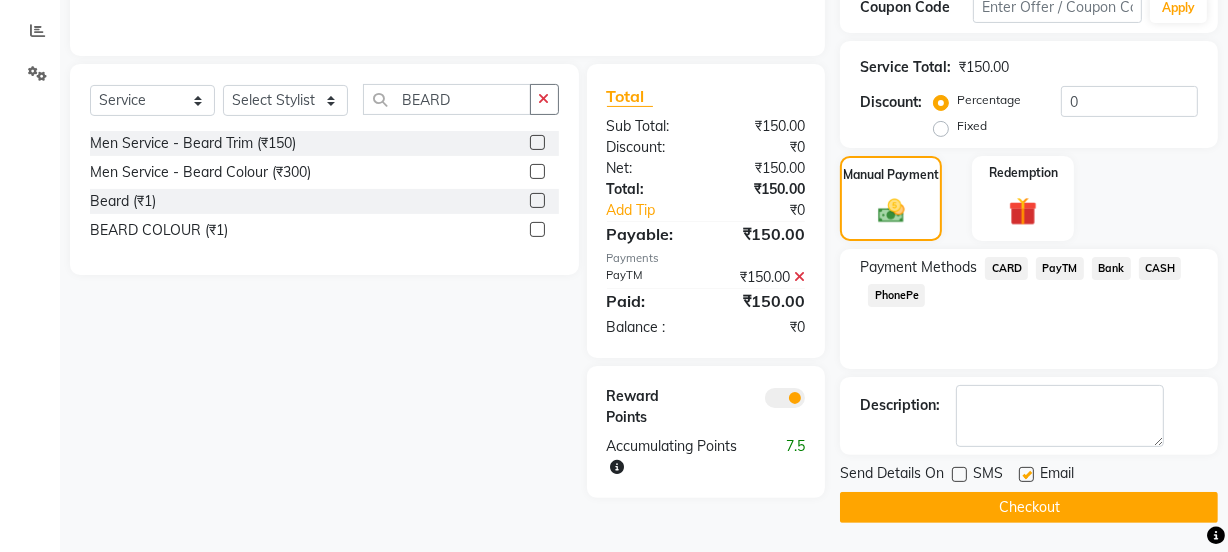 click 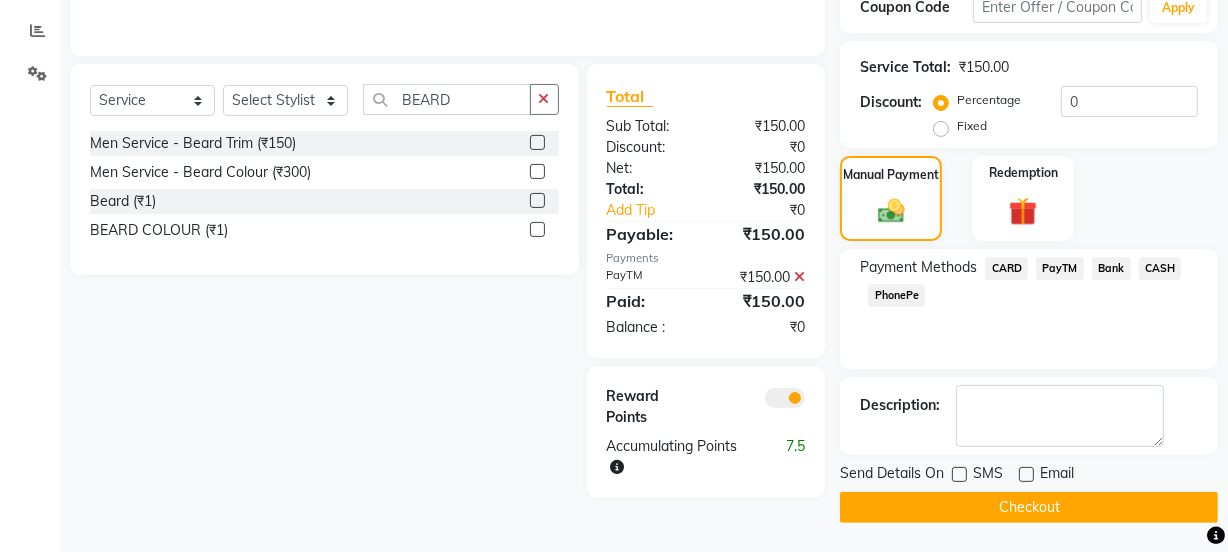 click on "Checkout" 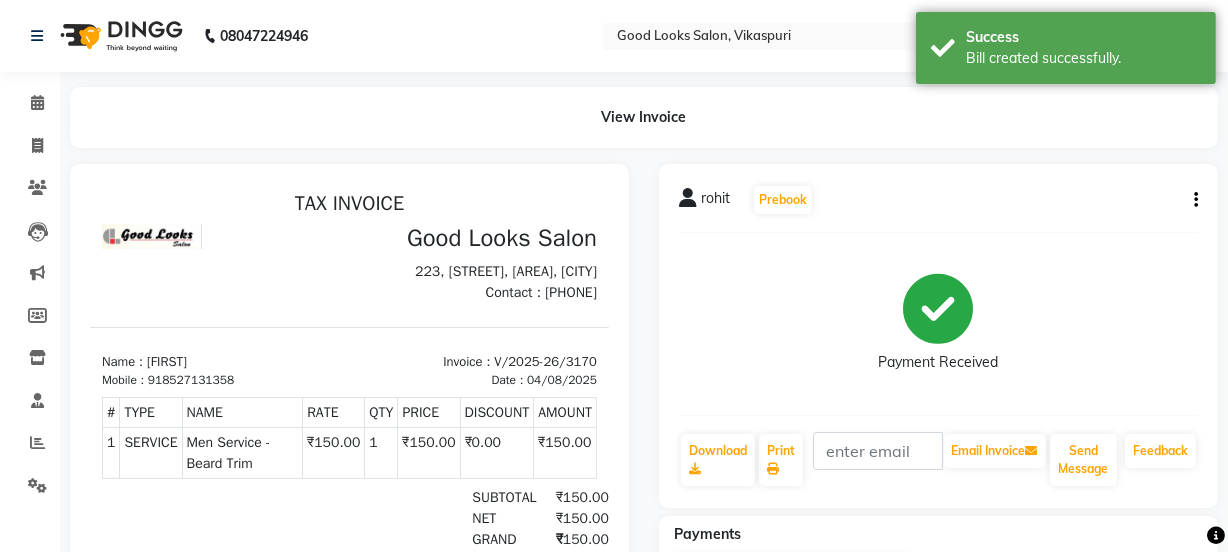 scroll, scrollTop: 0, scrollLeft: 0, axis: both 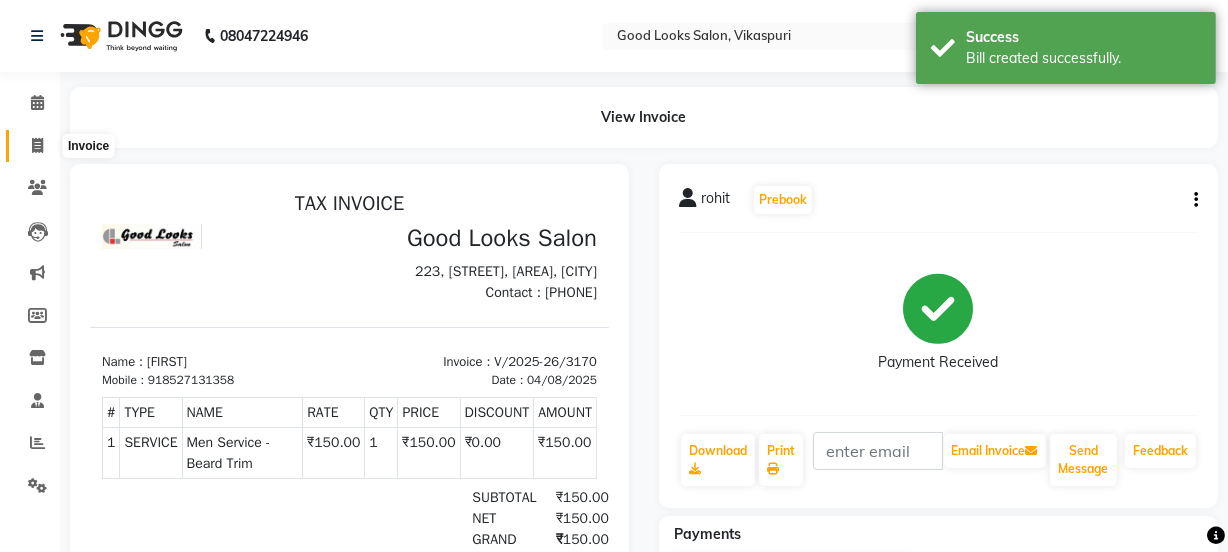 click 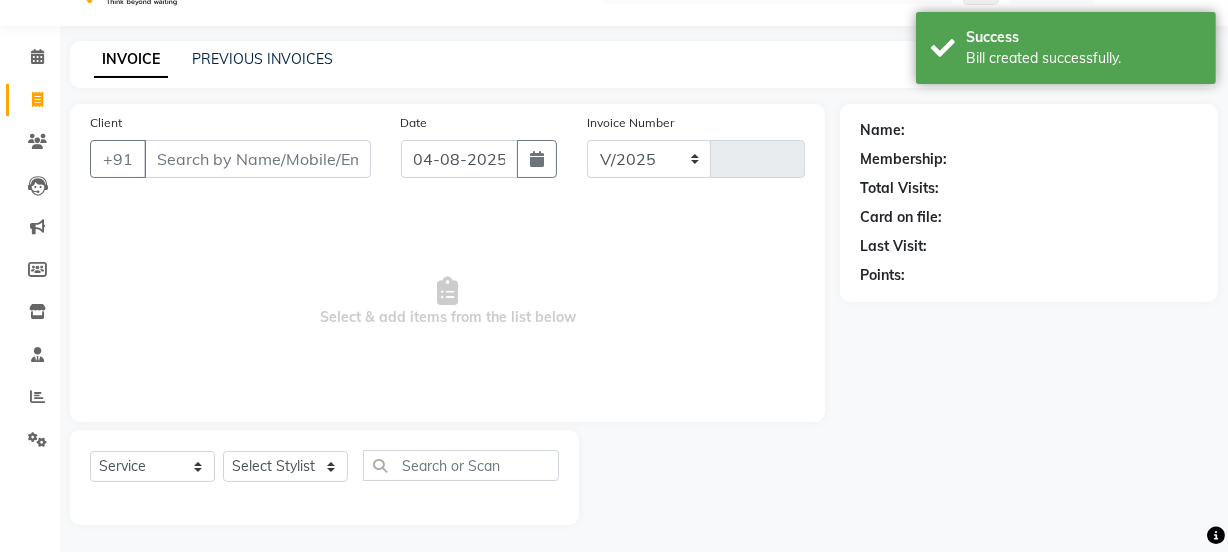 select on "4230" 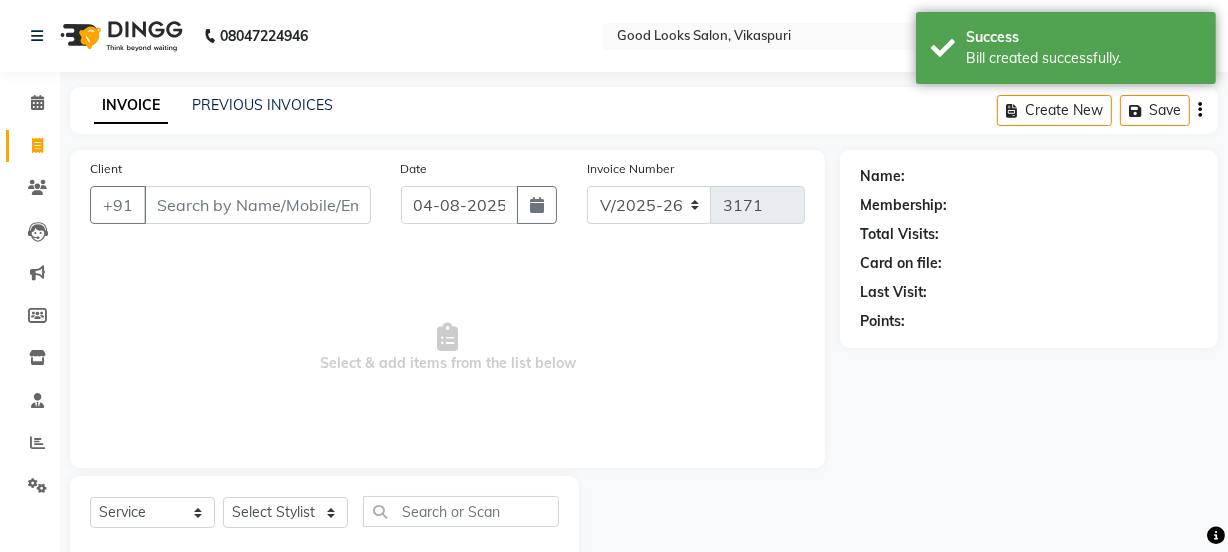 scroll, scrollTop: 0, scrollLeft: 0, axis: both 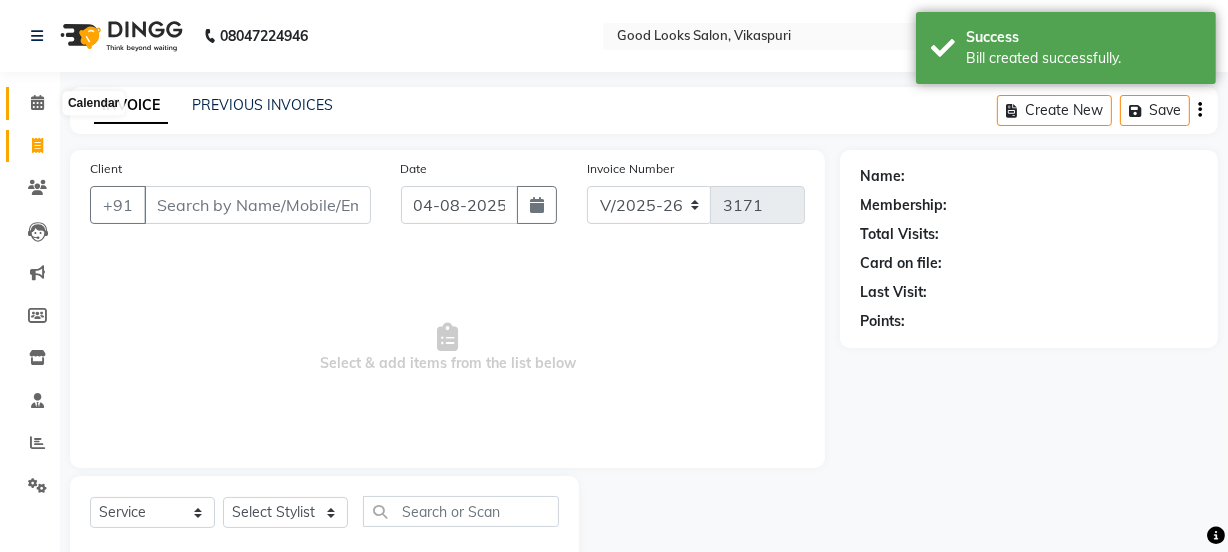 click 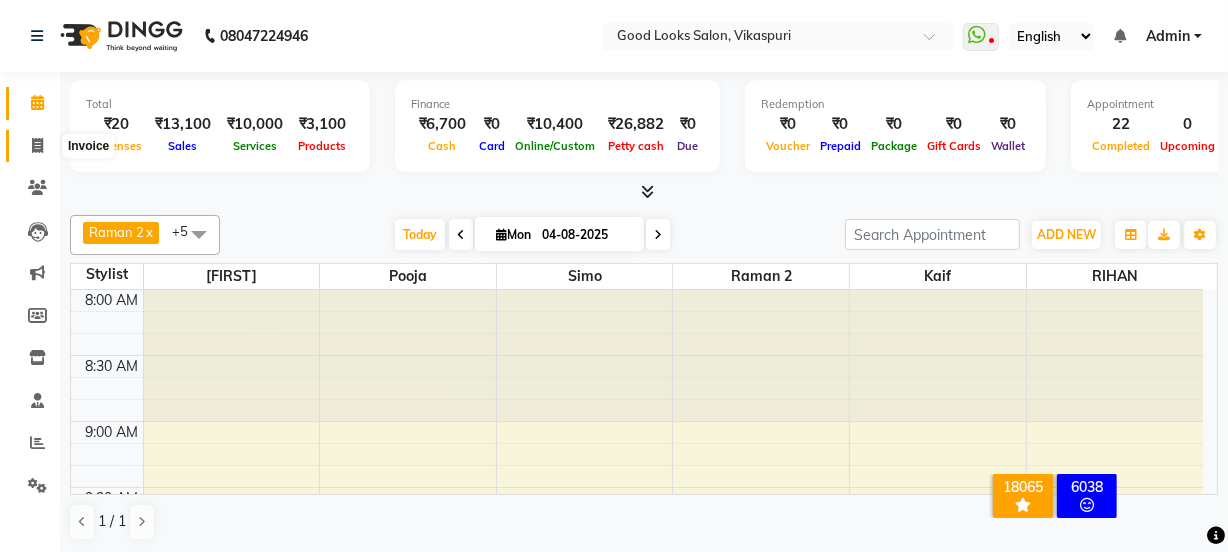 click 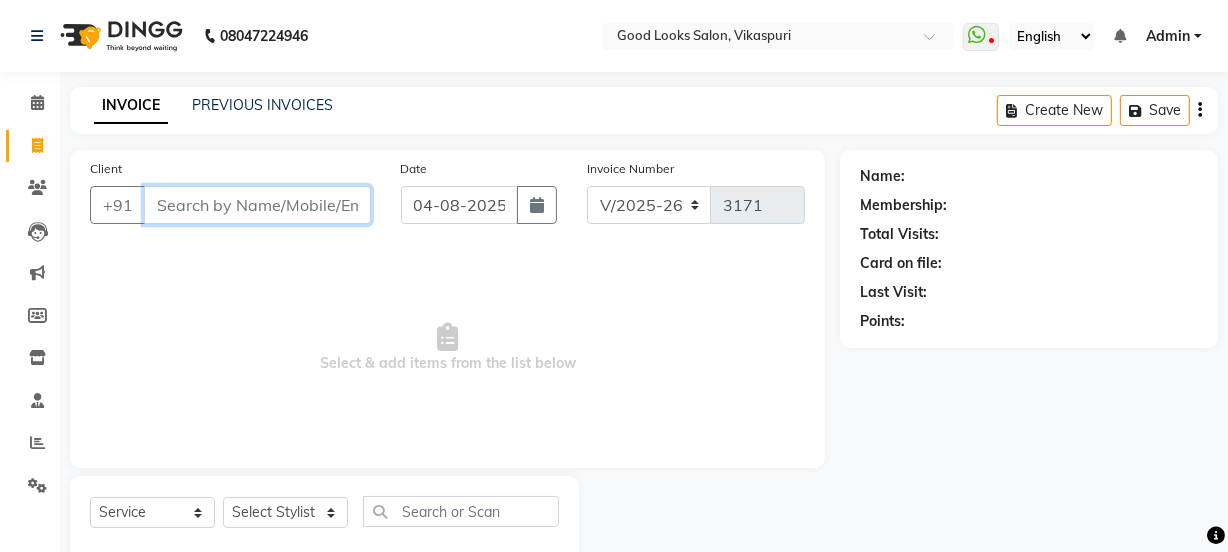 click on "Client" at bounding box center [257, 205] 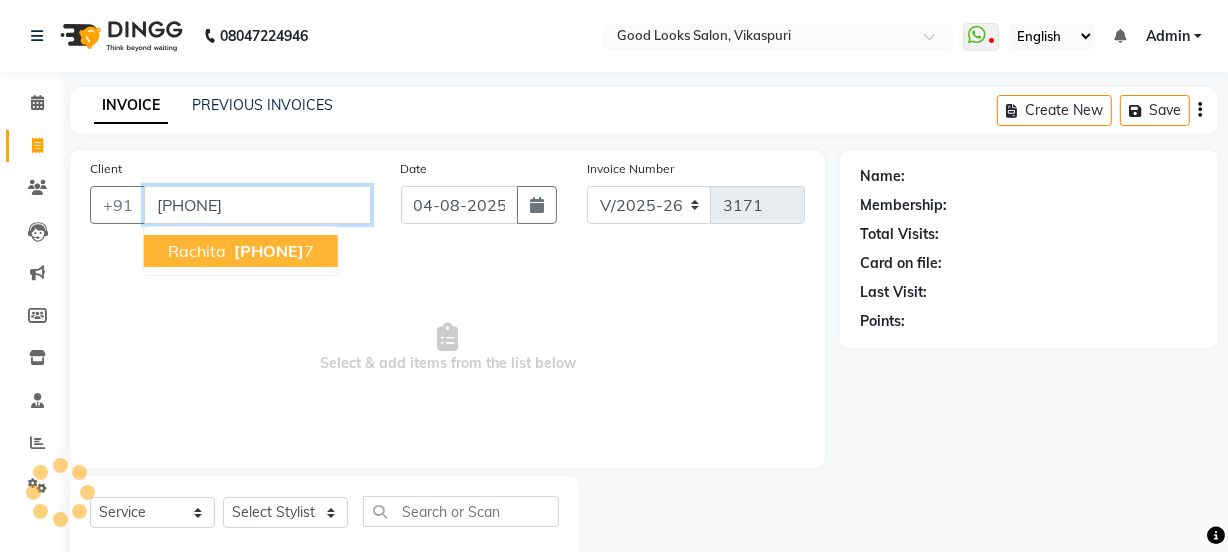 type on "[PHONE]" 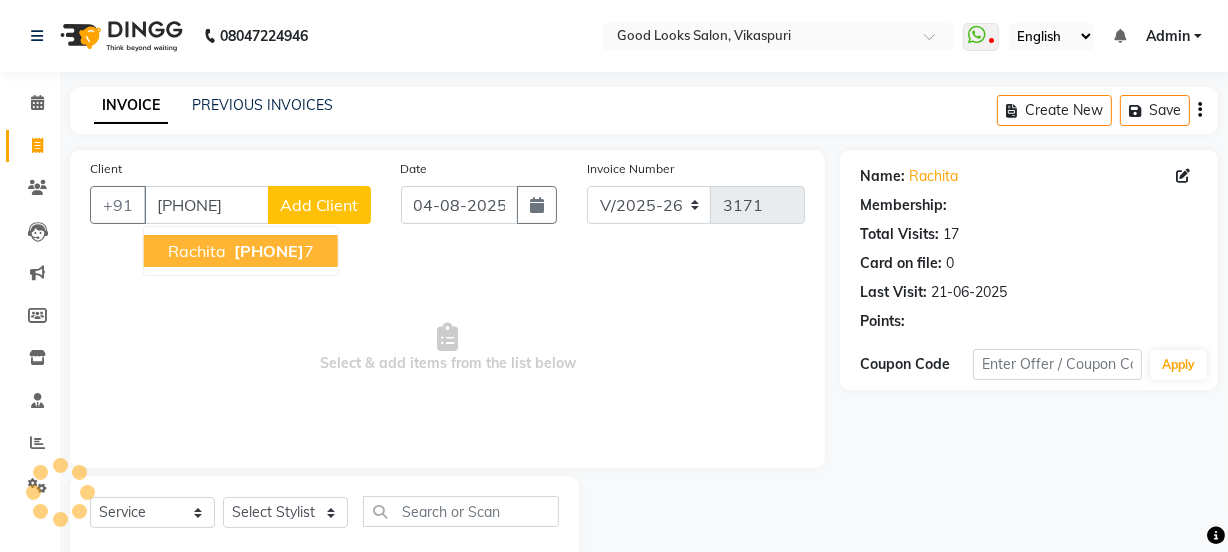select on "1: Object" 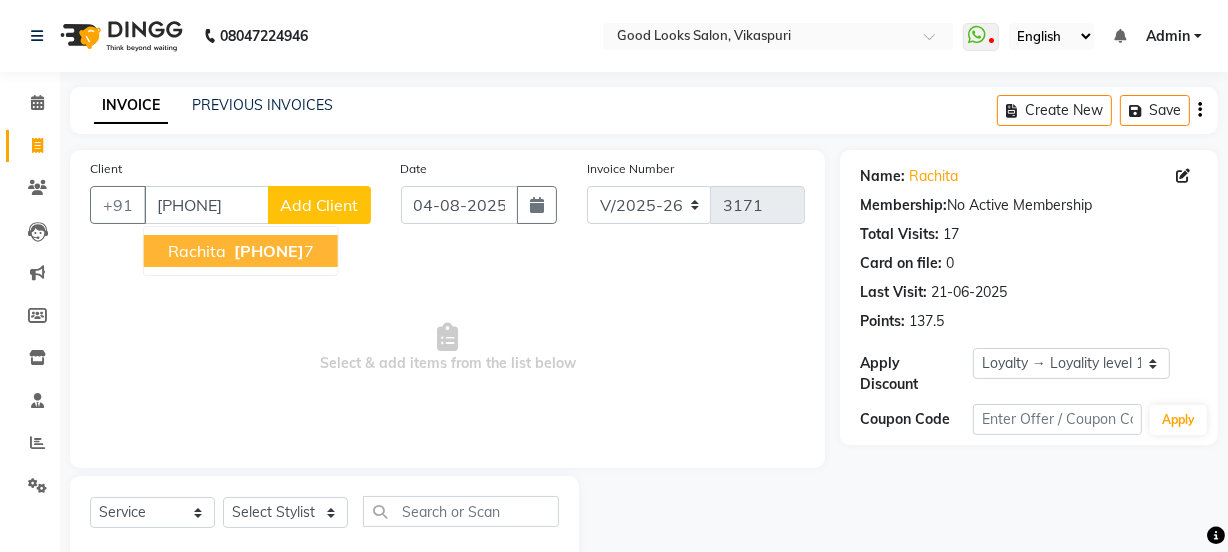 click on "[PHONE]" at bounding box center (269, 251) 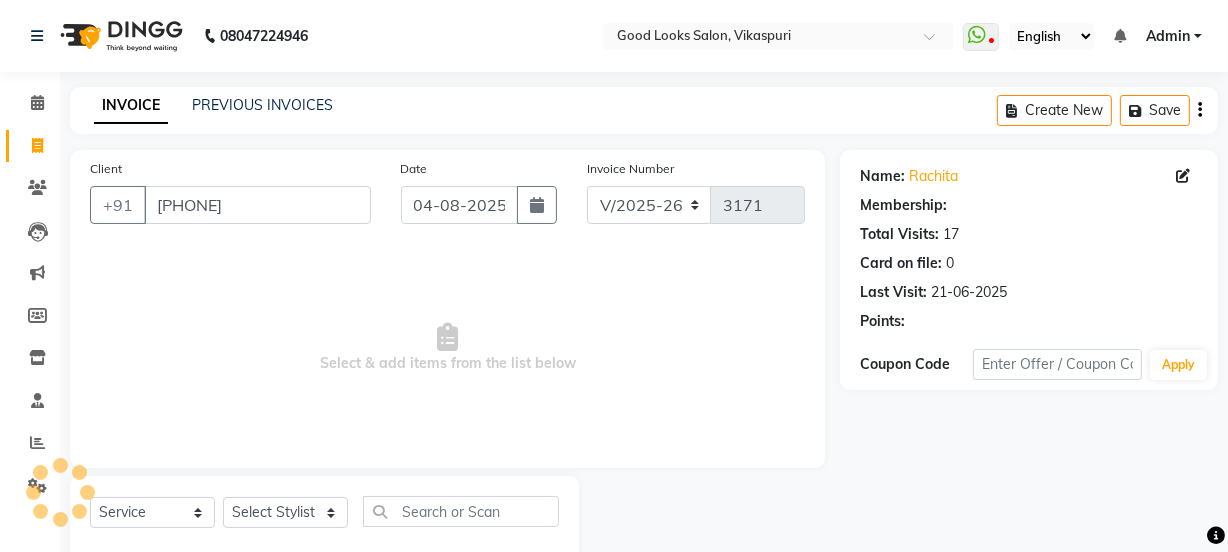 type 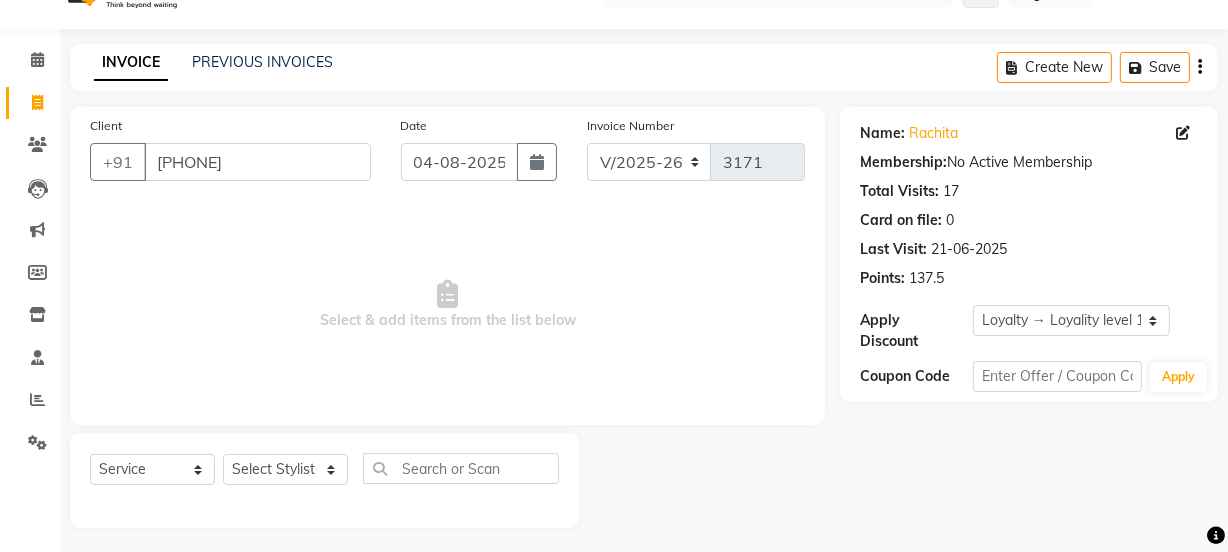 scroll, scrollTop: 50, scrollLeft: 0, axis: vertical 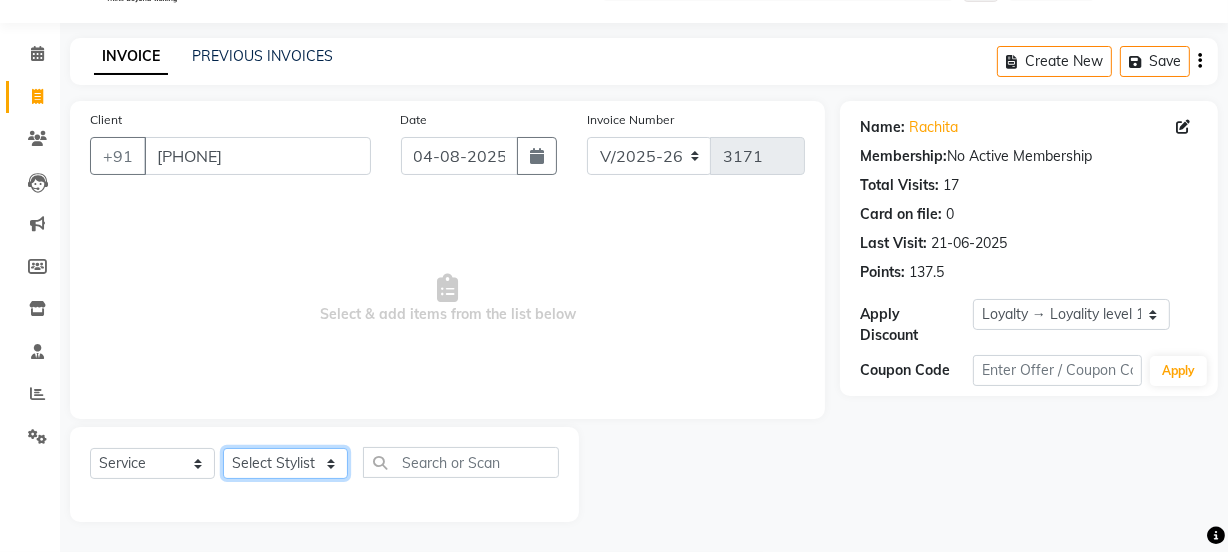 click on "Select Stylist Jyoti kaif Manager Pooja Prachi Raman Raman 2 Reception RIHAN Sameer Shivam simo SUNNY yogita" 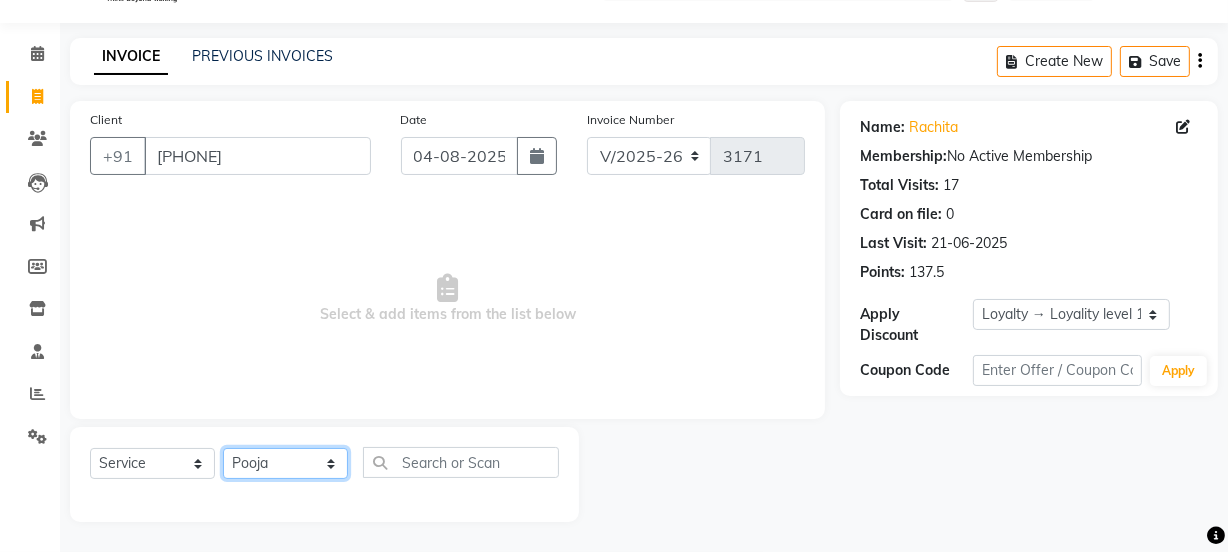 click on "Select Stylist Jyoti kaif Manager Pooja Prachi Raman Raman 2 Reception RIHAN Sameer Shivam simo SUNNY yogita" 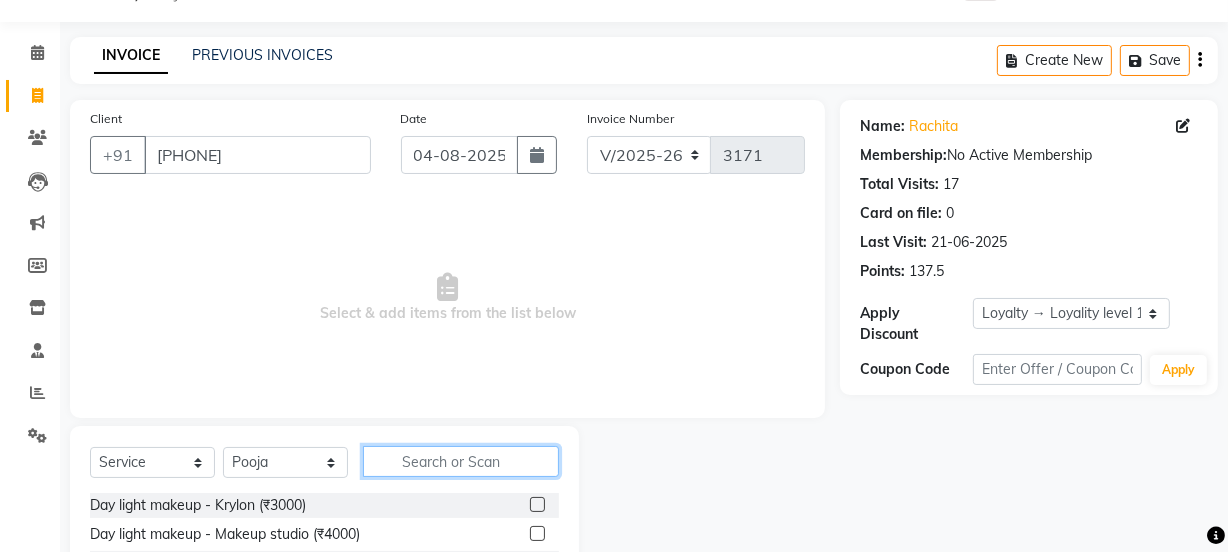 click 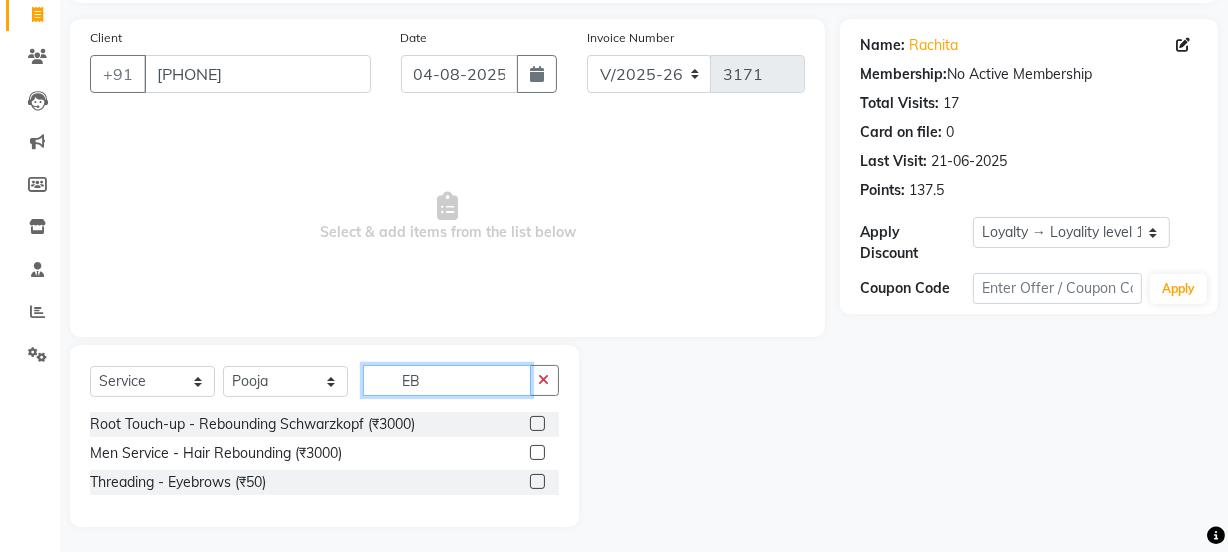 scroll, scrollTop: 136, scrollLeft: 0, axis: vertical 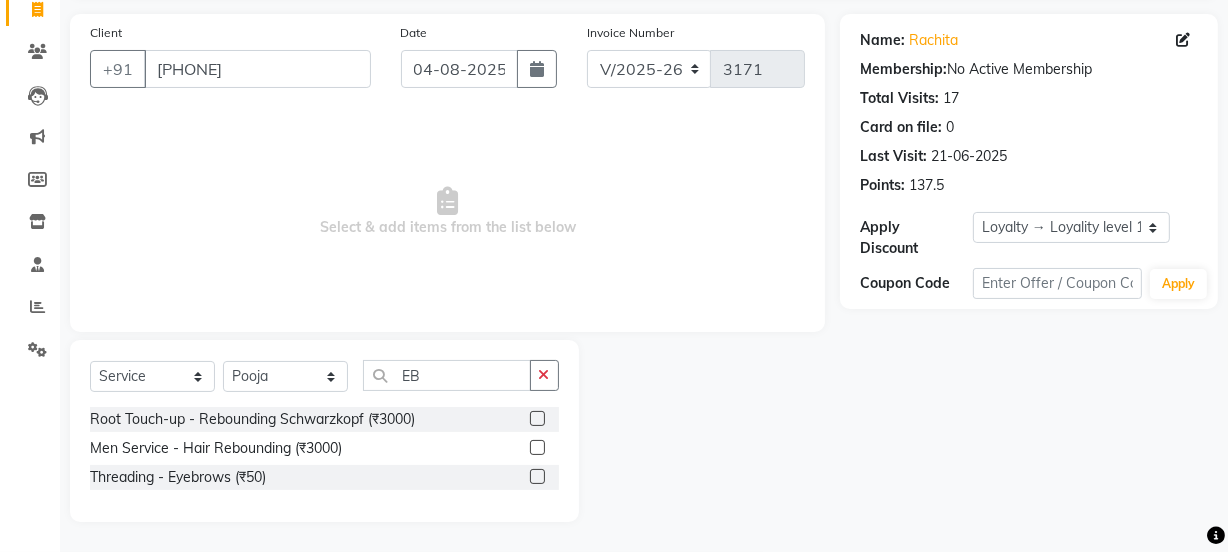 click 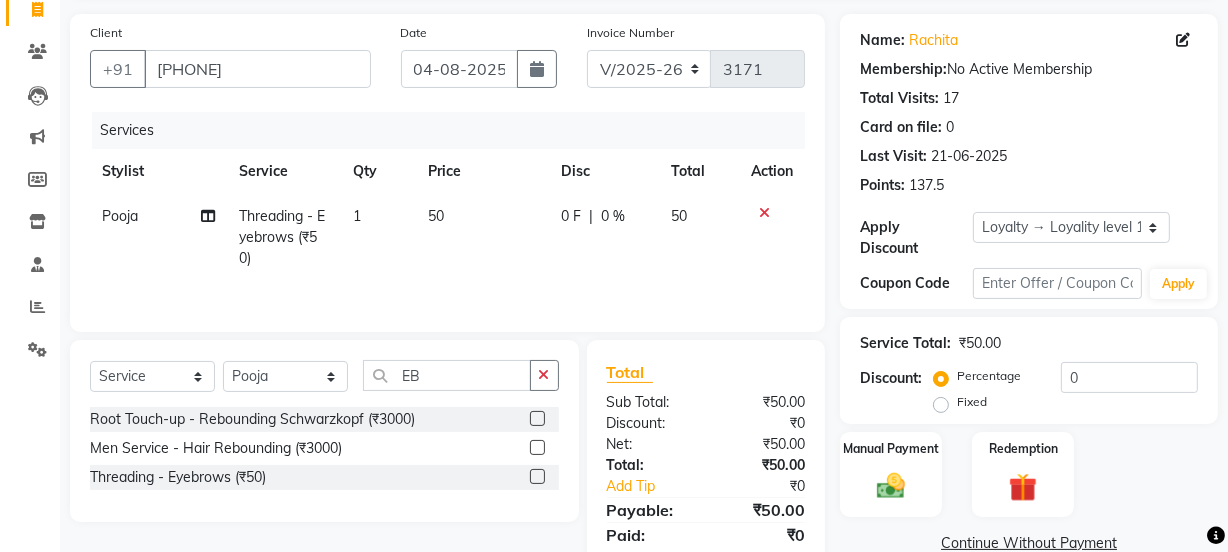 scroll, scrollTop: 206, scrollLeft: 0, axis: vertical 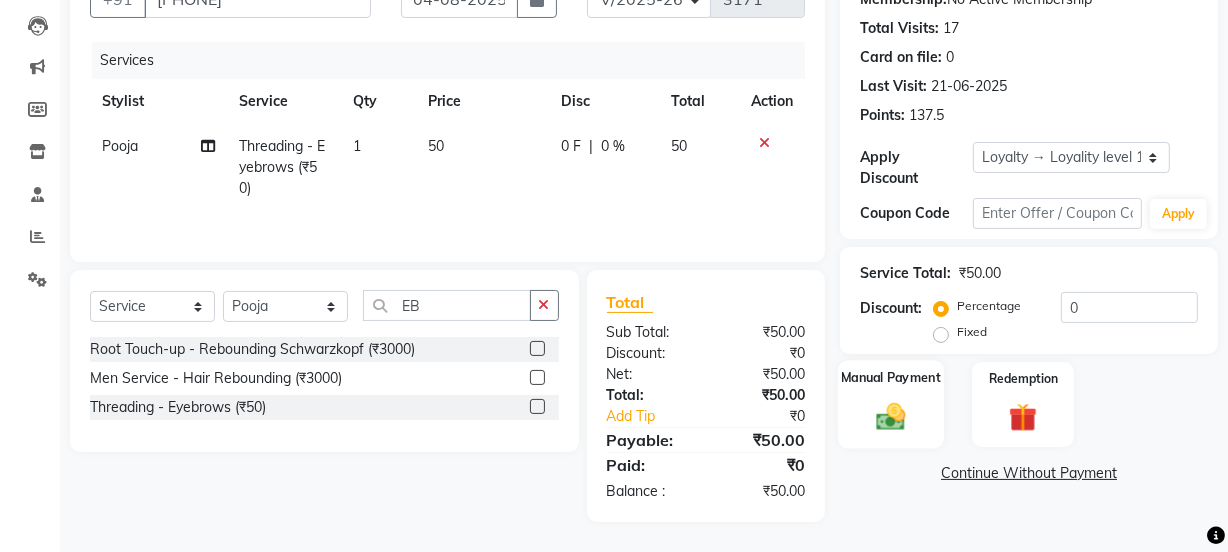 click 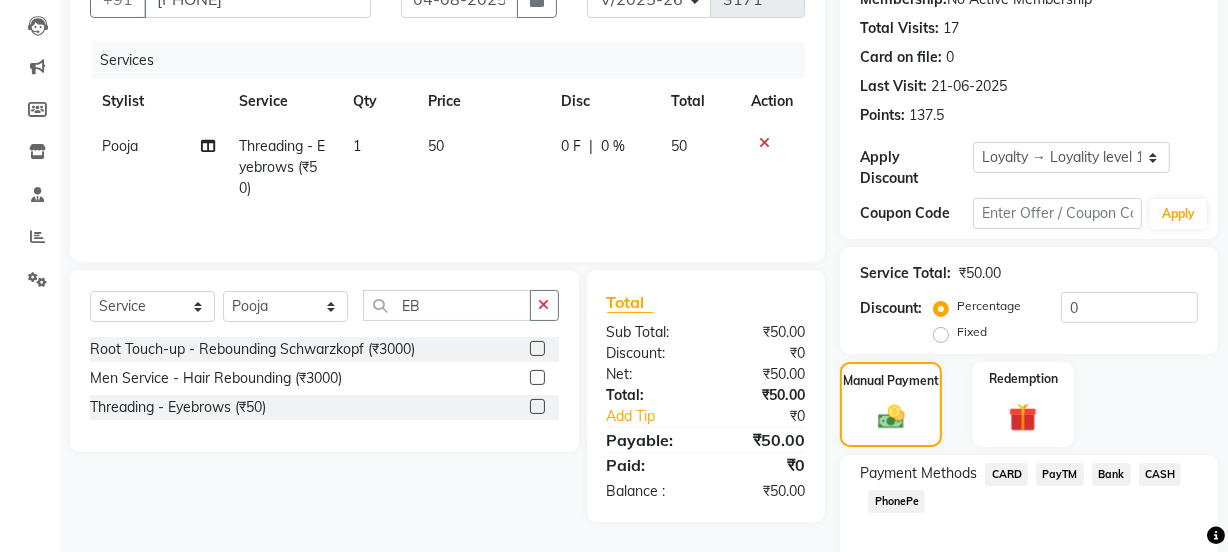 click on "PayTM" 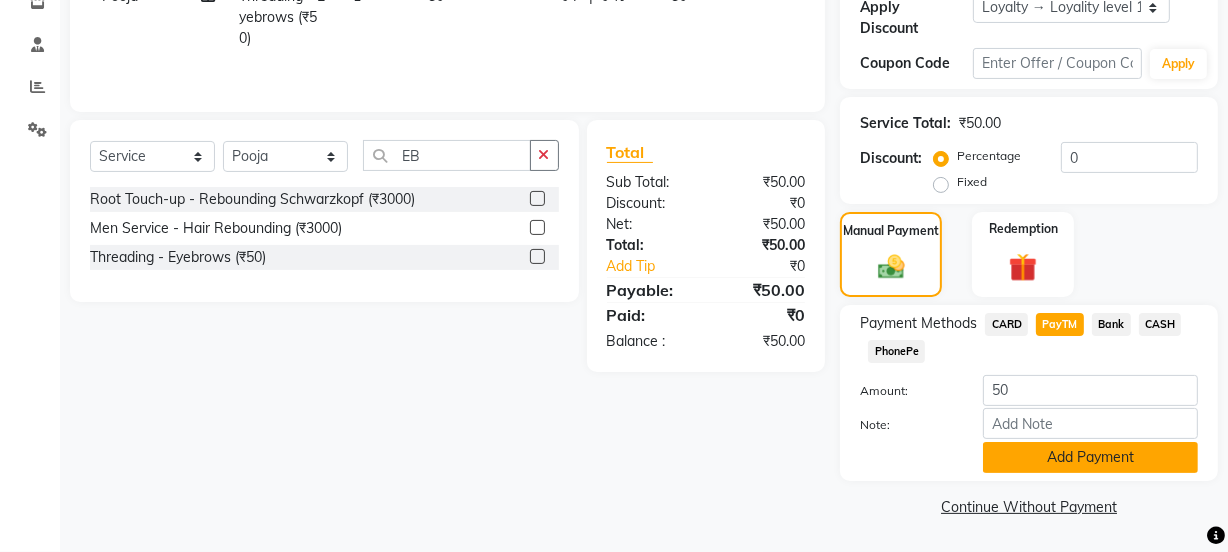 click on "Add Payment" 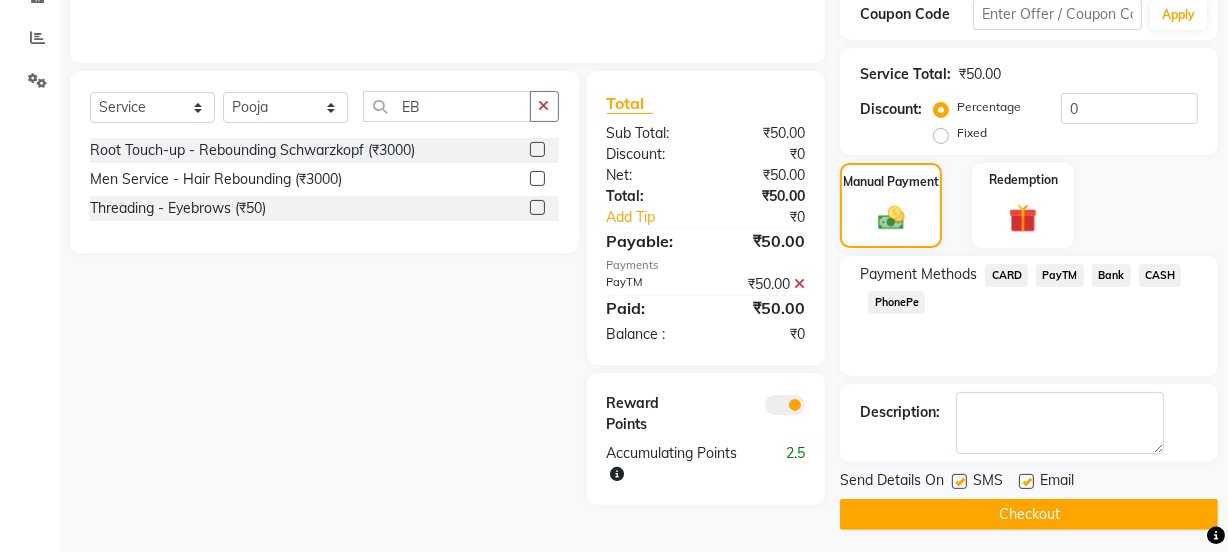 scroll, scrollTop: 412, scrollLeft: 0, axis: vertical 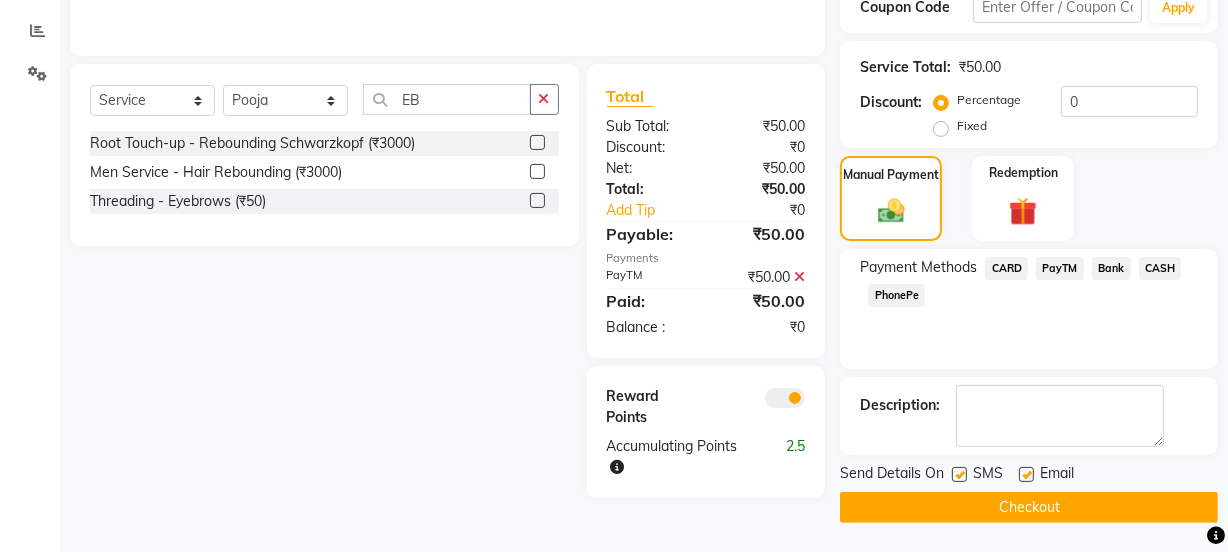 click on "Checkout" 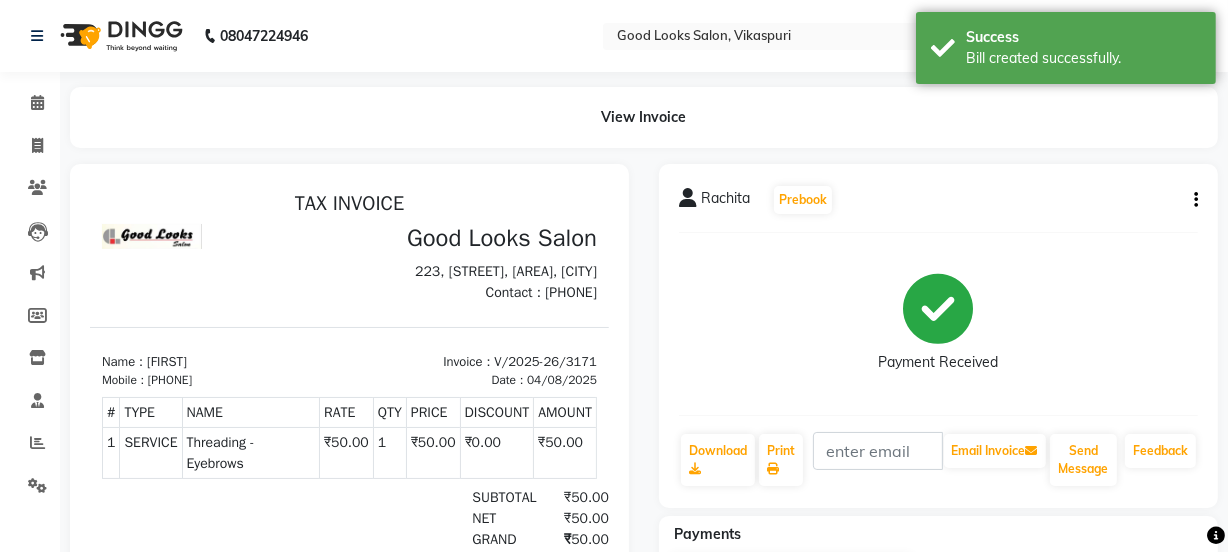 scroll, scrollTop: 0, scrollLeft: 0, axis: both 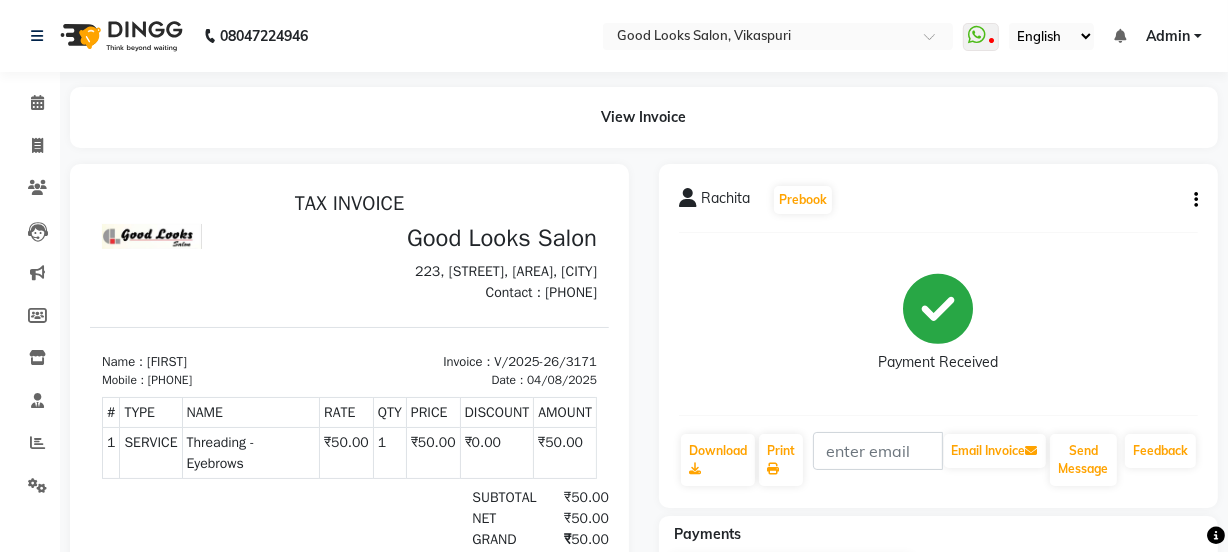 click 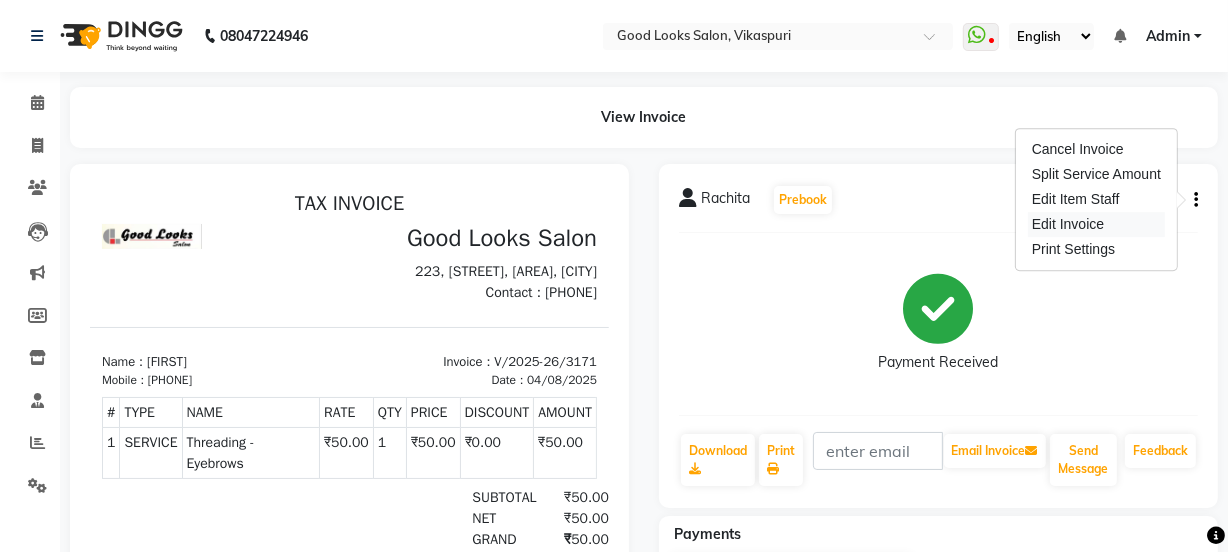 click on "Edit Invoice" at bounding box center (1096, 224) 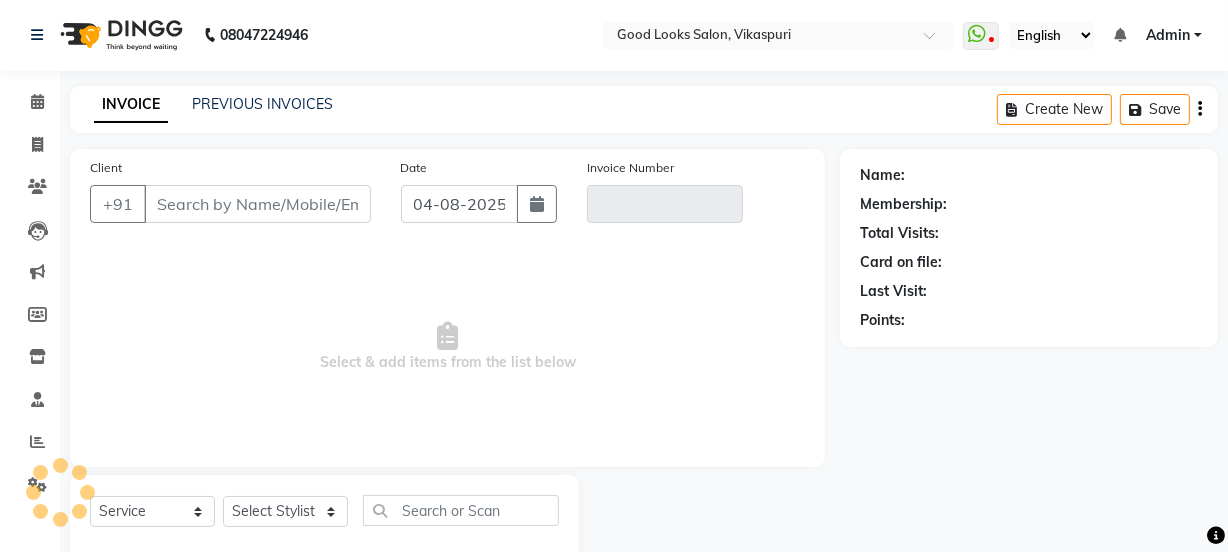 scroll, scrollTop: 50, scrollLeft: 0, axis: vertical 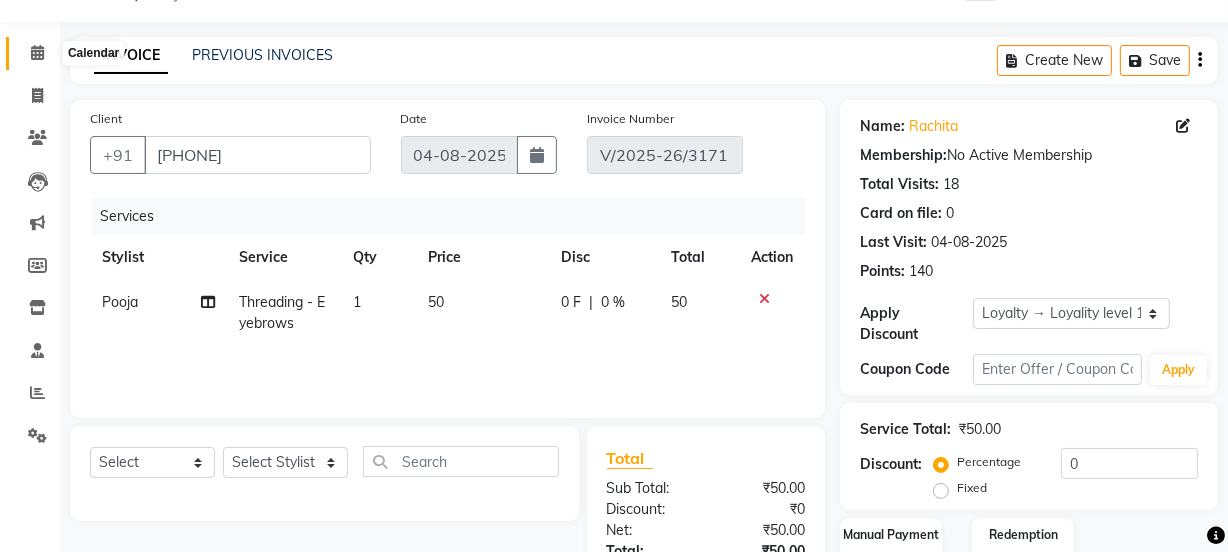 click 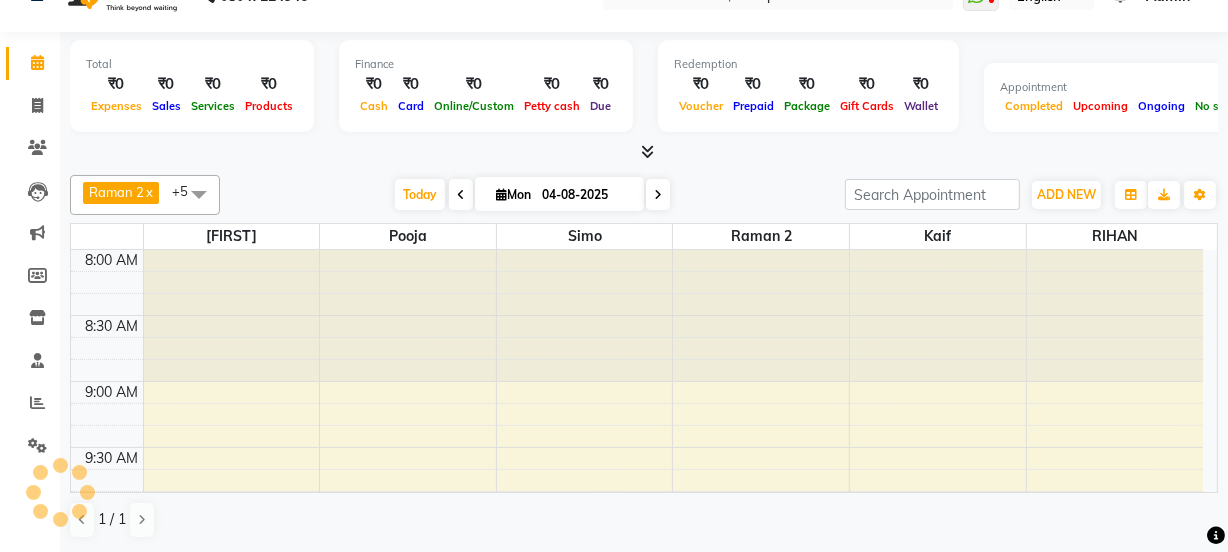 scroll, scrollTop: 0, scrollLeft: 0, axis: both 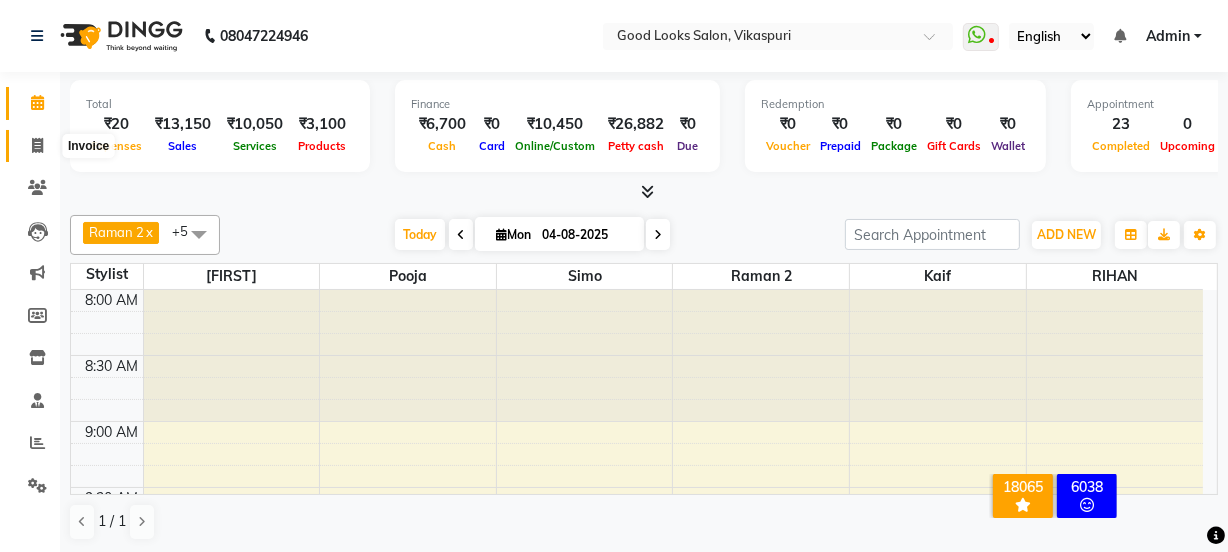 click 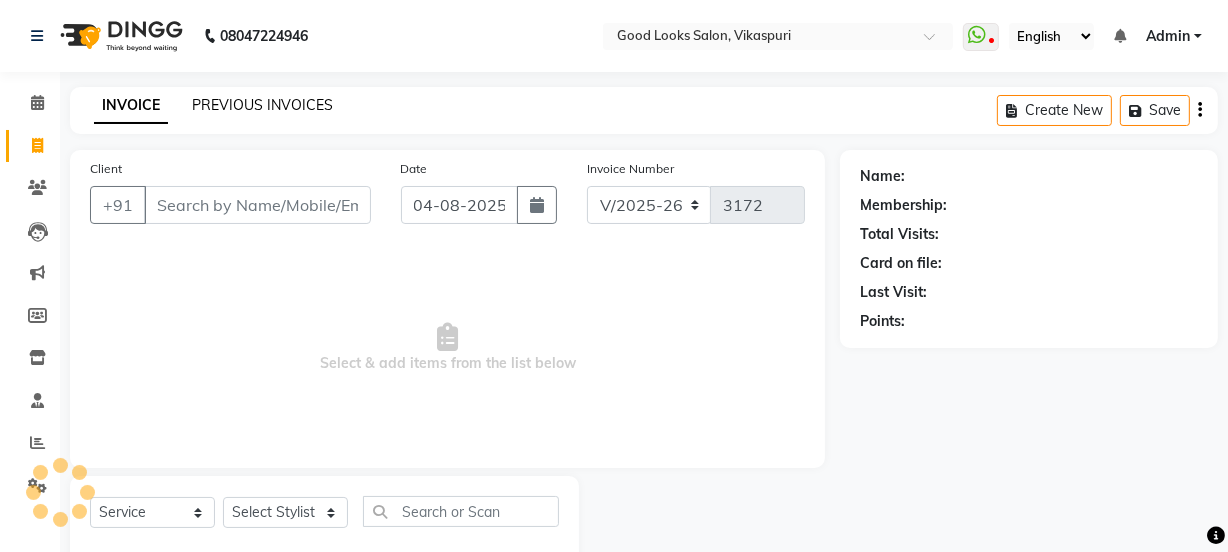 click on "PREVIOUS INVOICES" 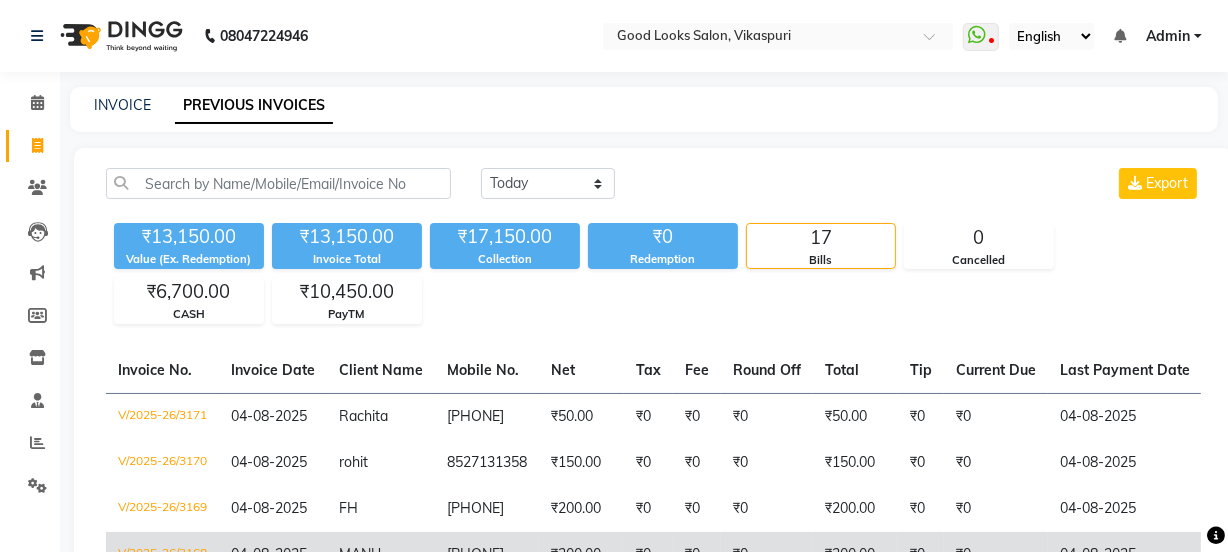 scroll, scrollTop: 816, scrollLeft: 0, axis: vertical 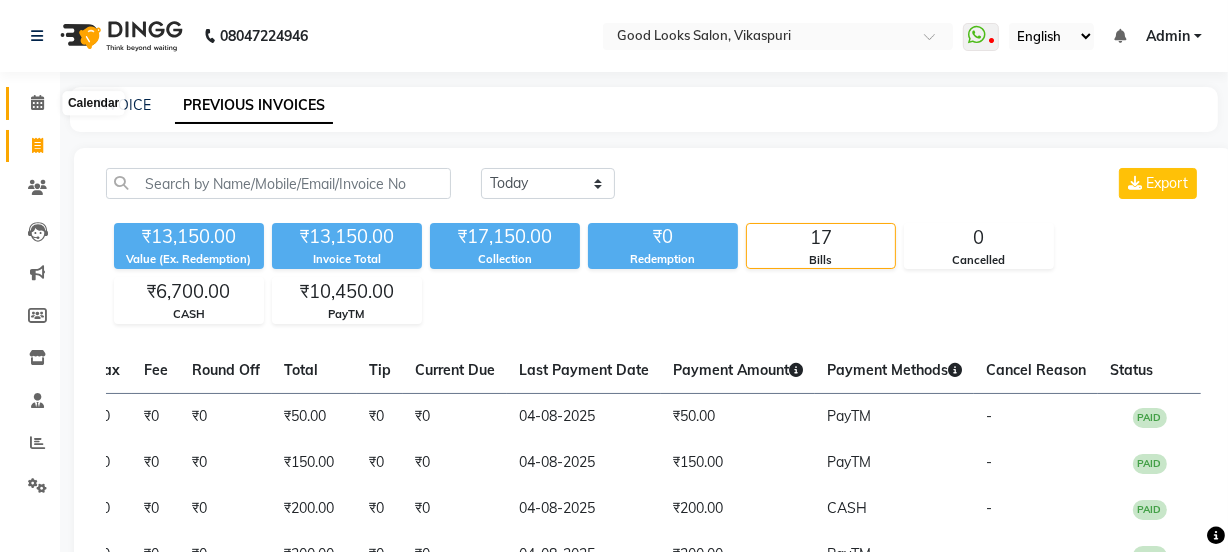 click 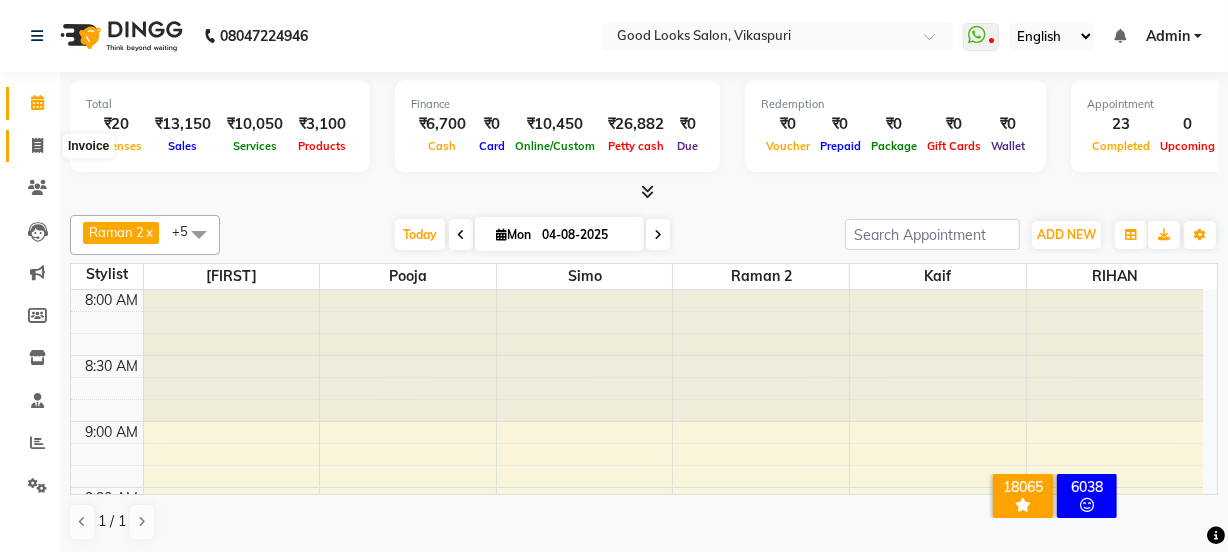 click 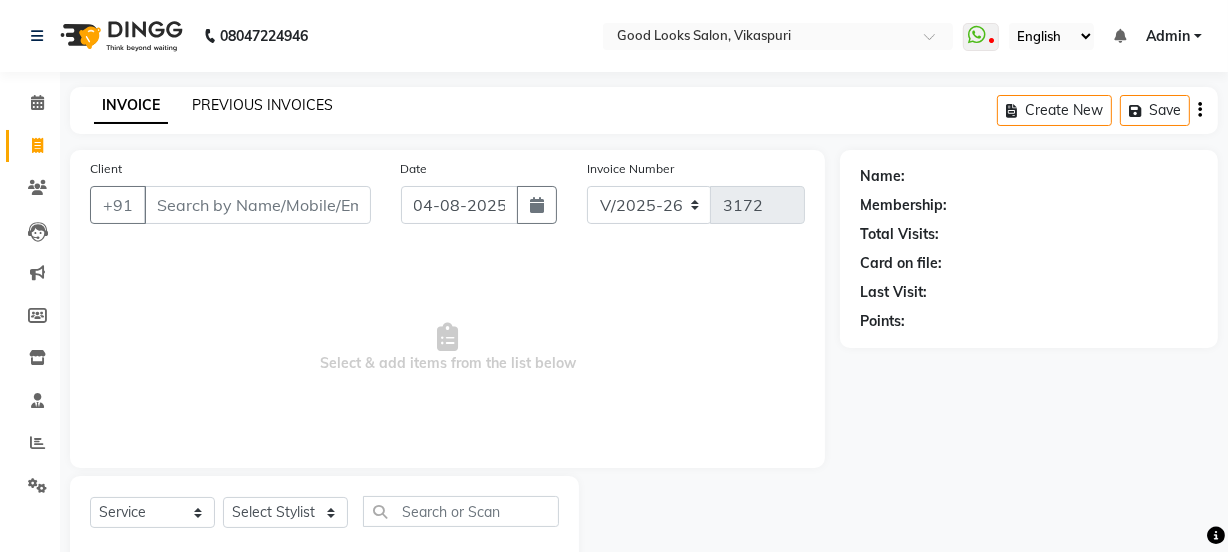 click on "PREVIOUS INVOICES" 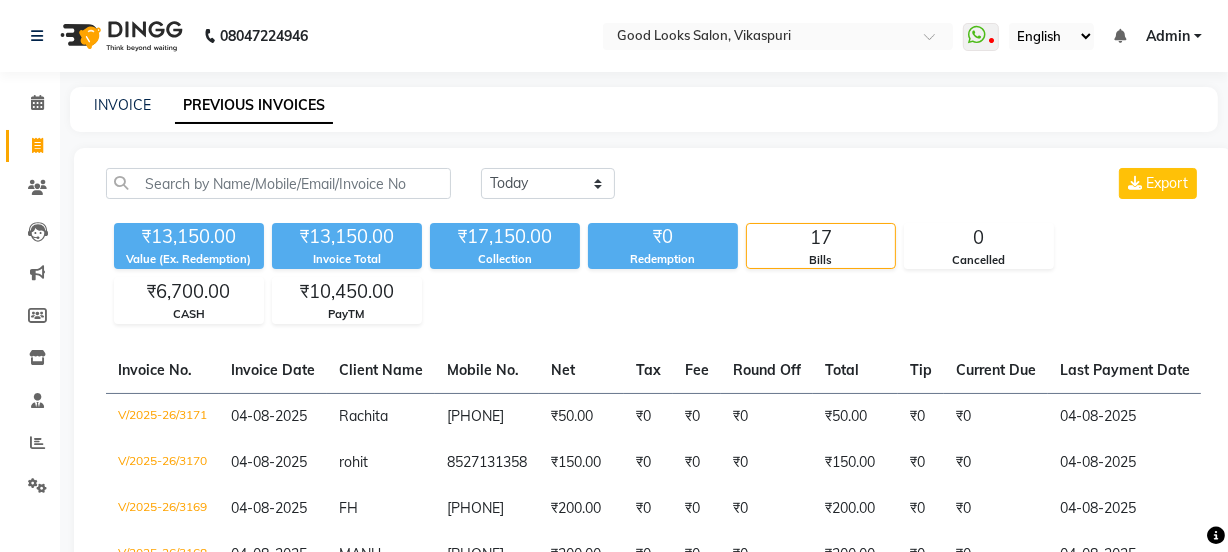 scroll, scrollTop: 816, scrollLeft: 0, axis: vertical 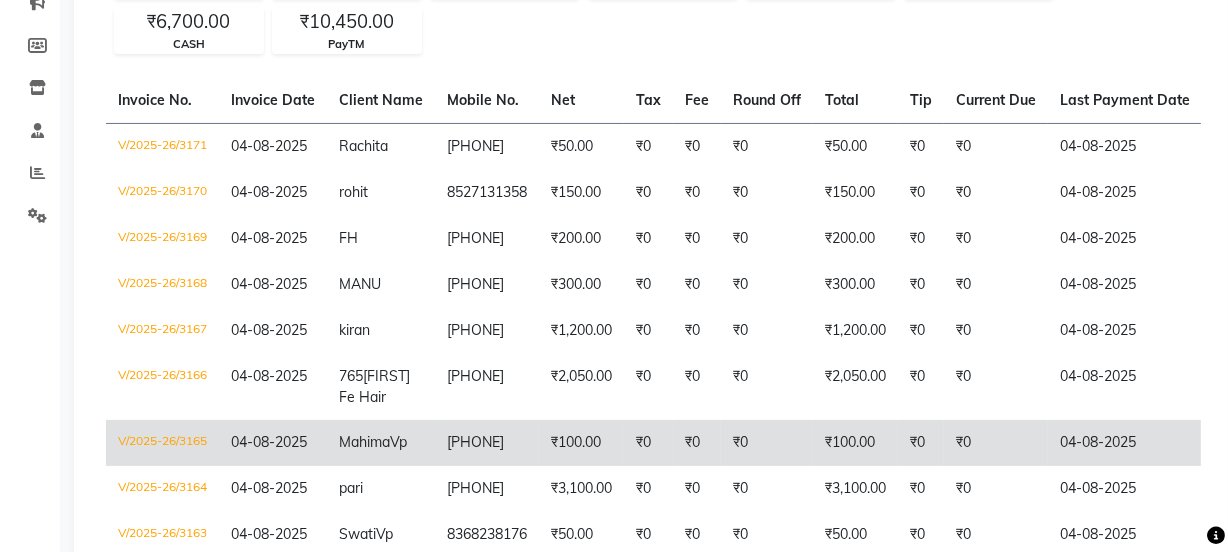 click on "₹0" 